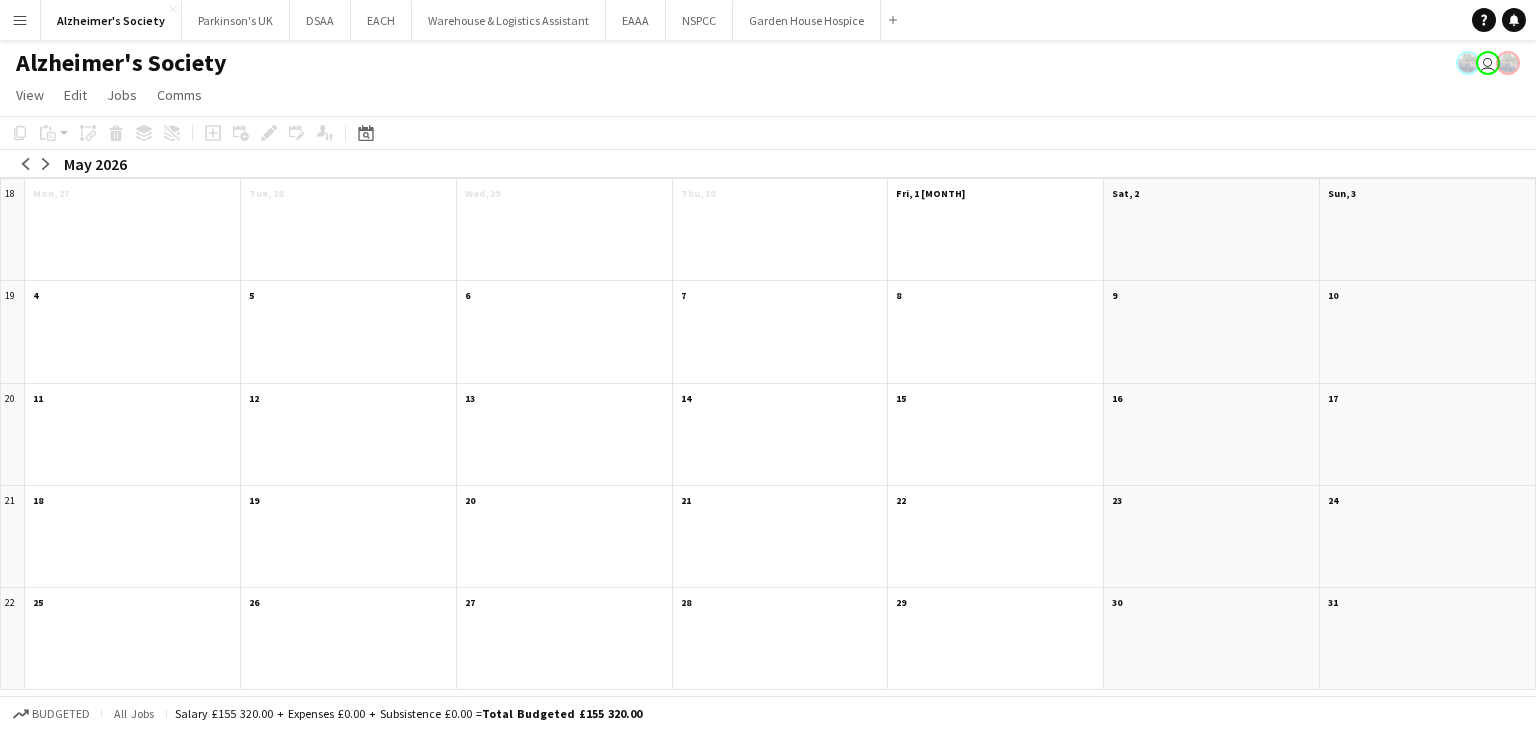 scroll, scrollTop: 0, scrollLeft: 0, axis: both 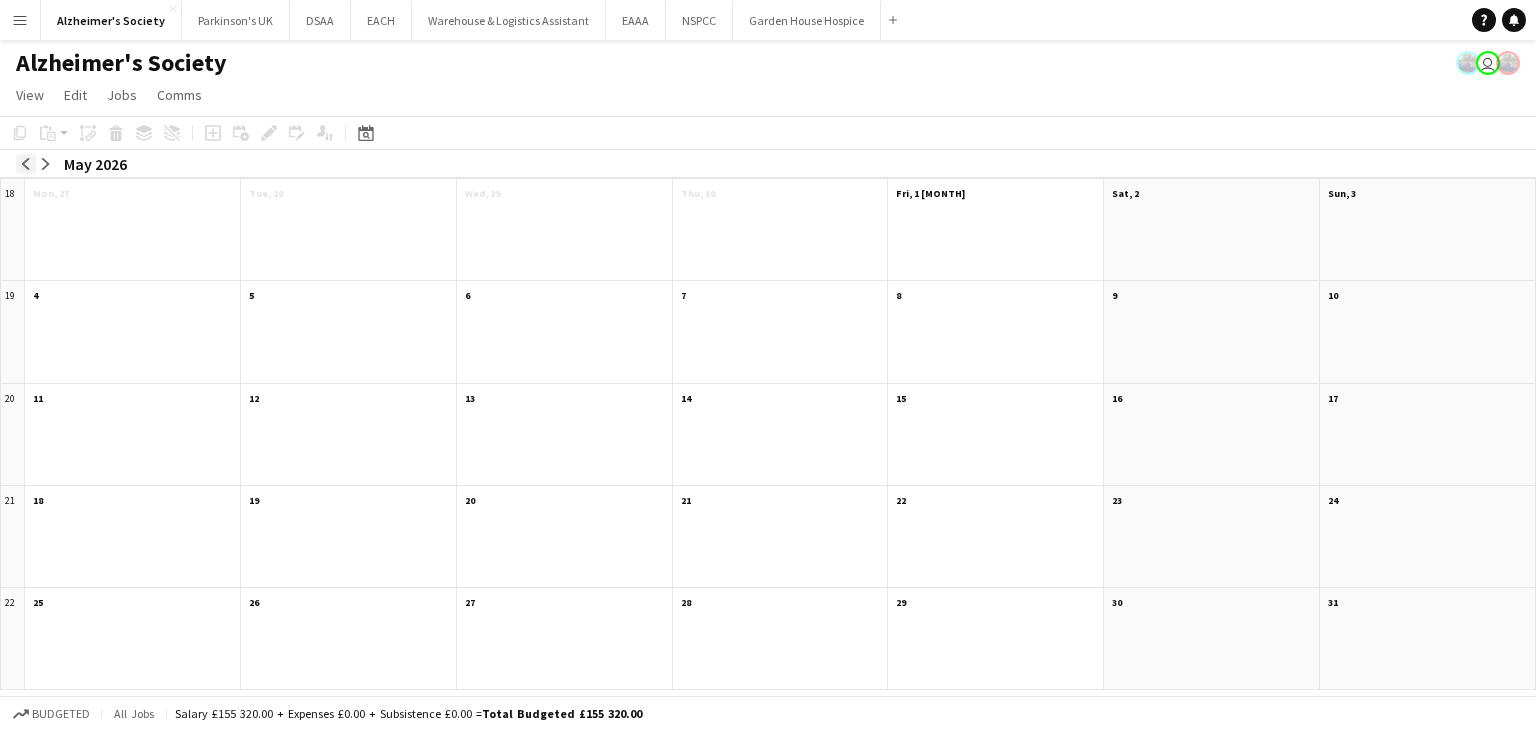 click on "arrow-left" 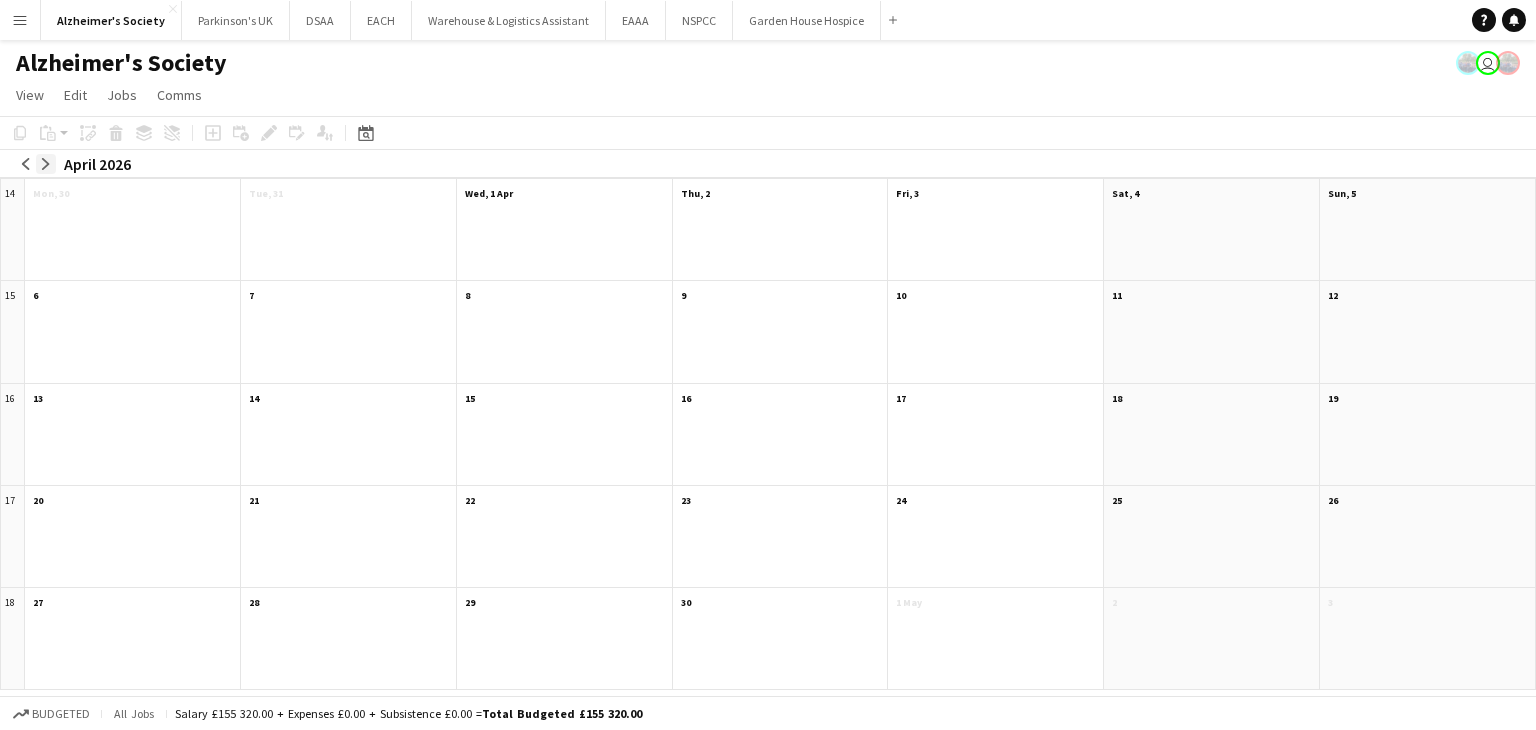 click on "arrow-right" 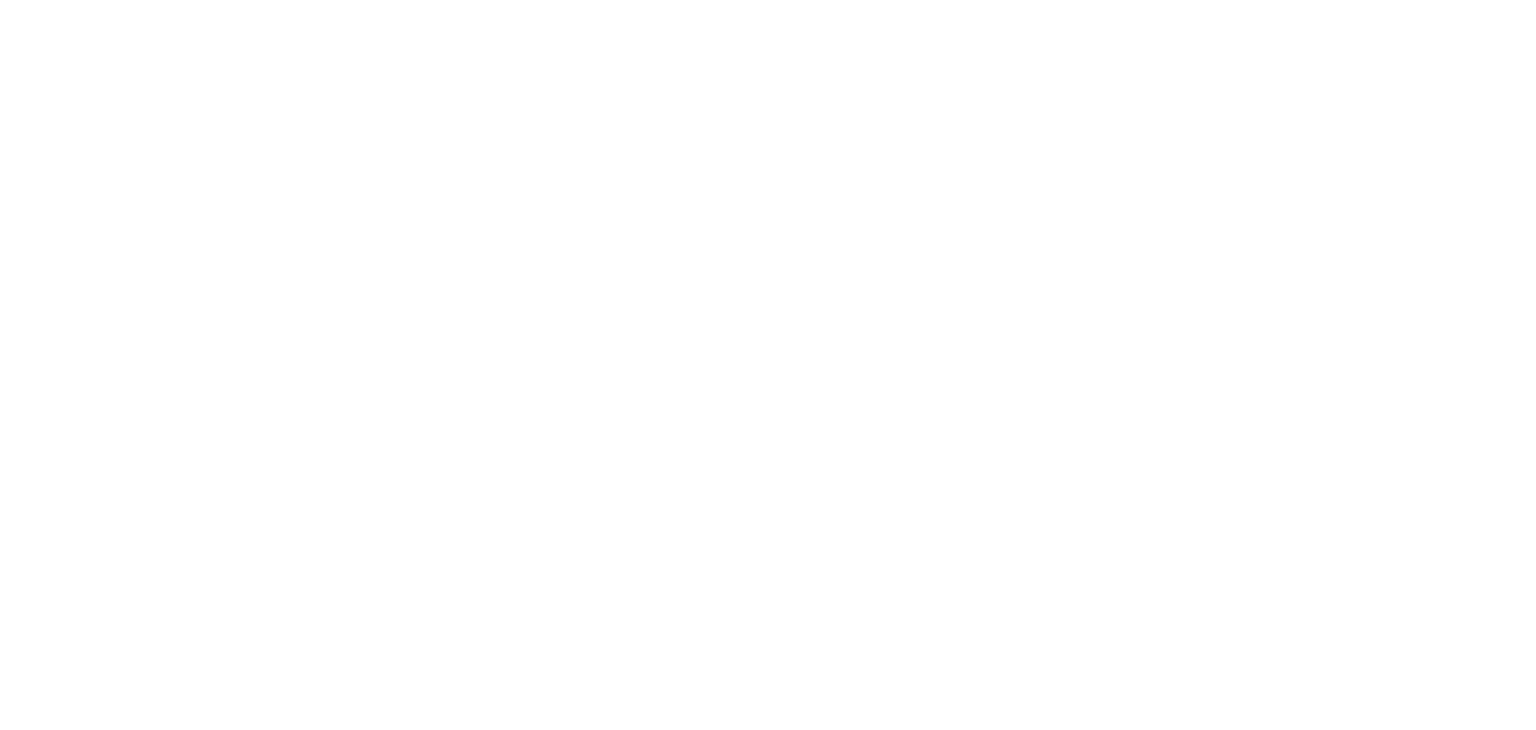 scroll, scrollTop: 0, scrollLeft: 0, axis: both 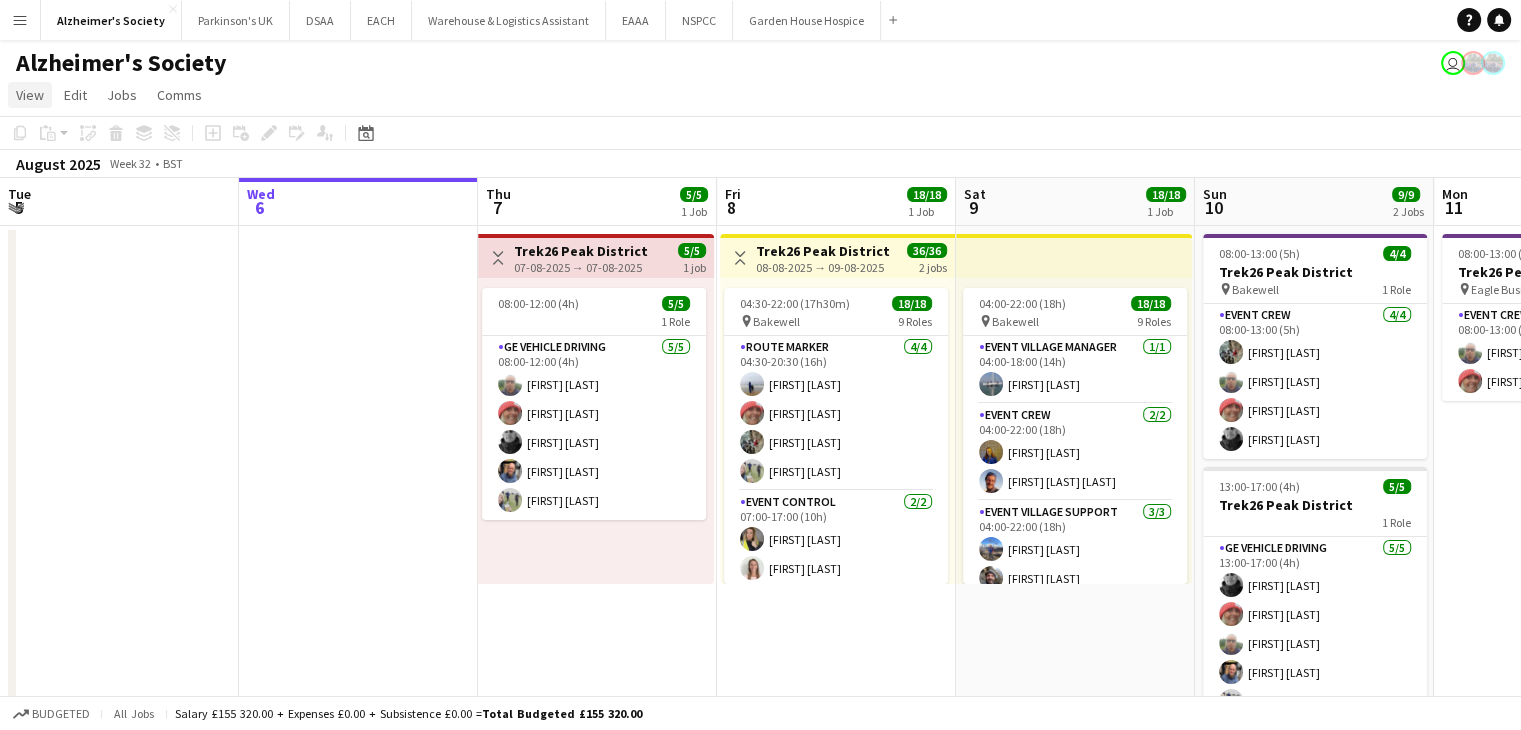 click on "View" 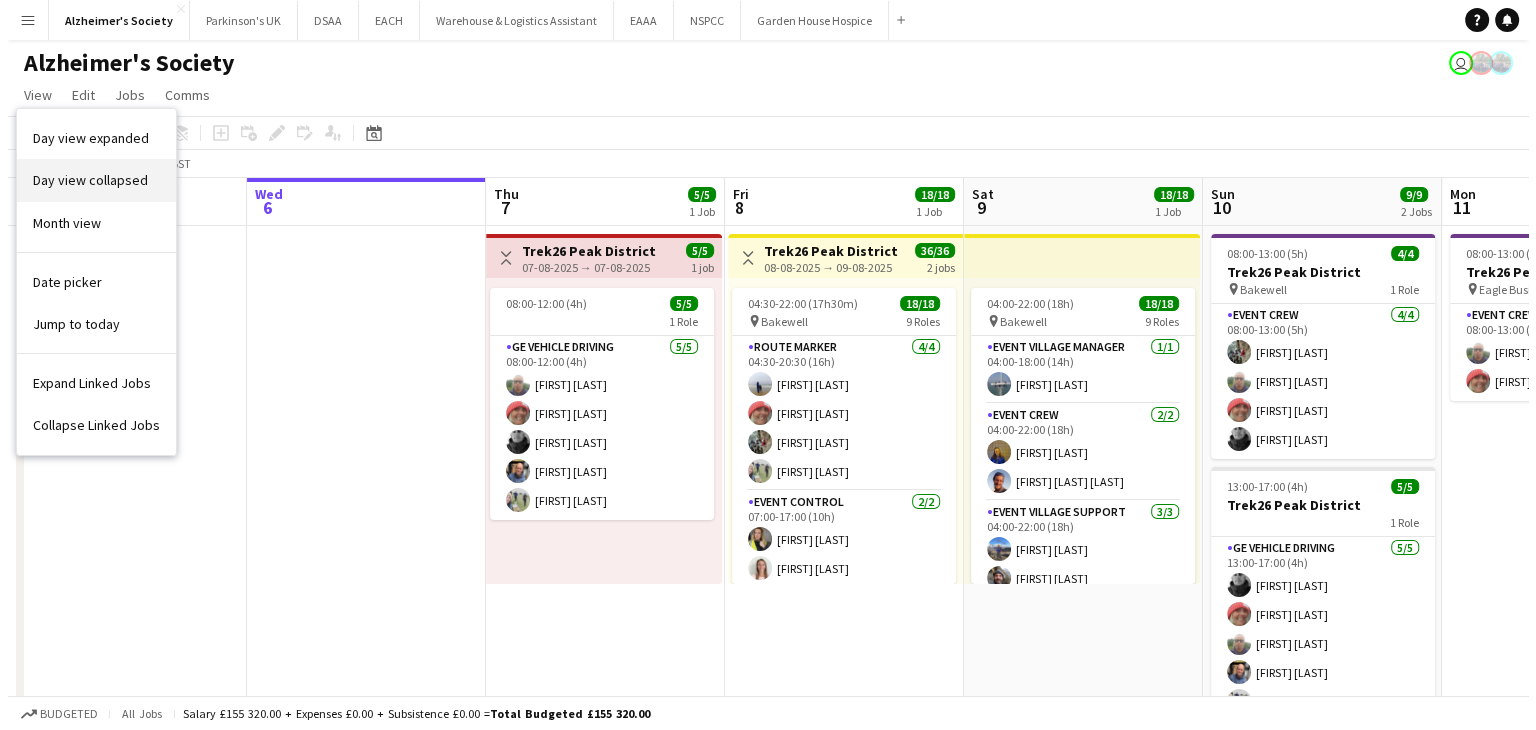 scroll, scrollTop: 0, scrollLeft: 0, axis: both 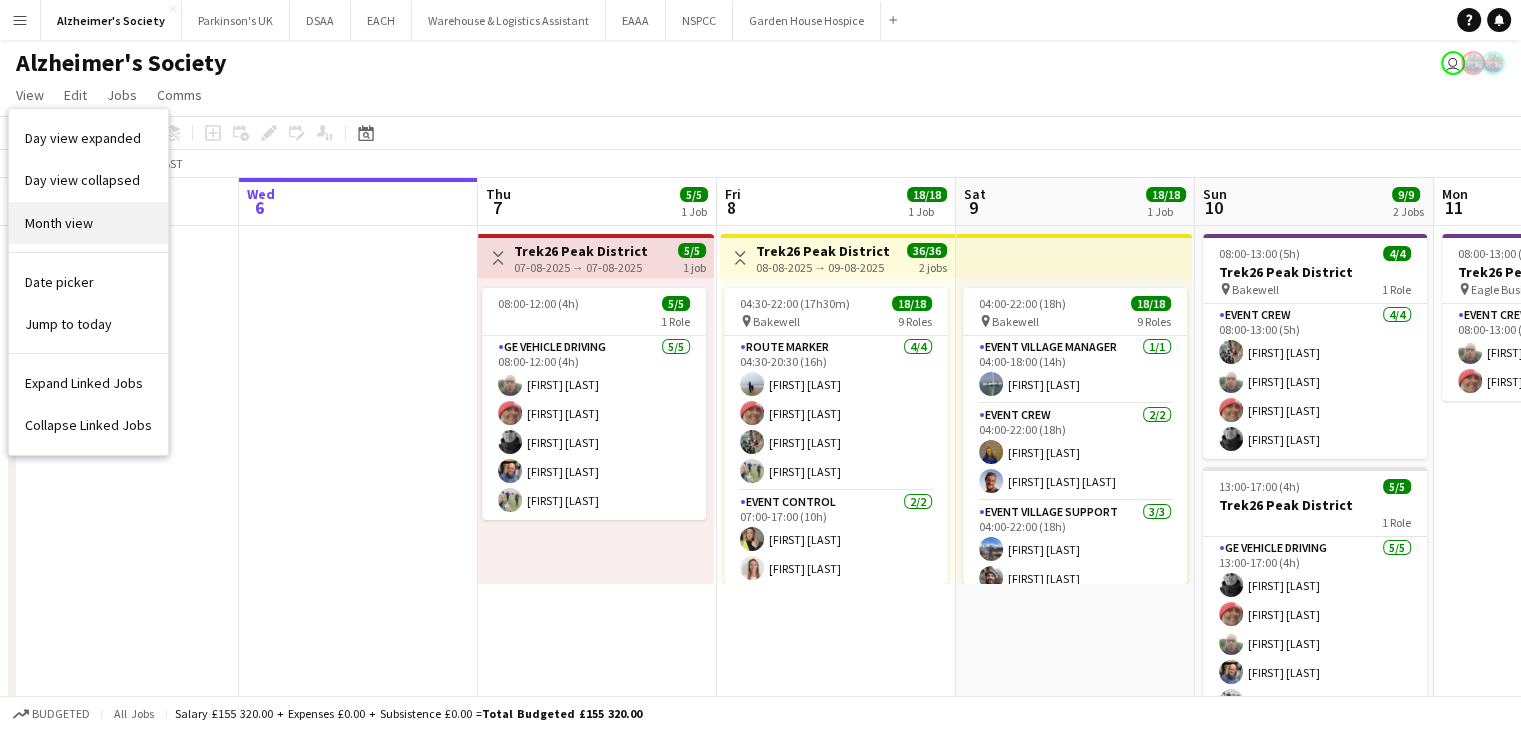 click on "Month view" at bounding box center [88, 223] 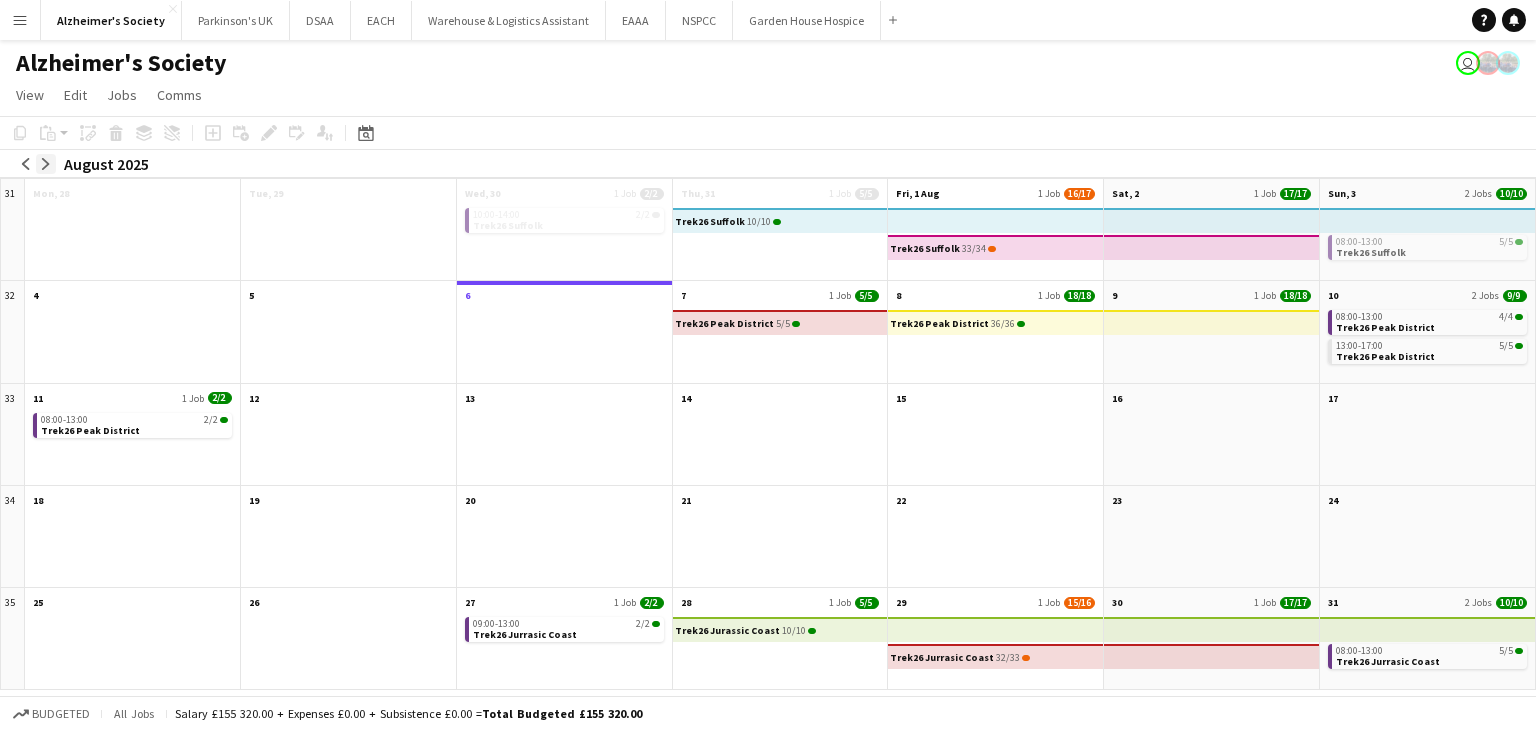 click on "arrow-right" 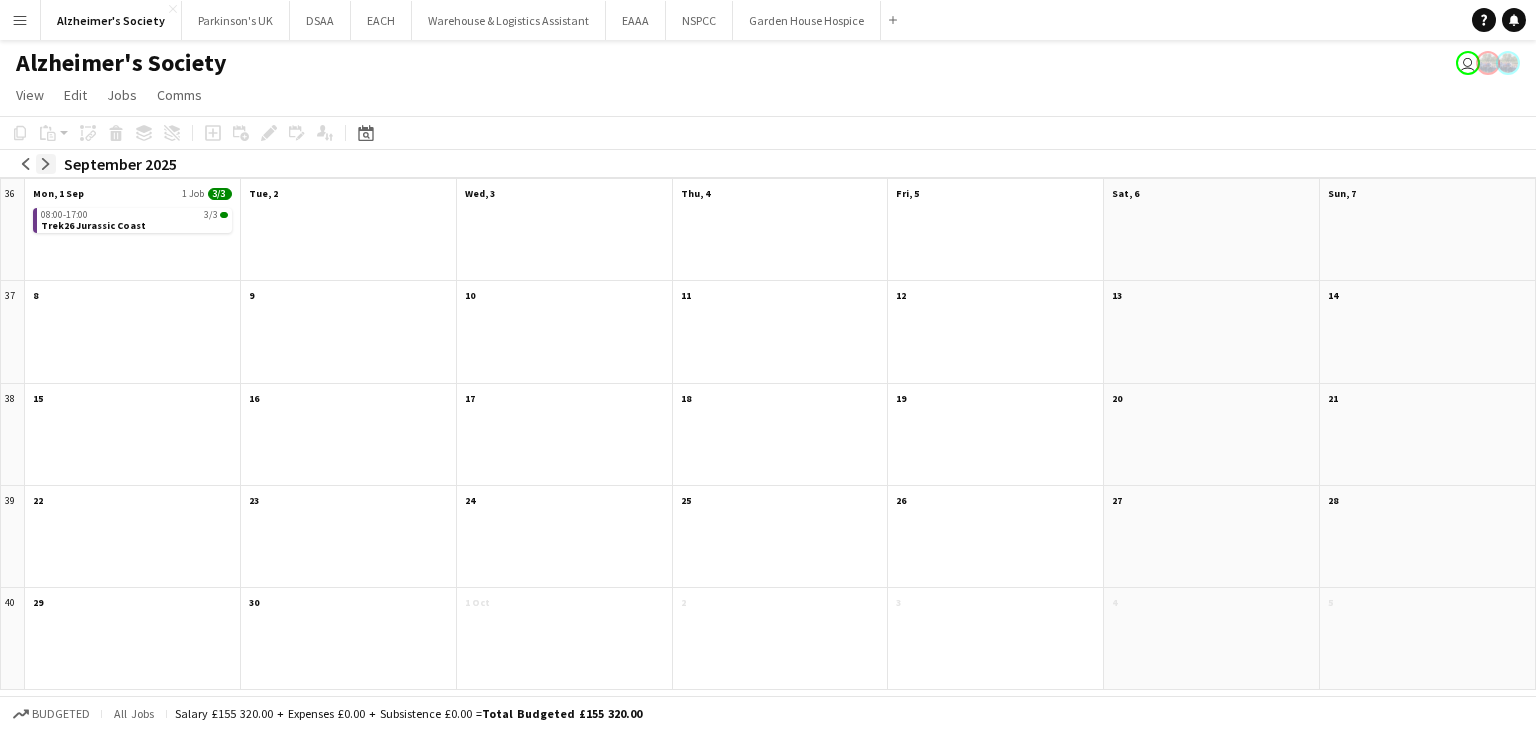 click on "arrow-right" 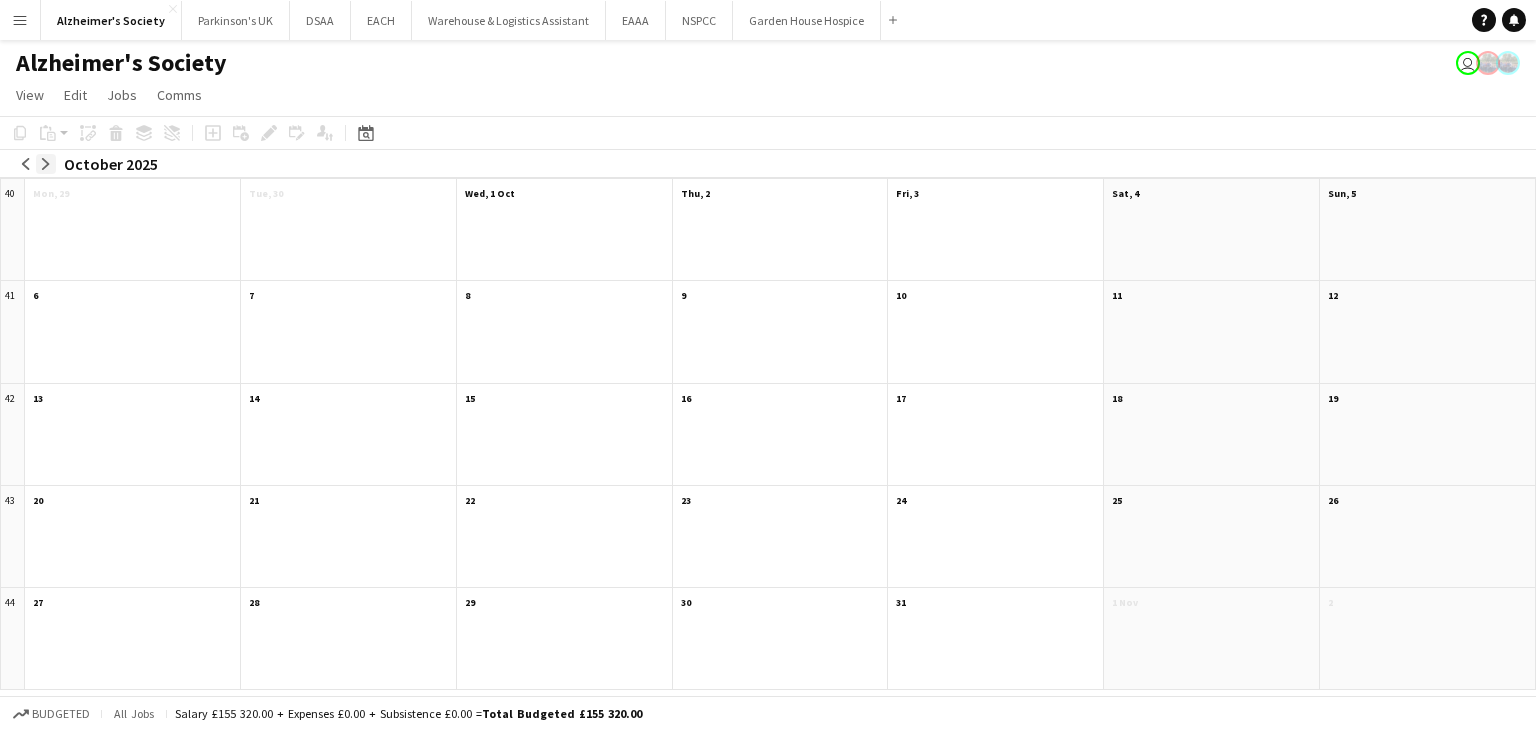 click on "arrow-right" 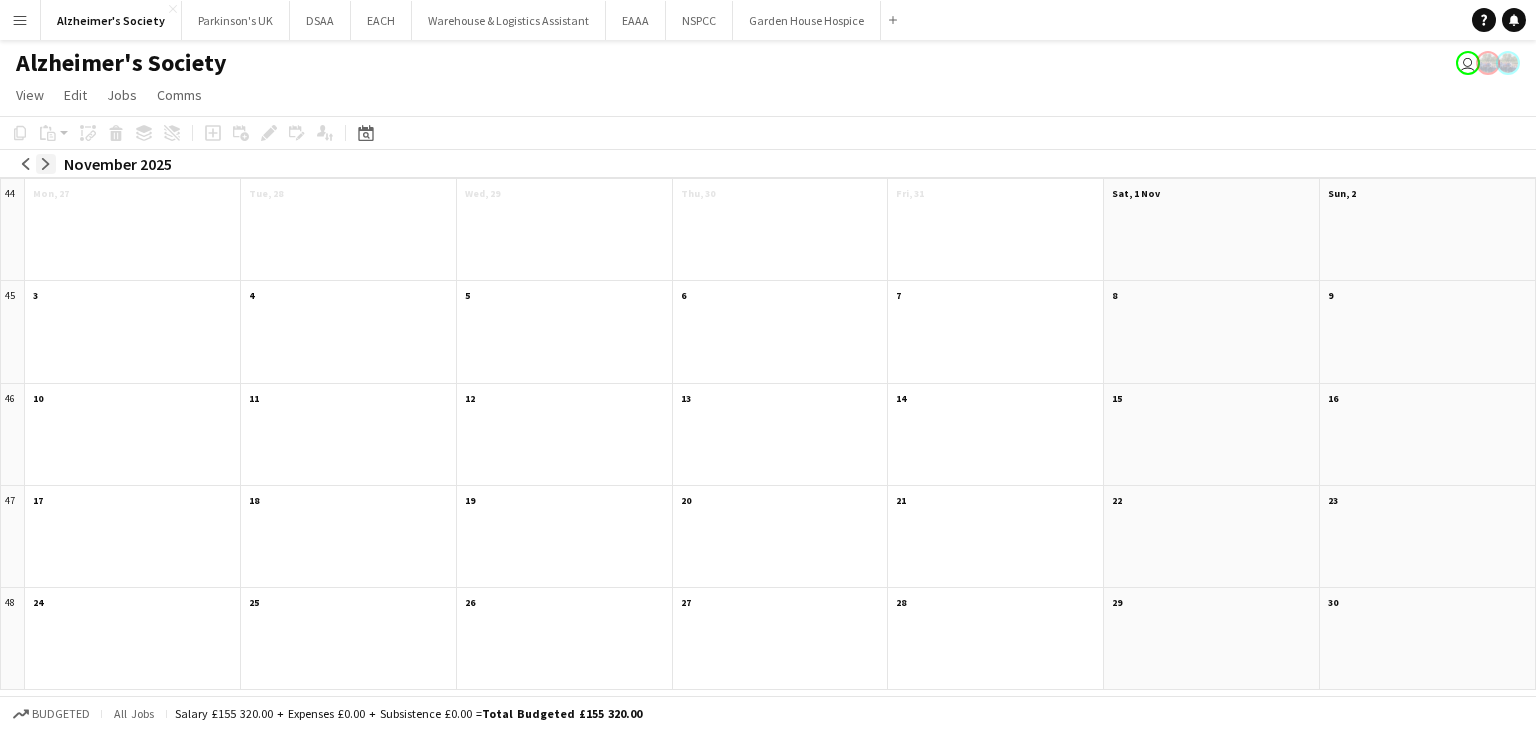 click on "arrow-right" 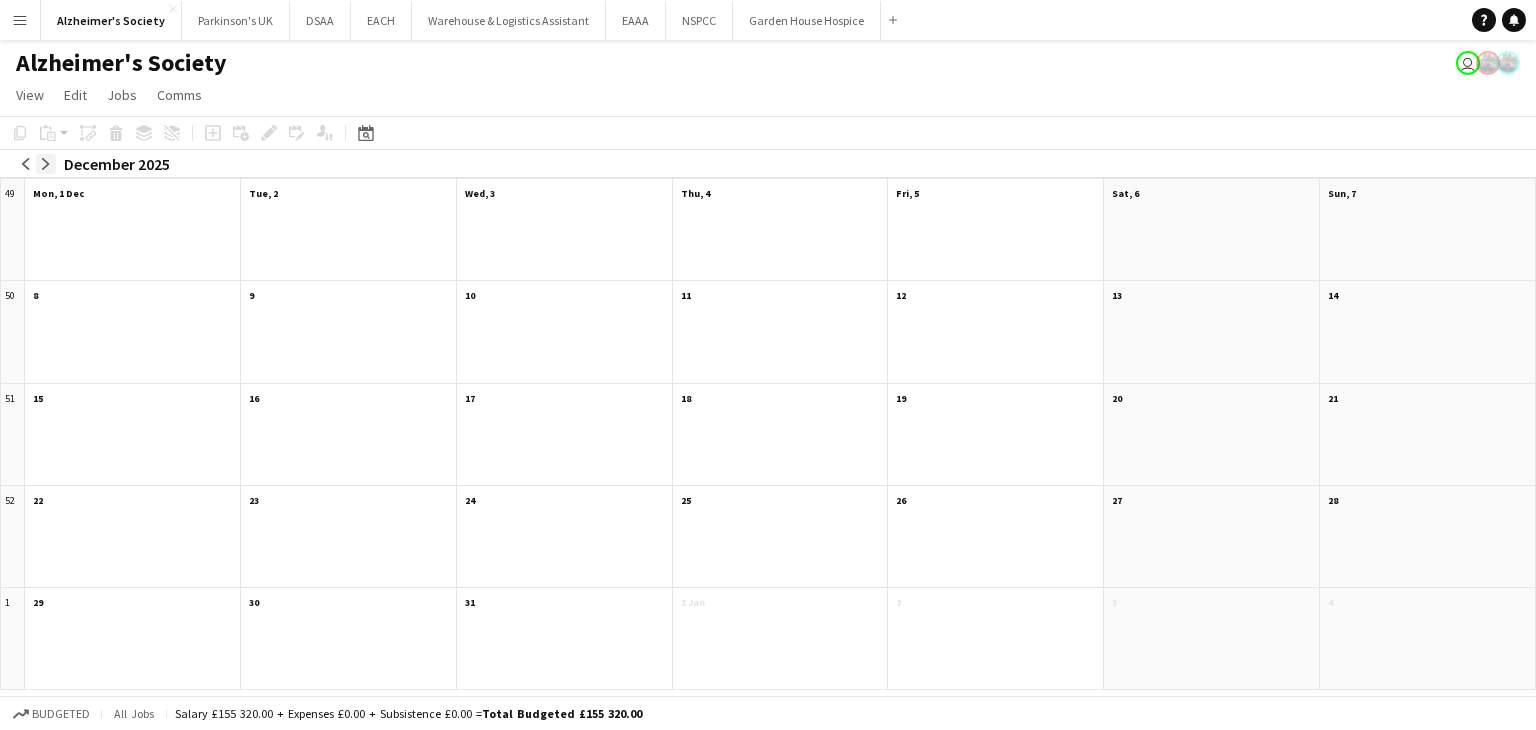 click on "arrow-right" 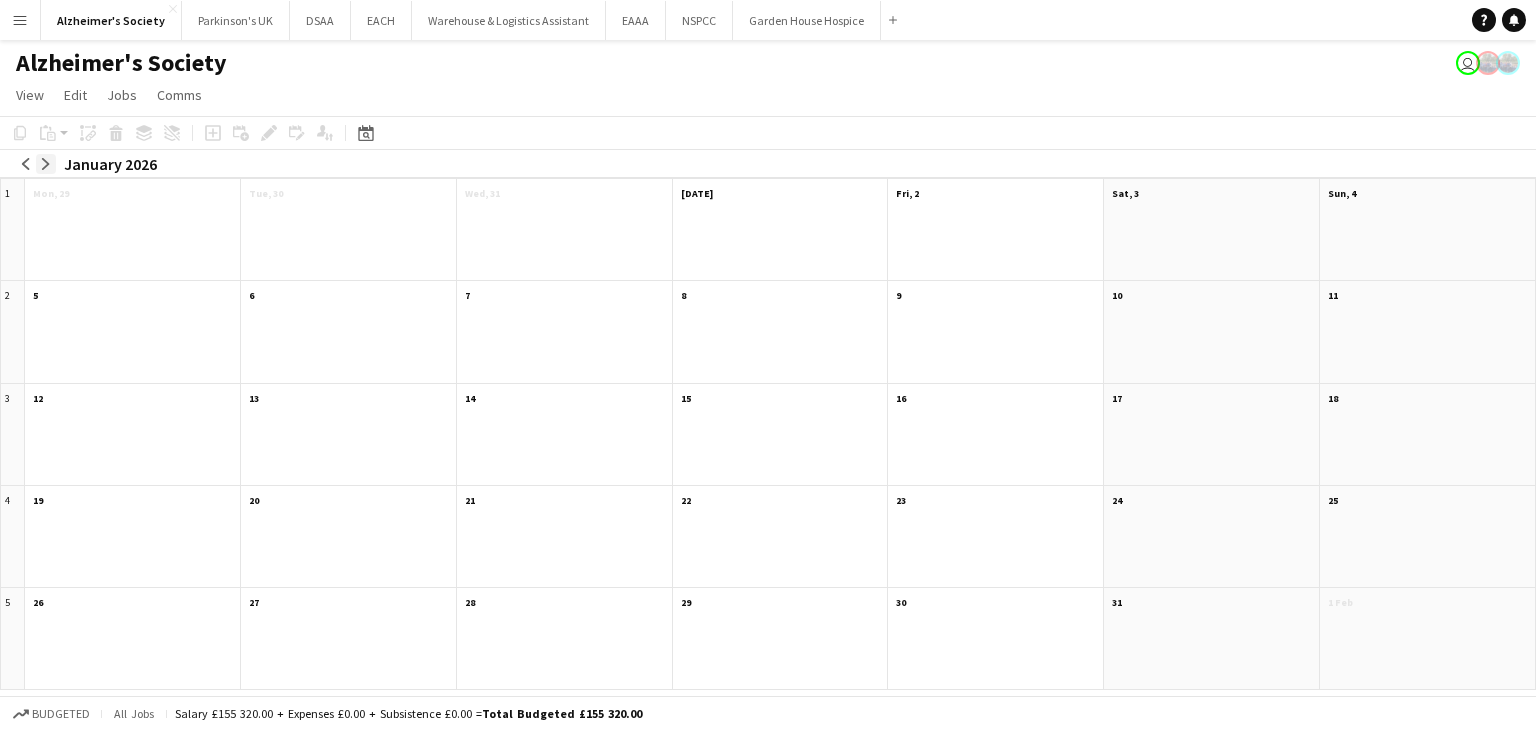 click on "arrow-right" 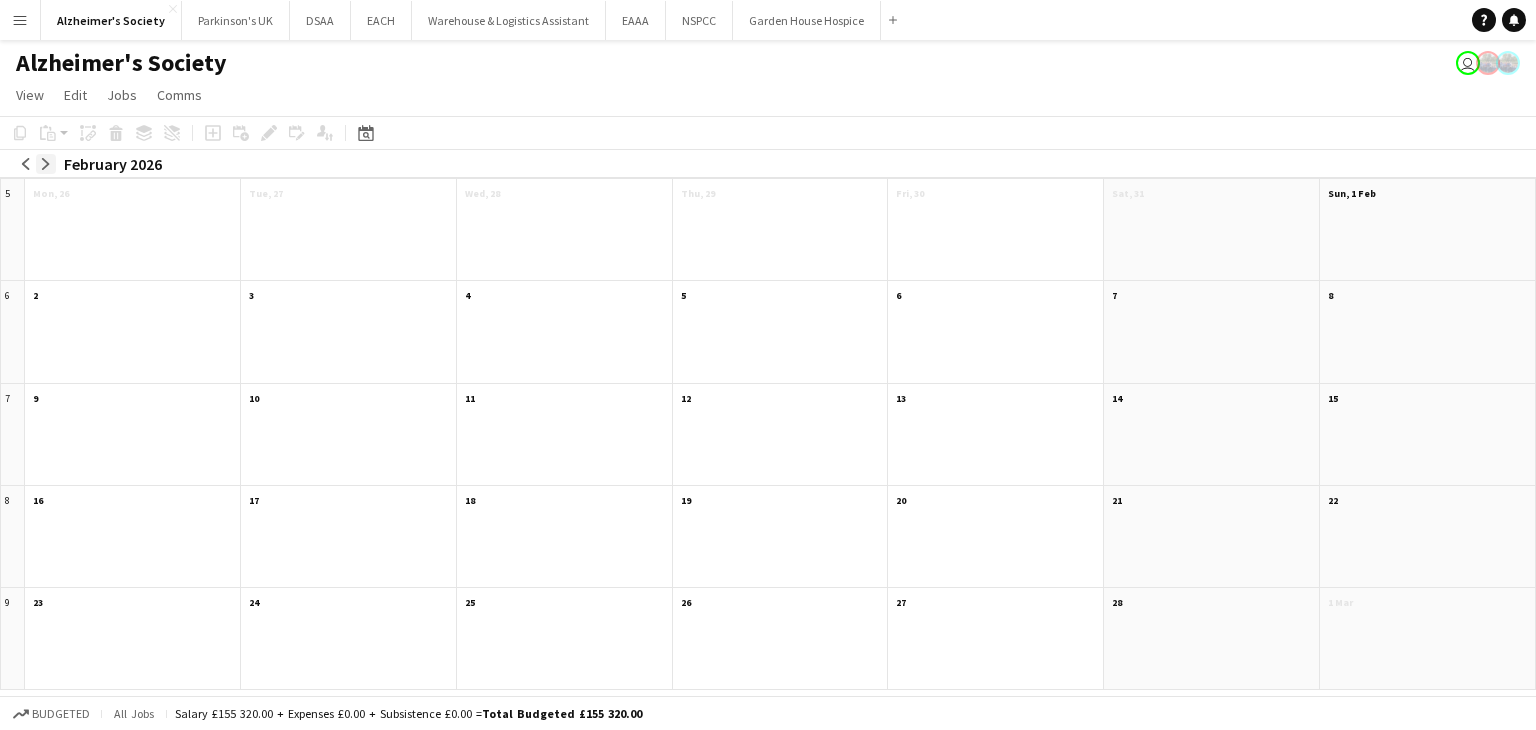 click on "arrow-right" 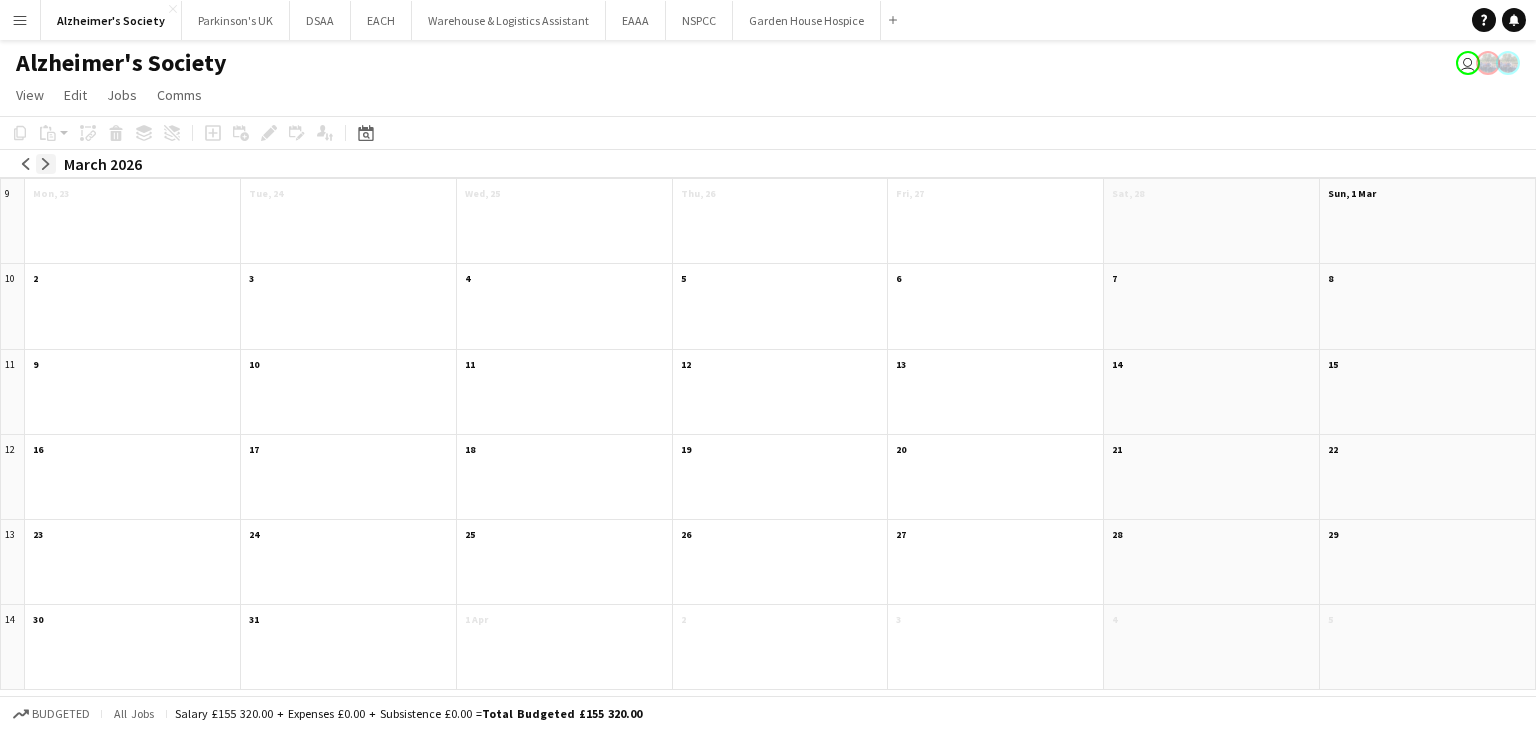 click on "arrow-right" 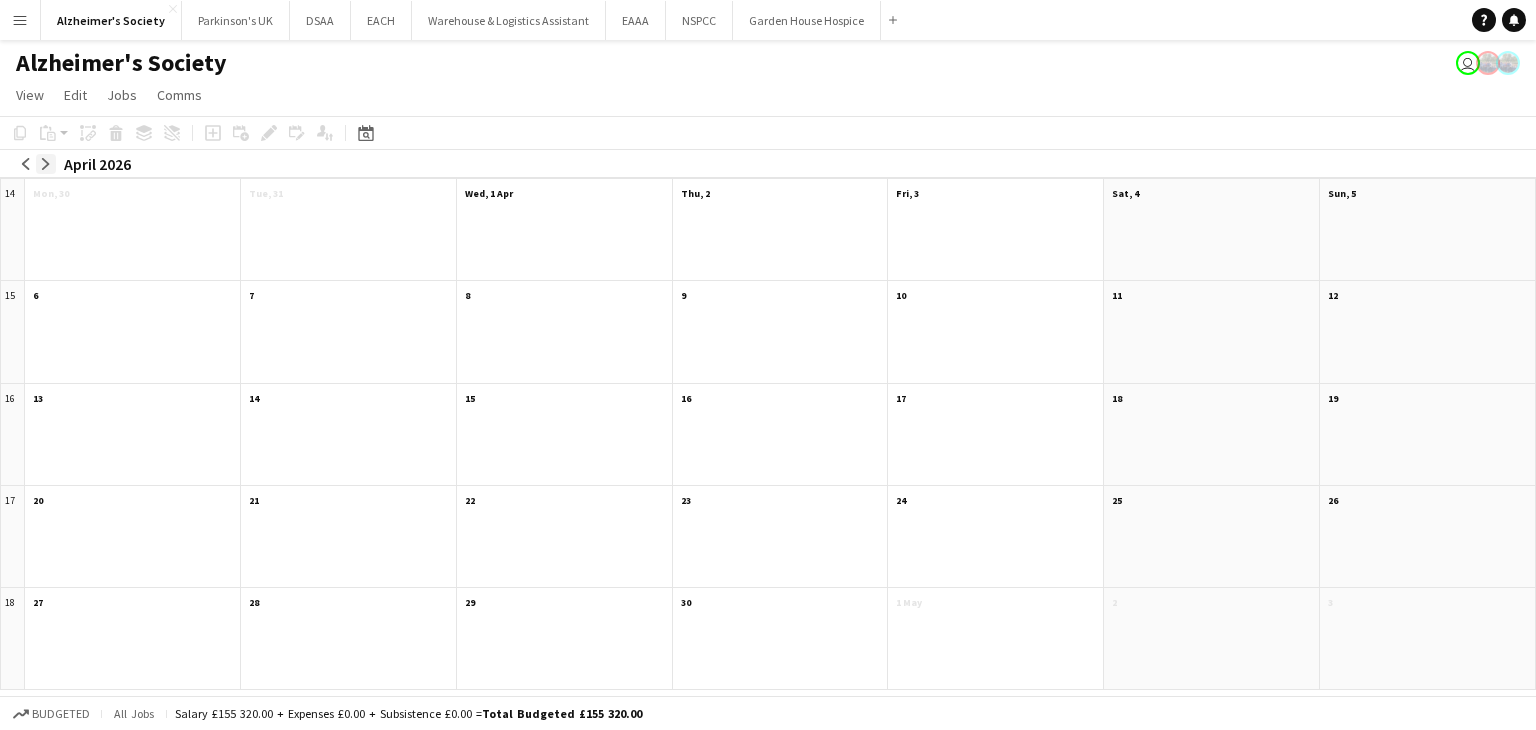 click on "arrow-right" 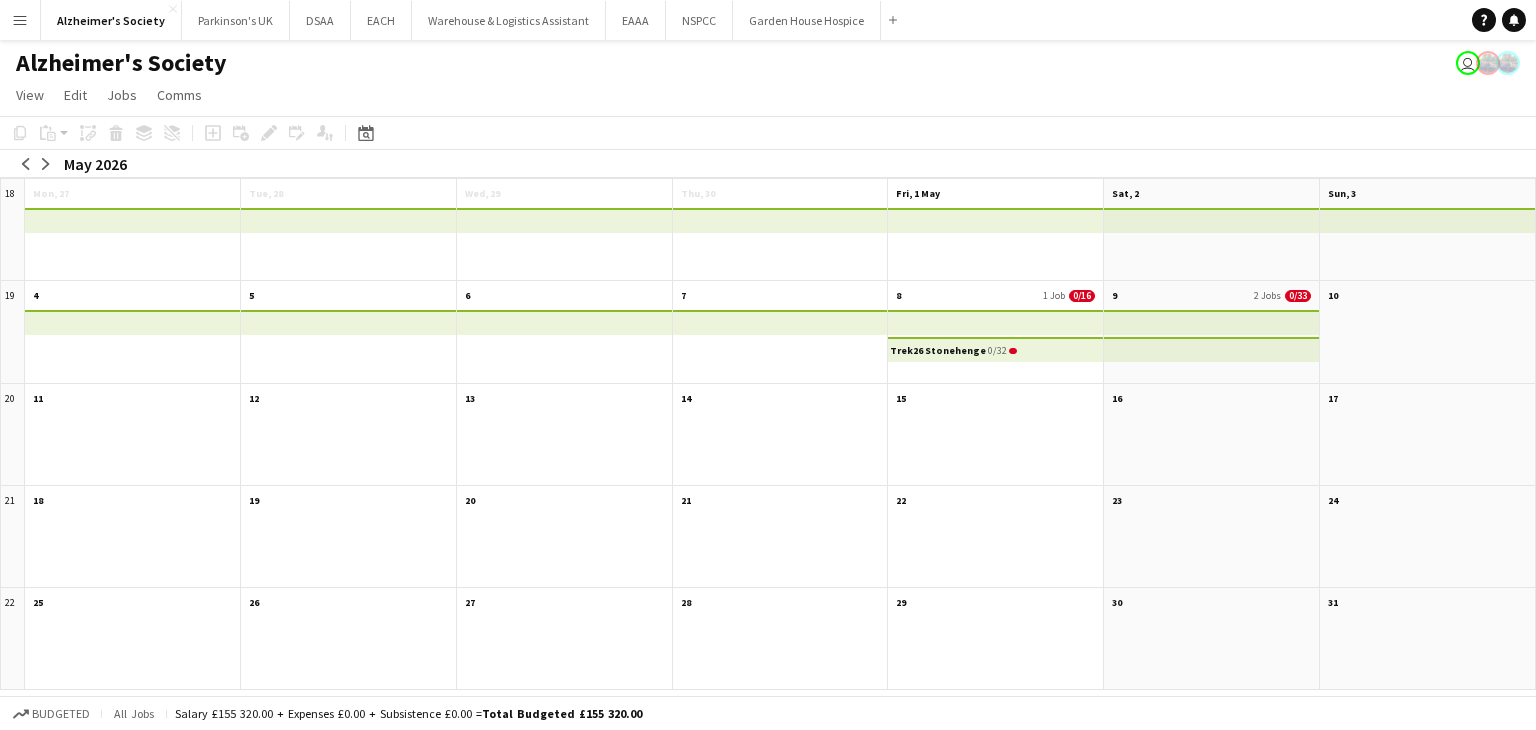 click 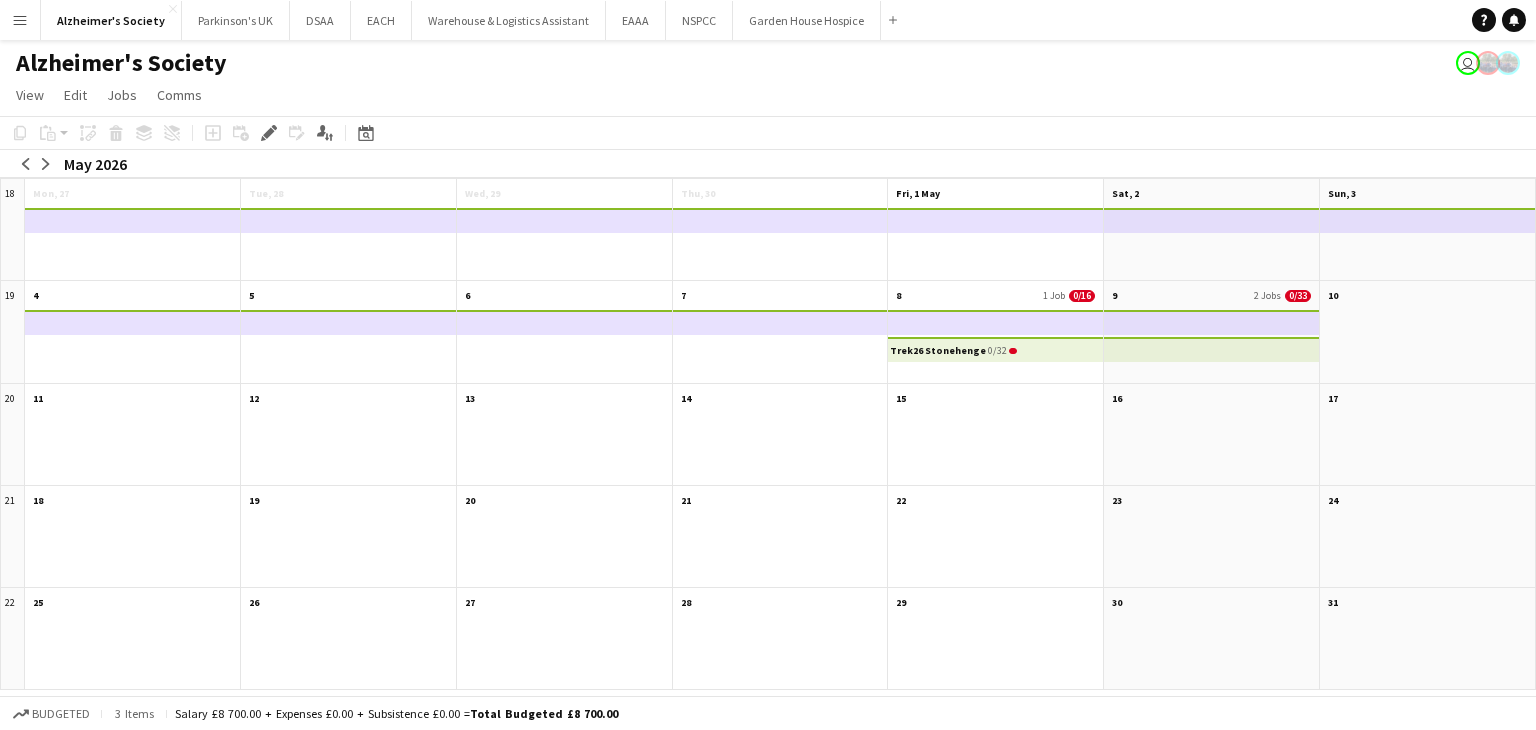 click 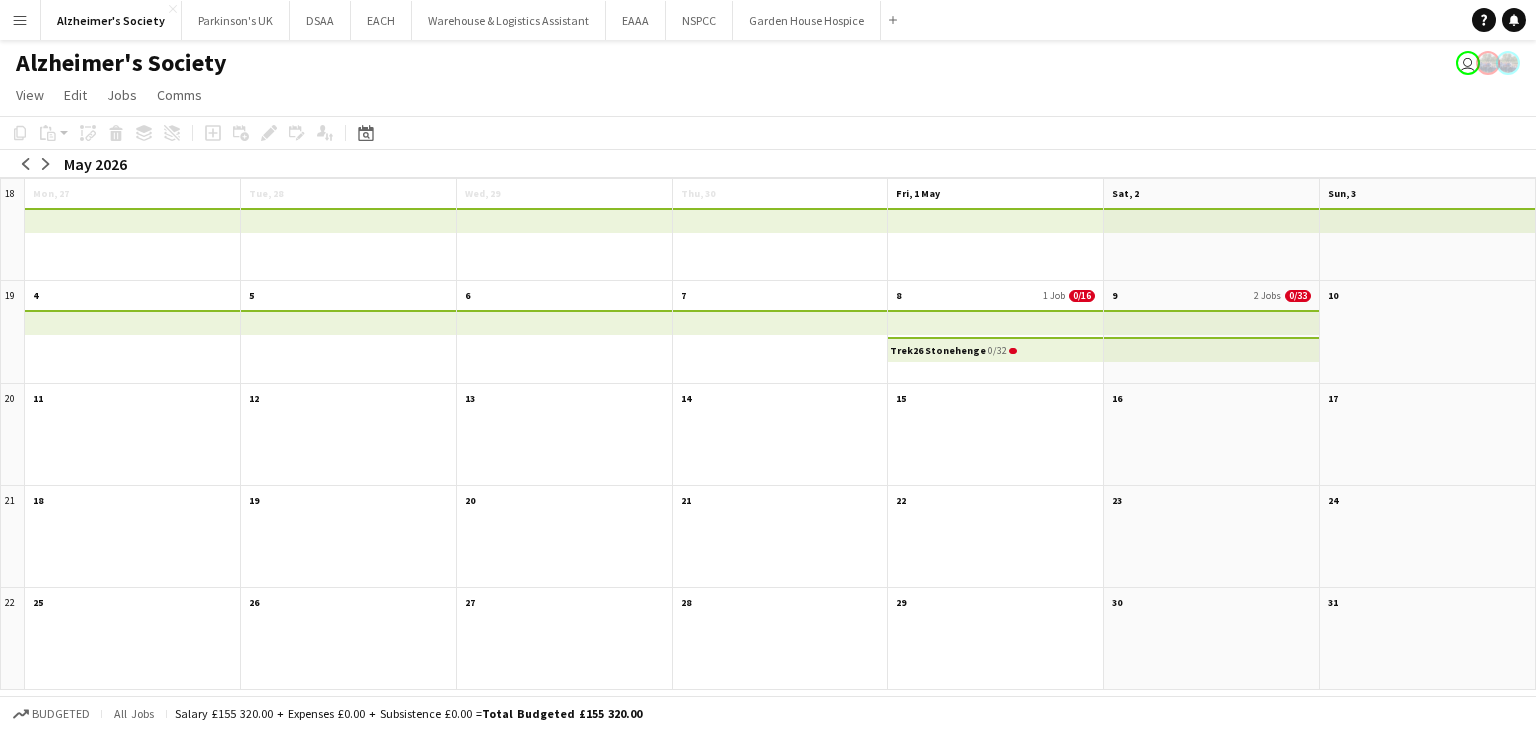 click 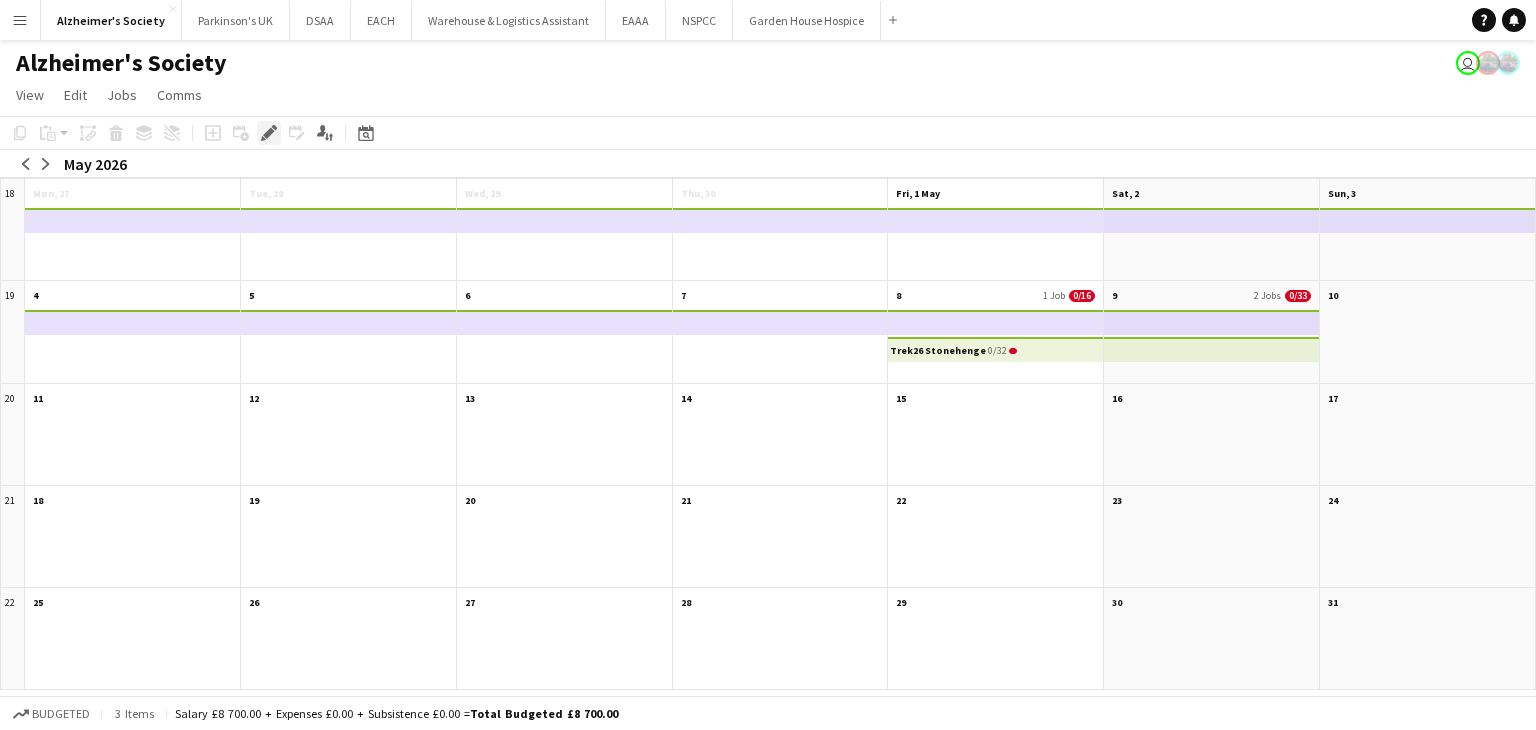 click 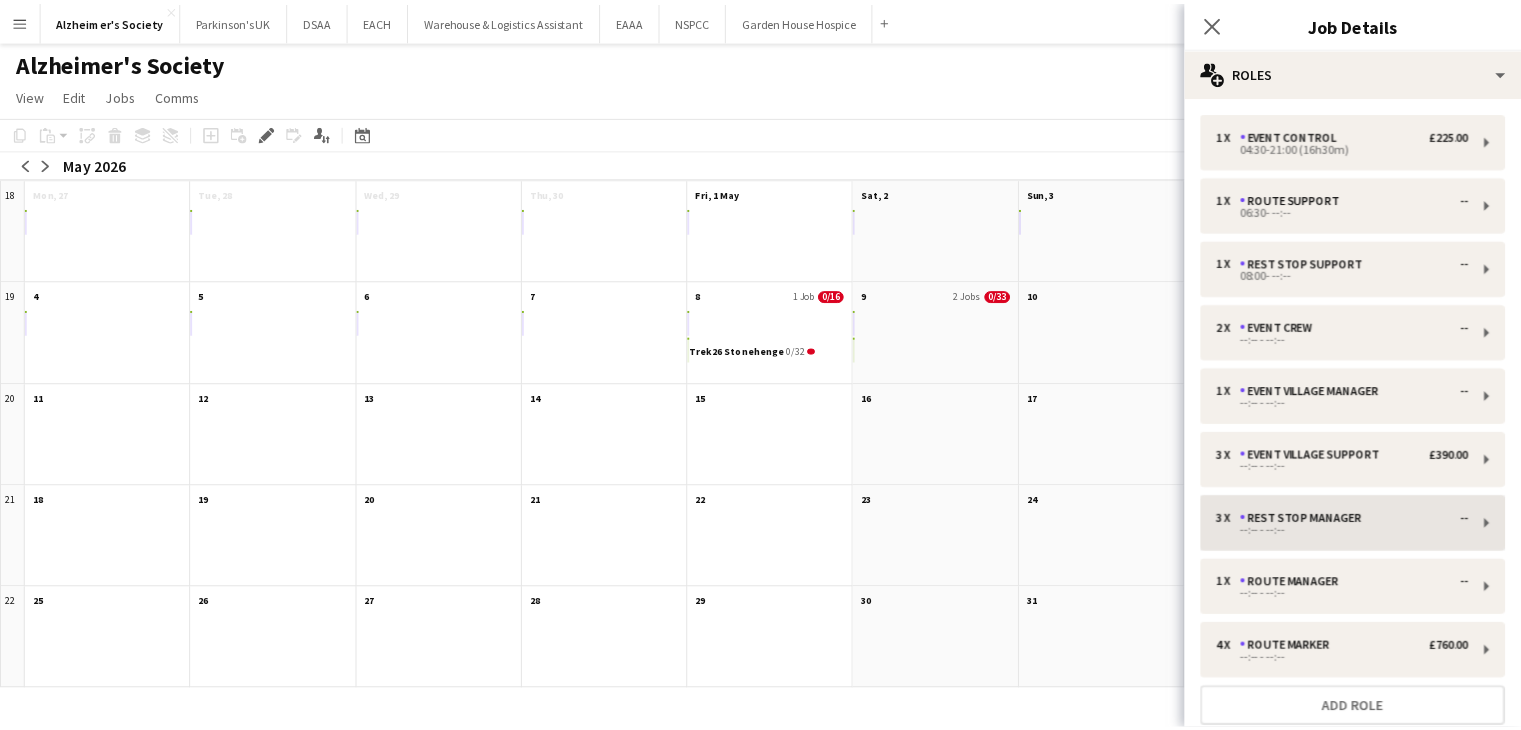 scroll, scrollTop: 151, scrollLeft: 0, axis: vertical 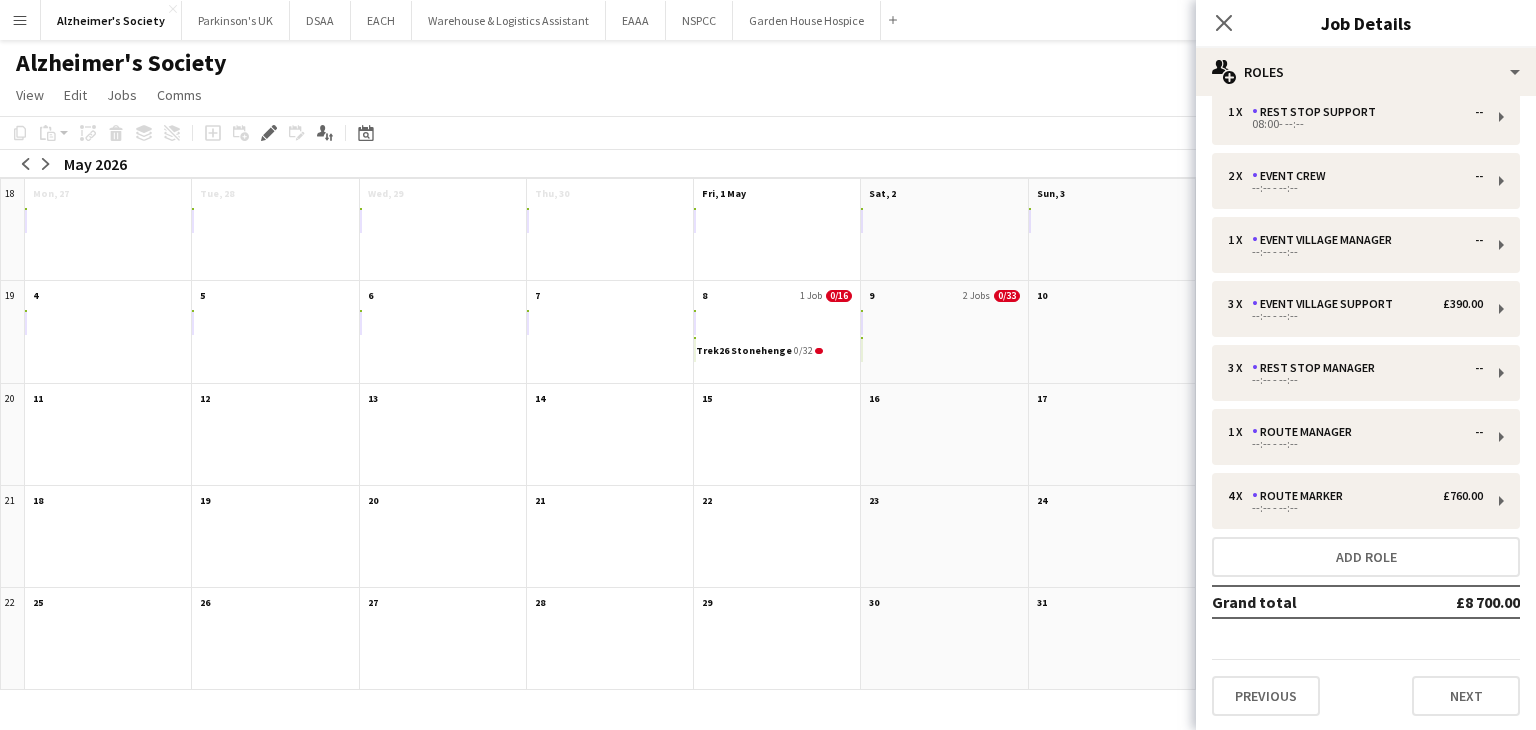 click on "1 x   Event Control   £[NUMBER]   [TIME]   1 x   Route Support   --   [TIME] - --:--   1 x   Rest Stop Support   --   [TIME] - --:--   2 x   Event Crew   --   --:-- - --:--   1 x   Event Village Manager   --   --:-- - --:--   3 x   Event Village Support   £[NUMBER]   --:-- - --:--   3 x   Rest Stop Manager   --   --:-- - --:--   1 x   Route Manager   --   --:-- - --:--   4 x   Route Marker   £[NUMBER]   --:-- - --:--   Add role   Grand total   £[NUMBER]   Previous   Next" at bounding box center (1366, 338) 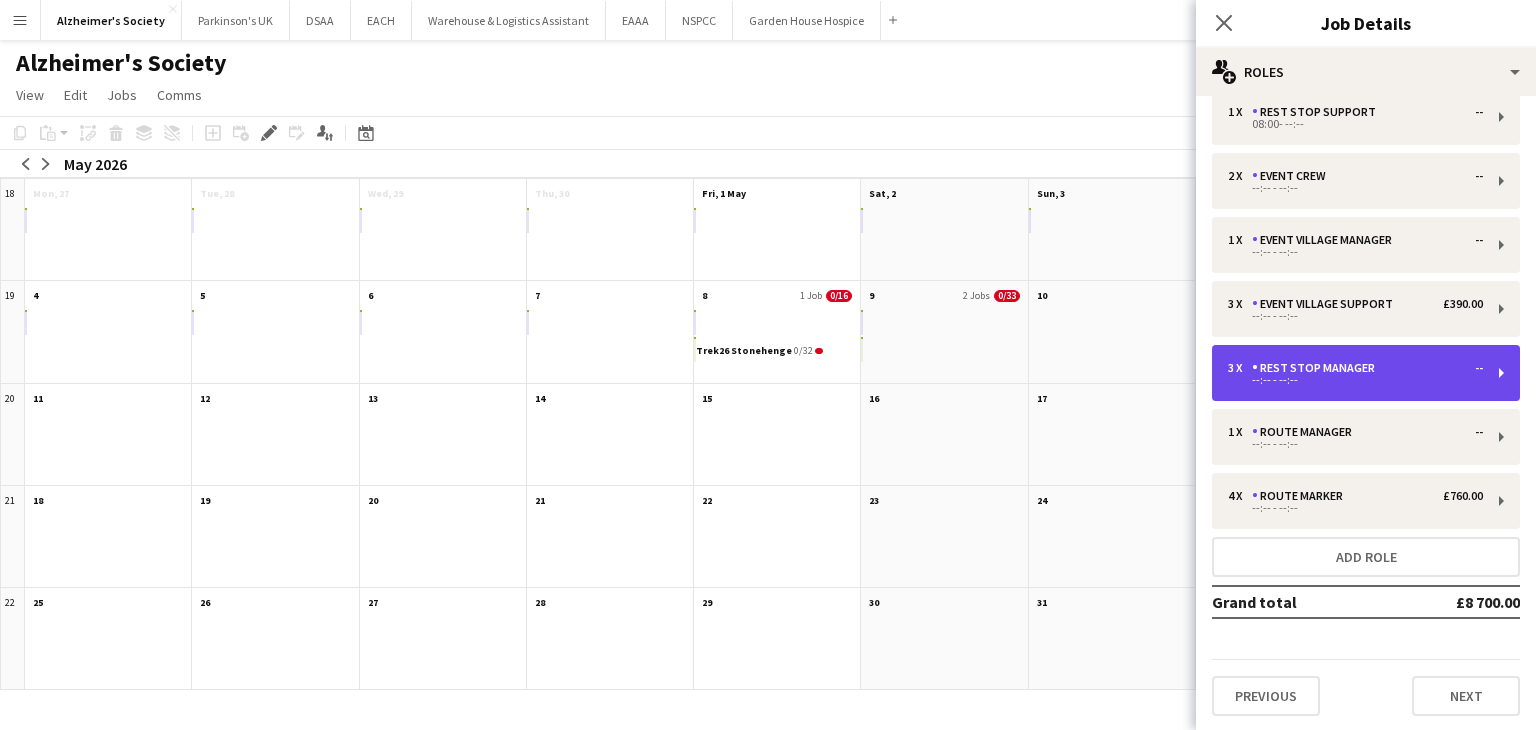 click on "--:-- - --:--" at bounding box center (1355, 380) 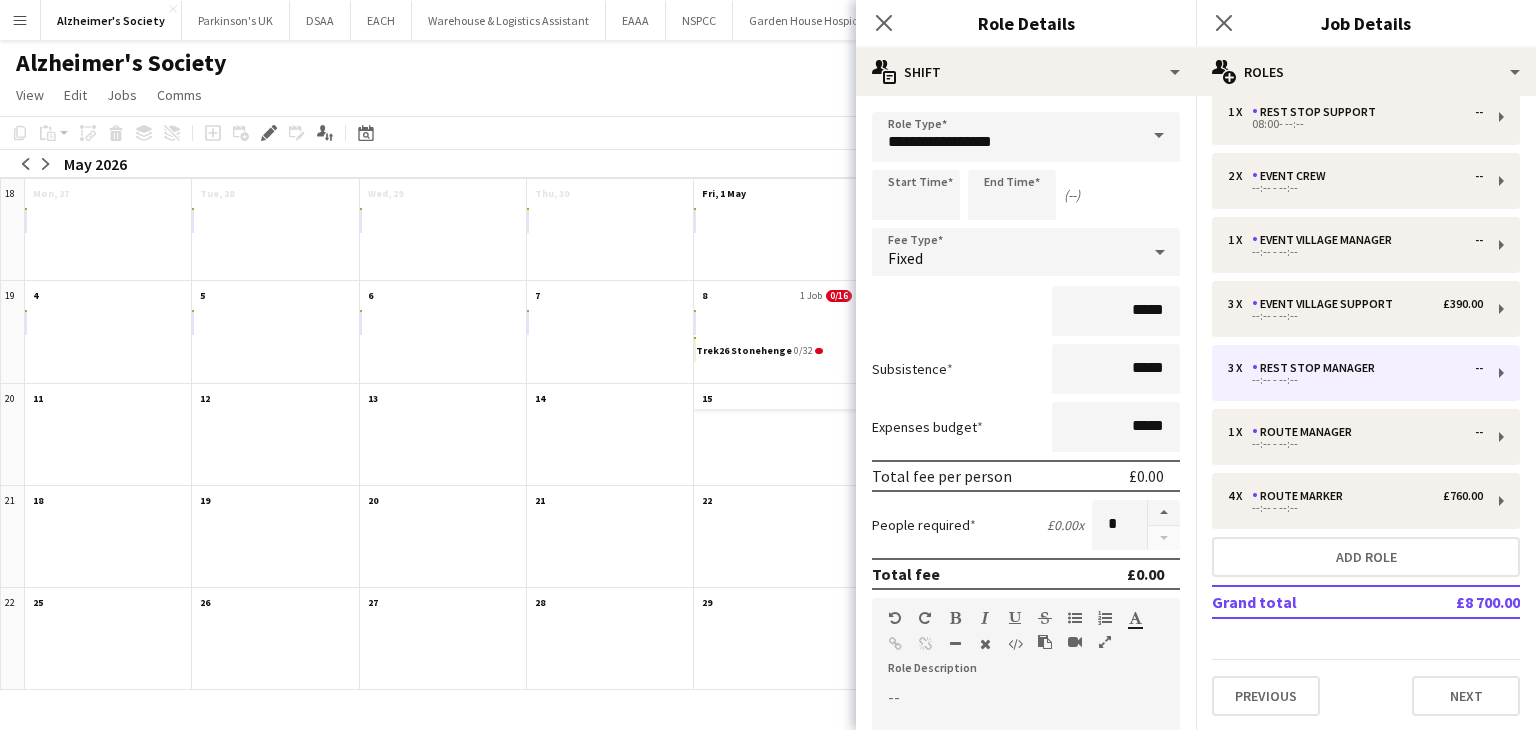 click on "15" 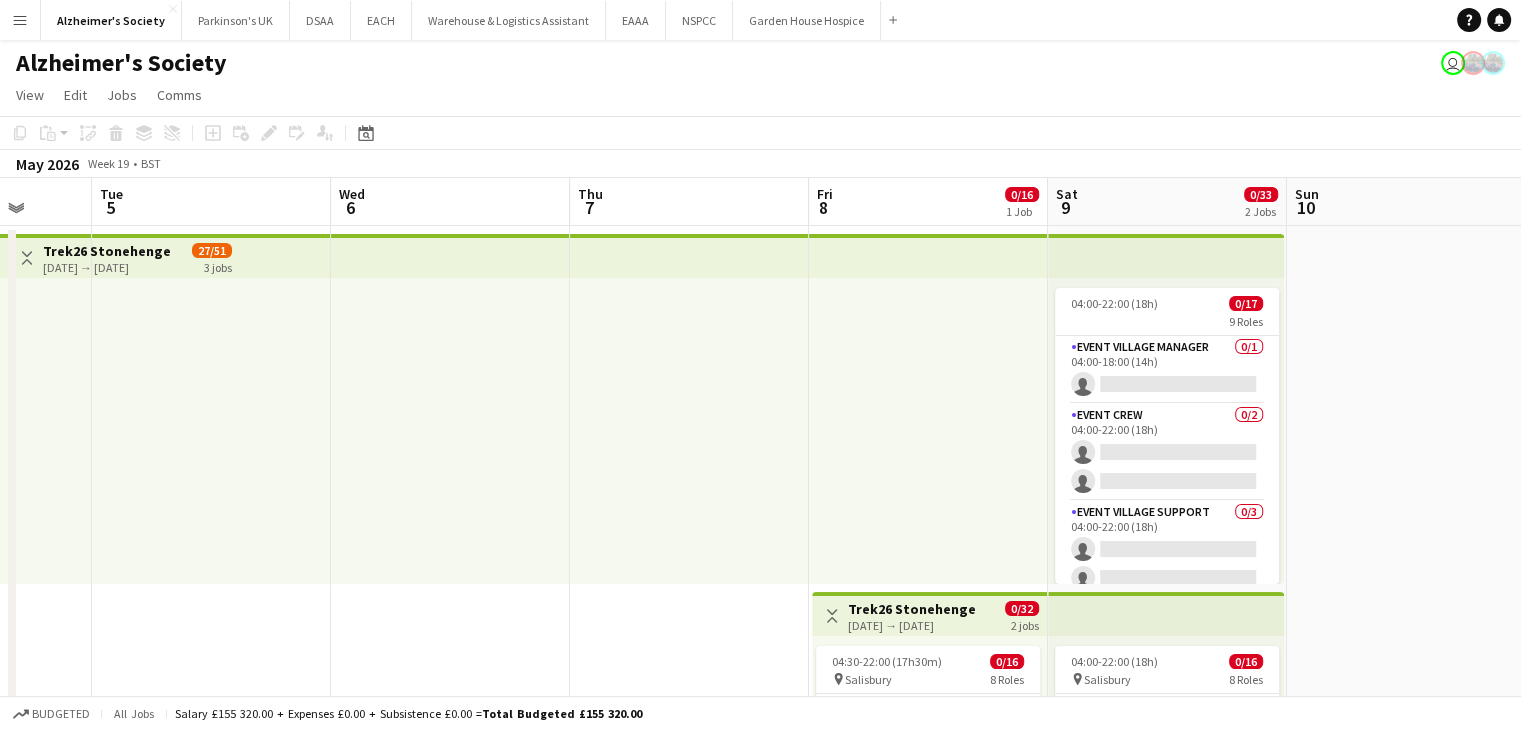 scroll, scrollTop: 0, scrollLeft: 623, axis: horizontal 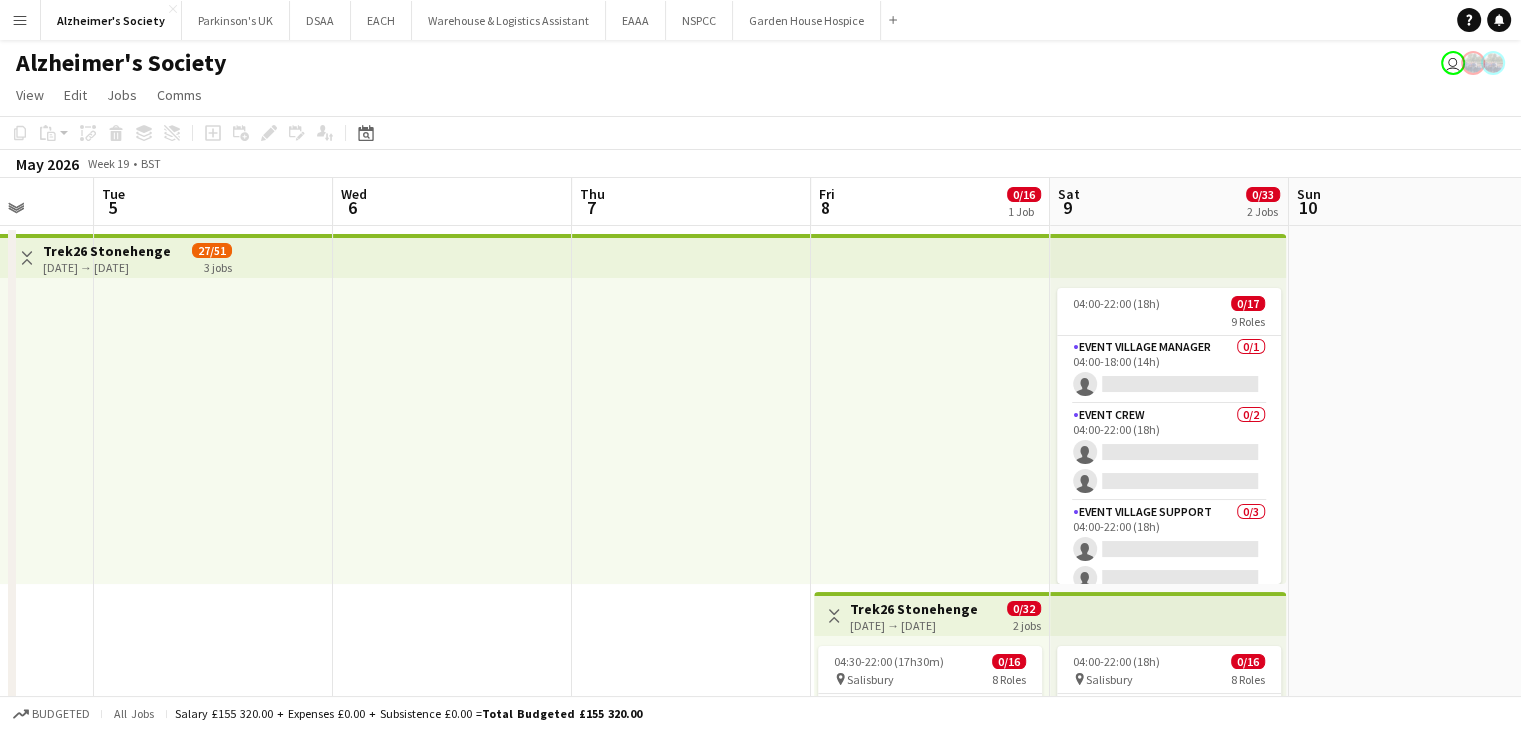click on "Trek26 Stonehenge" at bounding box center (107, 251) 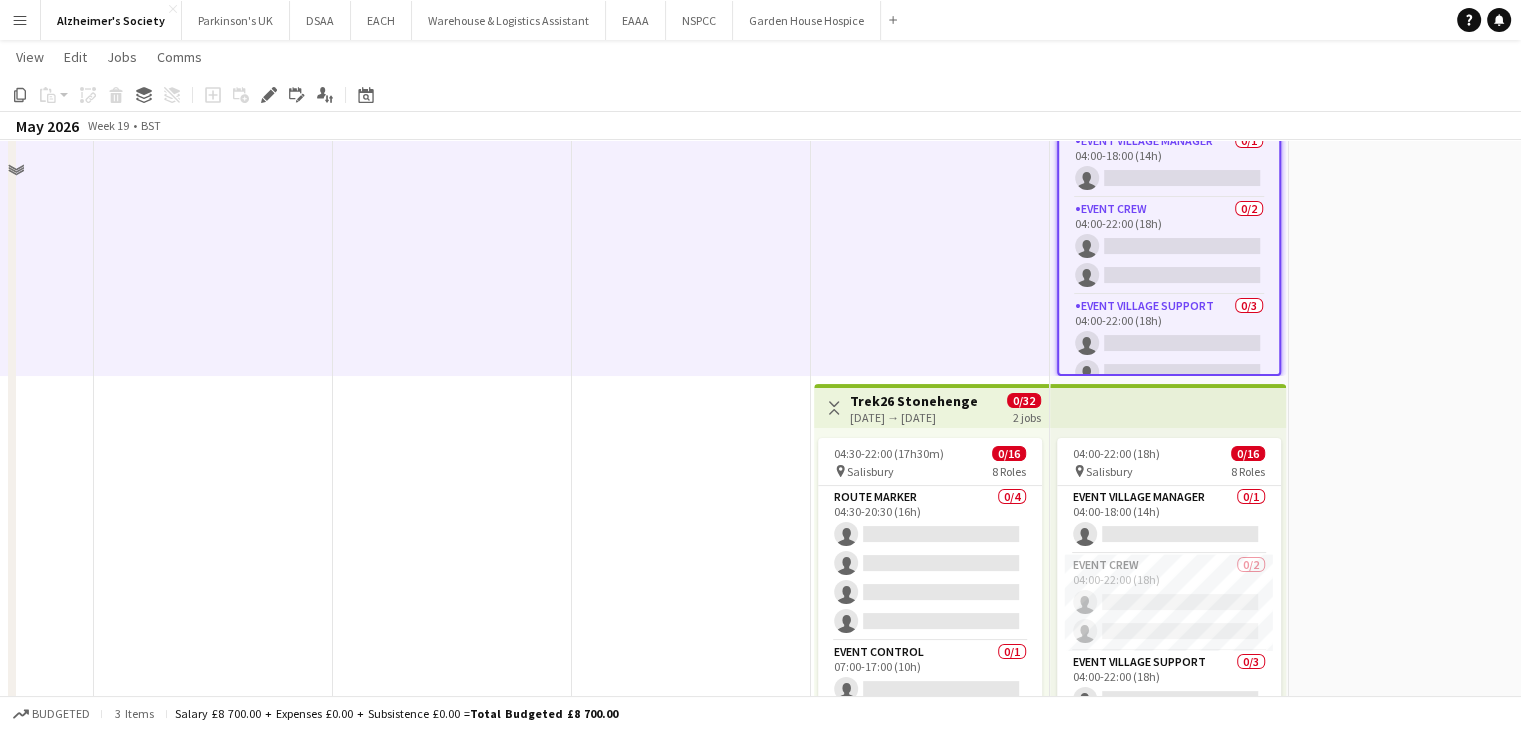scroll, scrollTop: 0, scrollLeft: 0, axis: both 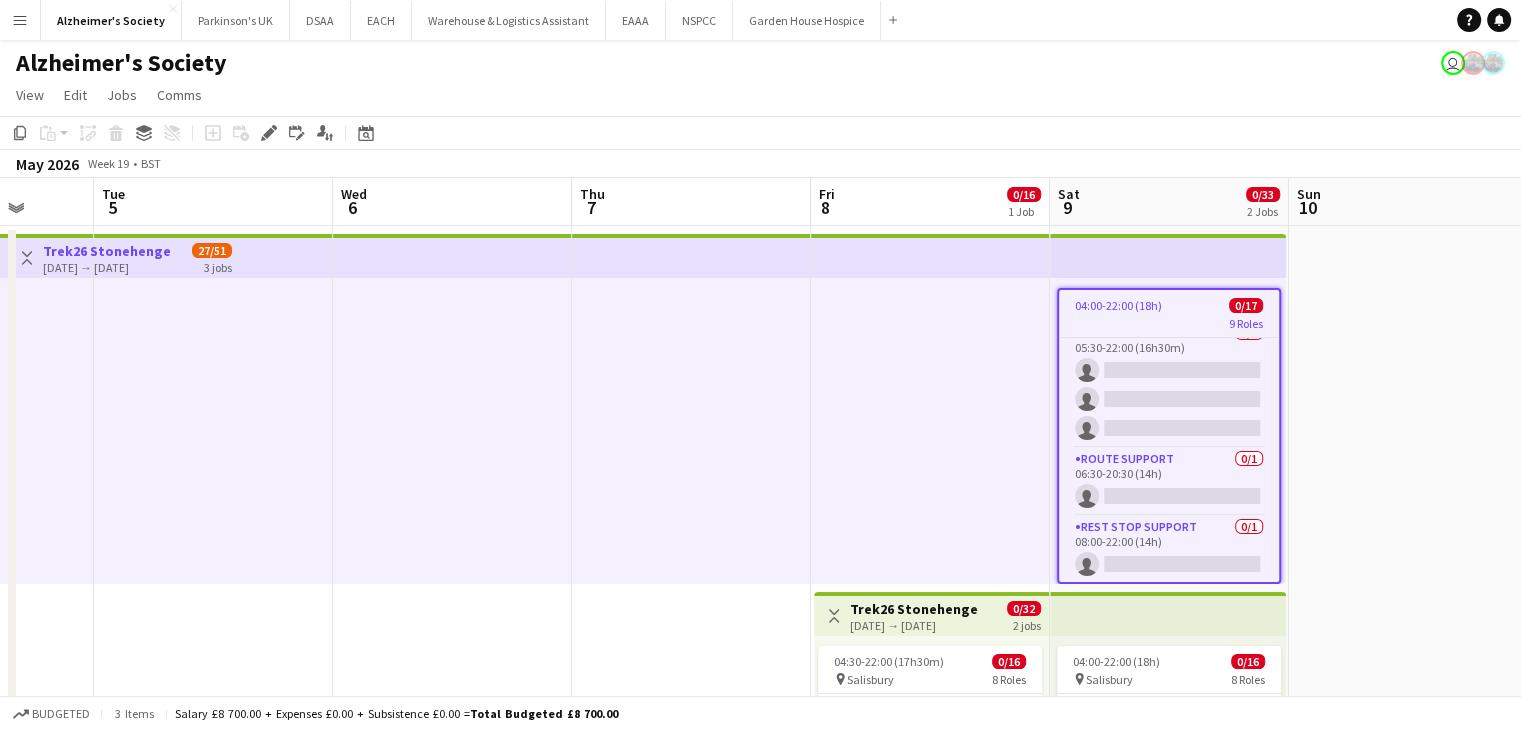 click on "04:00-22:00 (18h)    0/17" at bounding box center [1169, 305] 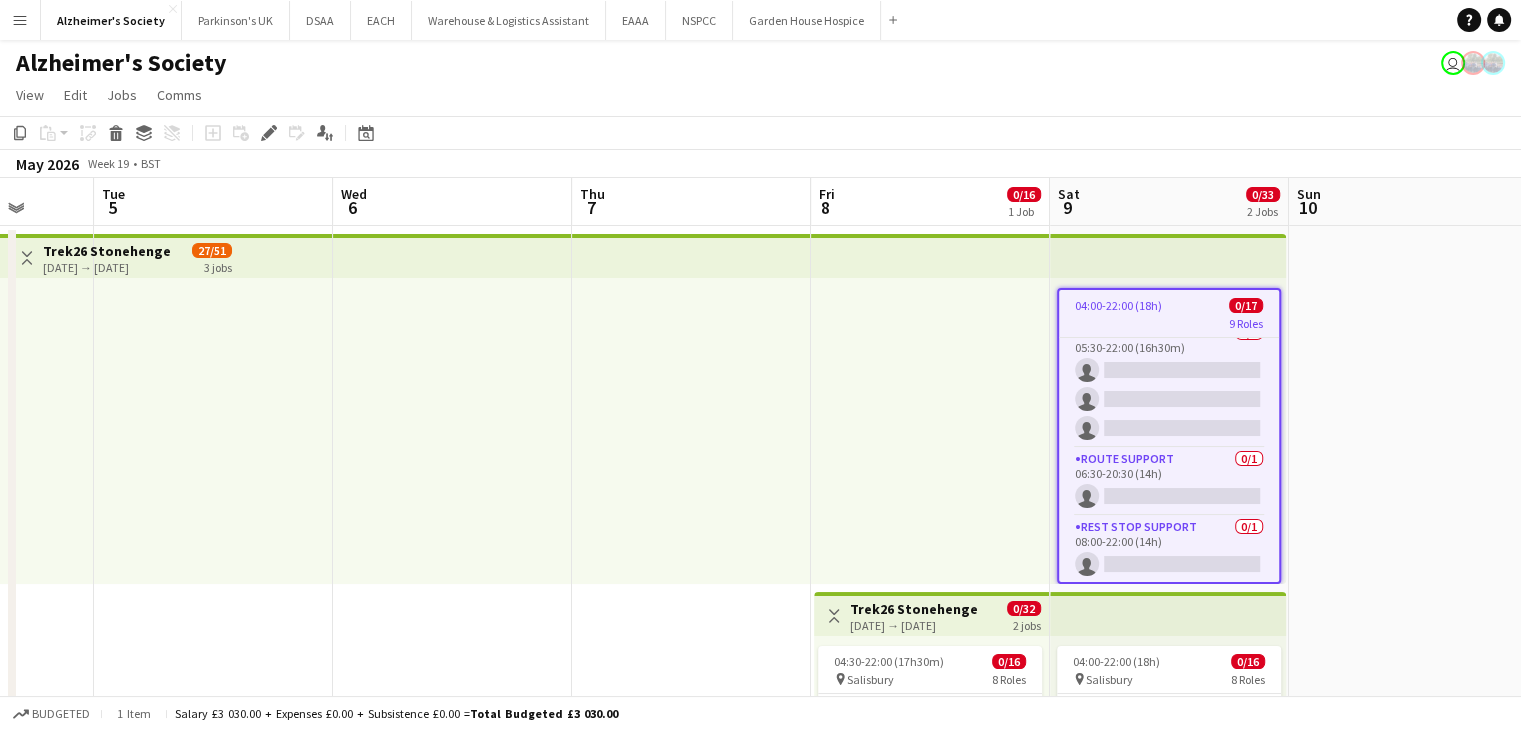 click on "04:00-22:00 (18h)    0/17" at bounding box center (1169, 305) 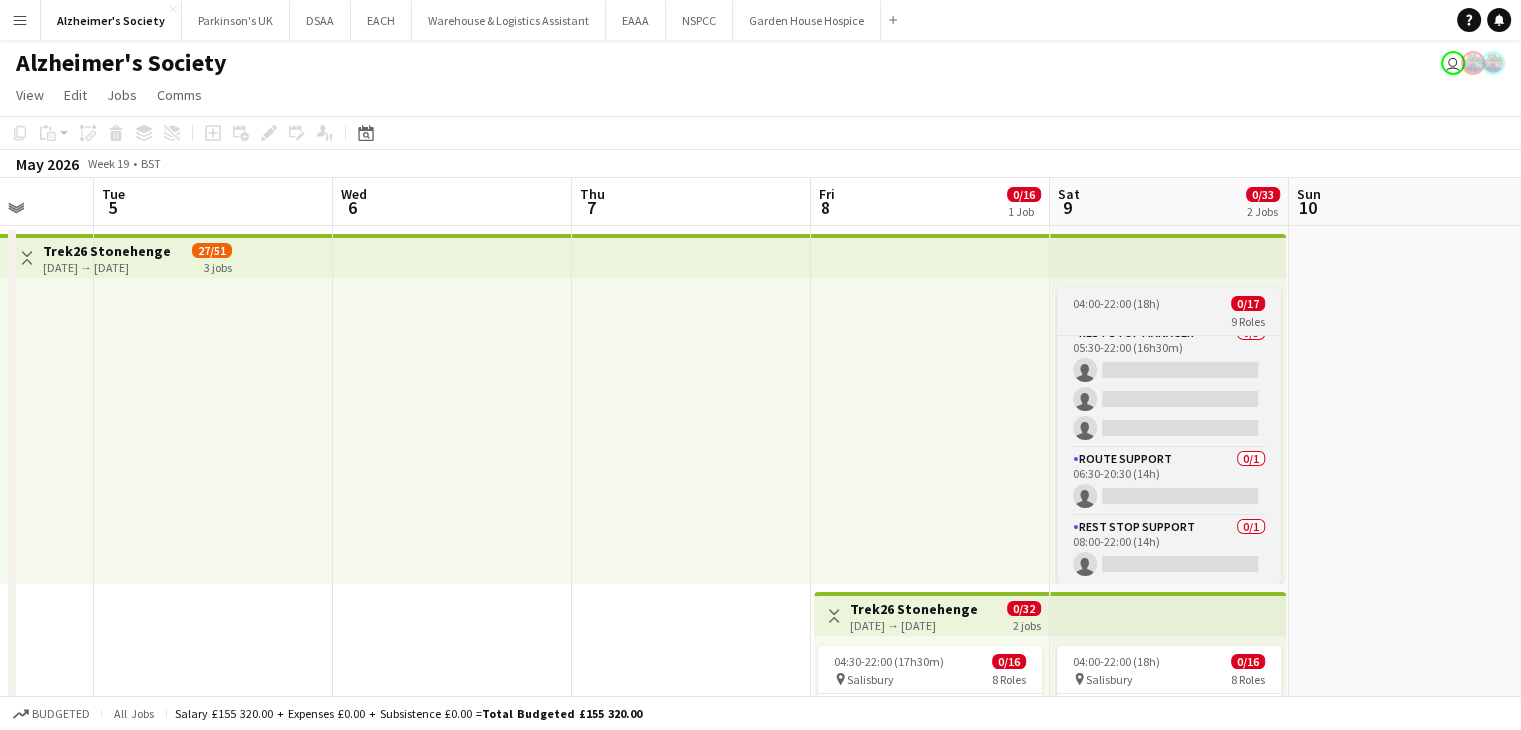 click on "04:00-22:00 (18h)    0/17" at bounding box center [1169, 303] 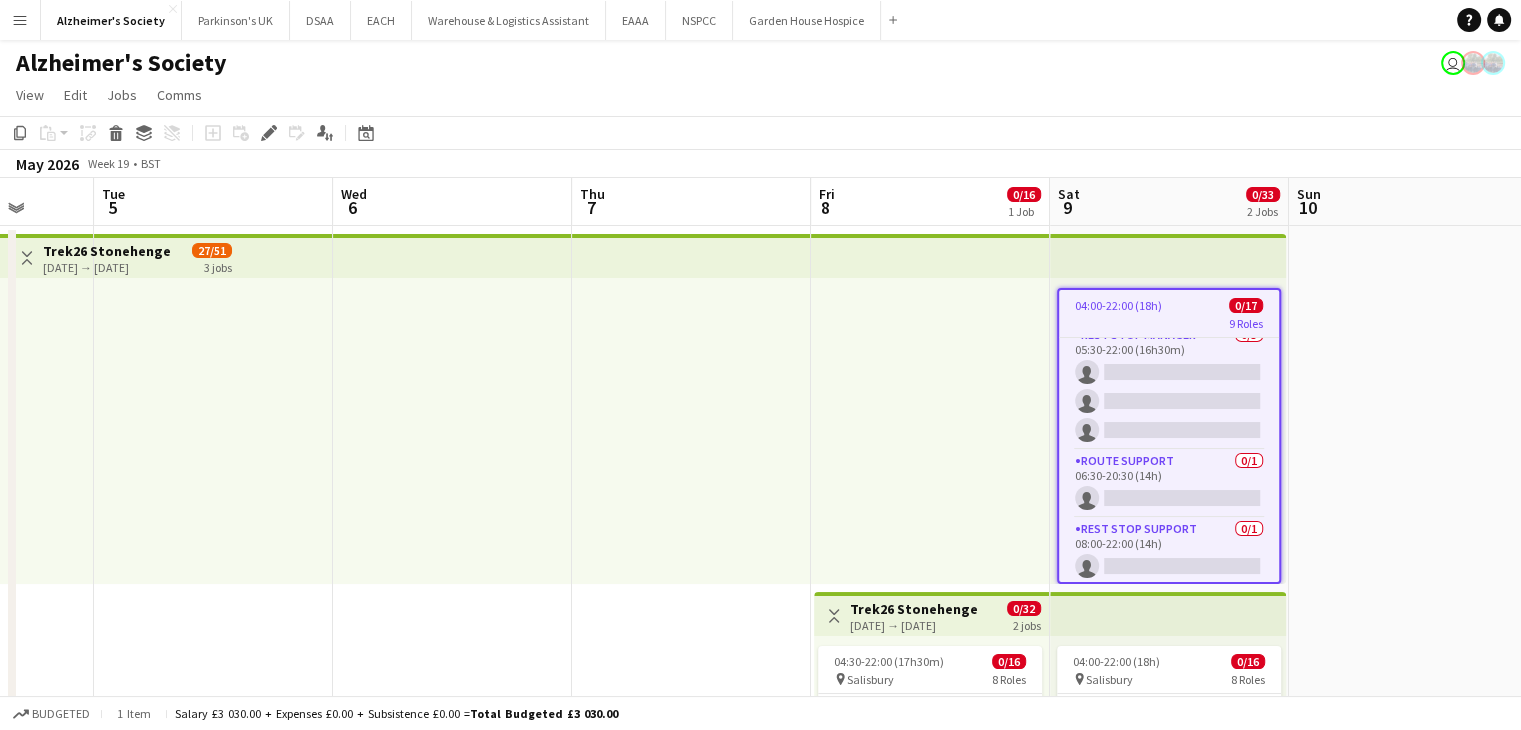 scroll, scrollTop: 598, scrollLeft: 0, axis: vertical 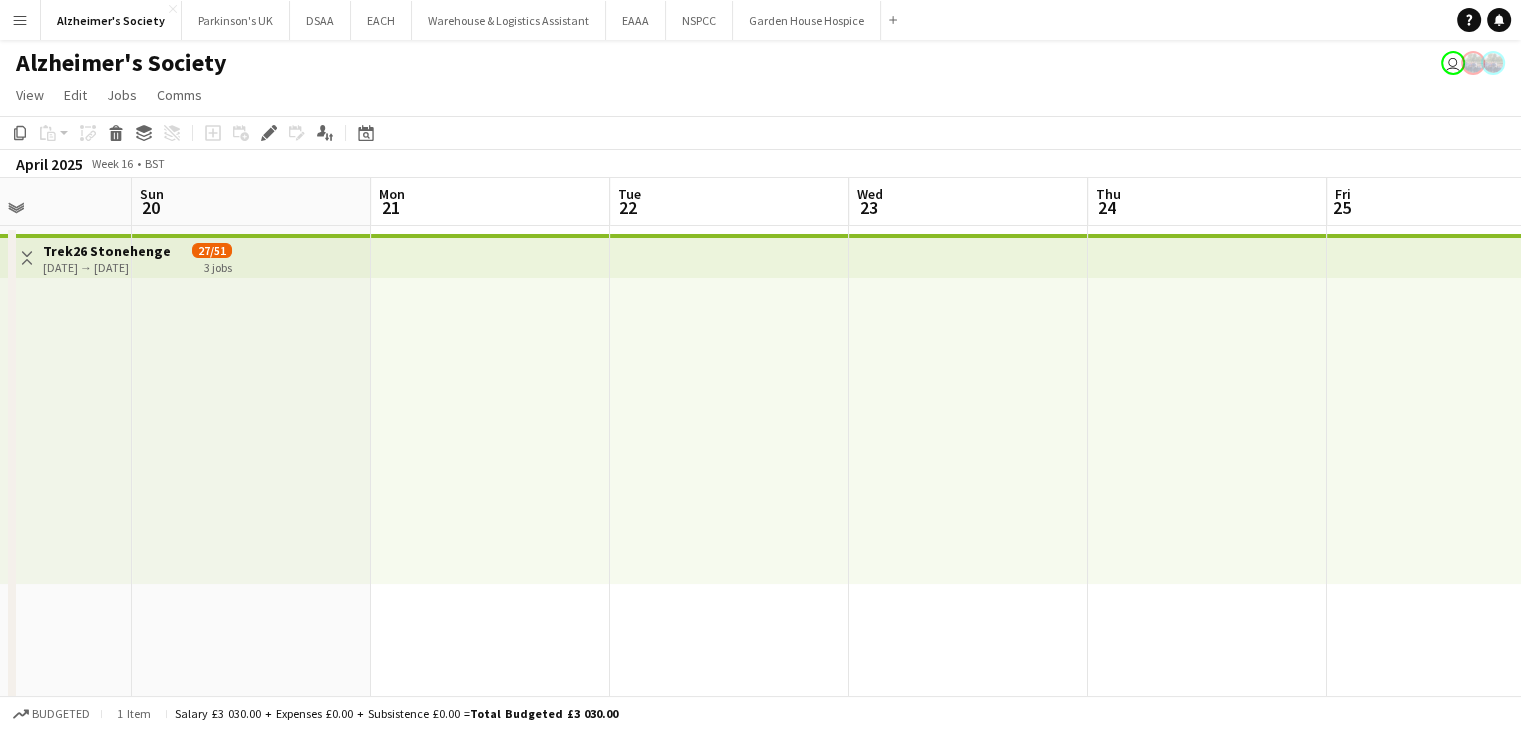 click on "Toggle View" at bounding box center [27, 258] 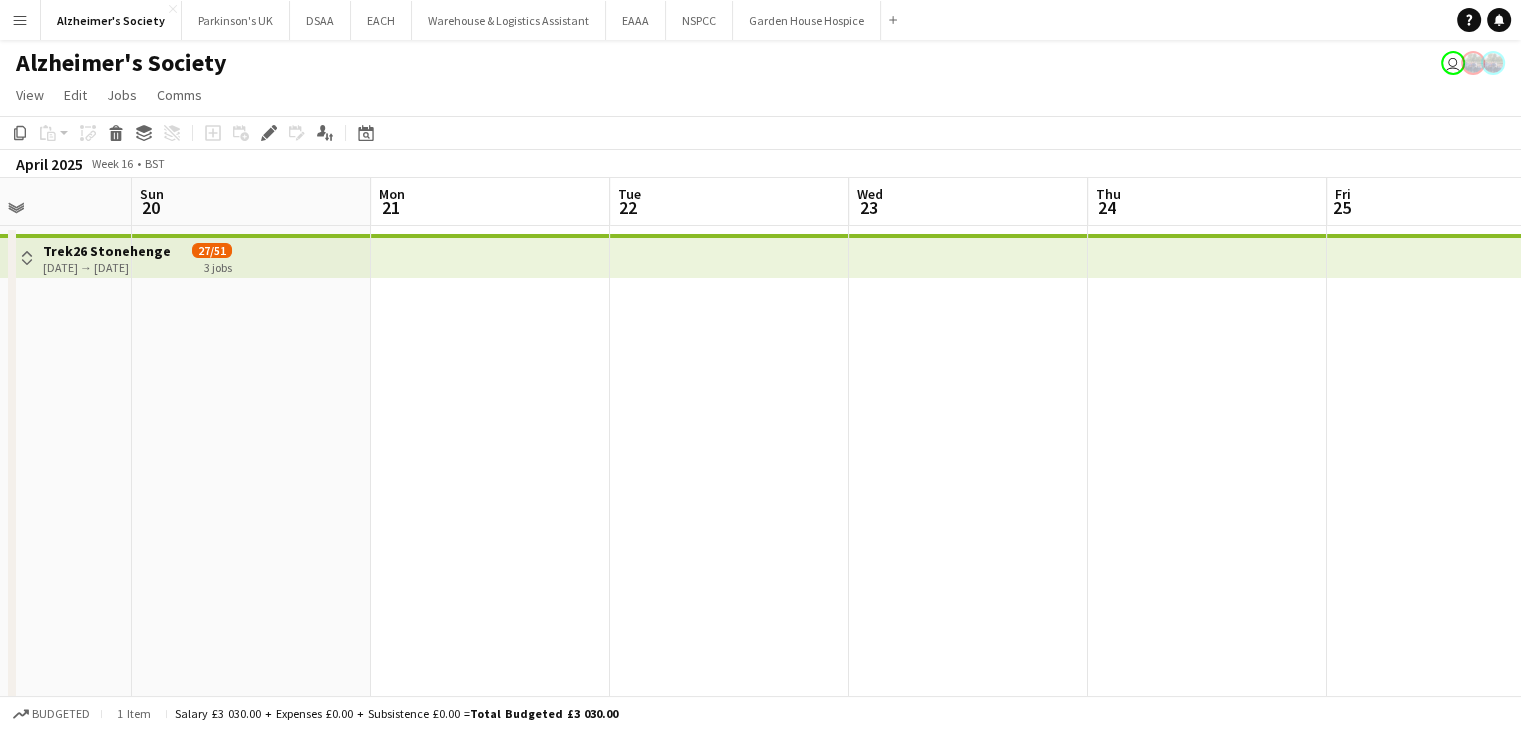 click on "Toggle View" at bounding box center (27, 258) 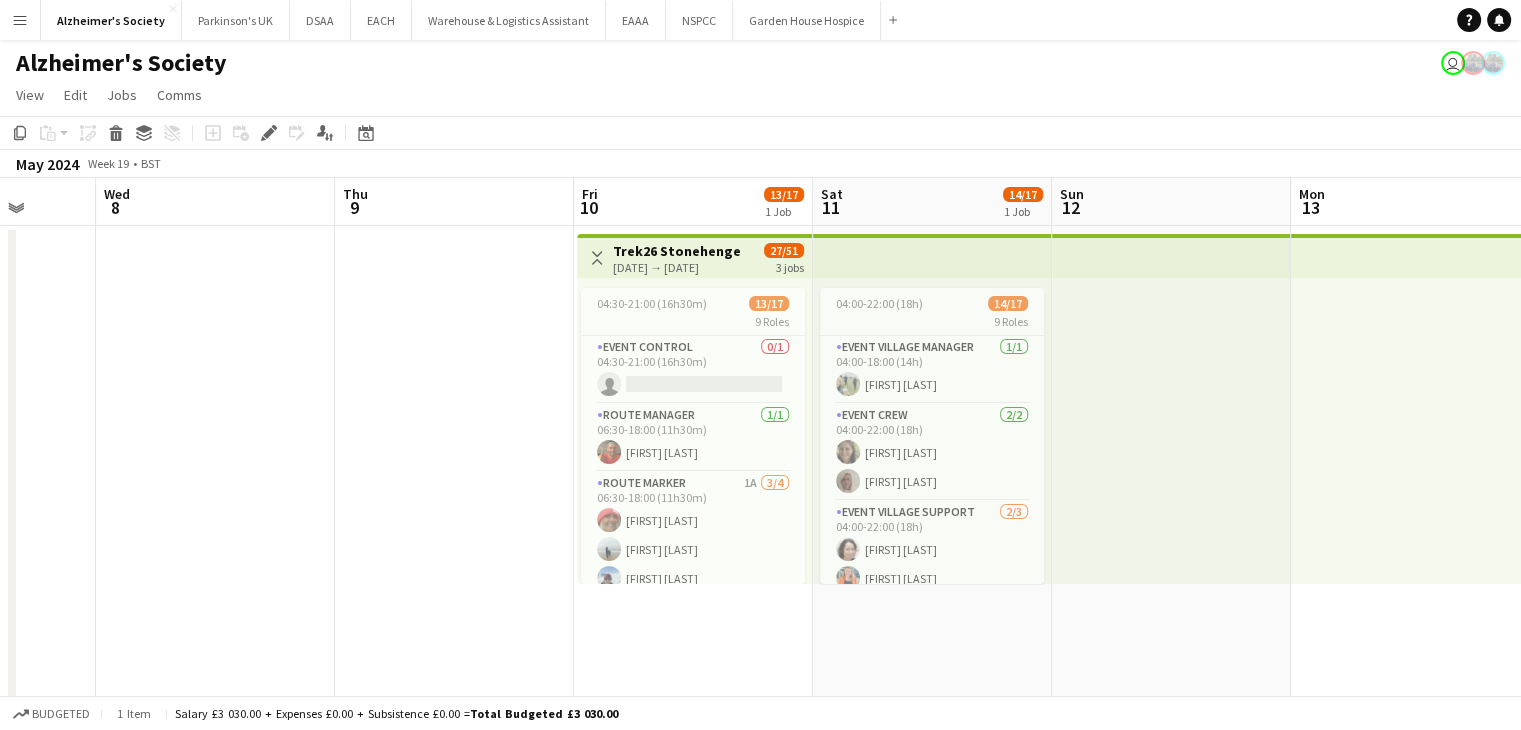 scroll, scrollTop: 0, scrollLeft: 620, axis: horizontal 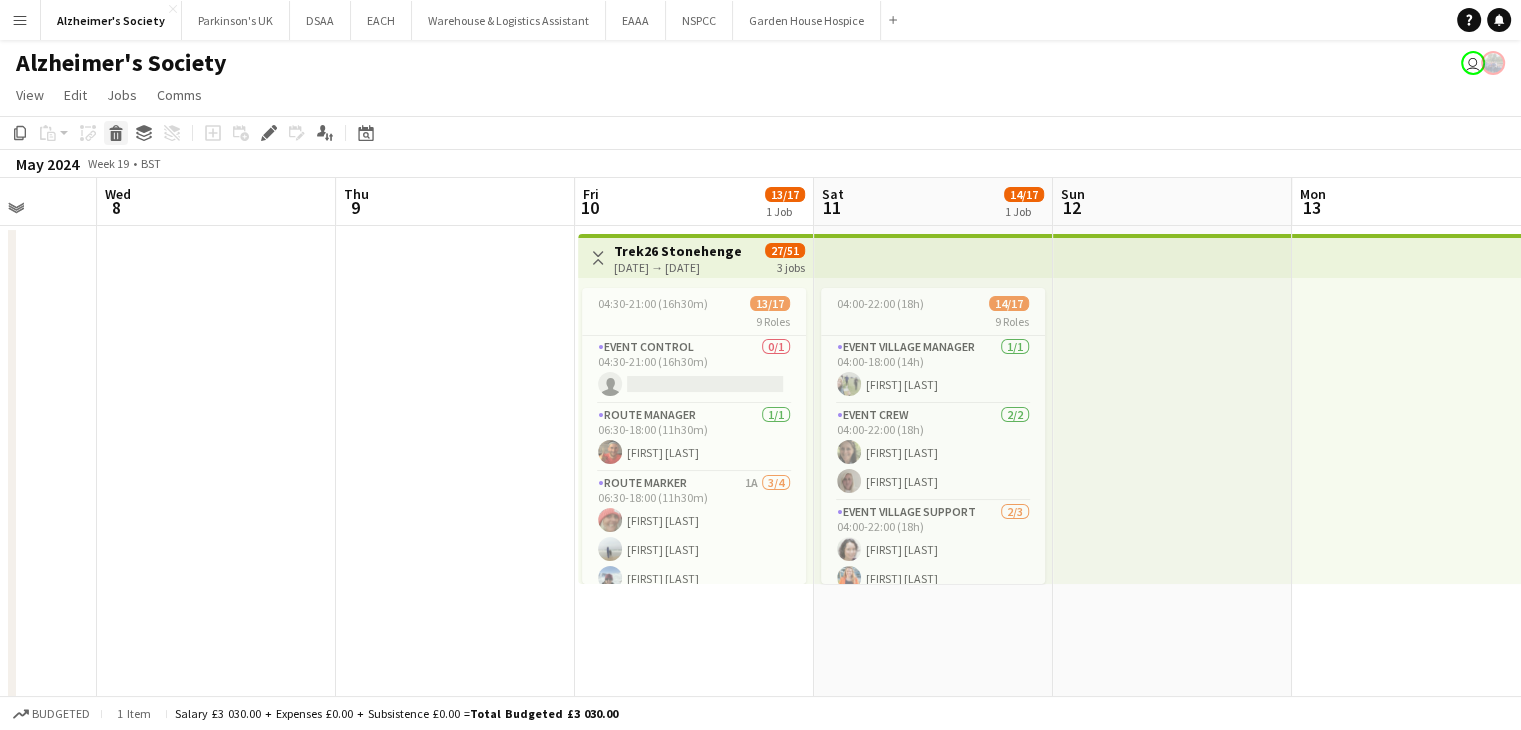 click 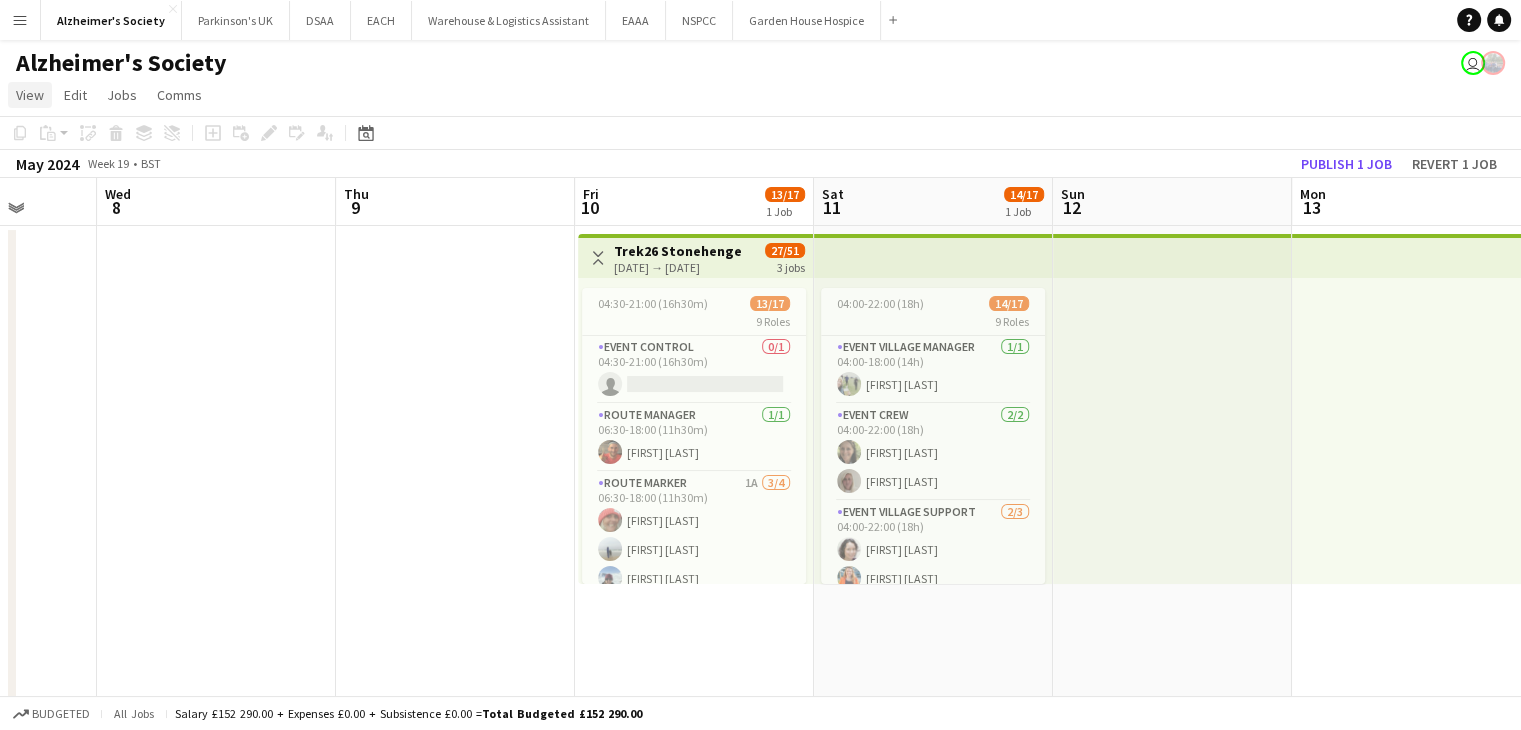 click on "View" 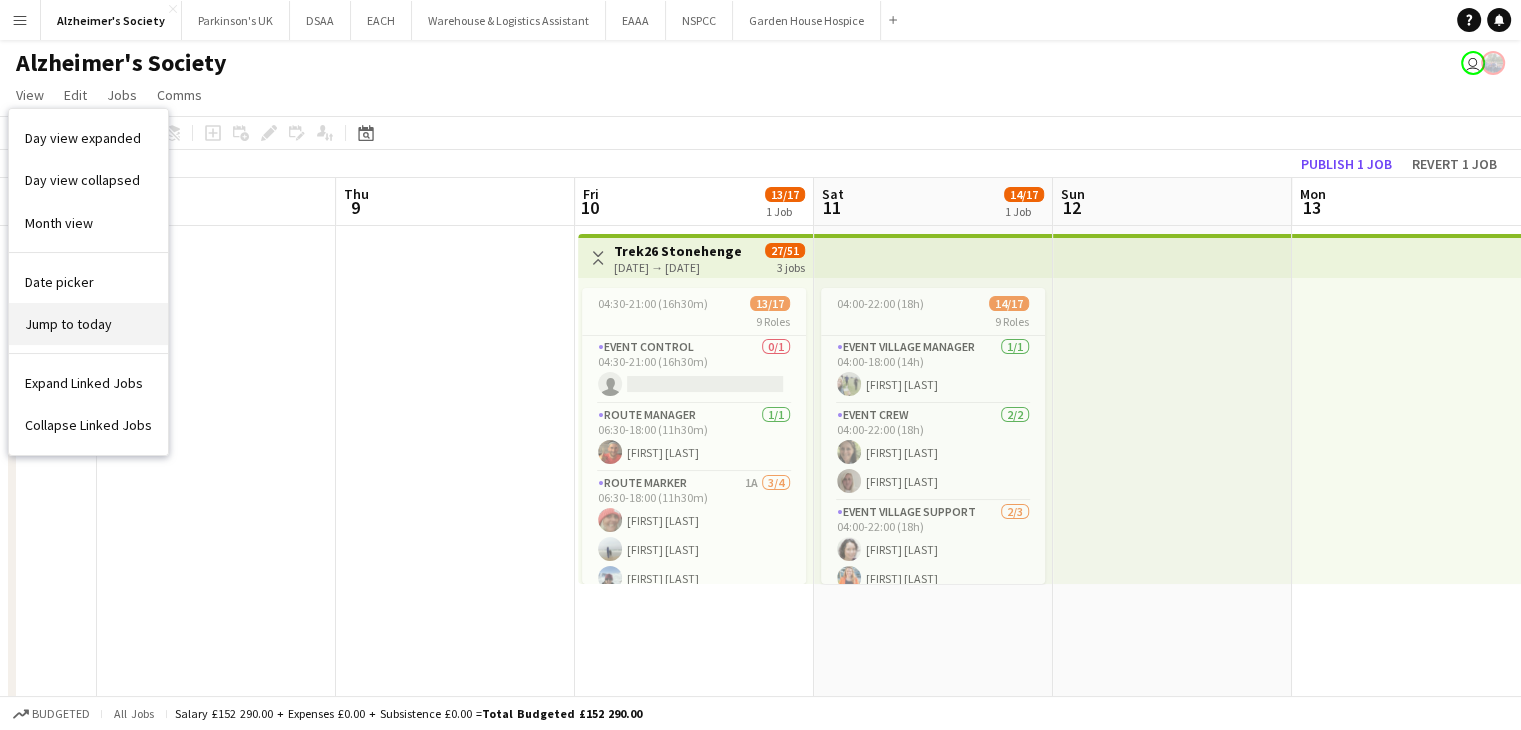 click on "Jump to today" at bounding box center (68, 324) 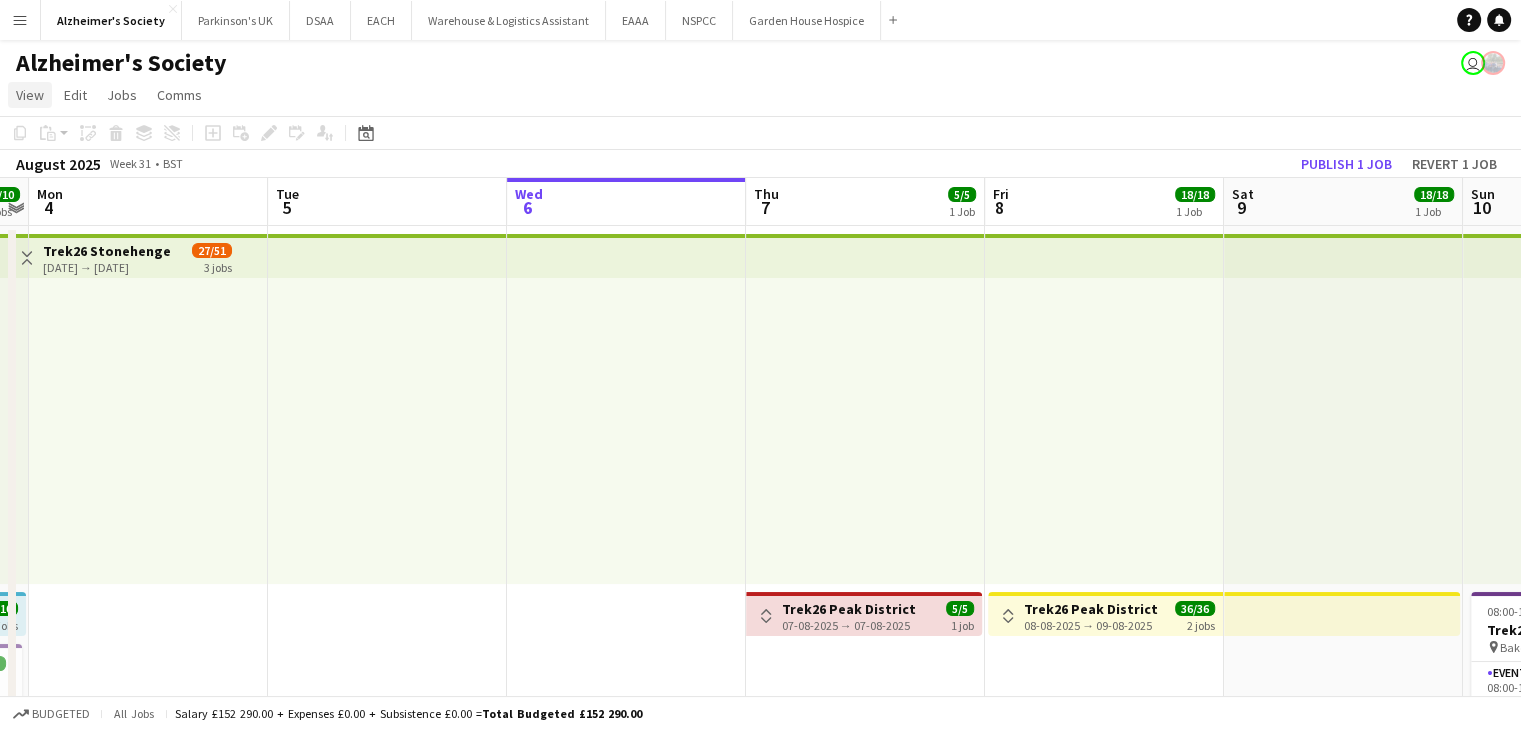 click on "View" 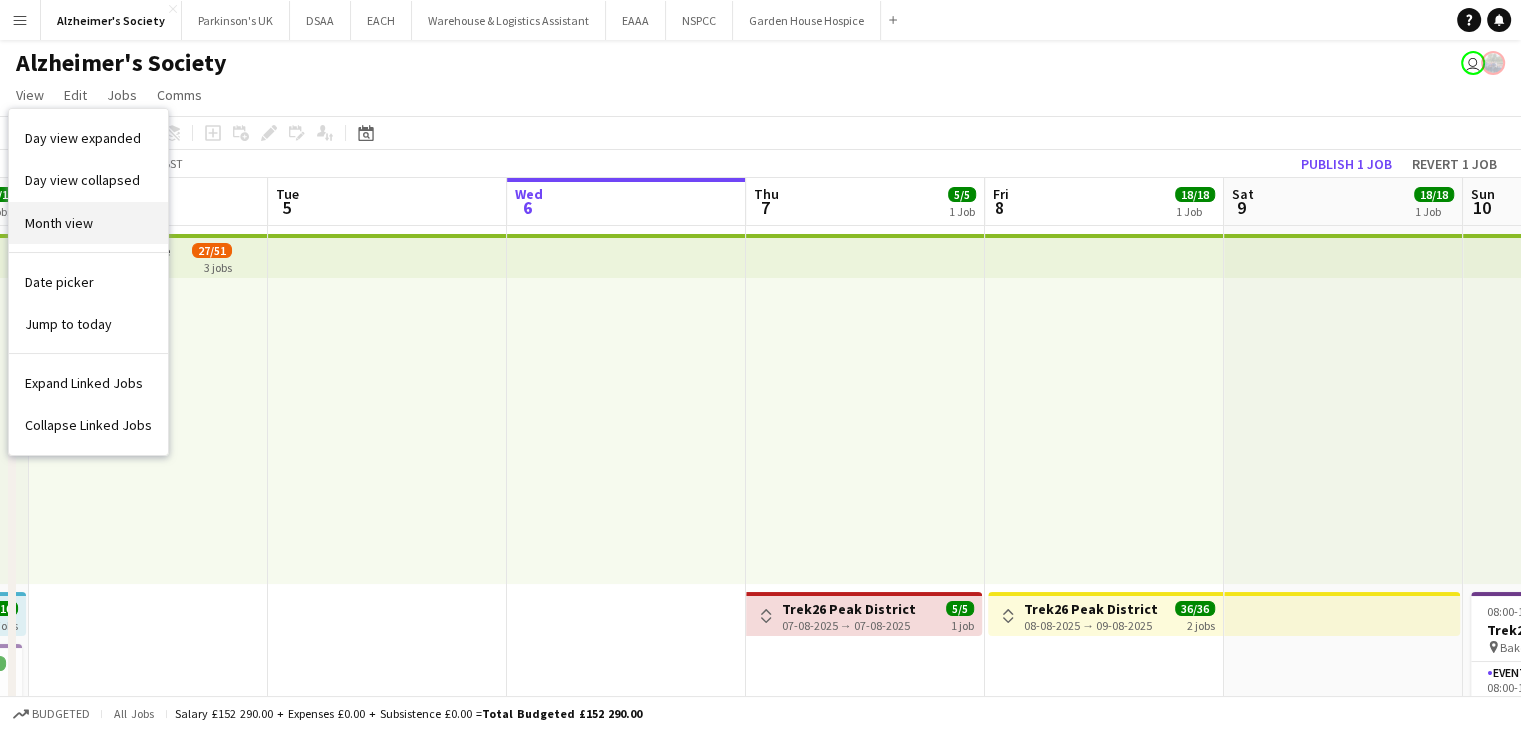 click on "Month view" at bounding box center (88, 223) 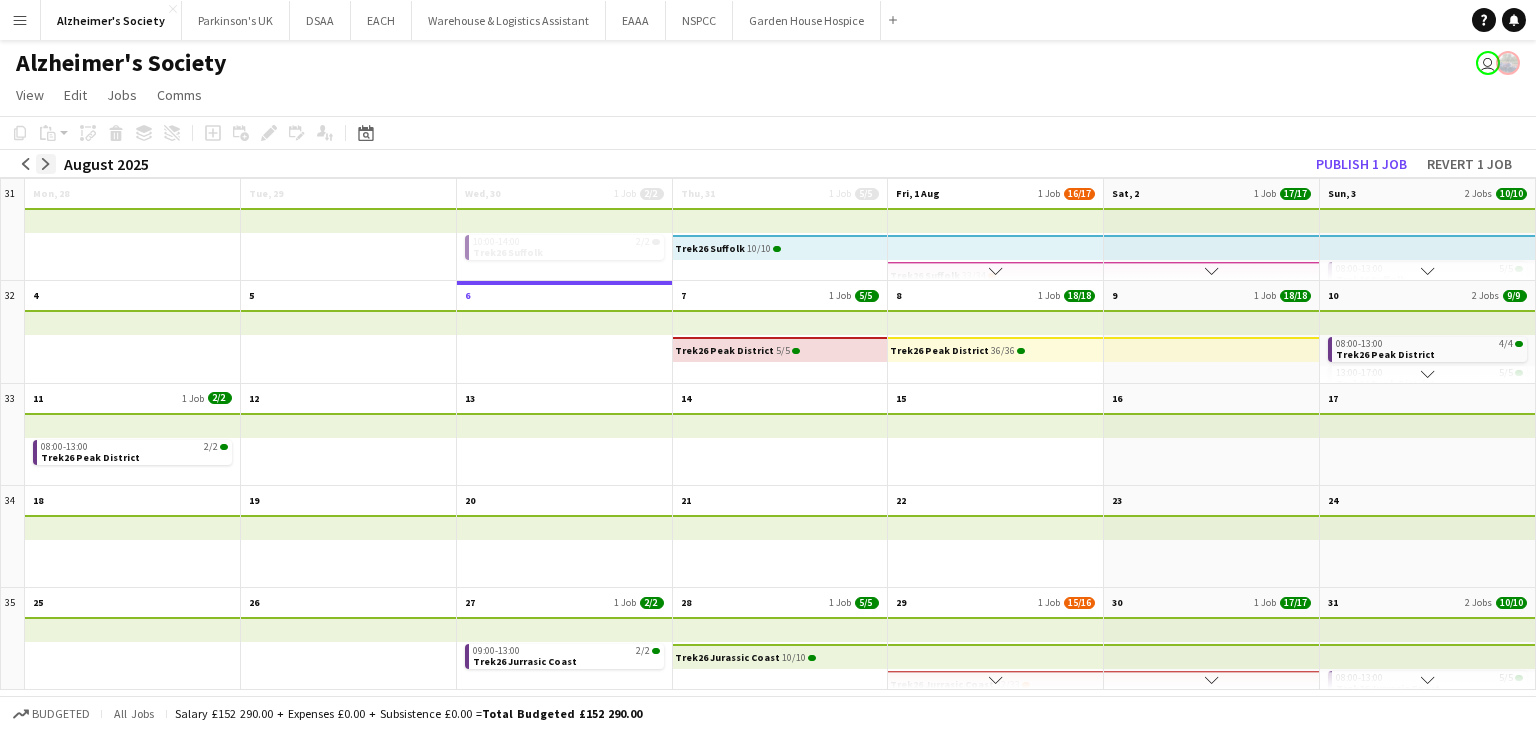 click on "arrow-right" 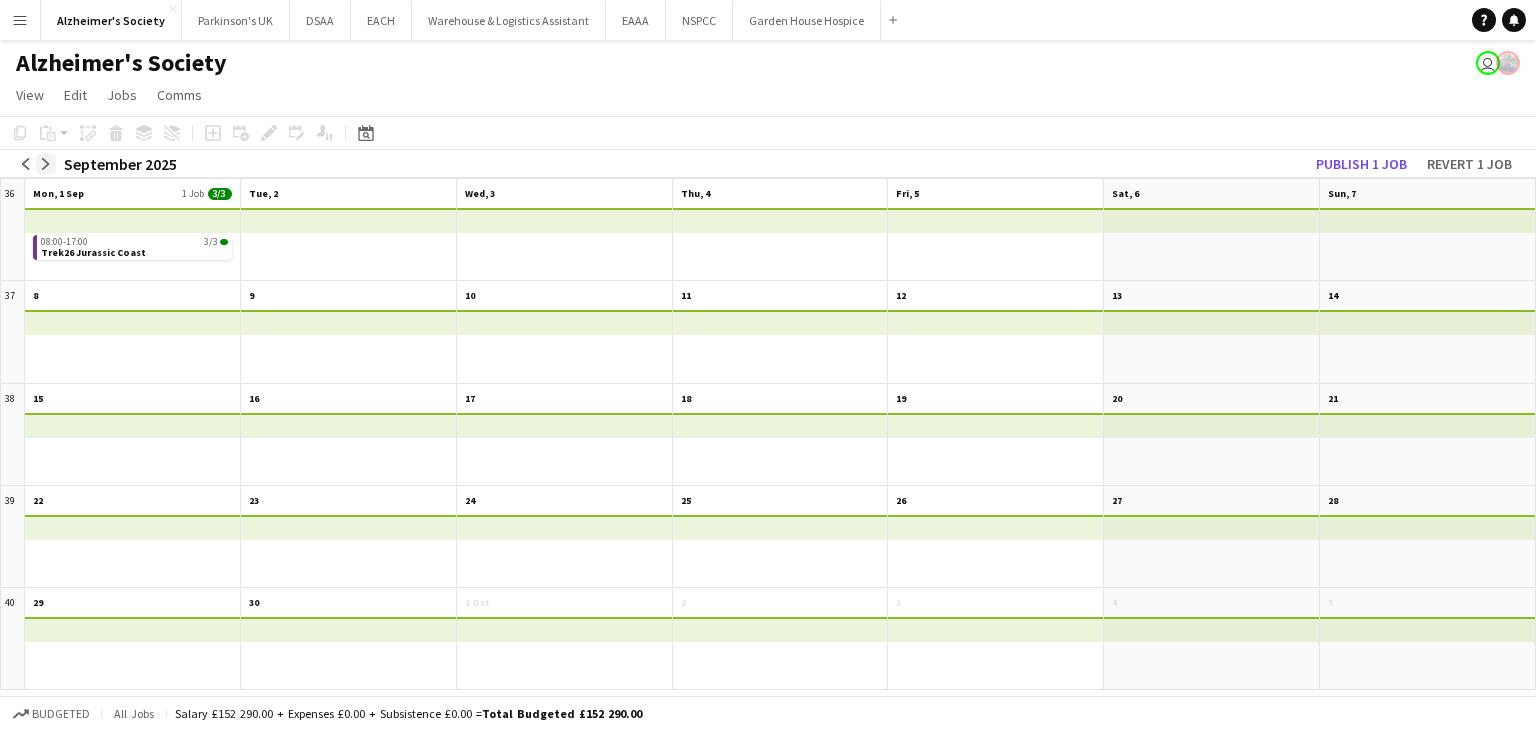 click on "arrow-right" 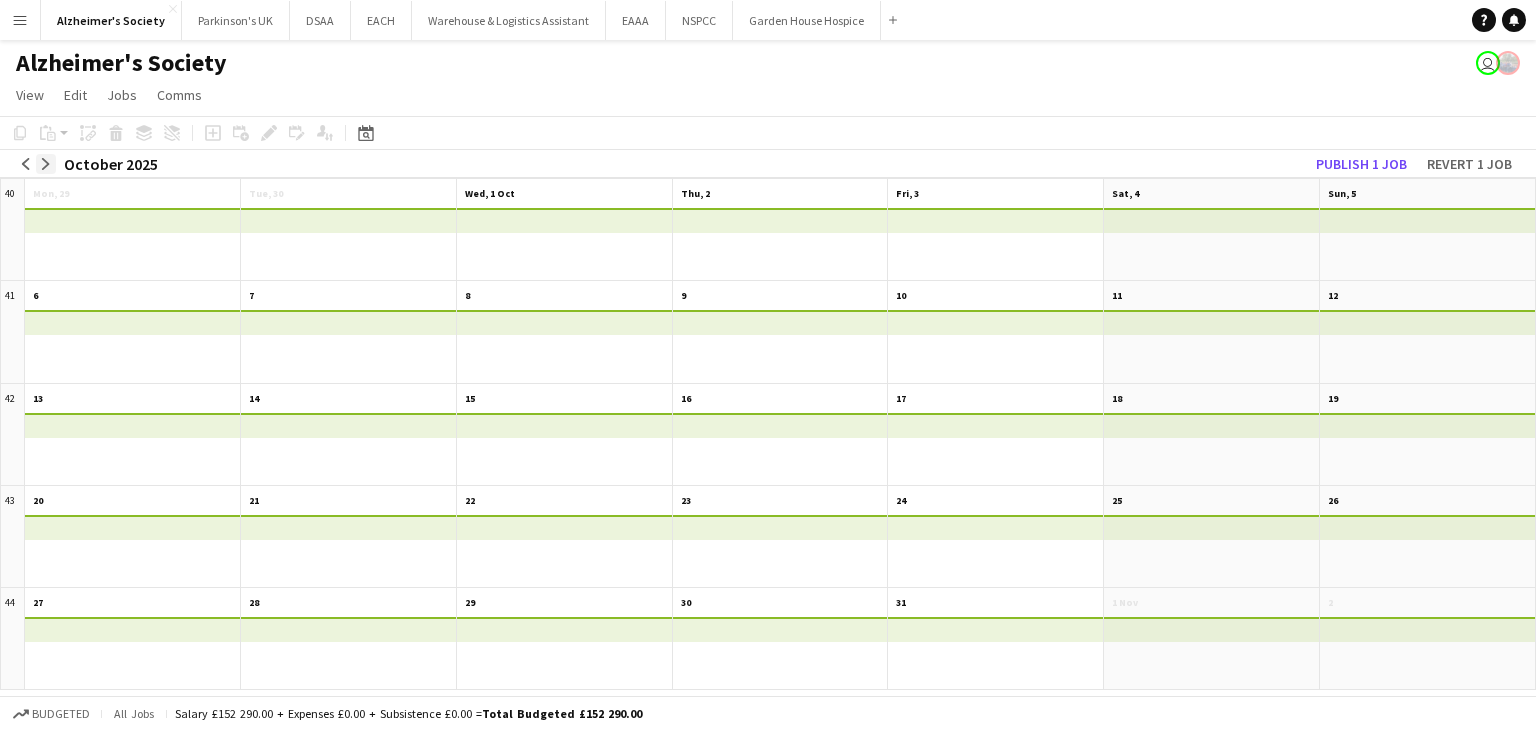 click on "arrow-right" 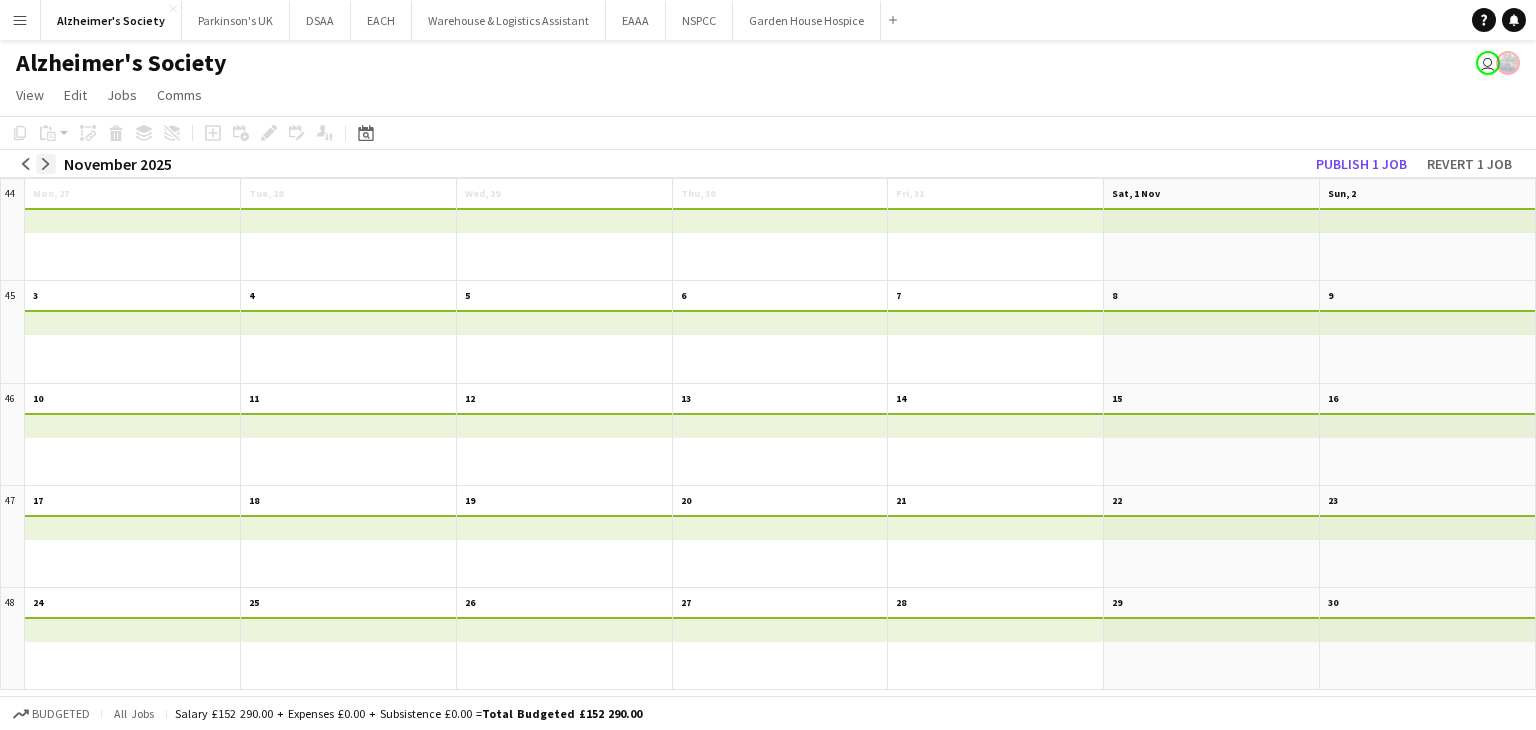 click on "arrow-right" 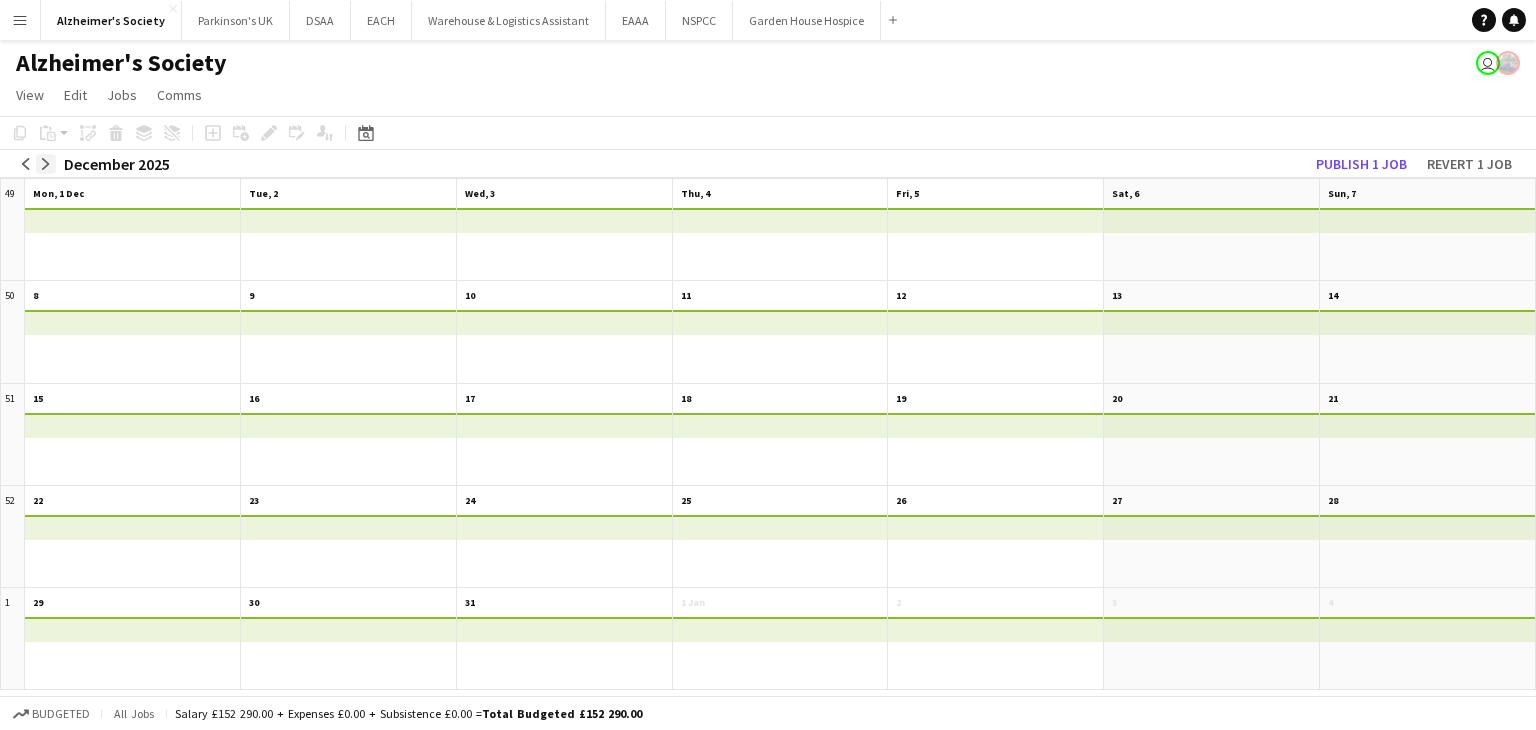 click on "arrow-right" 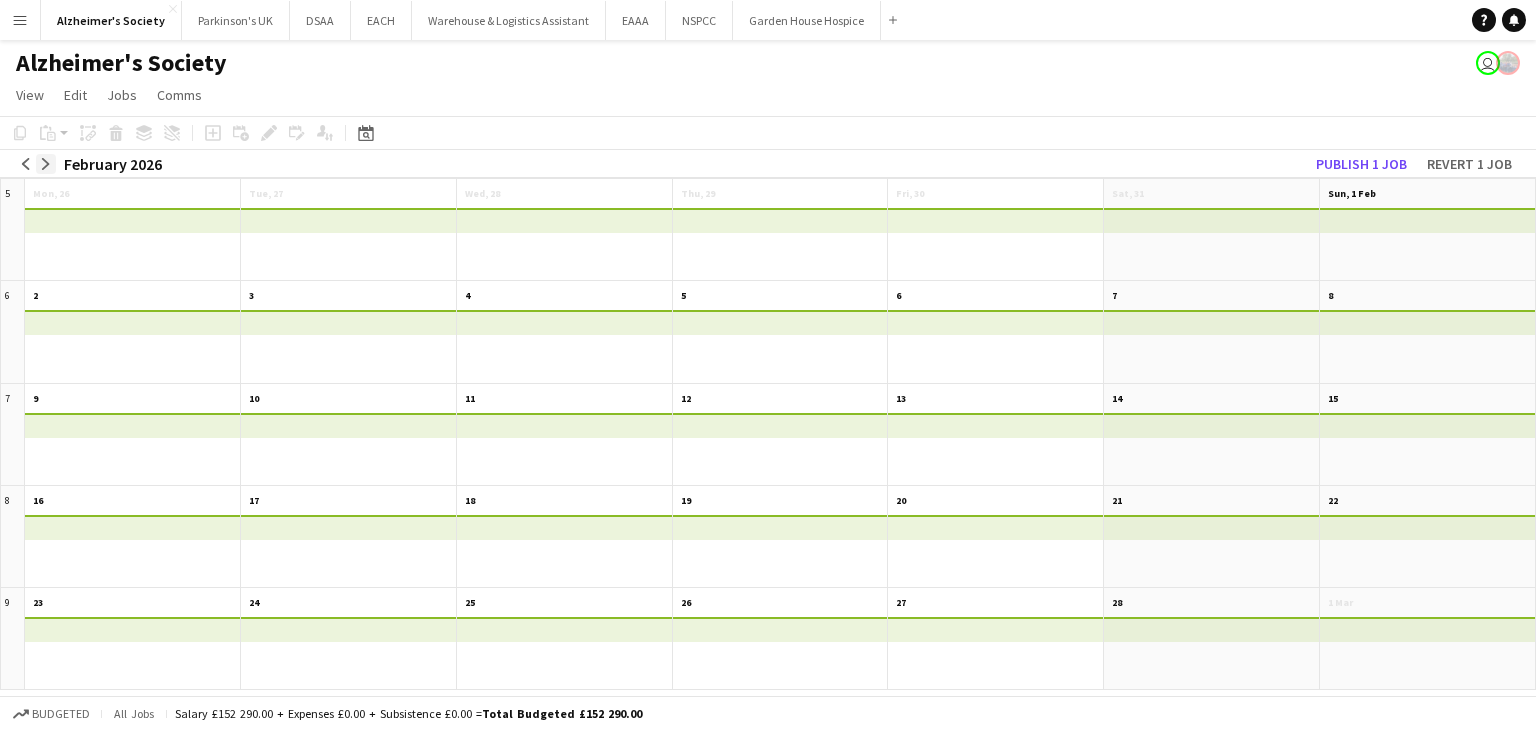 click on "arrow-right" 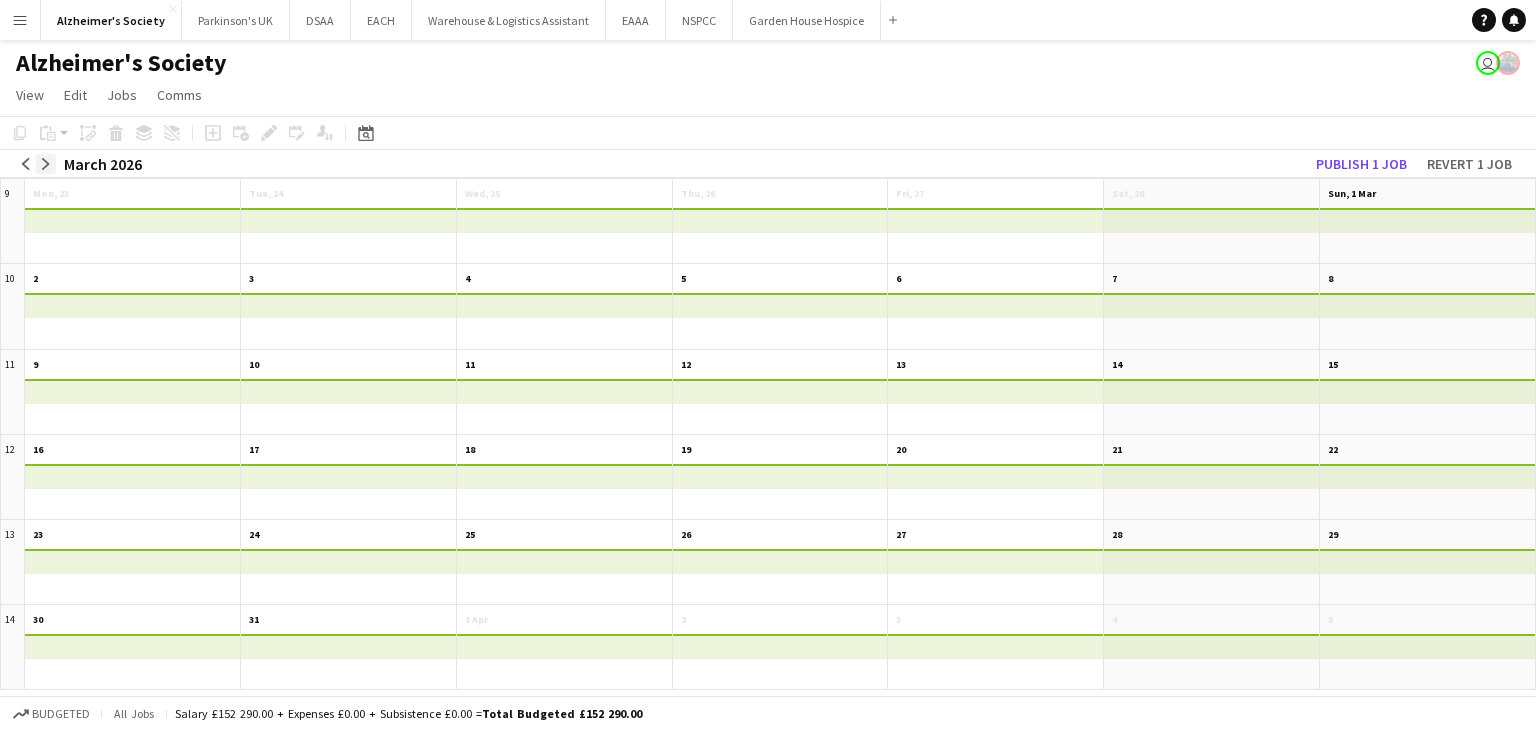 click on "arrow-right" 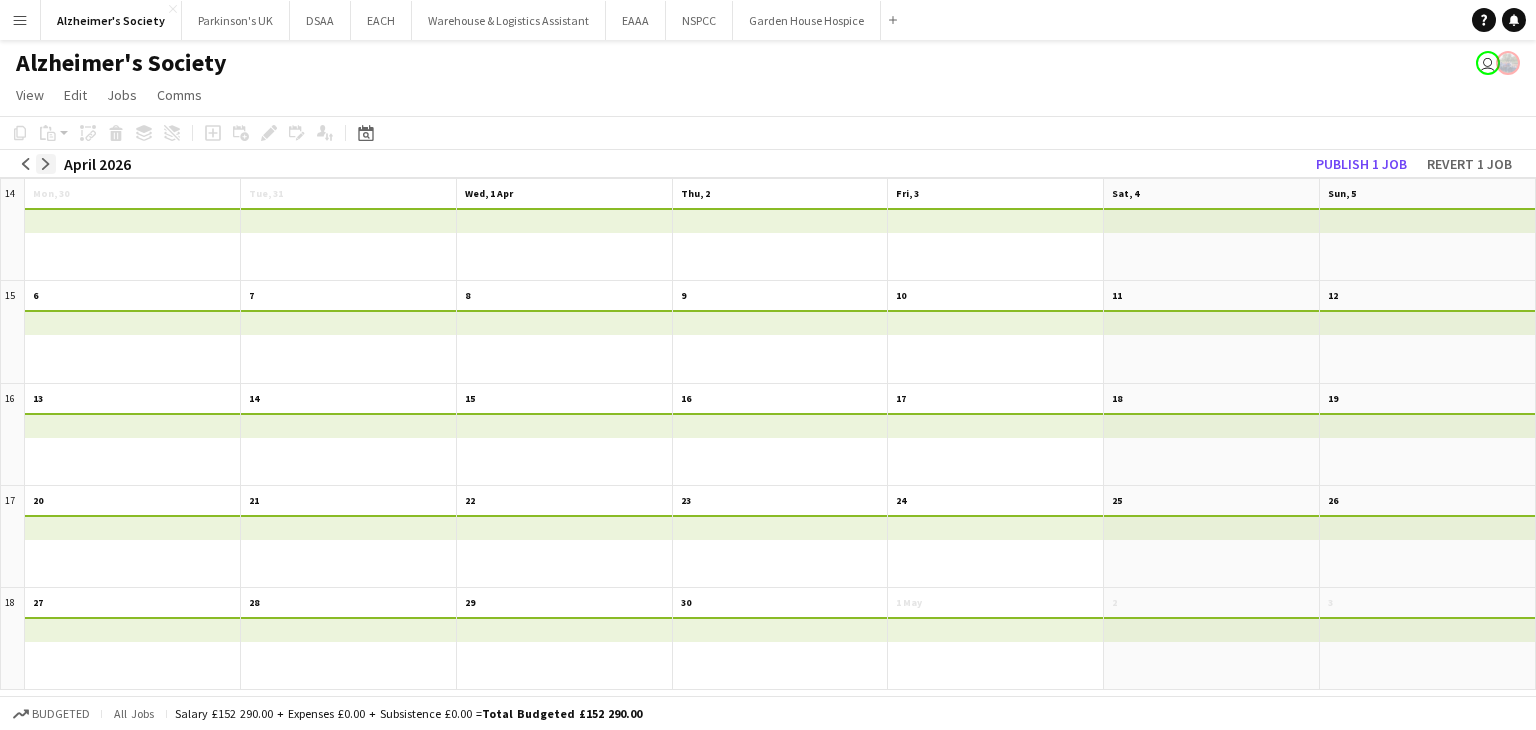 click on "arrow-right" 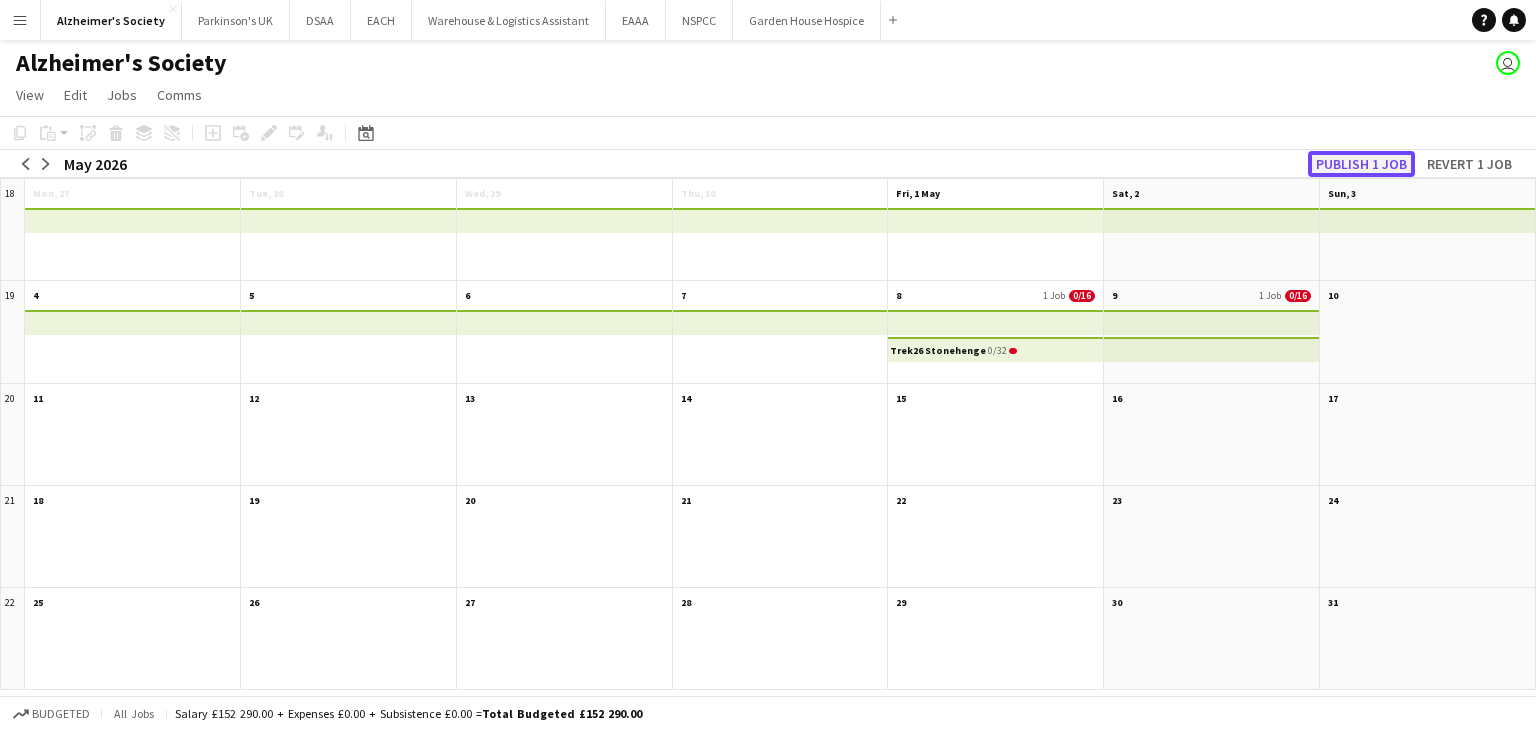 click on "Publish 1 job" 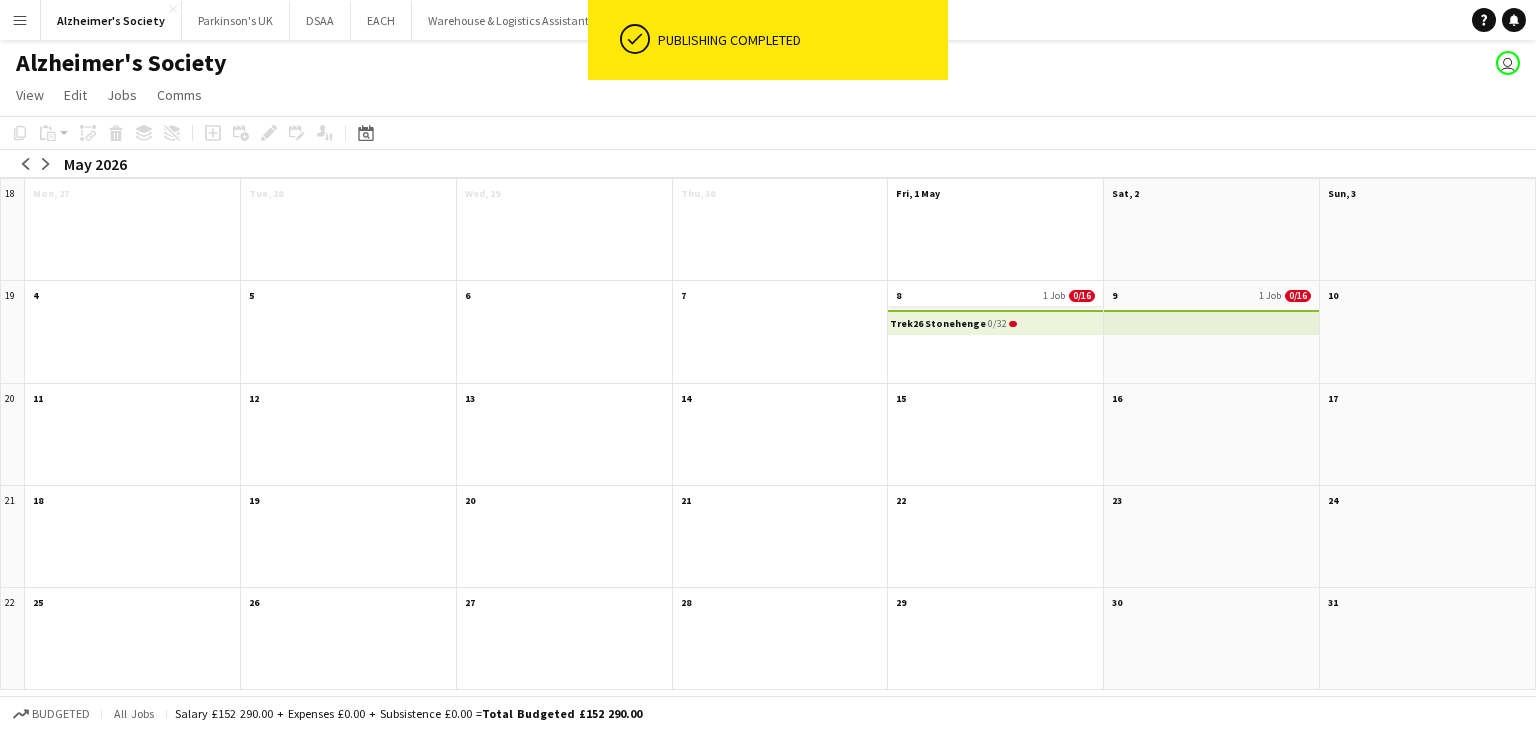 click on "8
1 Job
0/16" 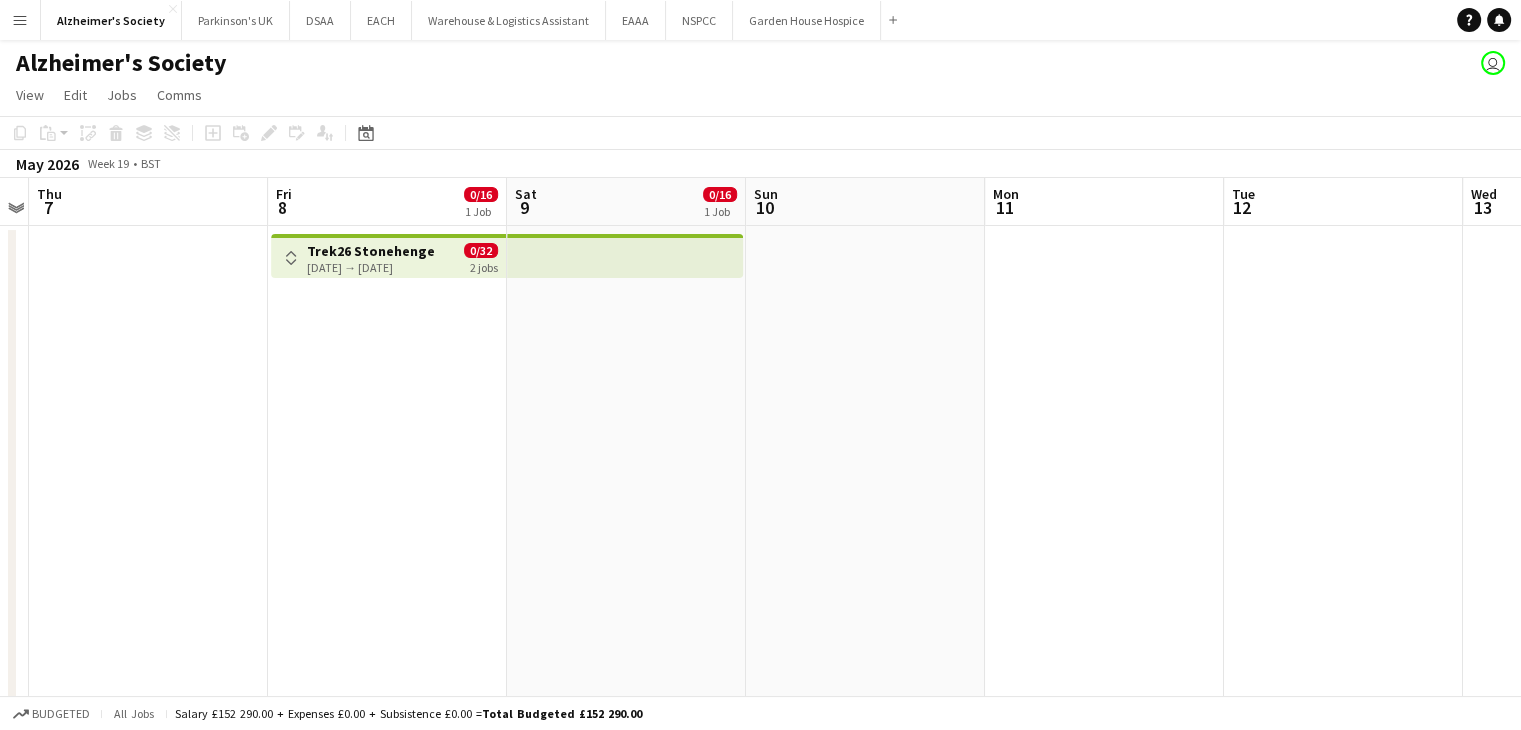 scroll, scrollTop: 0, scrollLeft: 674, axis: horizontal 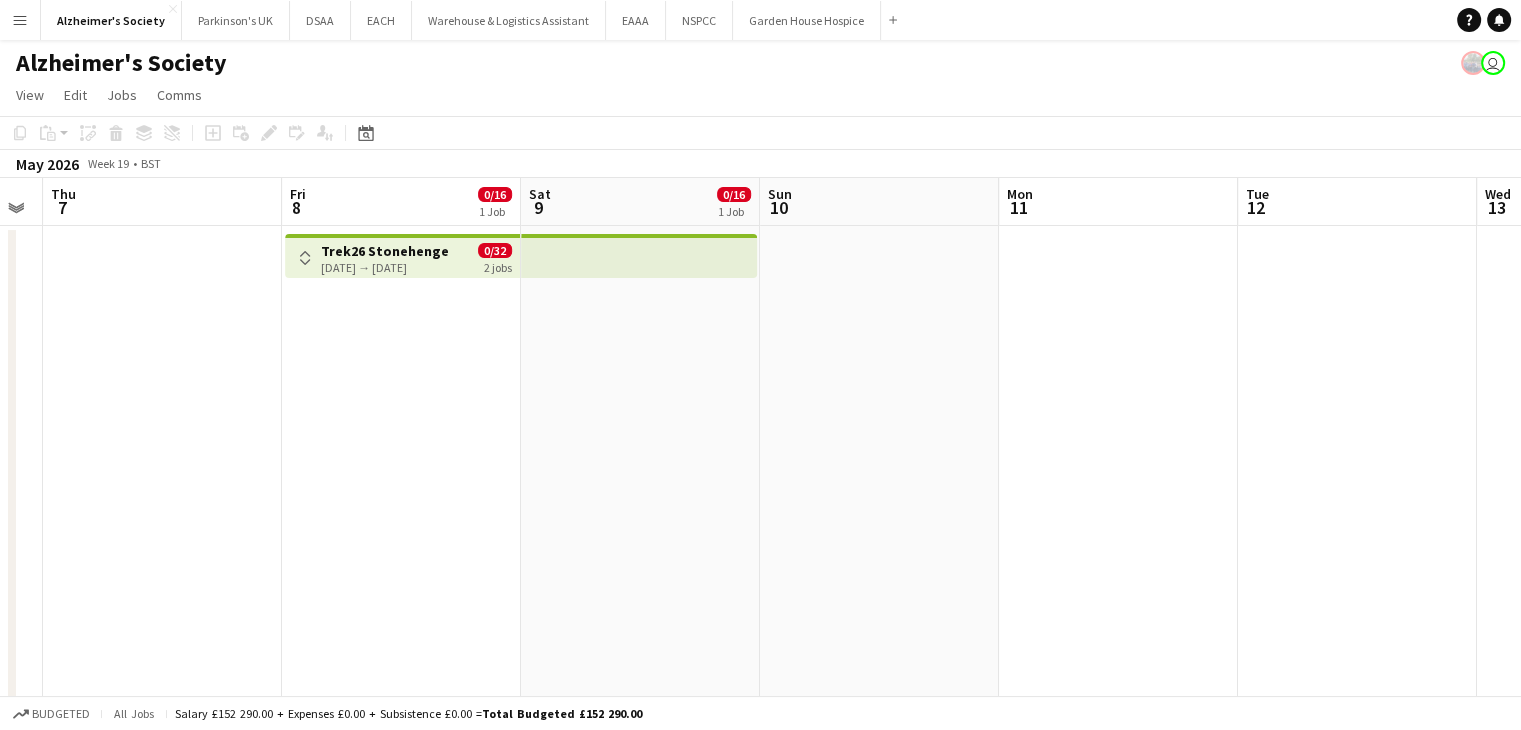 click on "Toggle View" at bounding box center (305, 258) 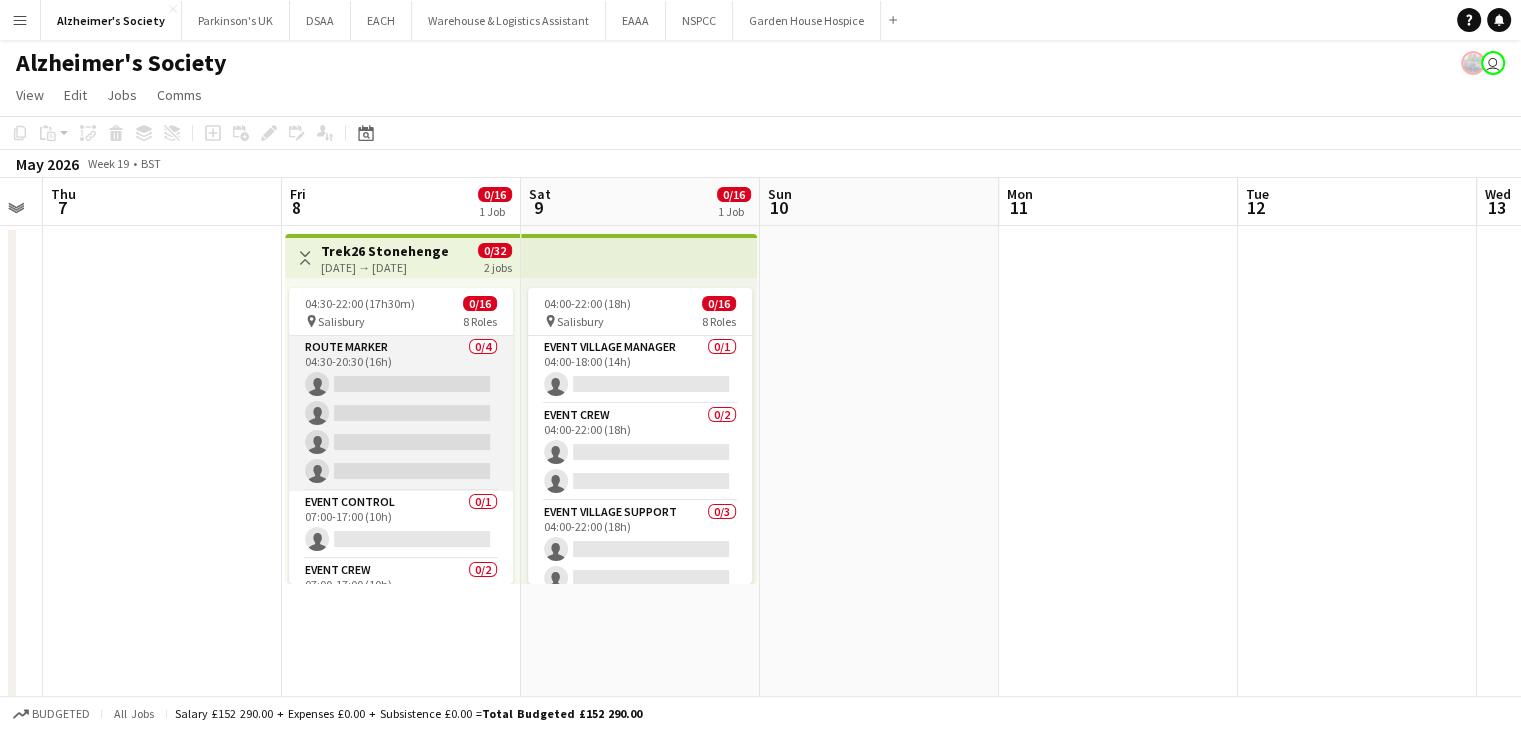 click on "Route Marker   0/4   04:30-20:30 (16h)
single-neutral-actions
single-neutral-actions
single-neutral-actions
single-neutral-actions" at bounding box center (401, 413) 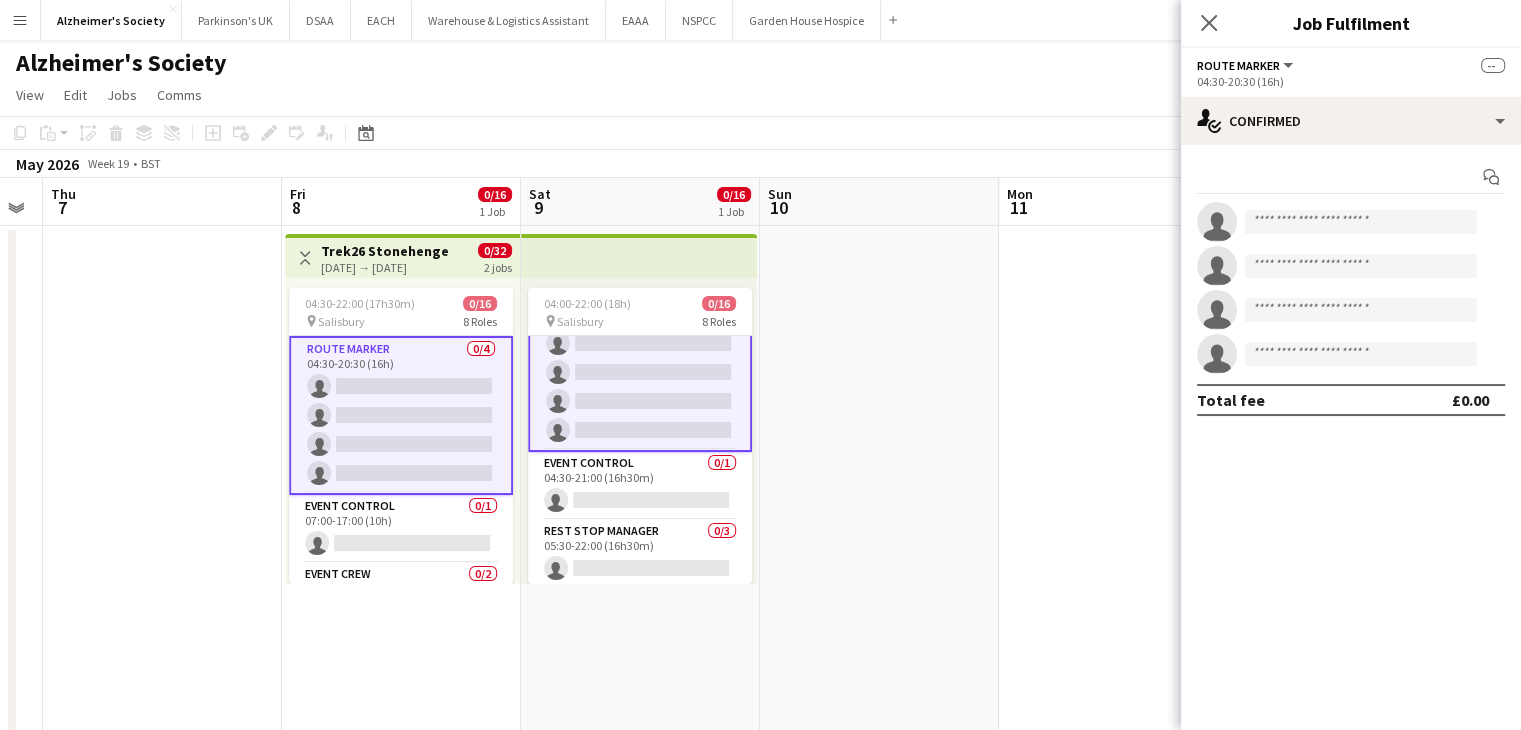 scroll, scrollTop: 364, scrollLeft: 0, axis: vertical 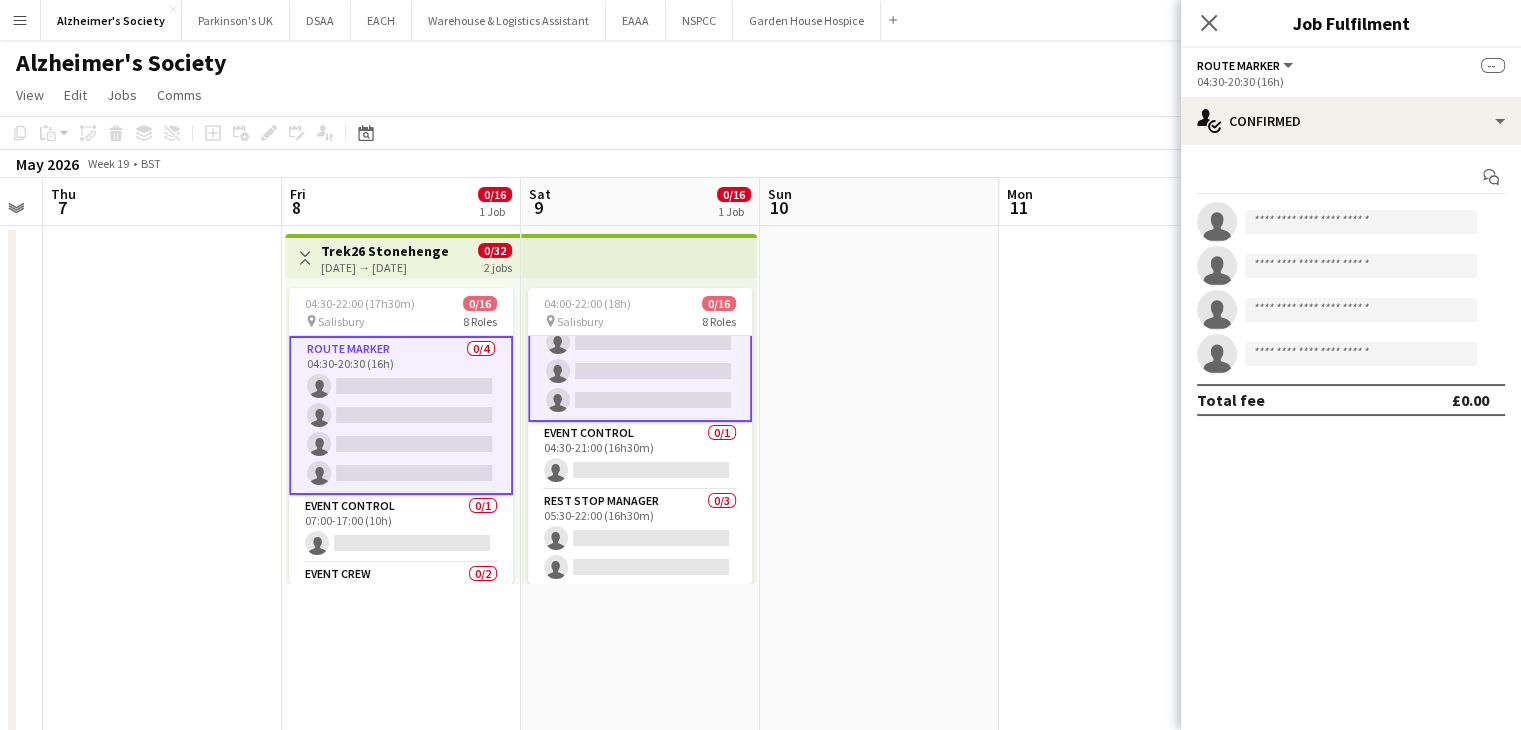 click on "[DATE] → [DATE]" at bounding box center (385, 267) 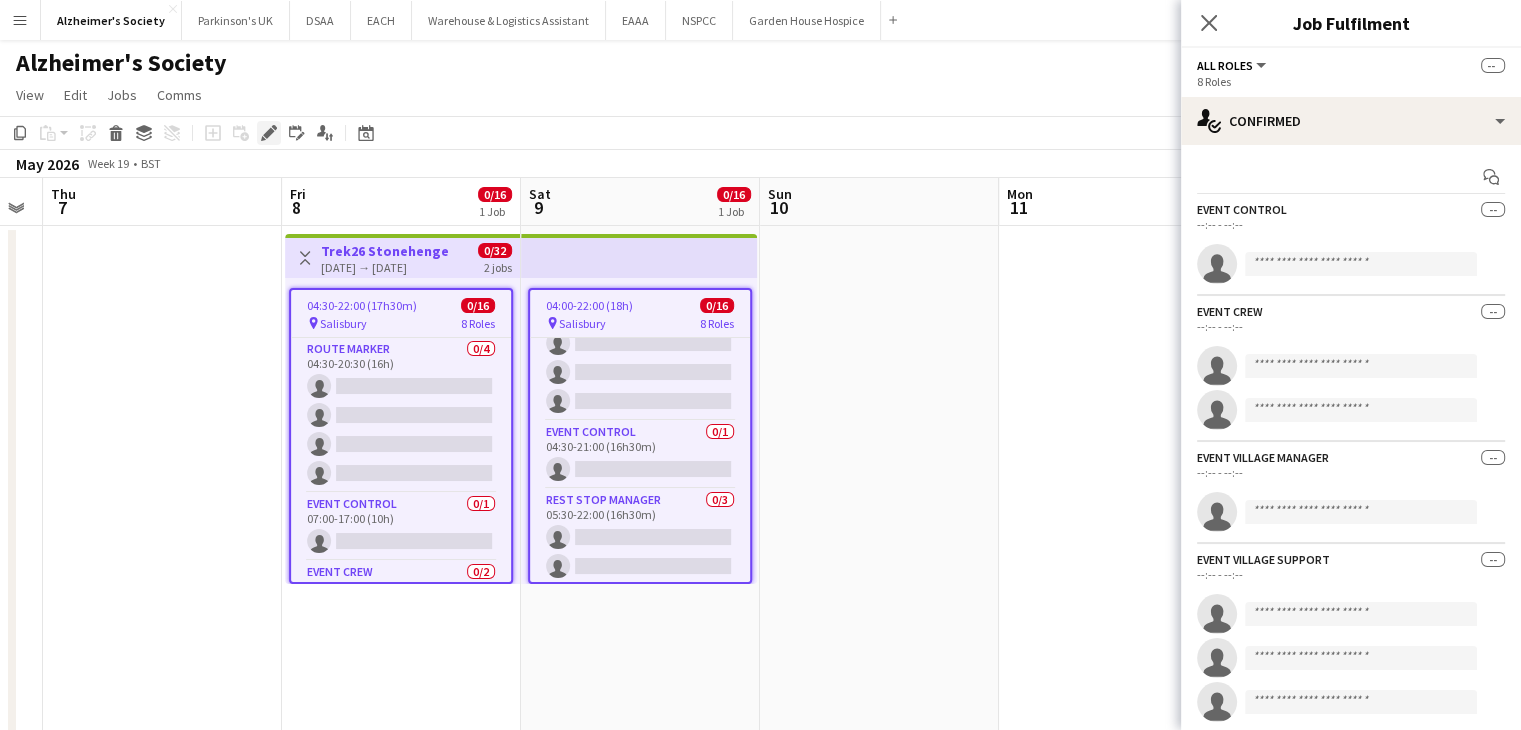 click 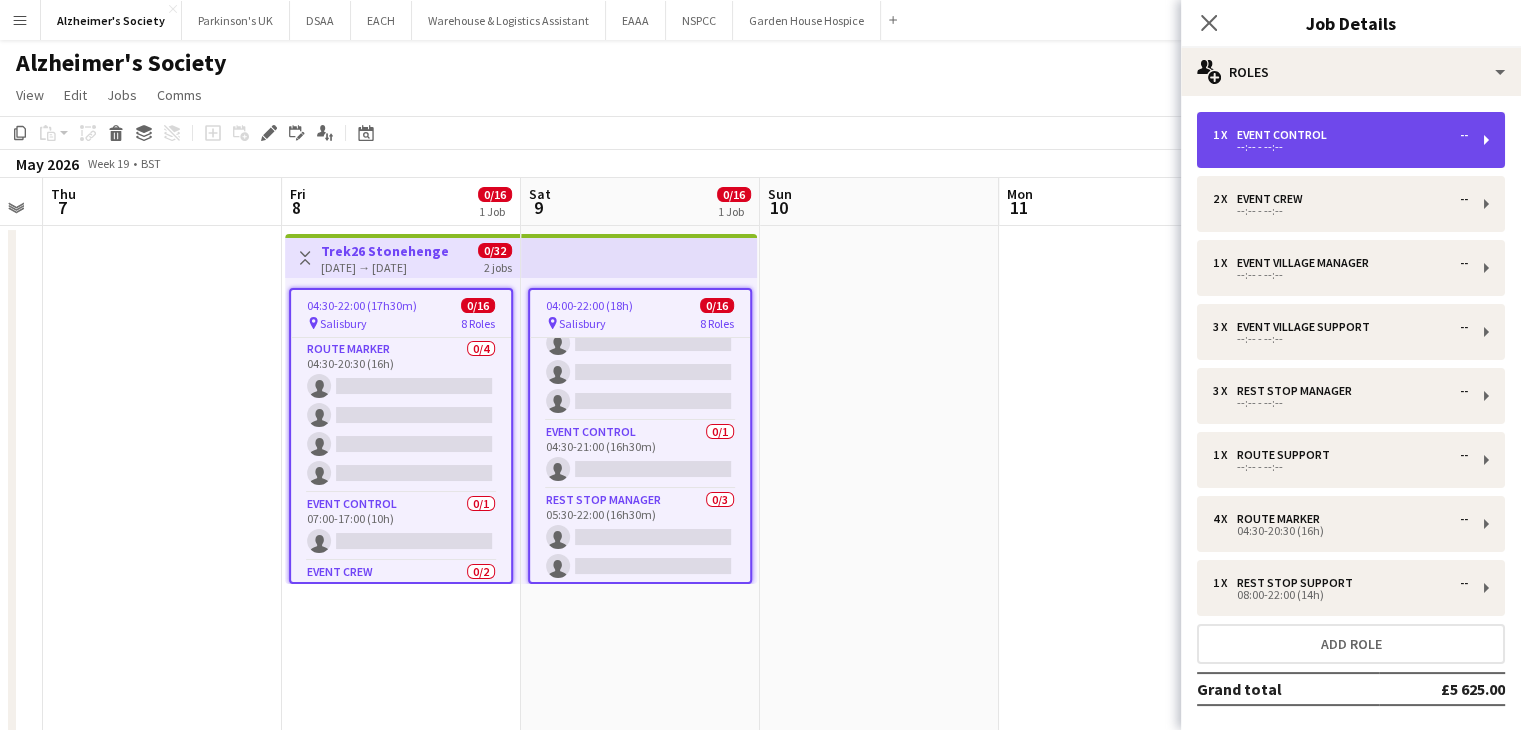 click on "--:-- - --:--" at bounding box center (1340, 147) 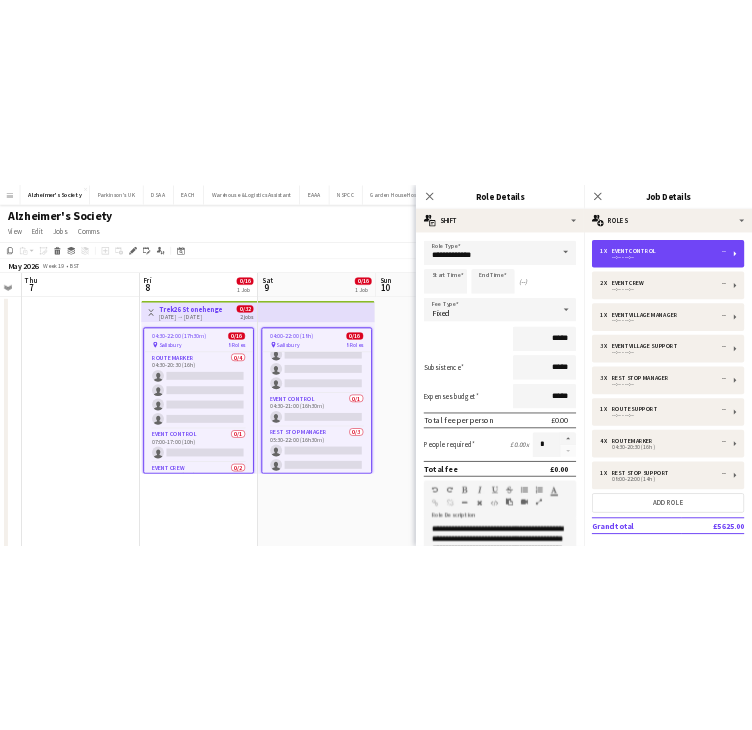 scroll, scrollTop: 179, scrollLeft: 0, axis: vertical 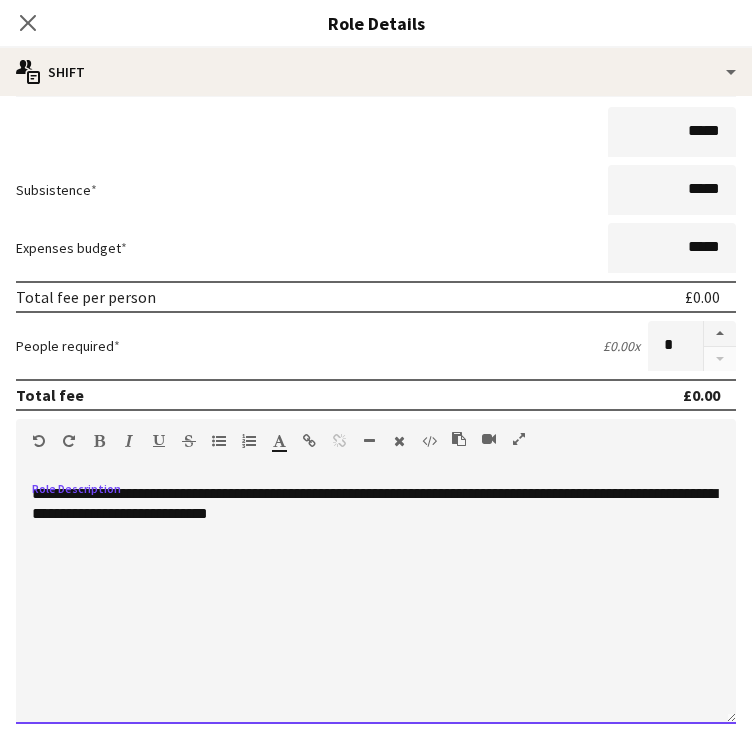 drag, startPoint x: 74, startPoint y: 514, endPoint x: 31, endPoint y: 493, distance: 47.853943 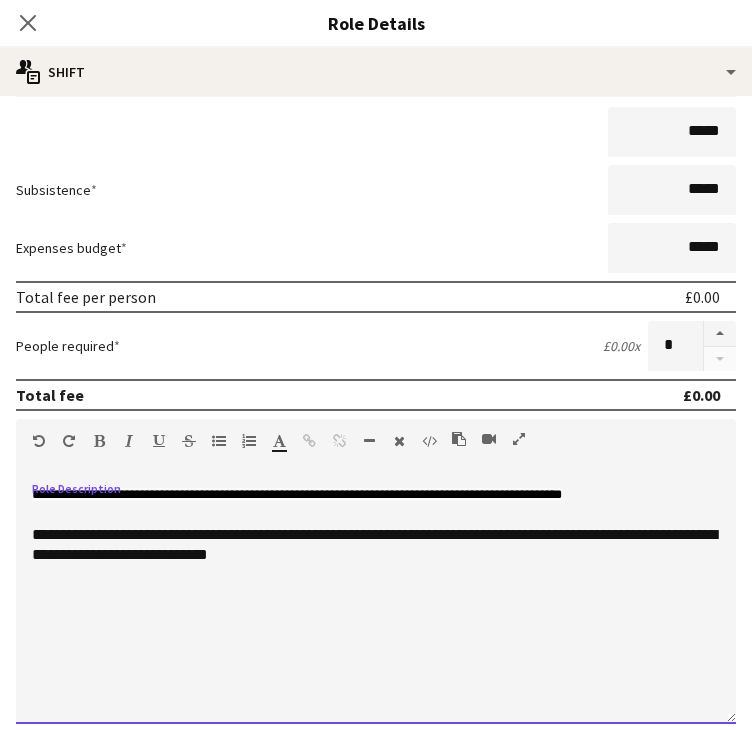 scroll, scrollTop: 396, scrollLeft: 0, axis: vertical 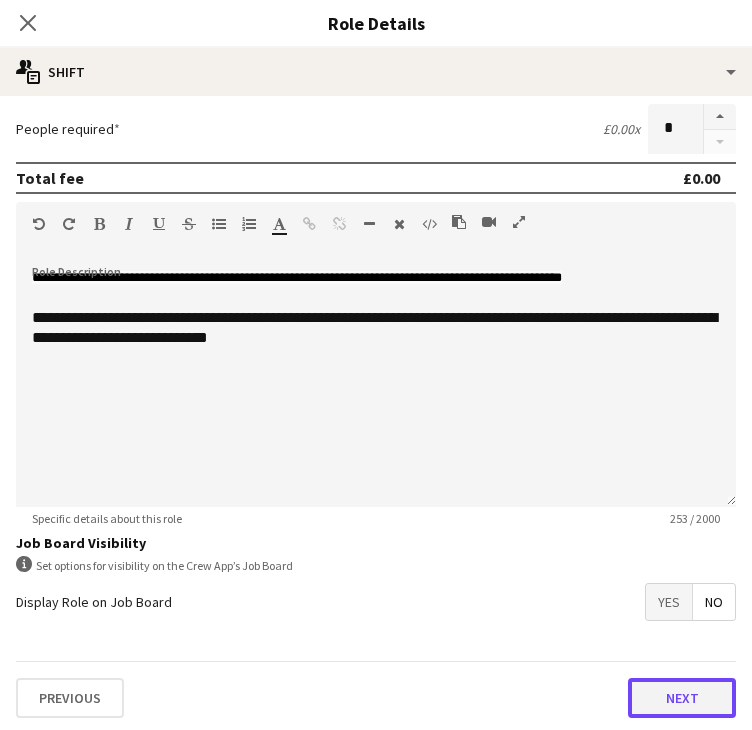 click on "Next" at bounding box center [682, 698] 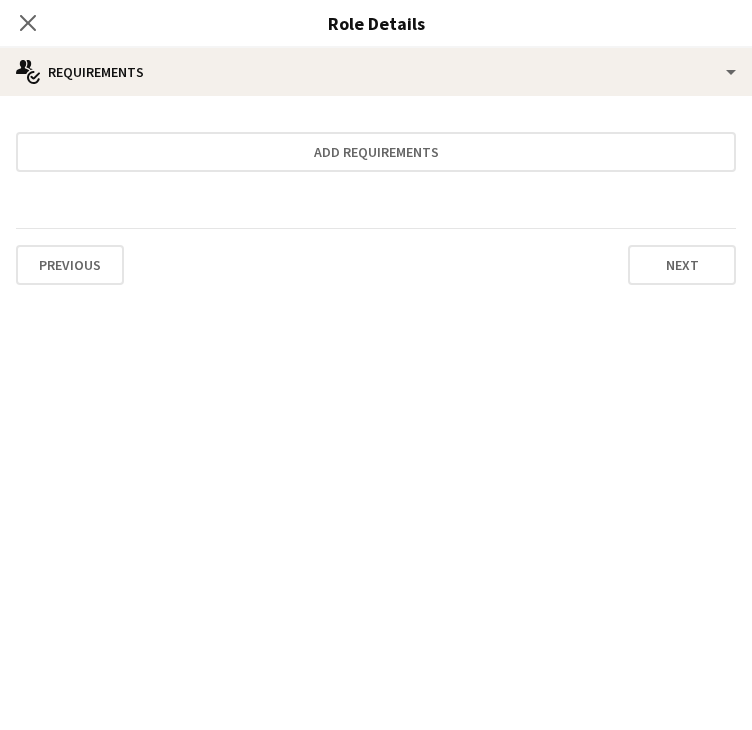 scroll, scrollTop: 0, scrollLeft: 0, axis: both 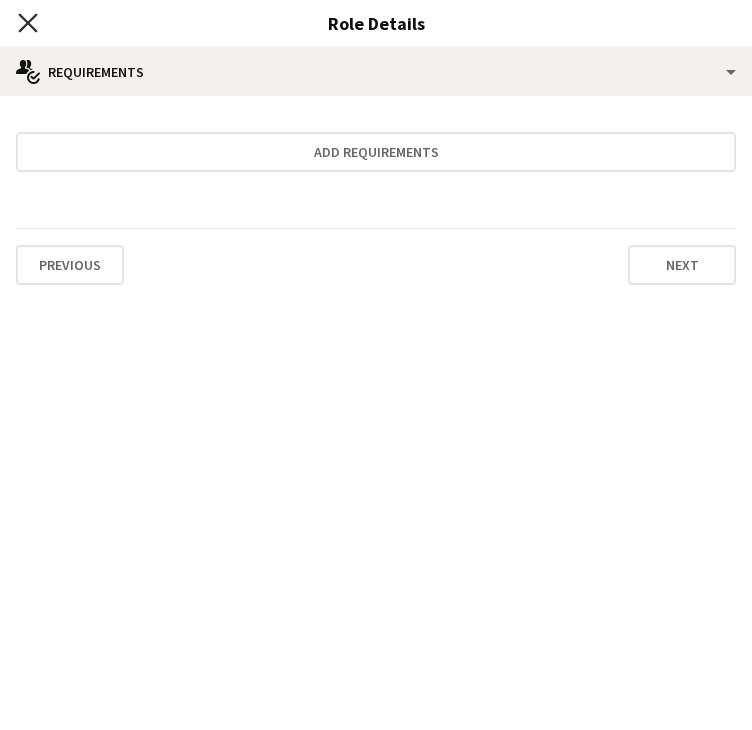 click 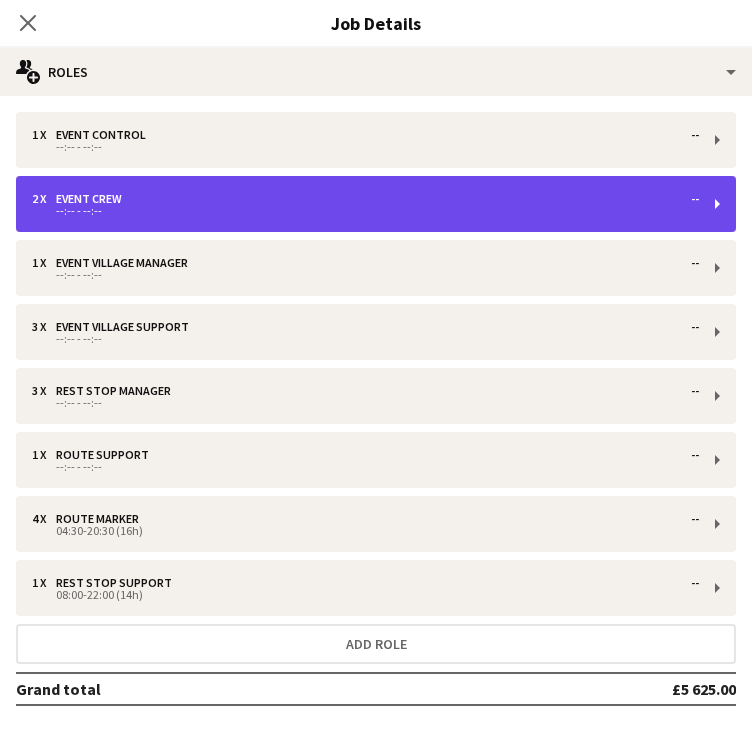 click on "2 x   Event Crew   --" at bounding box center (365, 199) 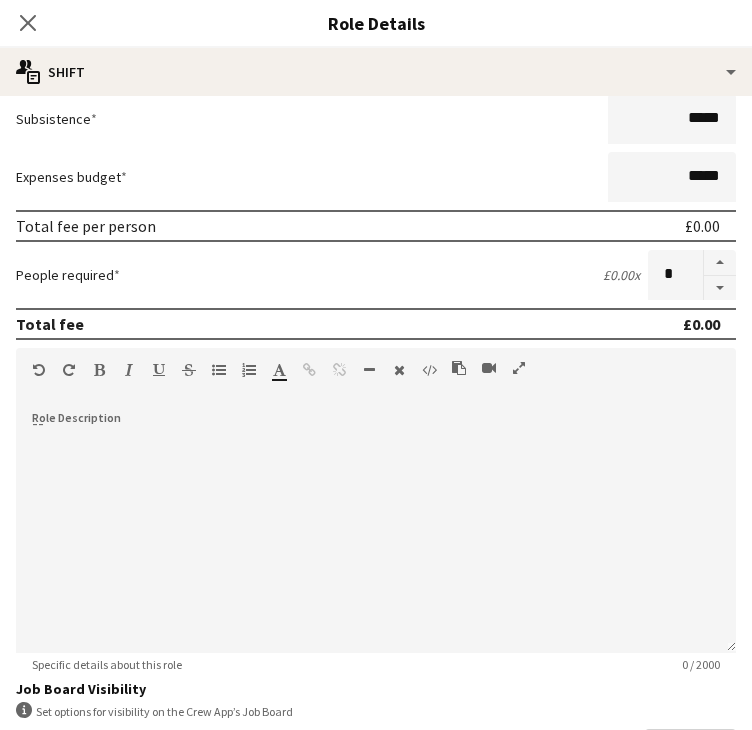 scroll, scrollTop: 251, scrollLeft: 0, axis: vertical 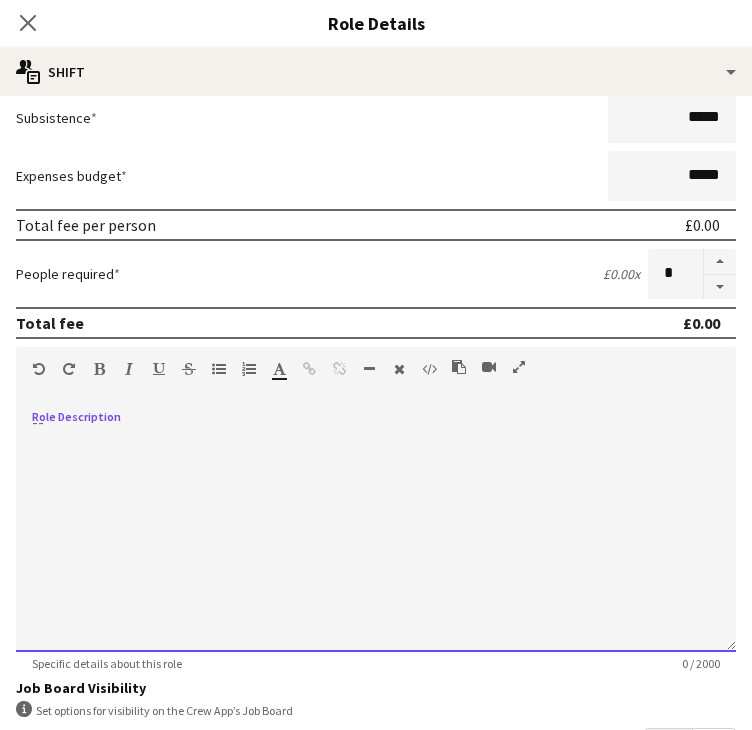 click at bounding box center [376, 532] 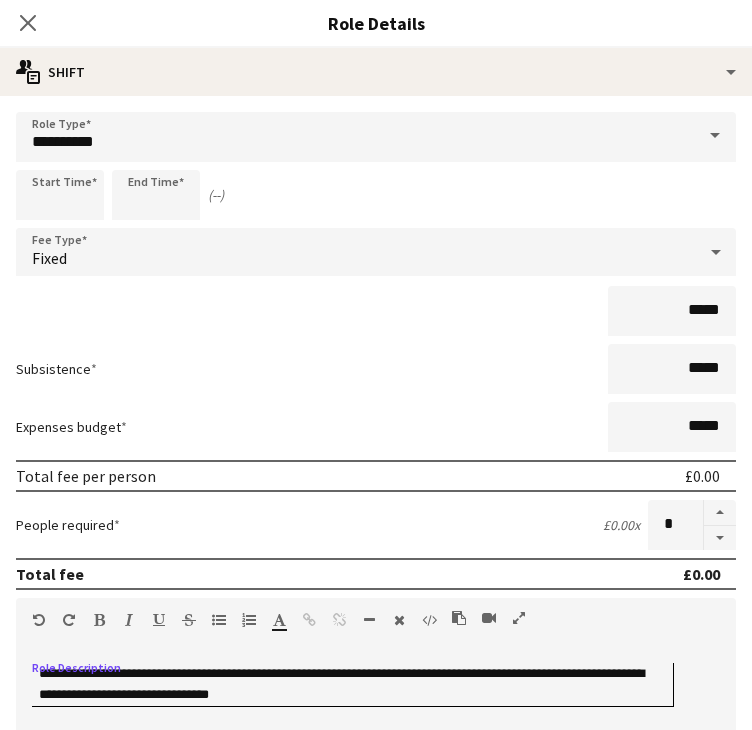 scroll, scrollTop: 167, scrollLeft: 0, axis: vertical 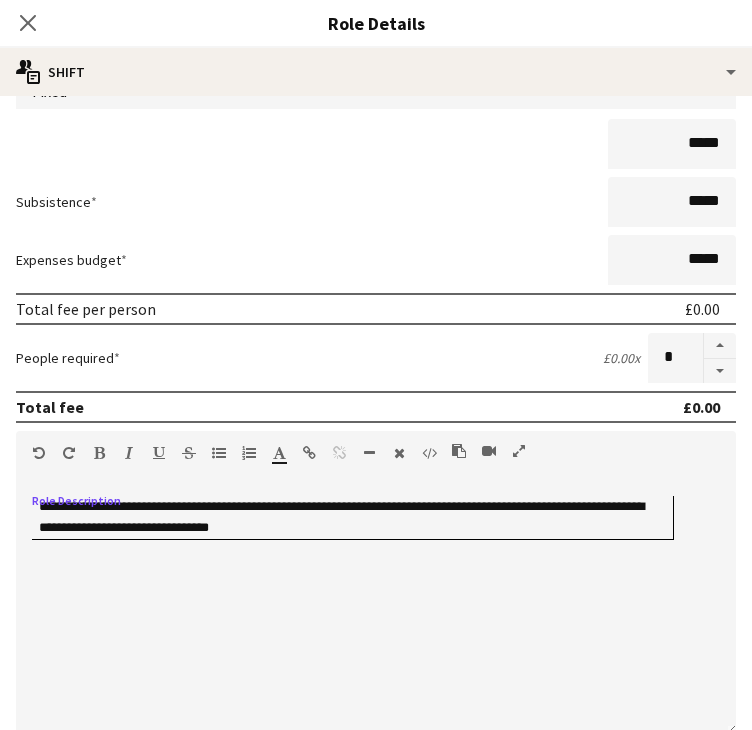 drag, startPoint x: 93, startPoint y: 618, endPoint x: 15, endPoint y: 499, distance: 142.28493 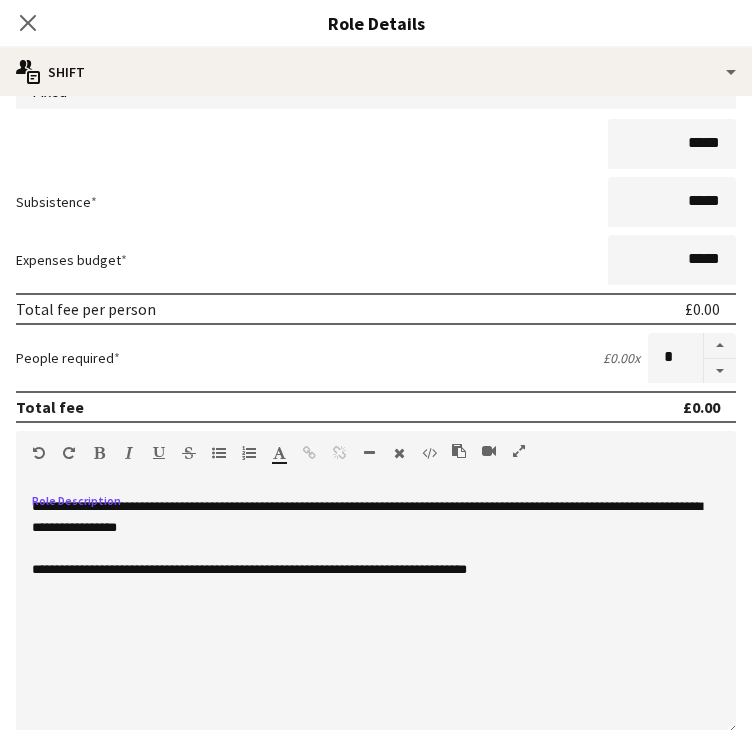 scroll, scrollTop: 396, scrollLeft: 0, axis: vertical 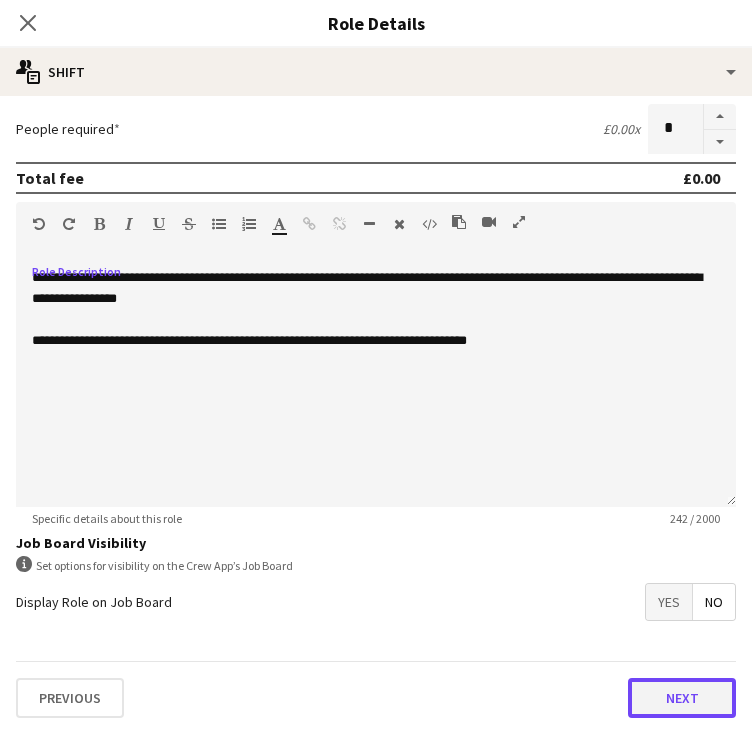 click on "Next" at bounding box center (682, 698) 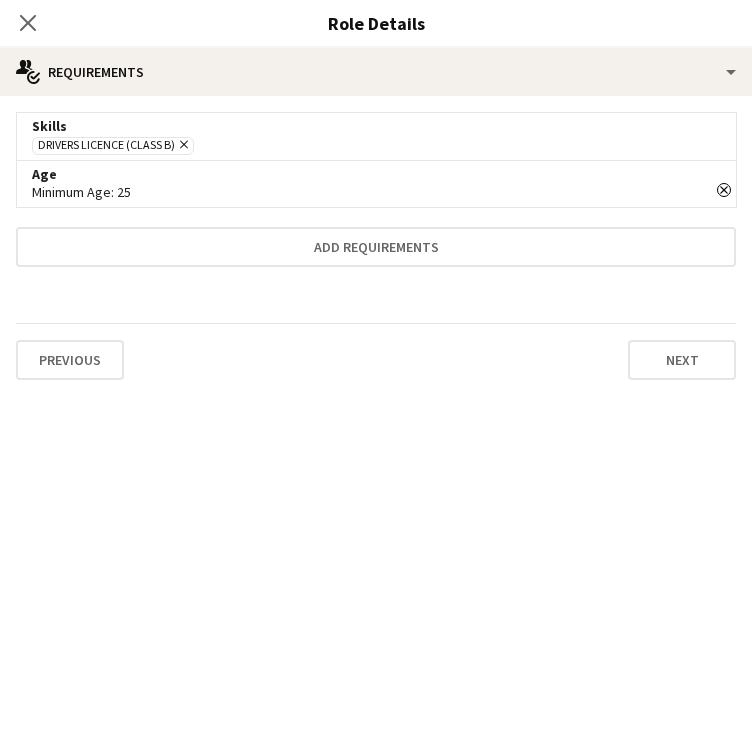 scroll, scrollTop: 0, scrollLeft: 0, axis: both 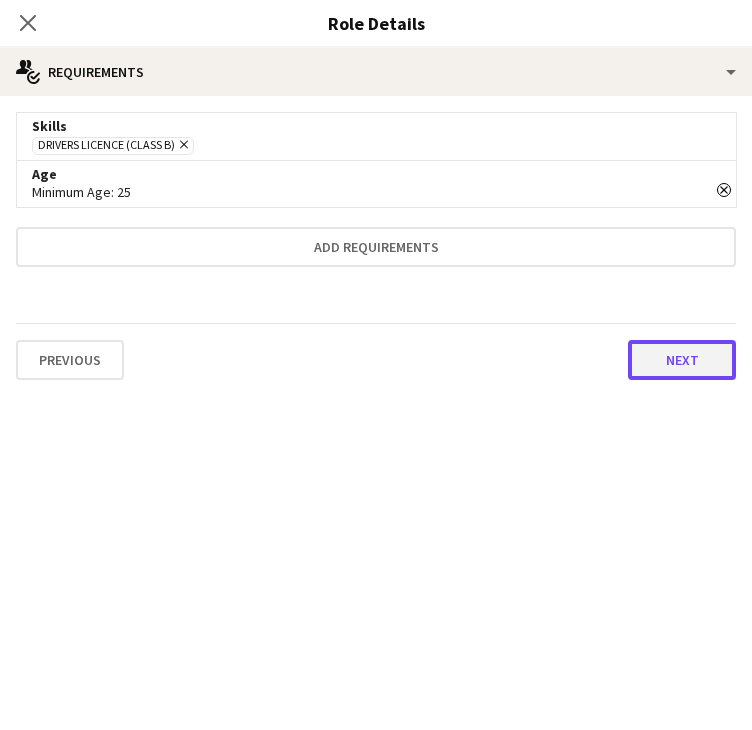 click on "Next" at bounding box center (682, 360) 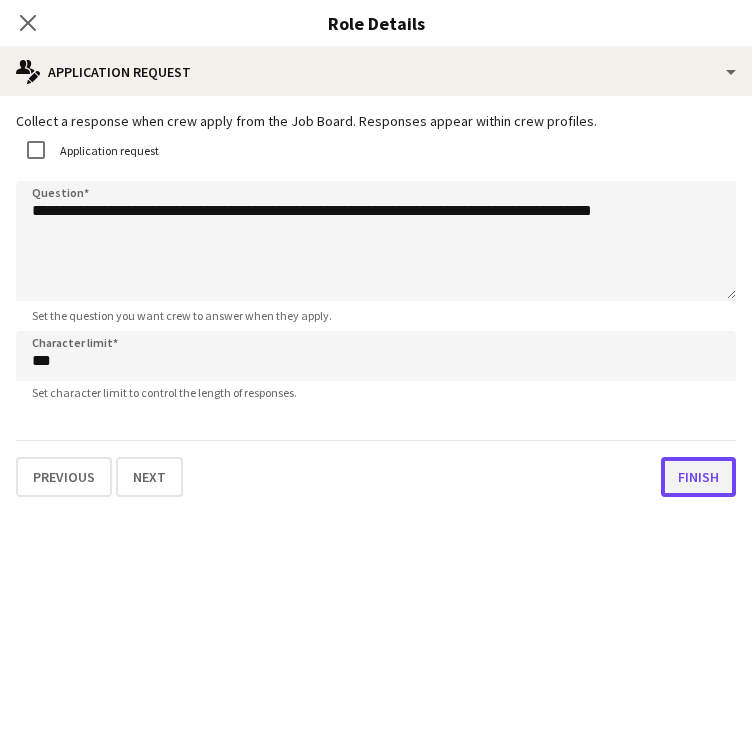 click on "Finish" at bounding box center (698, 477) 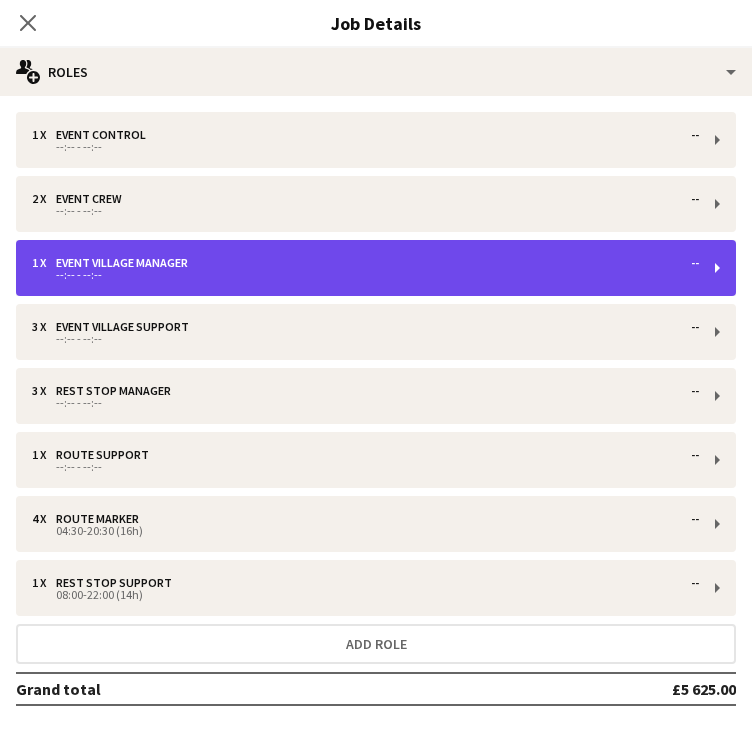 click on "Event Village Manager" at bounding box center [126, 263] 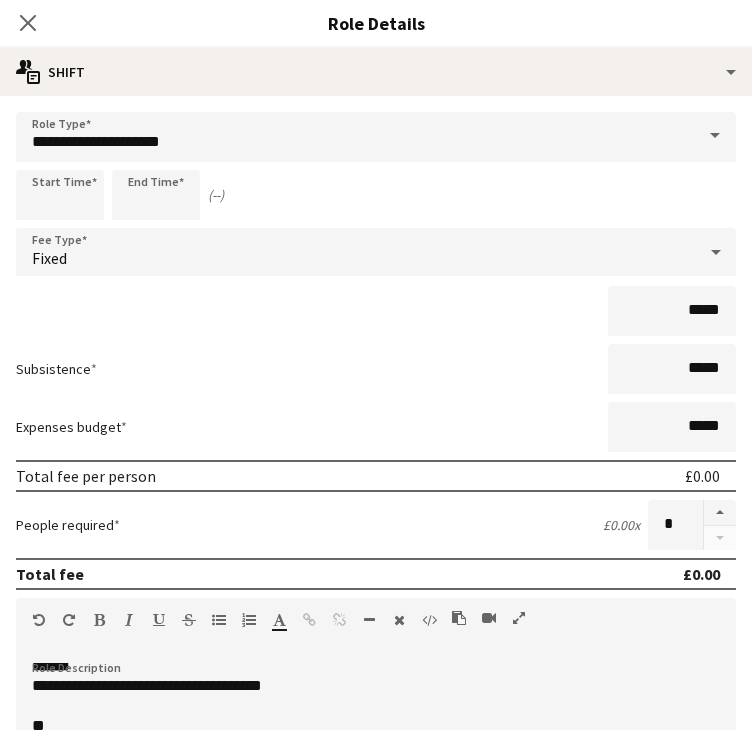 scroll, scrollTop: 0, scrollLeft: 0, axis: both 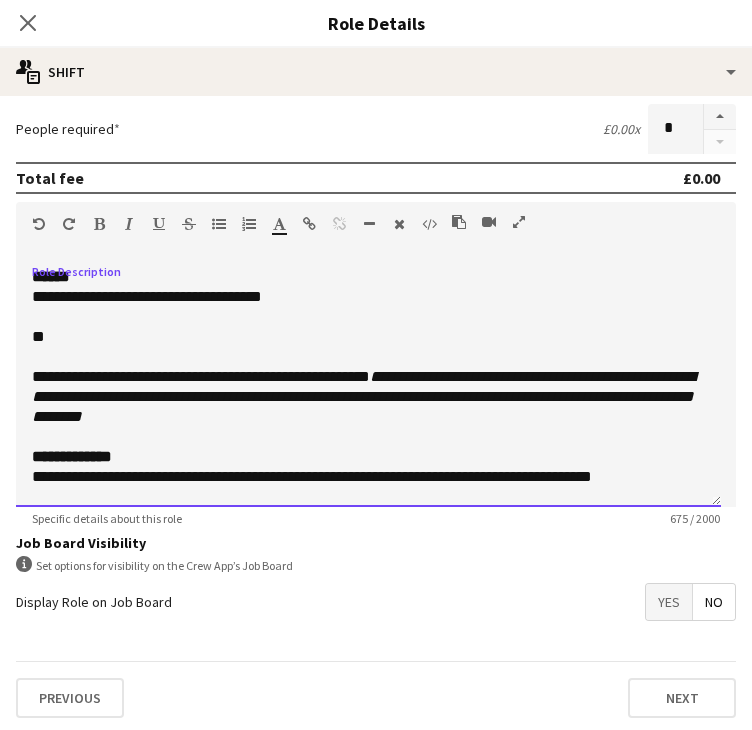 drag, startPoint x: 93, startPoint y: 487, endPoint x: -11, endPoint y: 236, distance: 271.69284 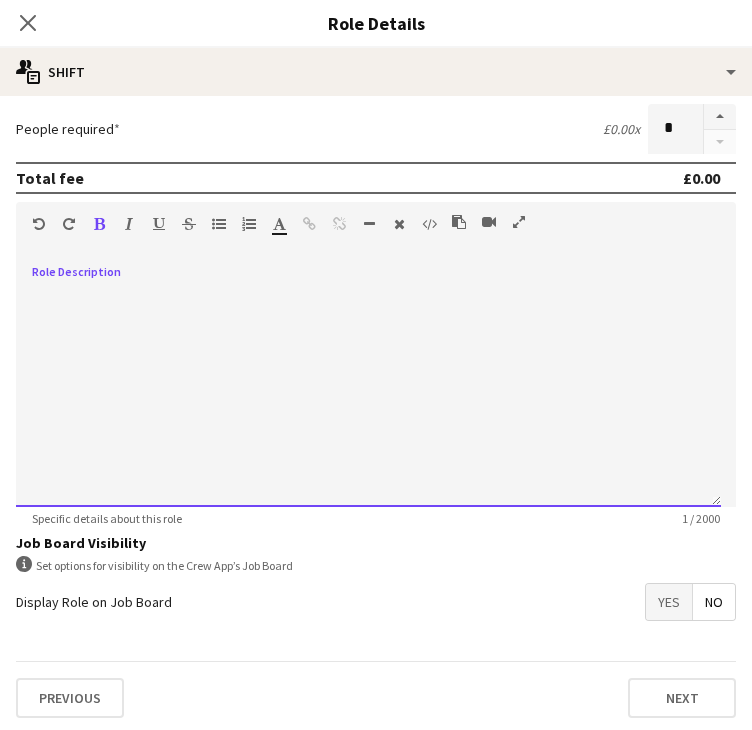 click at bounding box center (368, 387) 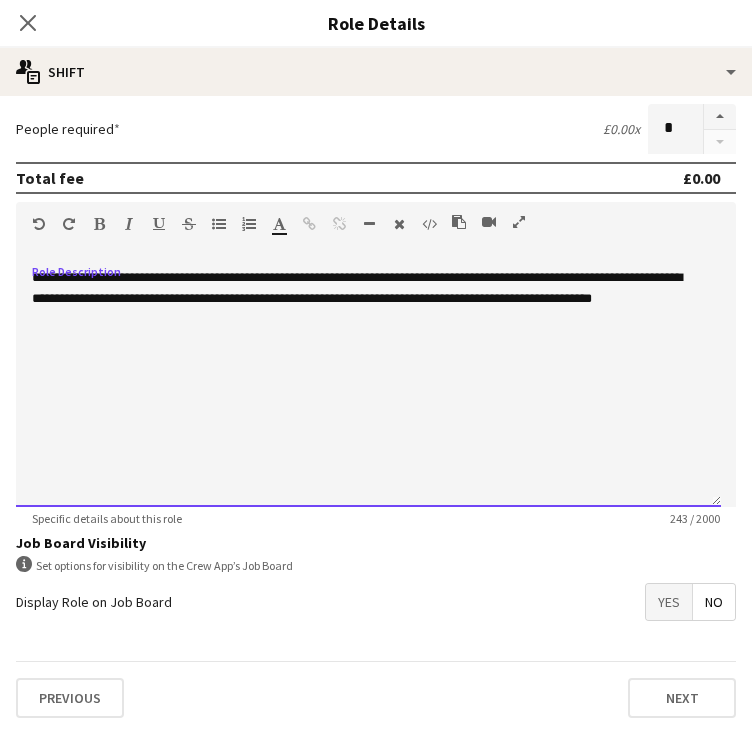 scroll, scrollTop: 88, scrollLeft: 0, axis: vertical 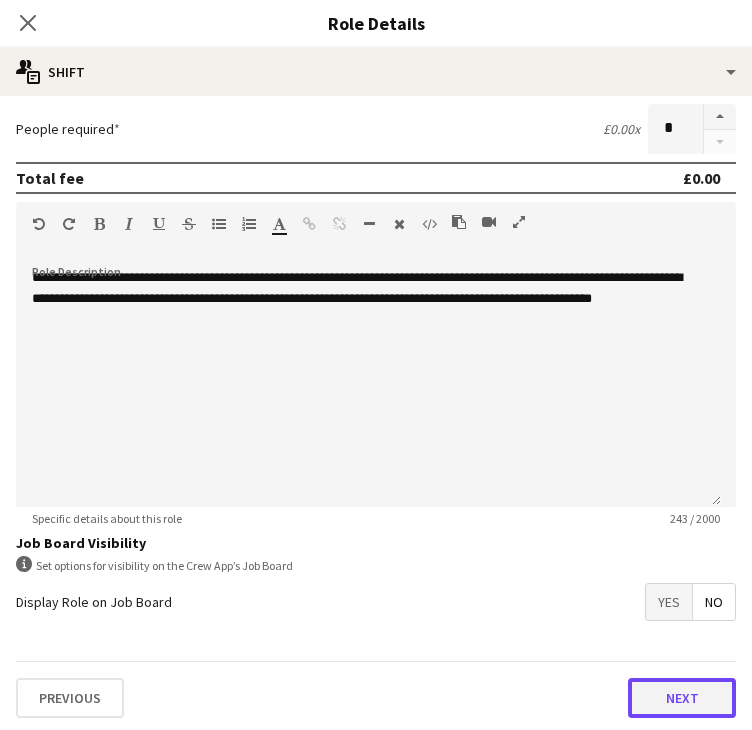 click on "Next" at bounding box center (682, 698) 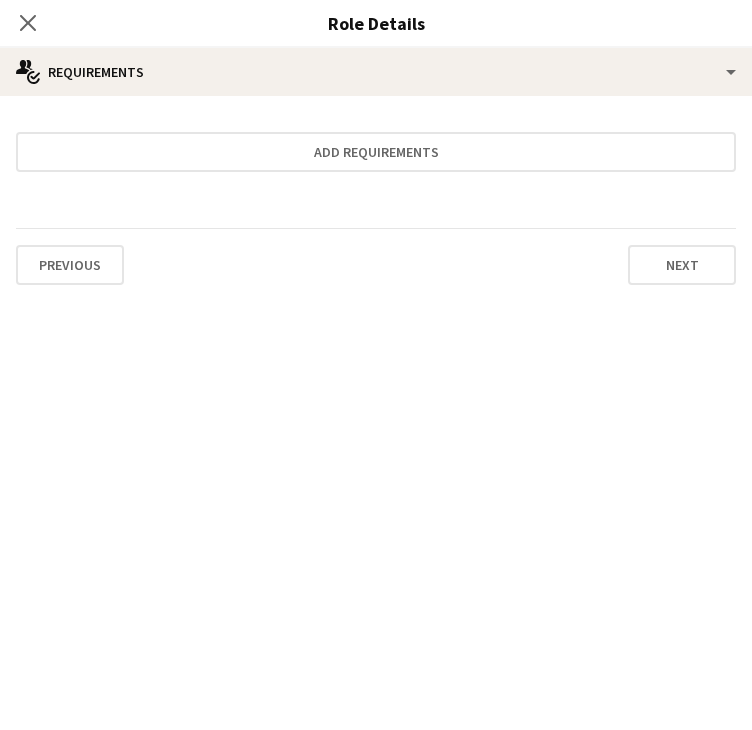 scroll, scrollTop: 0, scrollLeft: 0, axis: both 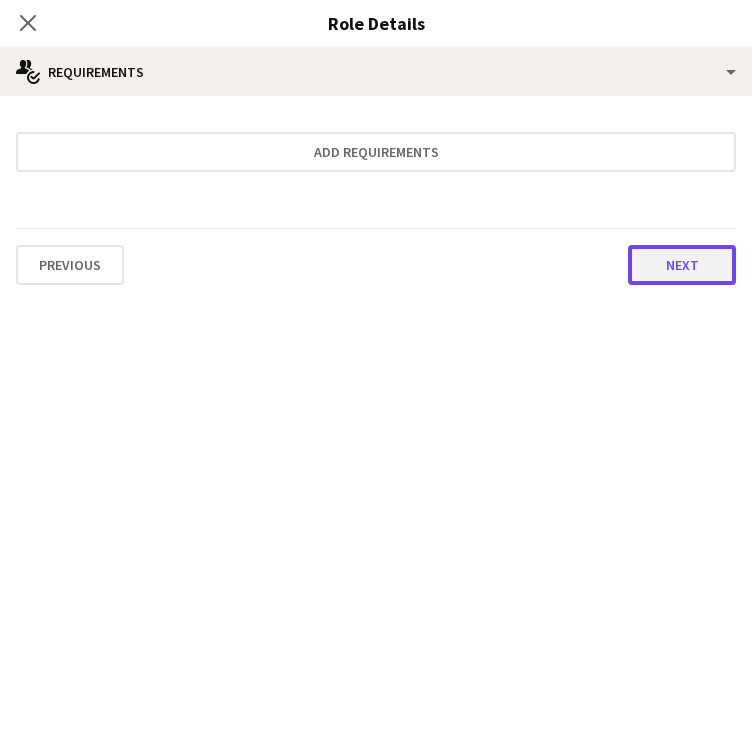 click on "Next" at bounding box center (682, 265) 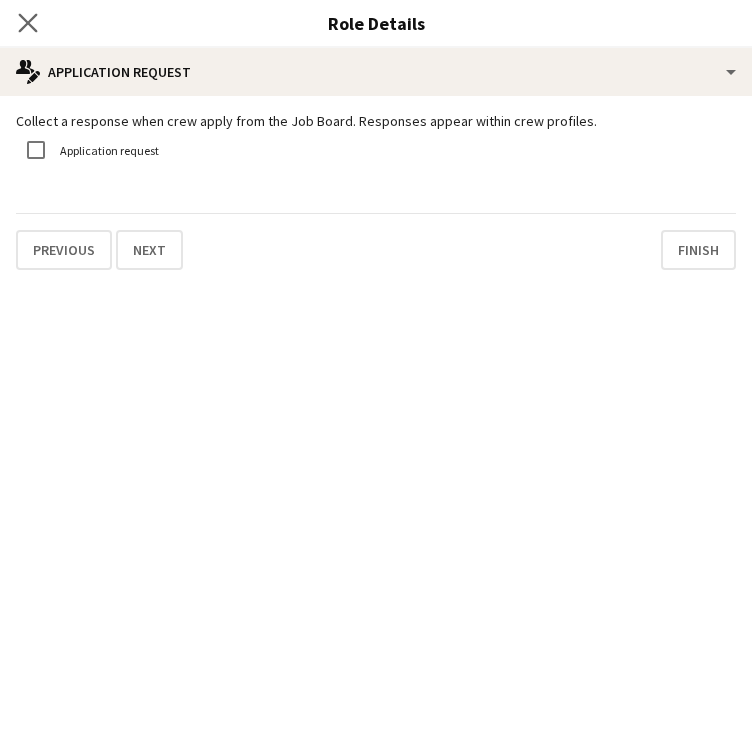 click on "Close pop-in" 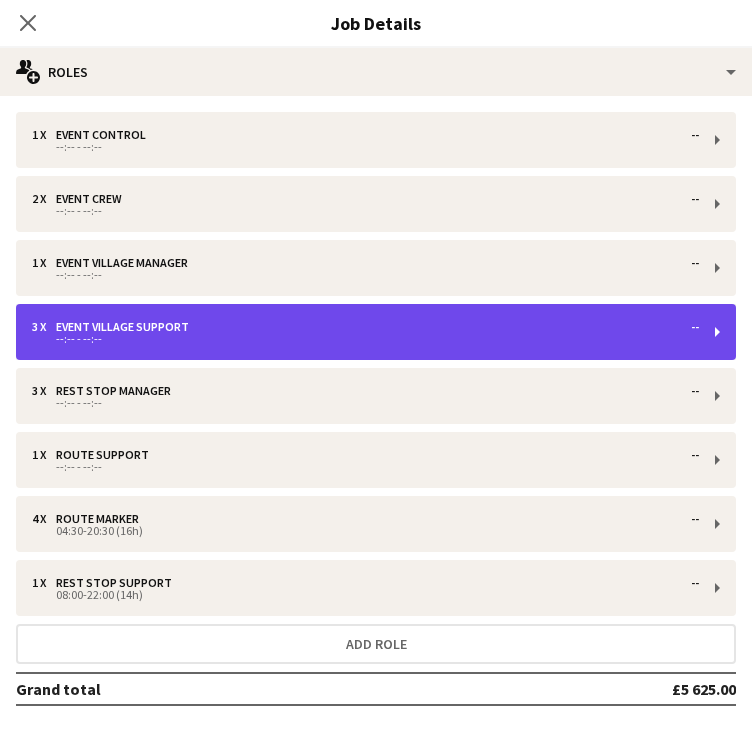 click on "3 x   Event Village Support   --   --:-- - --:--" at bounding box center (376, 332) 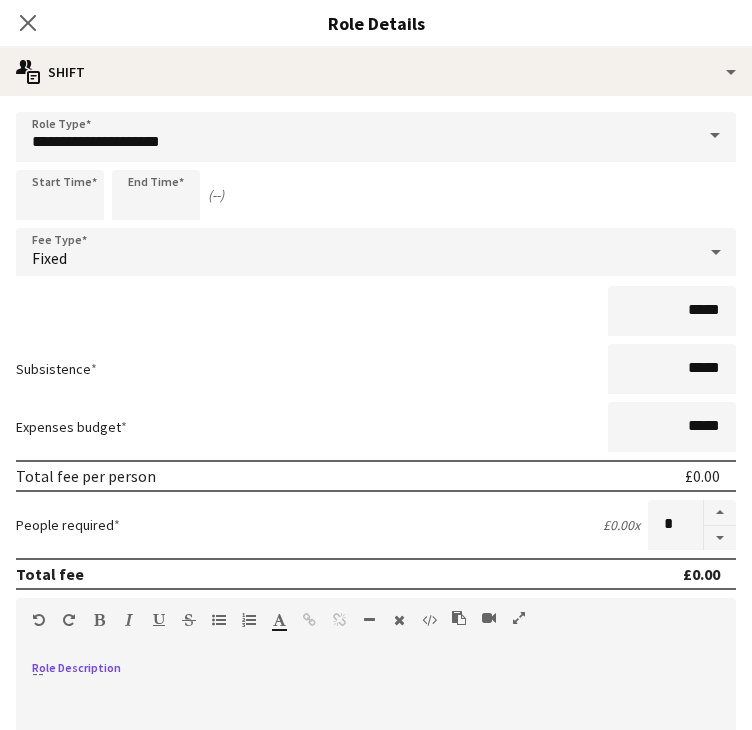 click at bounding box center [376, 783] 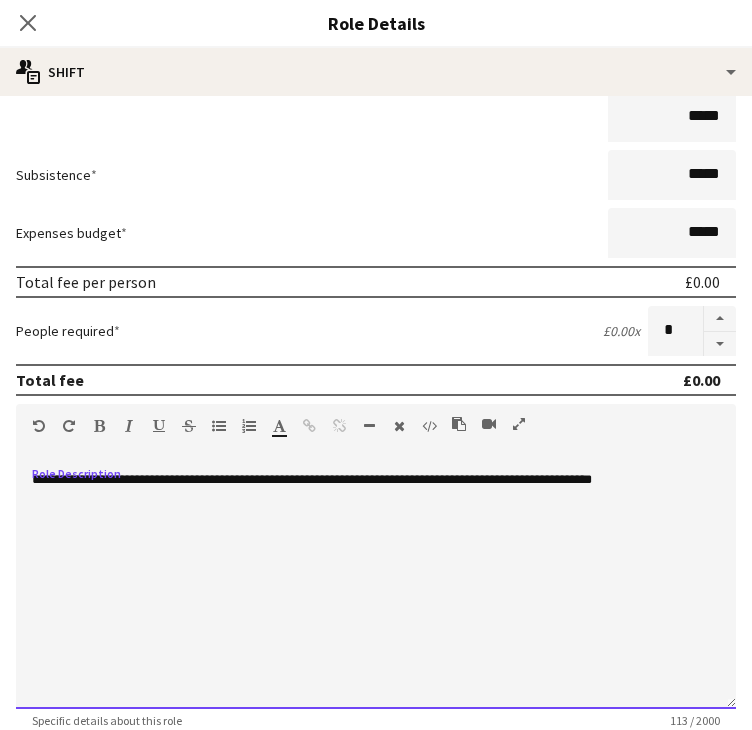 scroll, scrollTop: 396, scrollLeft: 0, axis: vertical 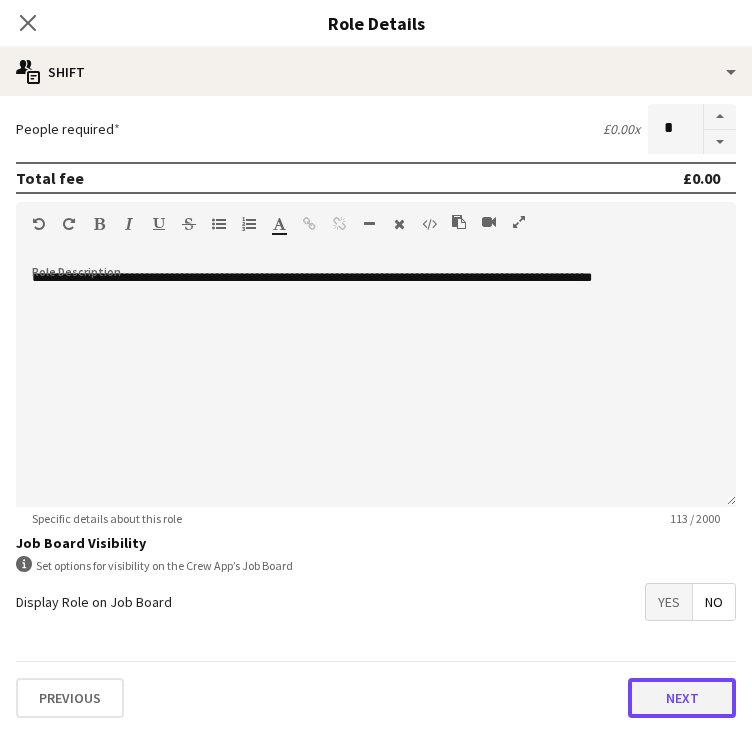 click on "Next" at bounding box center [682, 698] 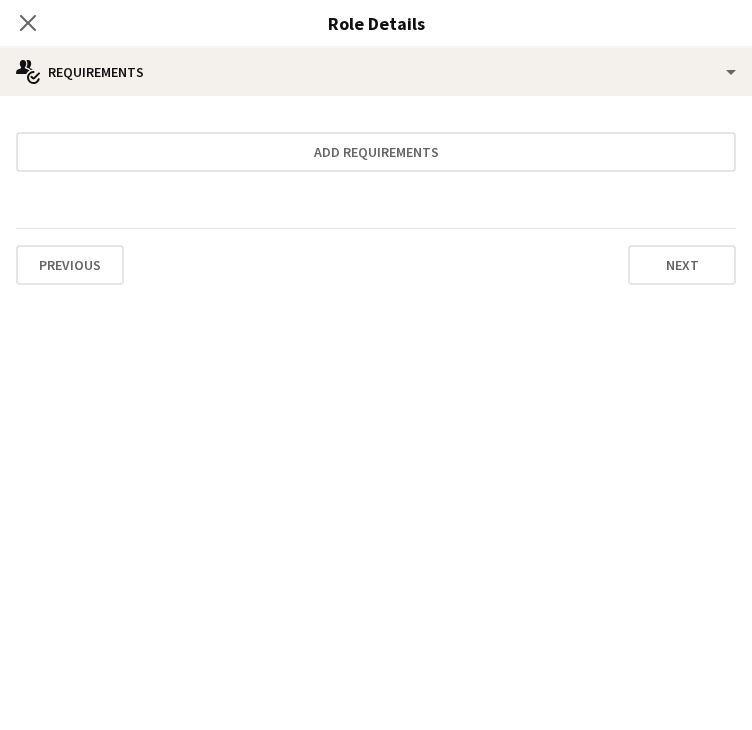 scroll, scrollTop: 0, scrollLeft: 0, axis: both 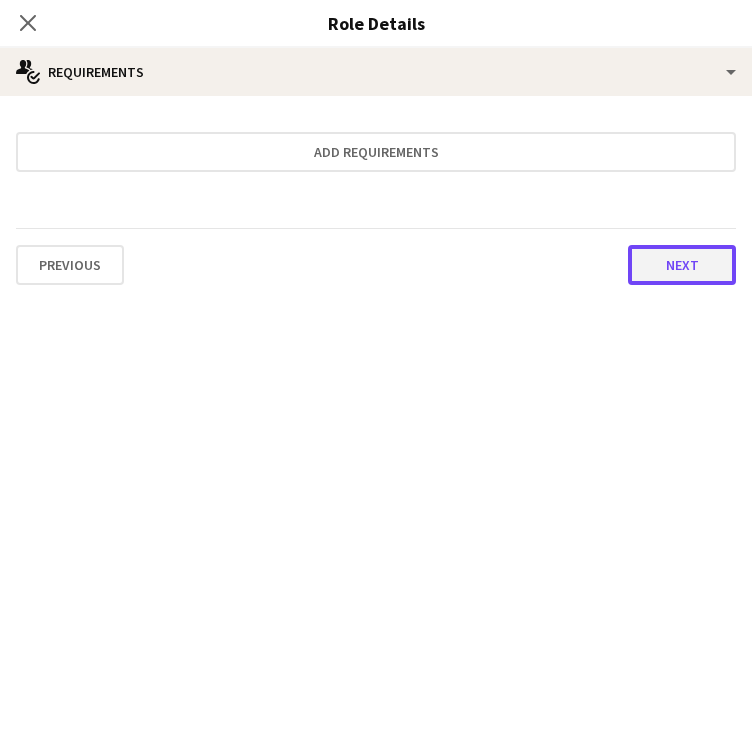 click on "Next" at bounding box center [682, 265] 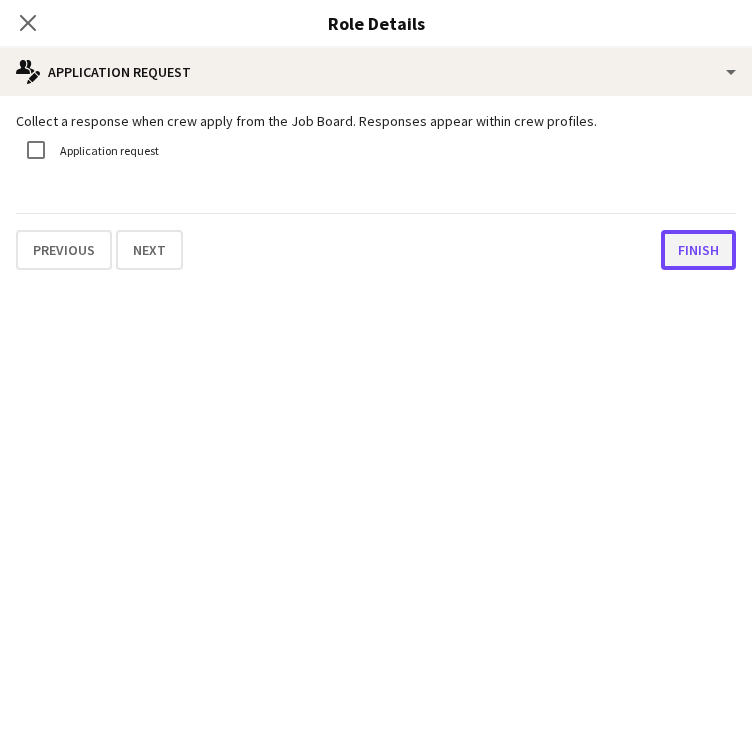 click on "Finish" at bounding box center (698, 250) 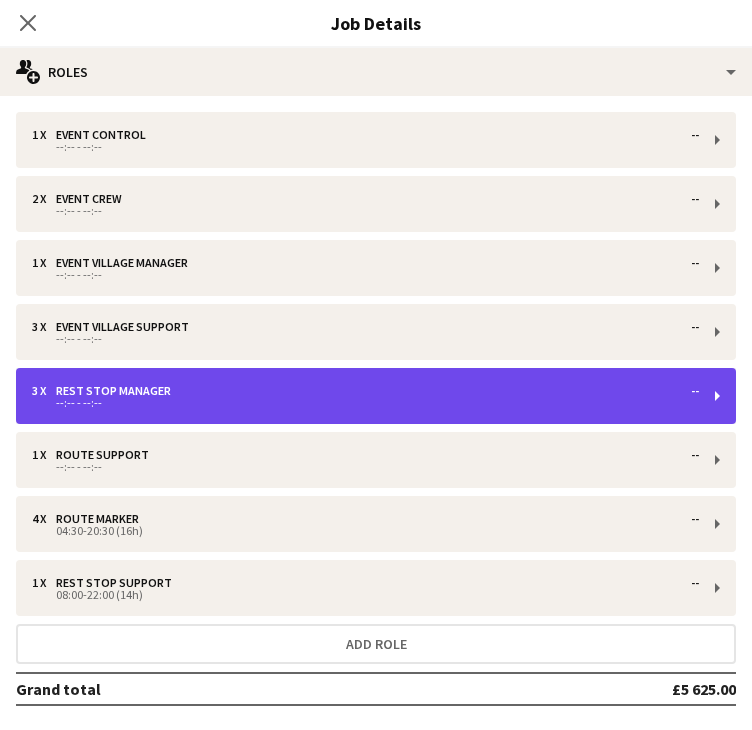 click on "Rest Stop Manager" at bounding box center [117, 391] 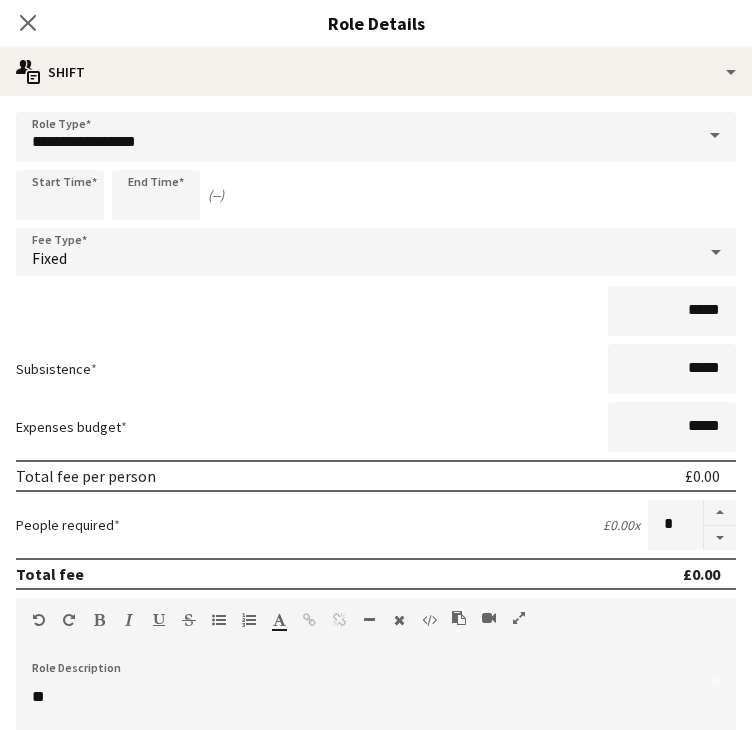 scroll, scrollTop: 0, scrollLeft: 0, axis: both 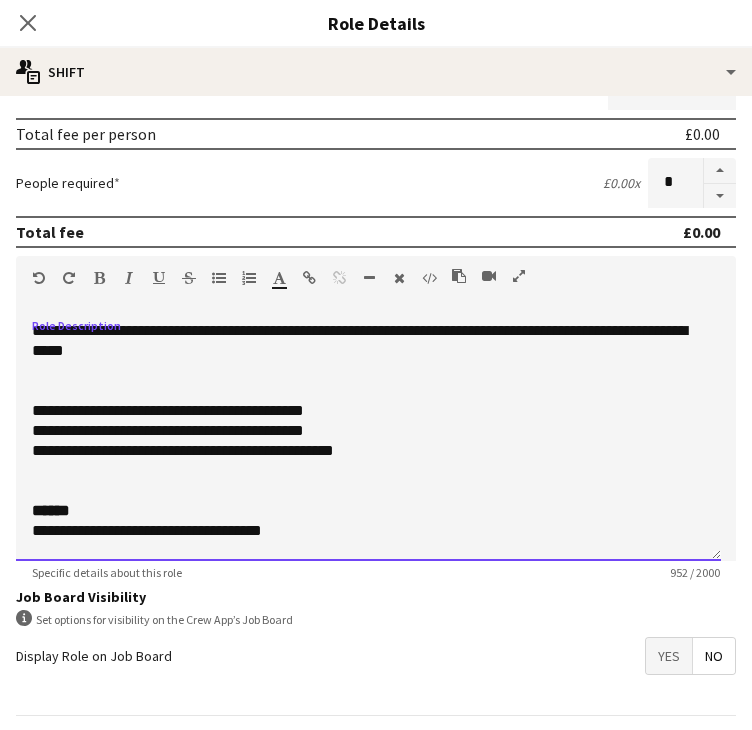 drag, startPoint x: 88, startPoint y: 533, endPoint x: 32, endPoint y: 464, distance: 88.86507 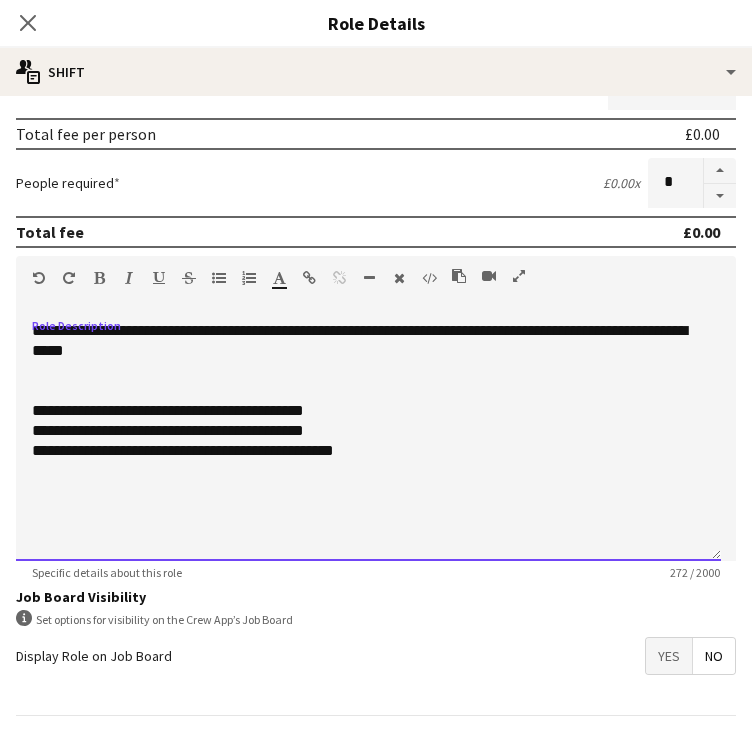 drag, startPoint x: 54, startPoint y: 505, endPoint x: 0, endPoint y: 301, distance: 211.02606 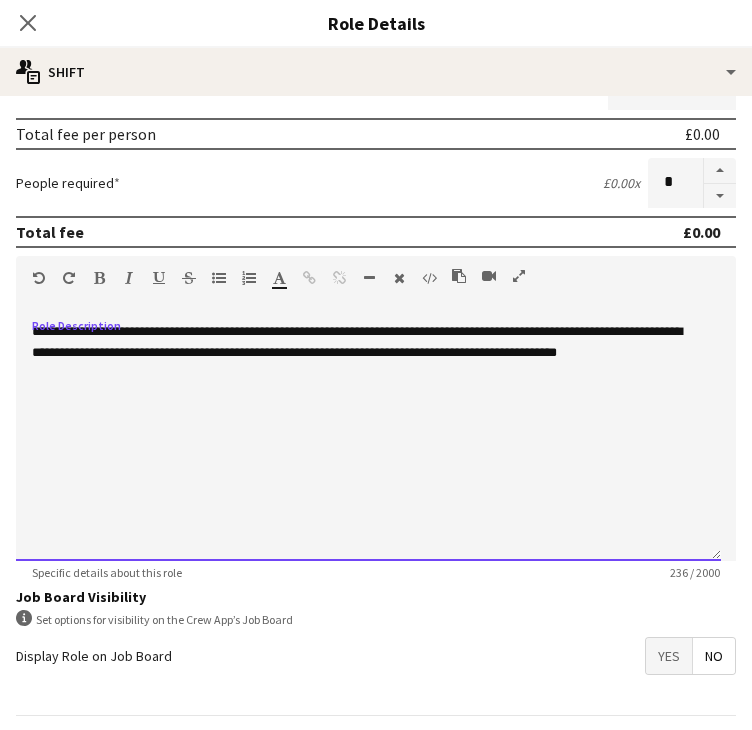 scroll, scrollTop: 396, scrollLeft: 0, axis: vertical 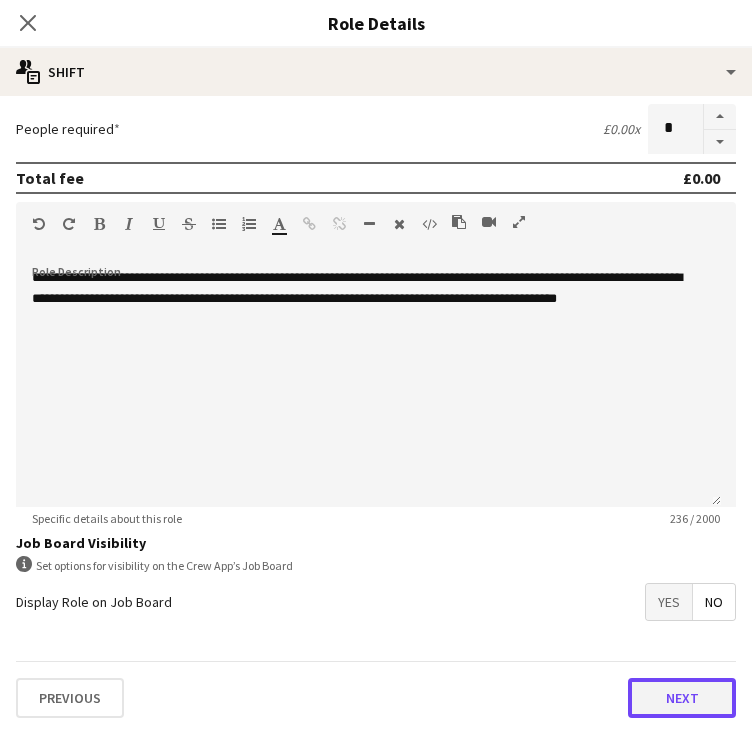 click on "Next" at bounding box center [682, 698] 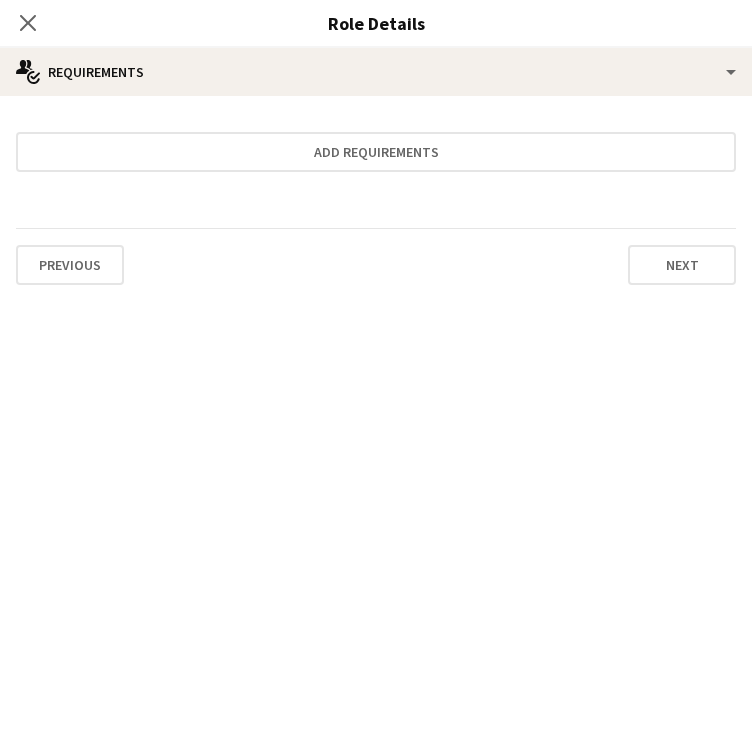 scroll, scrollTop: 0, scrollLeft: 0, axis: both 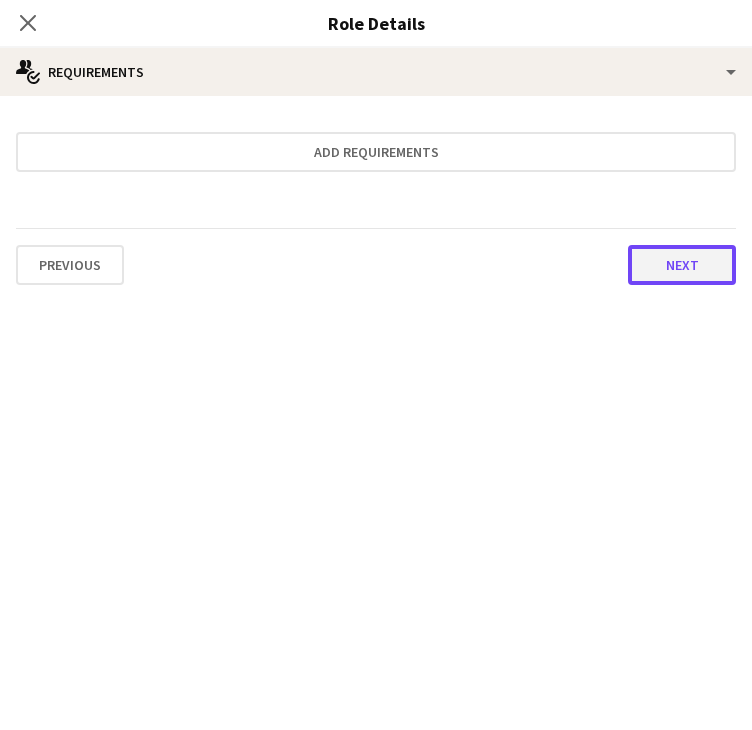 click on "Next" at bounding box center (682, 265) 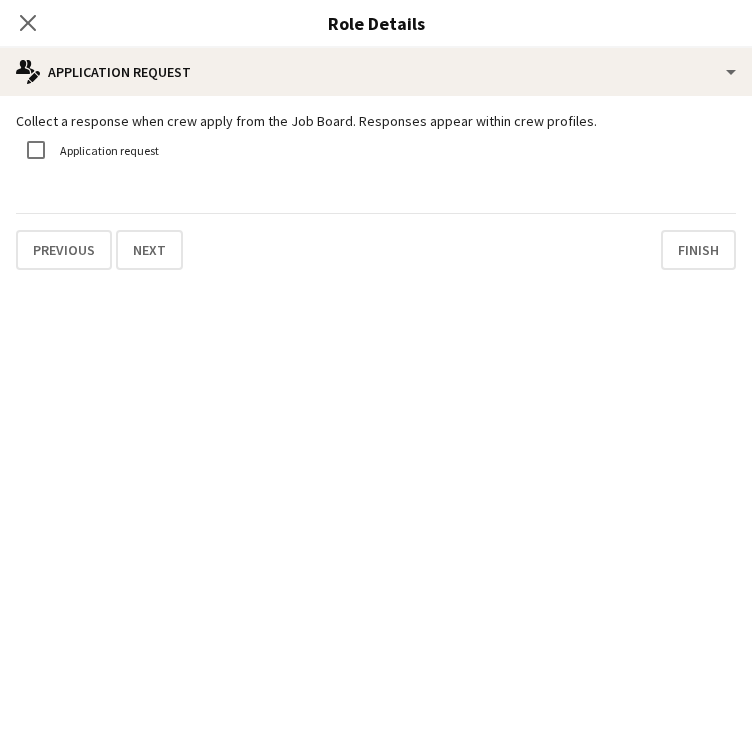 click on "Previous   Next   Finish" at bounding box center (376, 241) 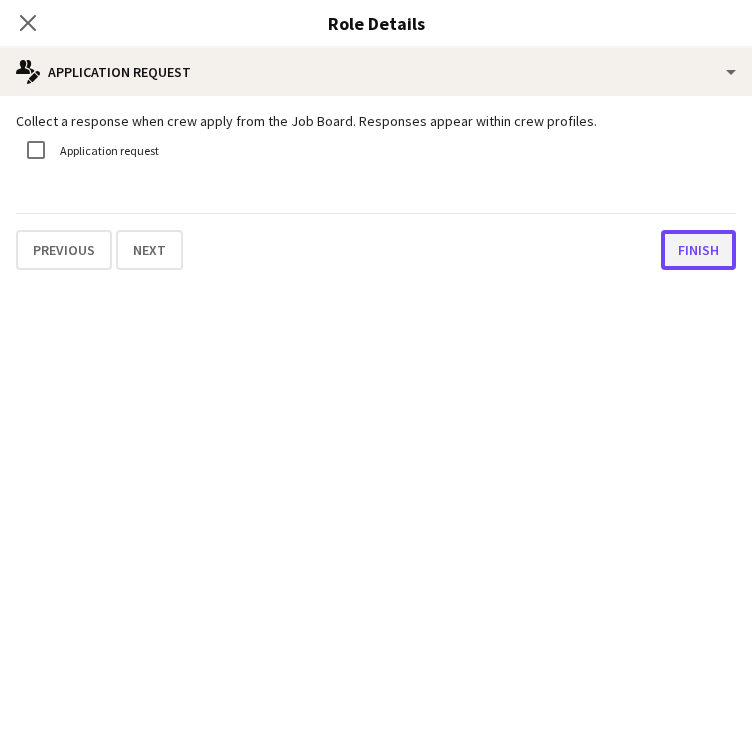 click on "Finish" at bounding box center (698, 250) 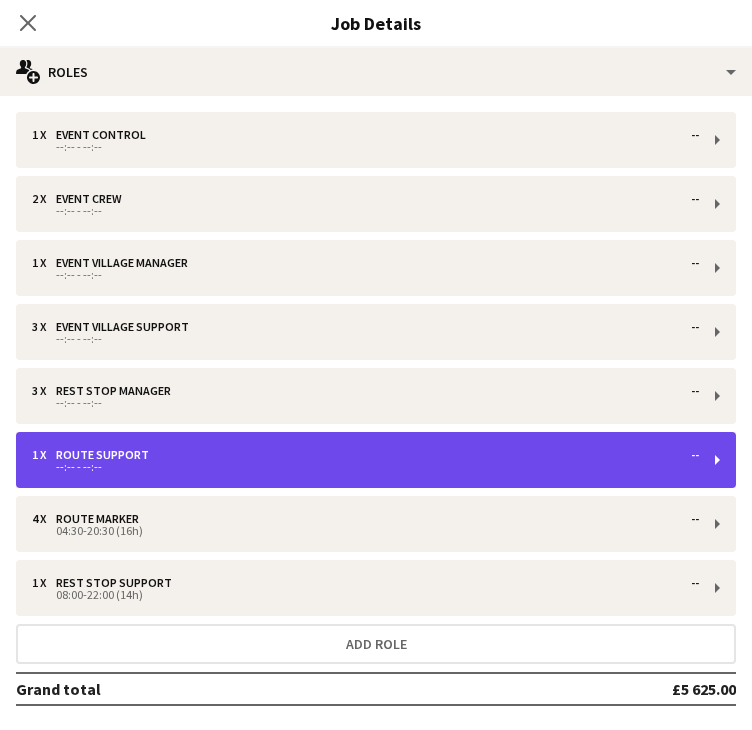 click on "1 x   Route Support   --" at bounding box center (365, 455) 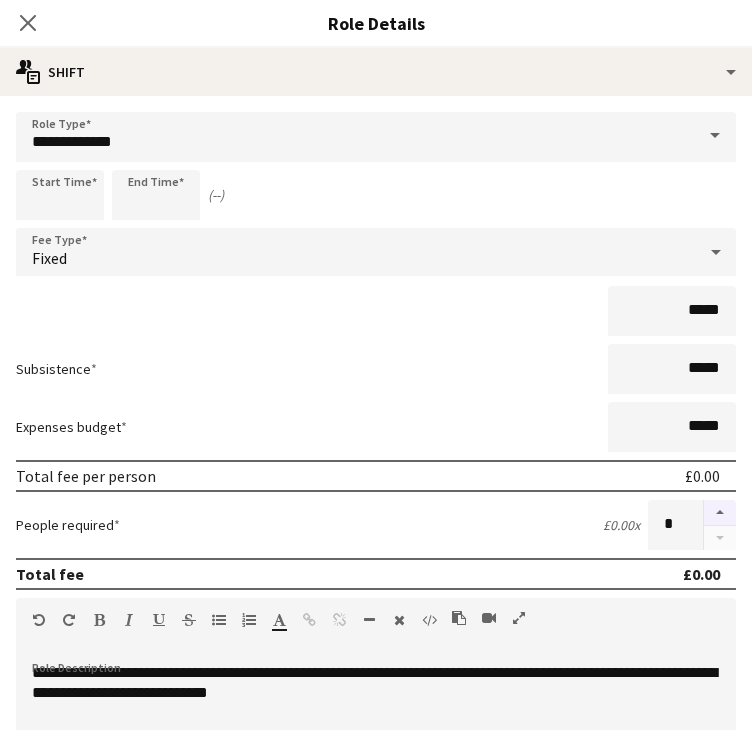 click at bounding box center (720, 513) 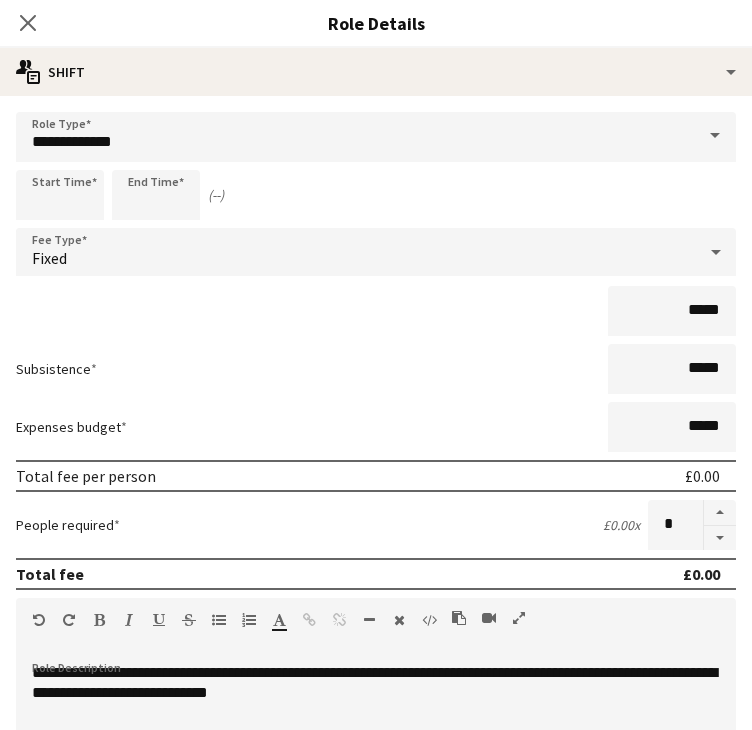 scroll, scrollTop: 396, scrollLeft: 0, axis: vertical 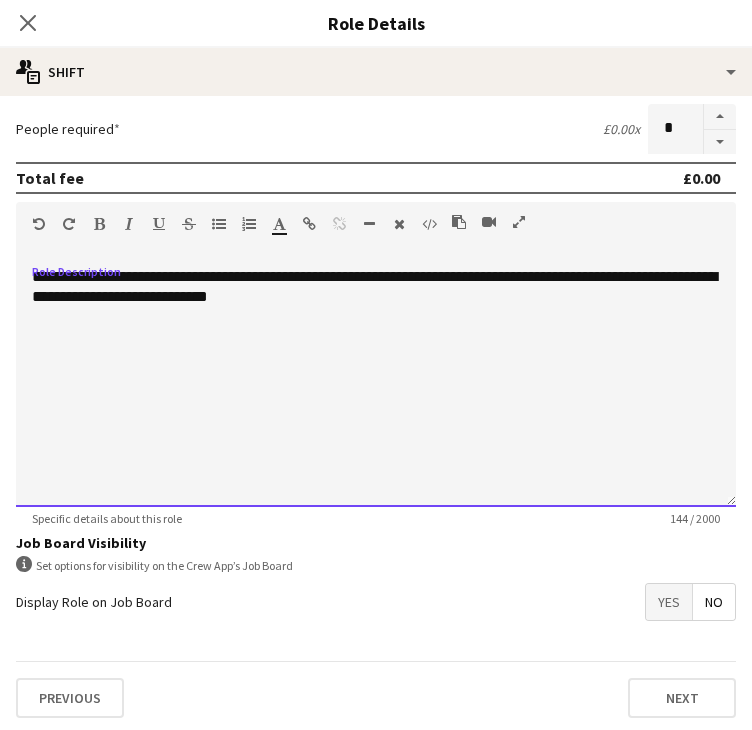 drag, startPoint x: 409, startPoint y: 401, endPoint x: 0, endPoint y: 265, distance: 431.01855 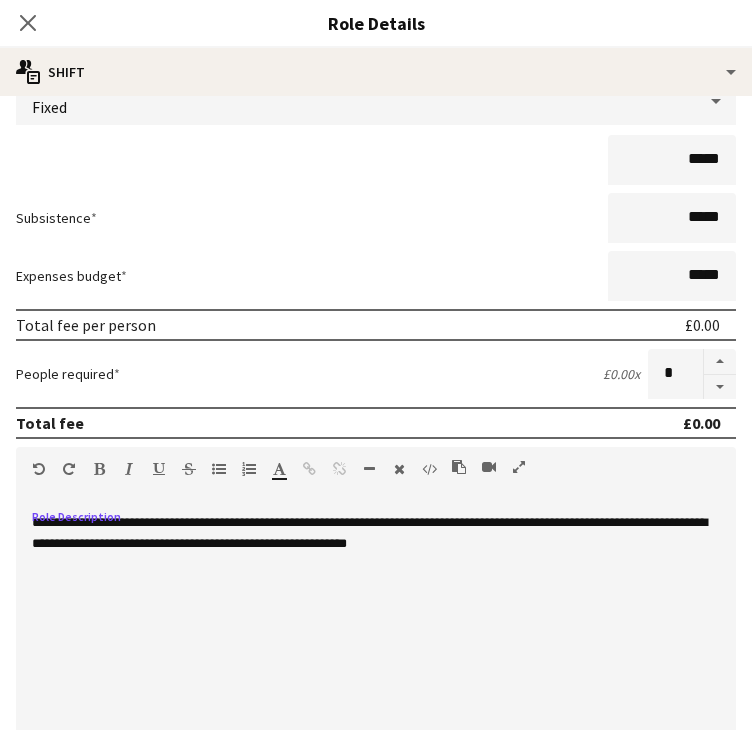 scroll, scrollTop: 149, scrollLeft: 0, axis: vertical 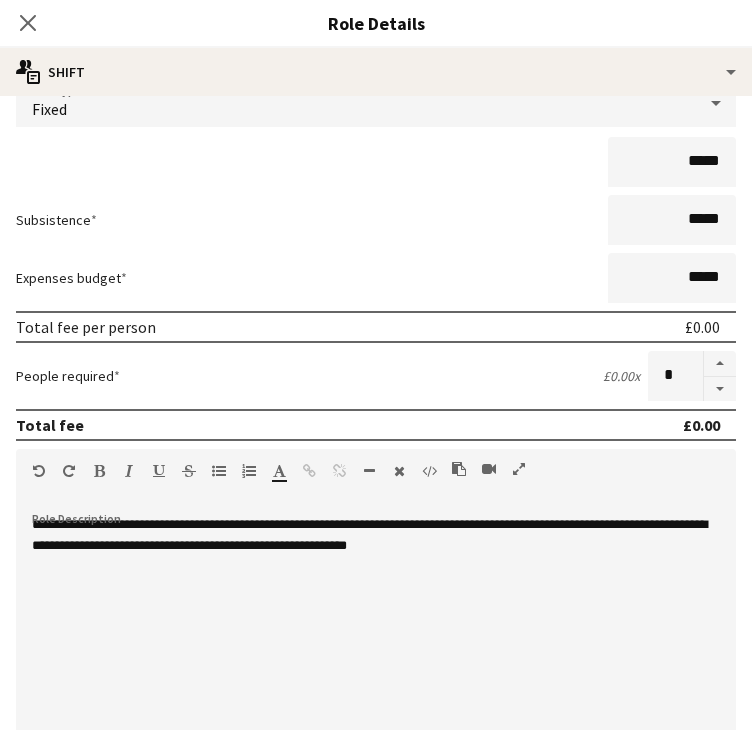 click on "Subsistence  *****" at bounding box center [376, 220] 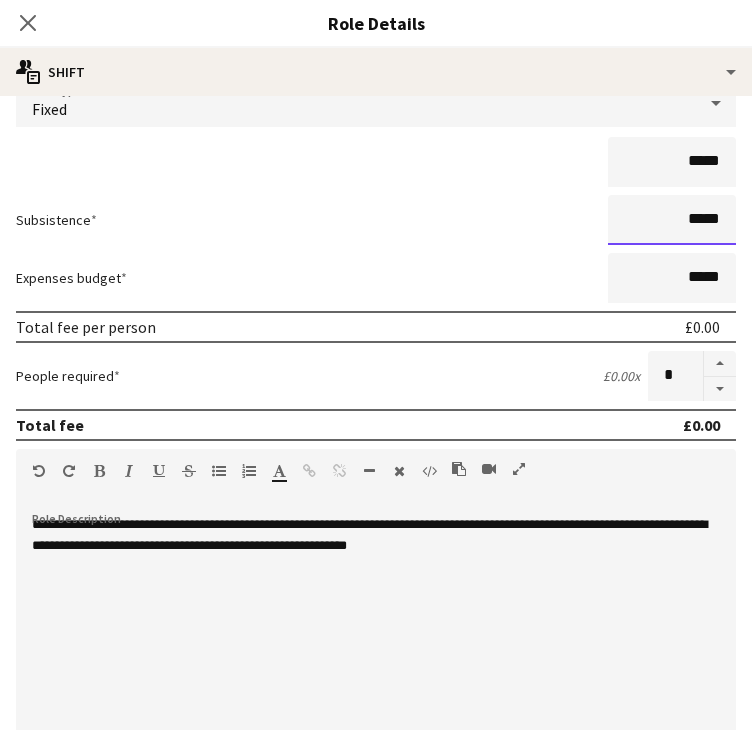 click on "*****" at bounding box center [672, 220] 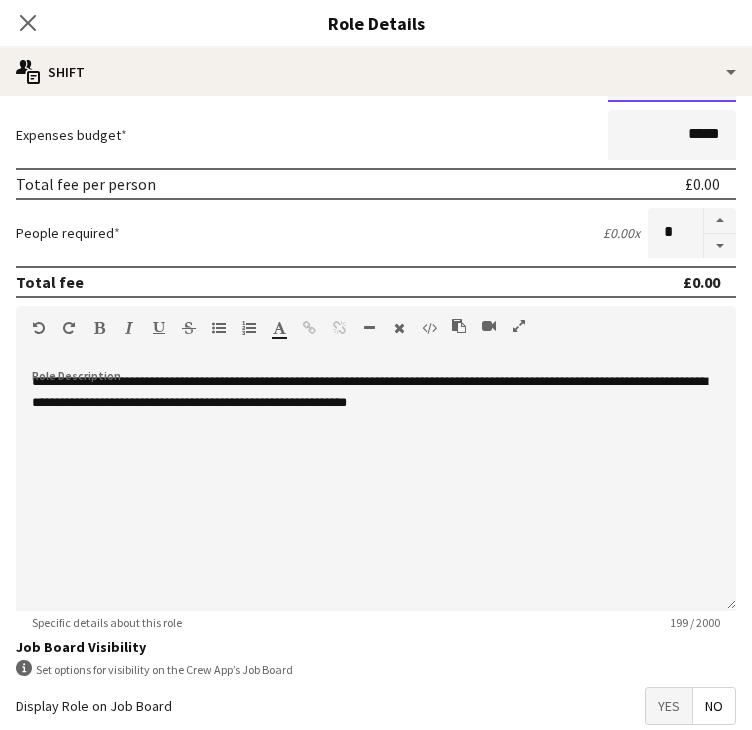 scroll, scrollTop: 396, scrollLeft: 0, axis: vertical 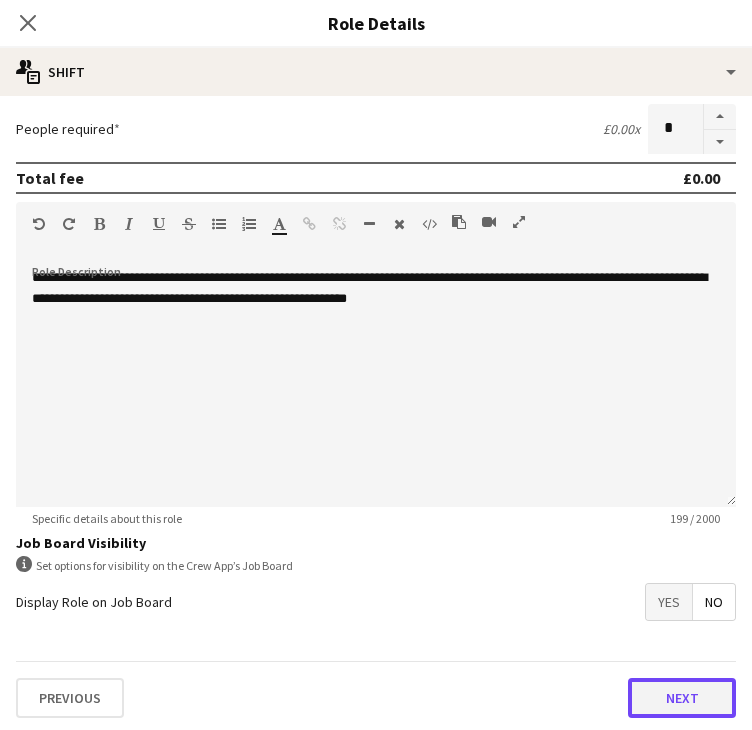 click on "Next" at bounding box center [682, 698] 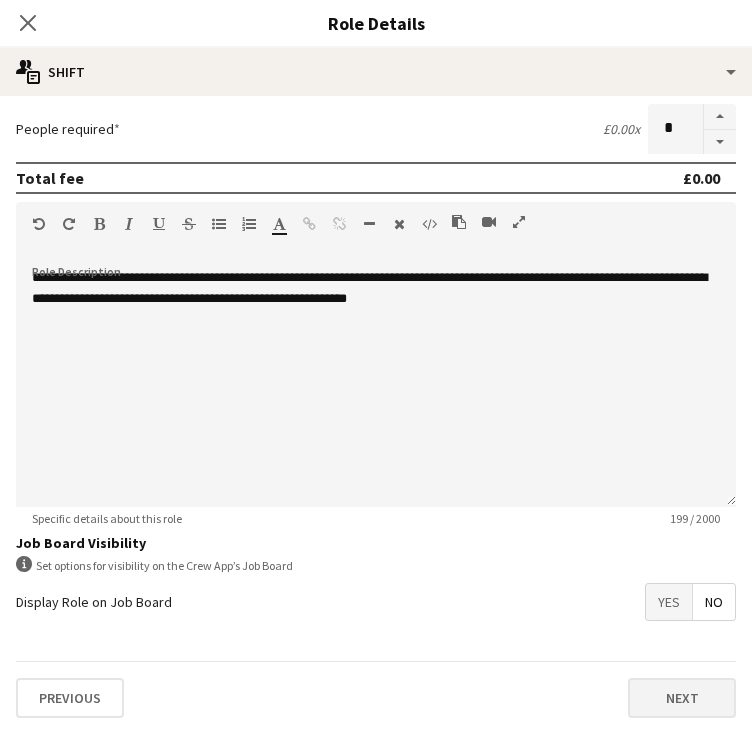 scroll, scrollTop: 0, scrollLeft: 0, axis: both 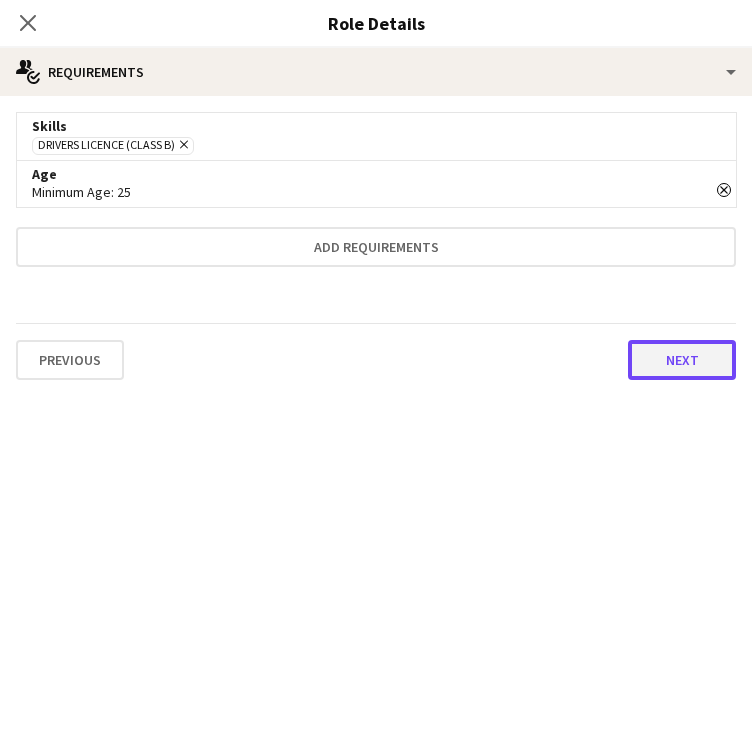 click on "Next" at bounding box center (682, 360) 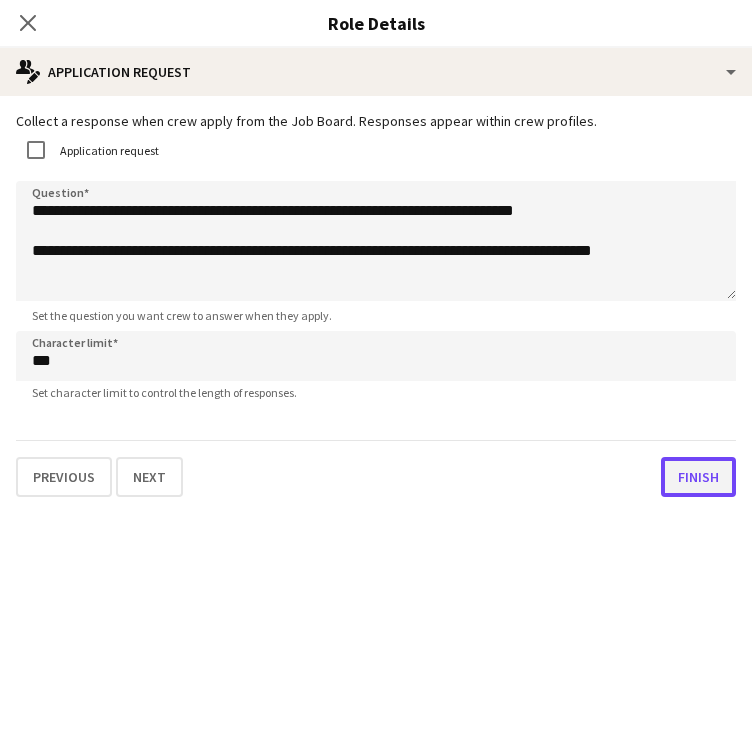 click on "Finish" at bounding box center (698, 477) 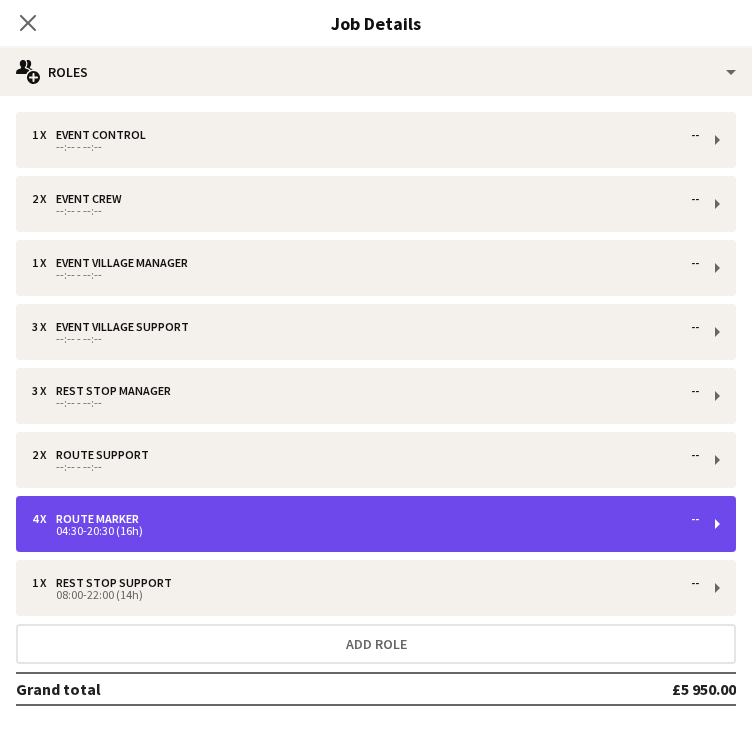 click on "4 x   Route Marker   --   04:30-20:30 (16h)" at bounding box center [376, 524] 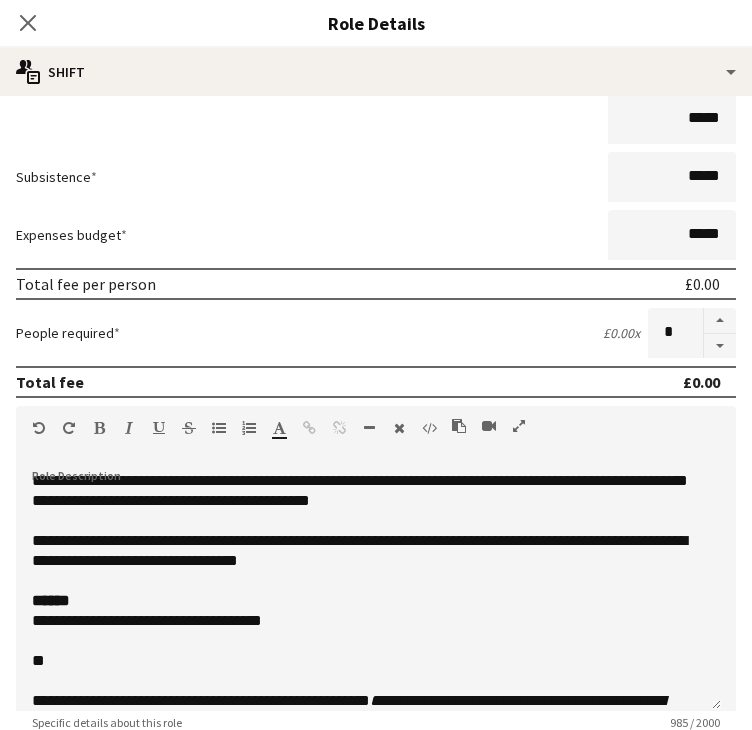scroll, scrollTop: 244, scrollLeft: 0, axis: vertical 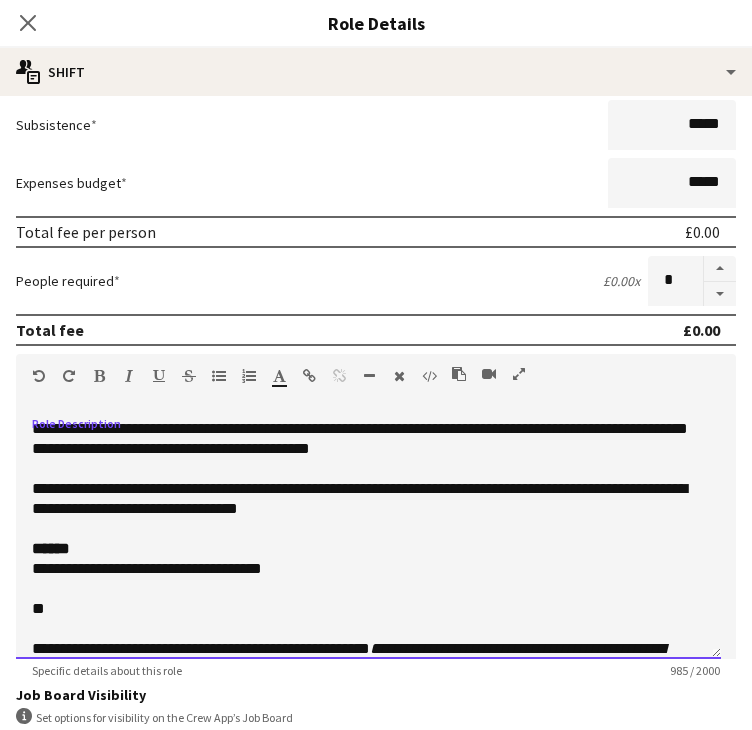 drag, startPoint x: 437, startPoint y: 454, endPoint x: 8, endPoint y: 421, distance: 430.26736 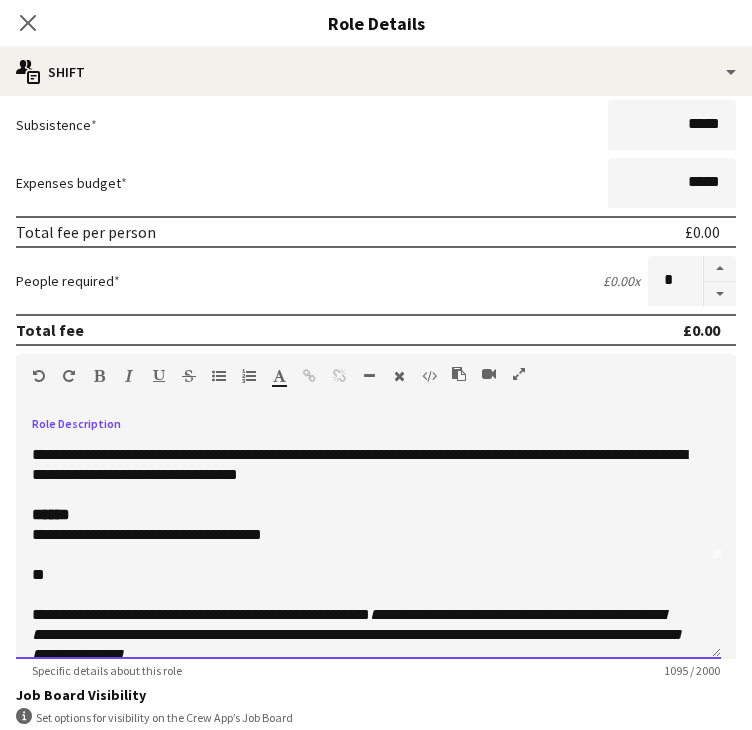 scroll, scrollTop: 160, scrollLeft: 0, axis: vertical 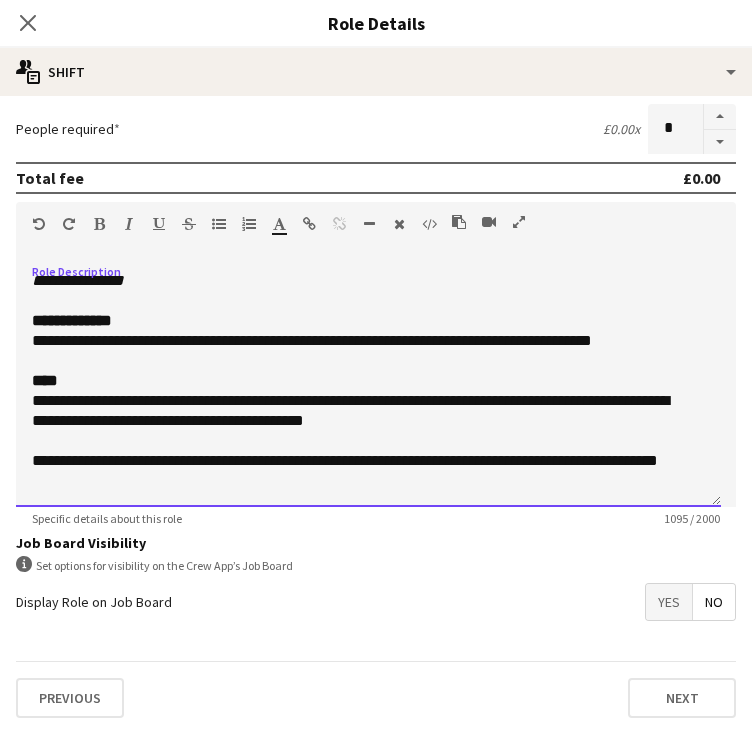 drag, startPoint x: 31, startPoint y: 465, endPoint x: 246, endPoint y: 750, distance: 357.0014 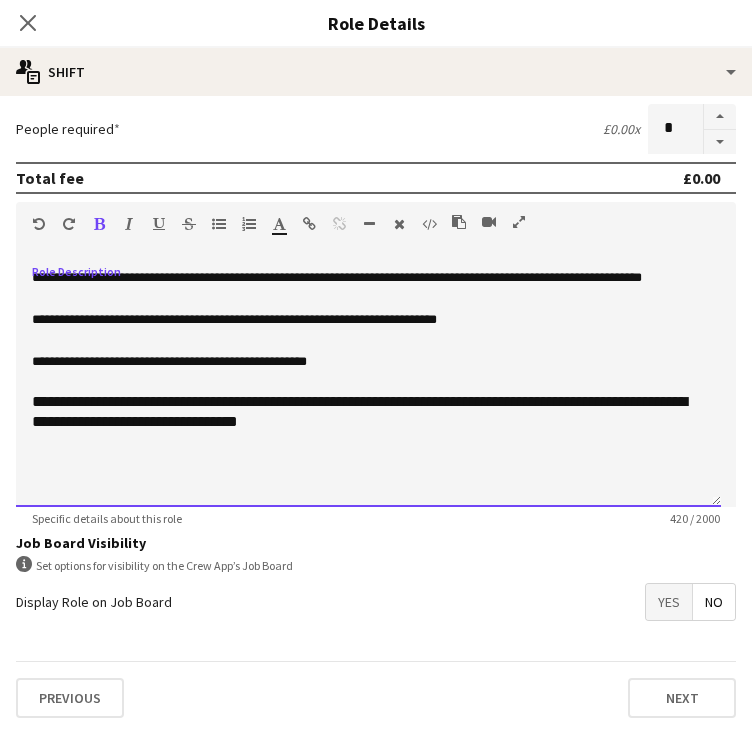 scroll, scrollTop: 0, scrollLeft: 0, axis: both 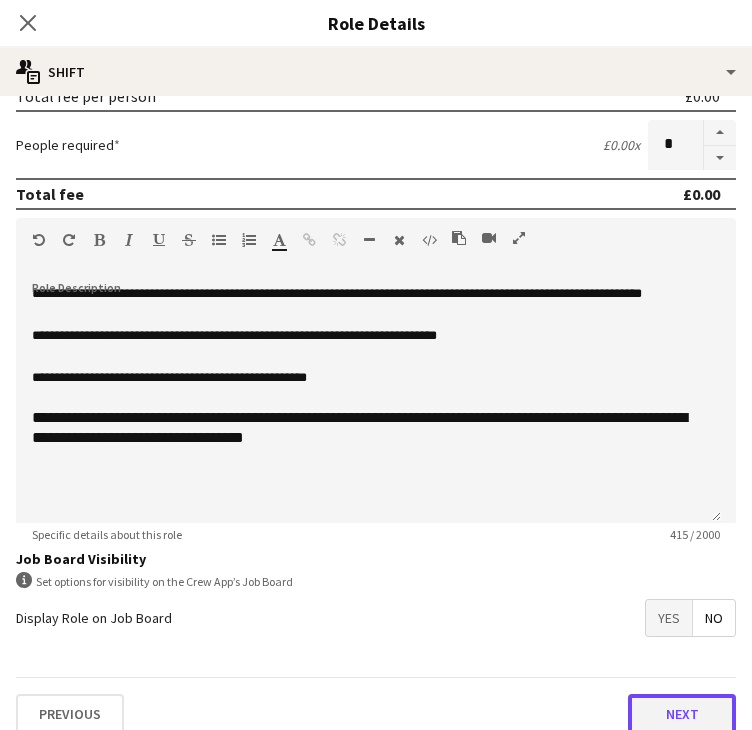 click on "Next" at bounding box center [682, 714] 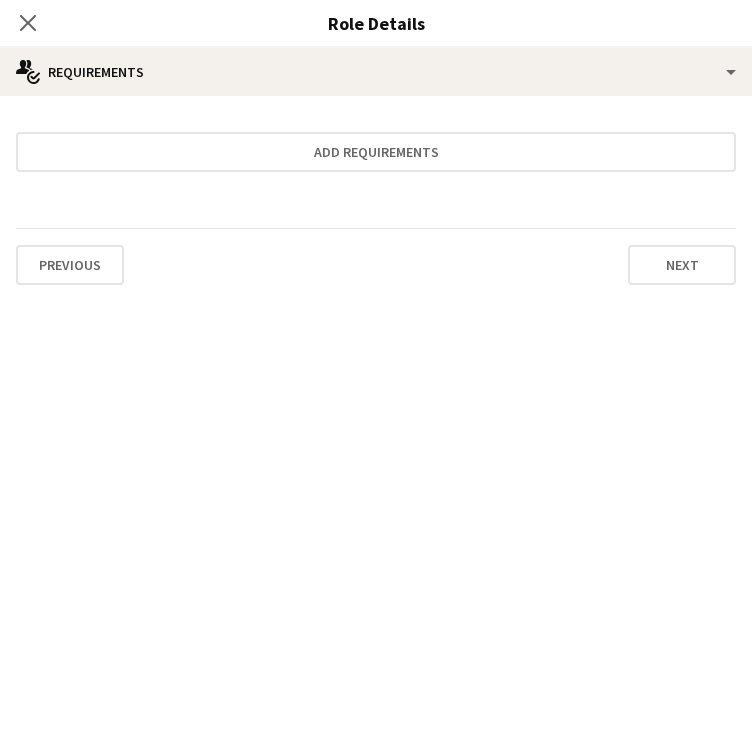 scroll, scrollTop: 0, scrollLeft: 0, axis: both 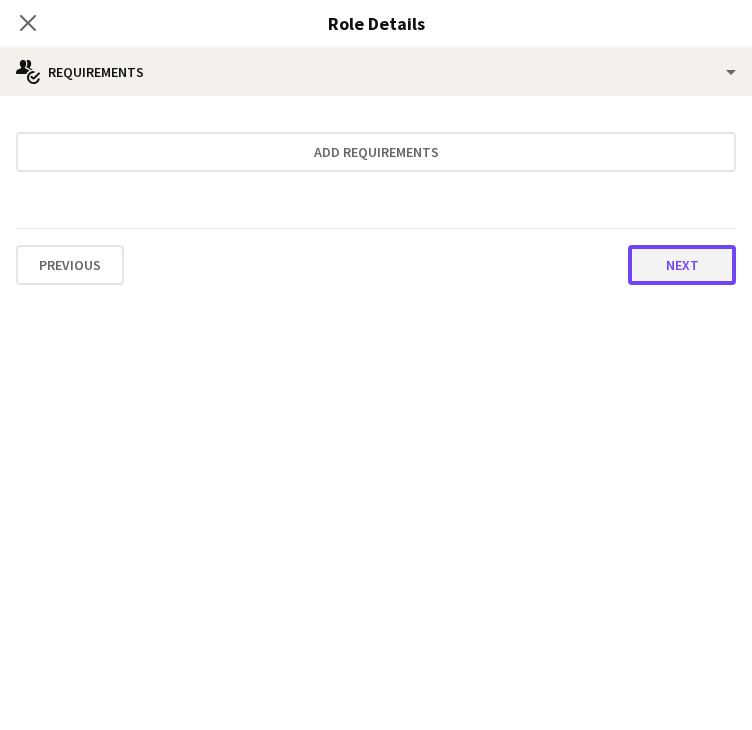 click on "Next" at bounding box center [682, 265] 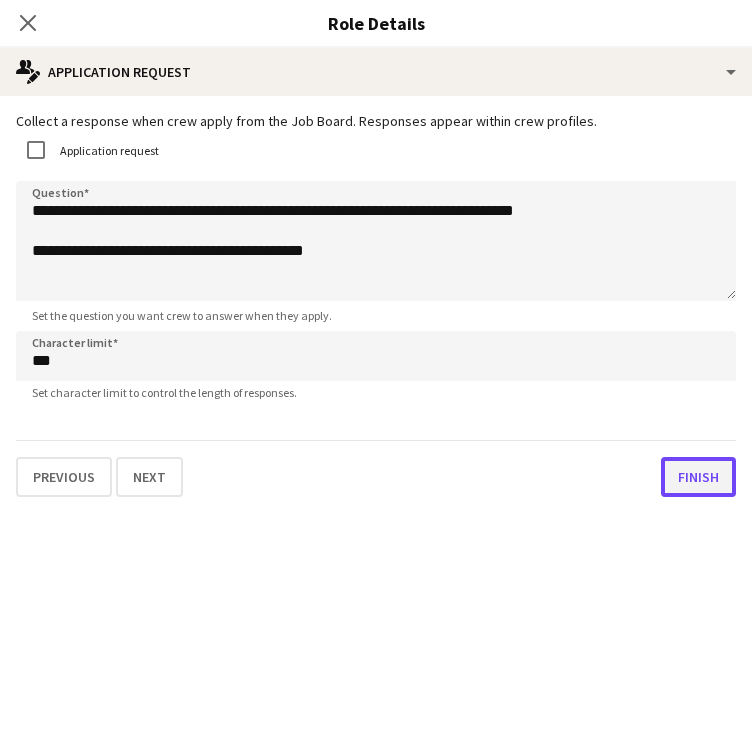 click on "Finish" at bounding box center (698, 477) 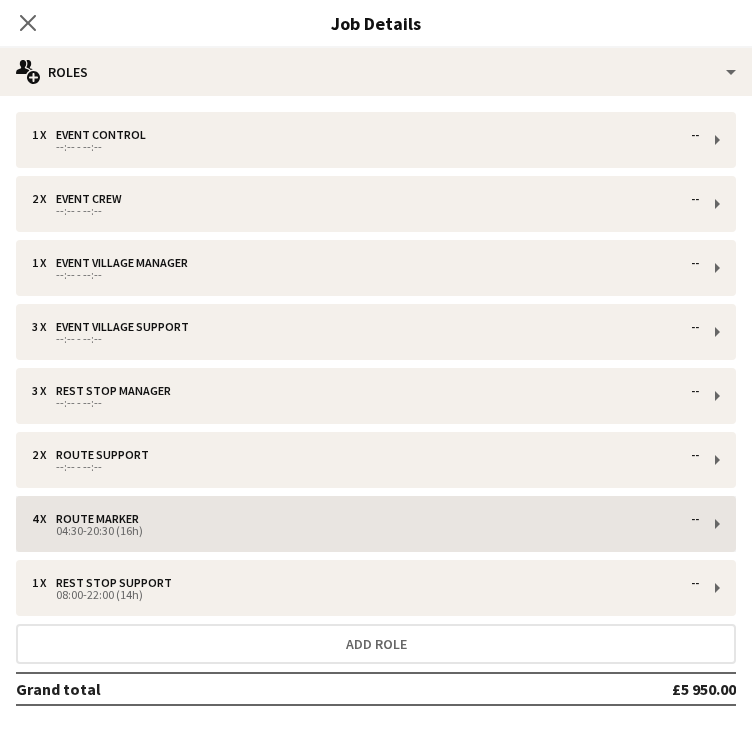 scroll, scrollTop: 87, scrollLeft: 0, axis: vertical 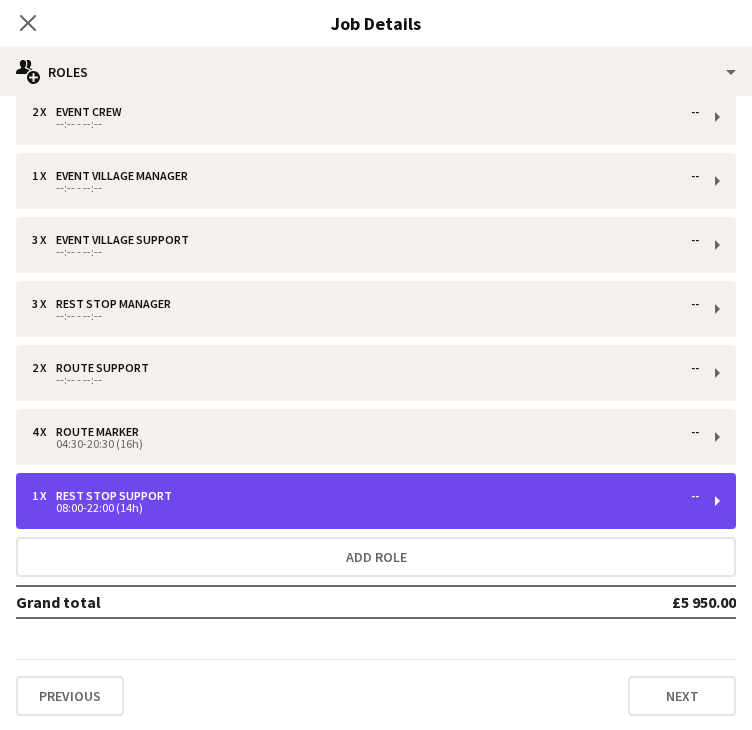 click on "08:00-22:00 (14h)" at bounding box center [365, 508] 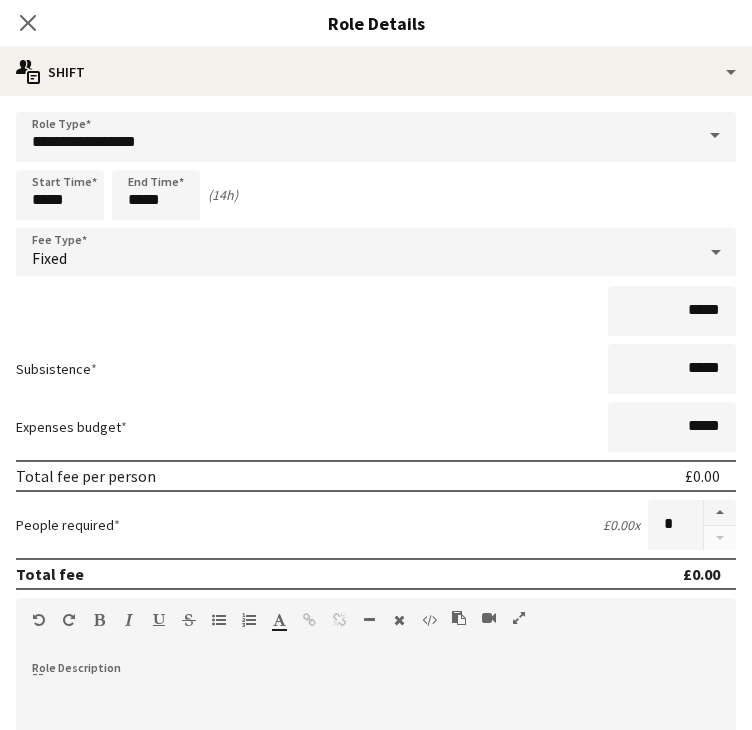 click at bounding box center (376, 783) 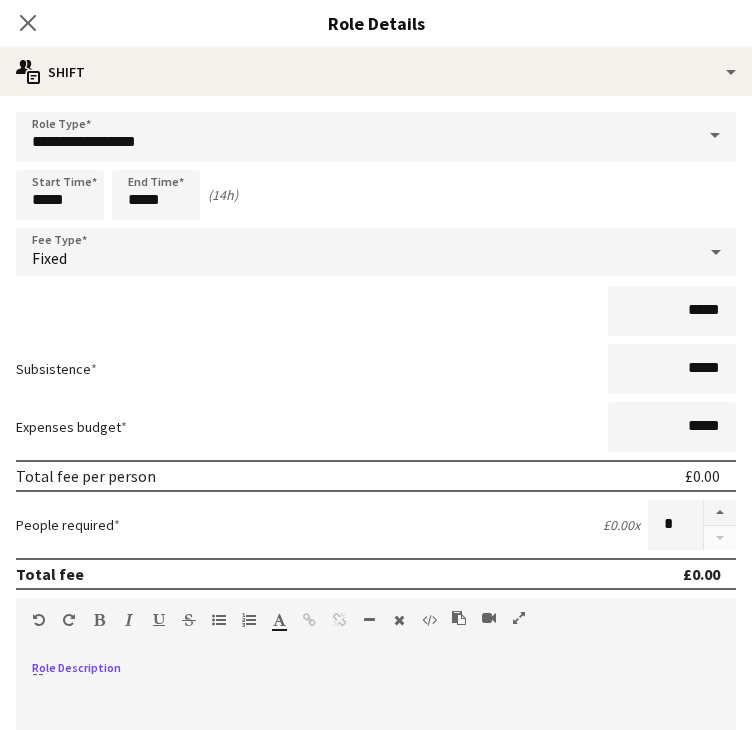 paste 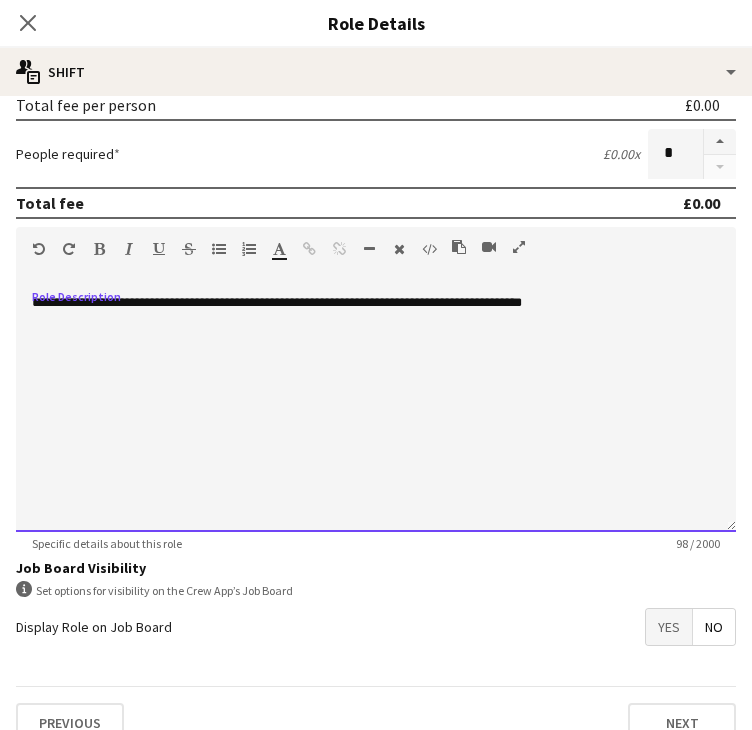 scroll, scrollTop: 374, scrollLeft: 0, axis: vertical 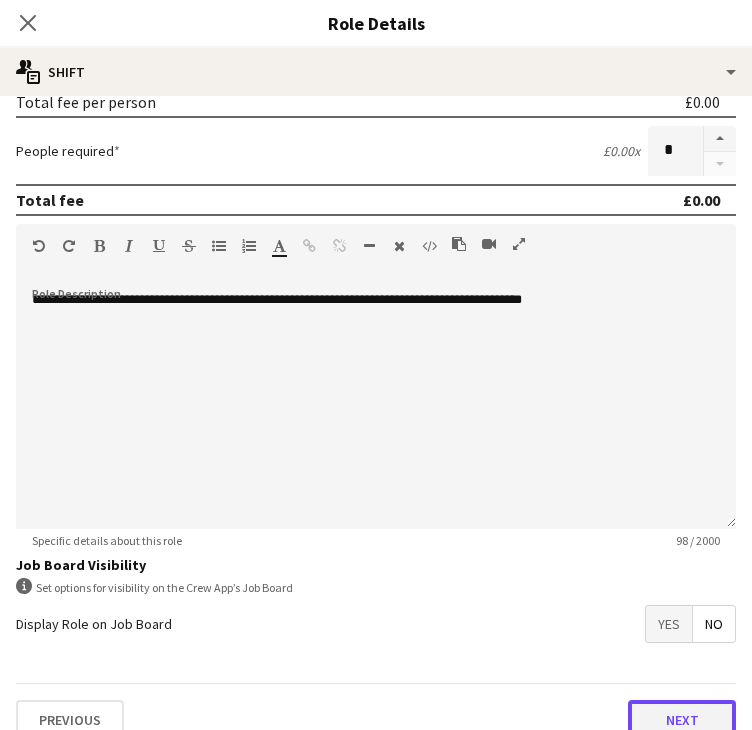click on "Next" at bounding box center [682, 720] 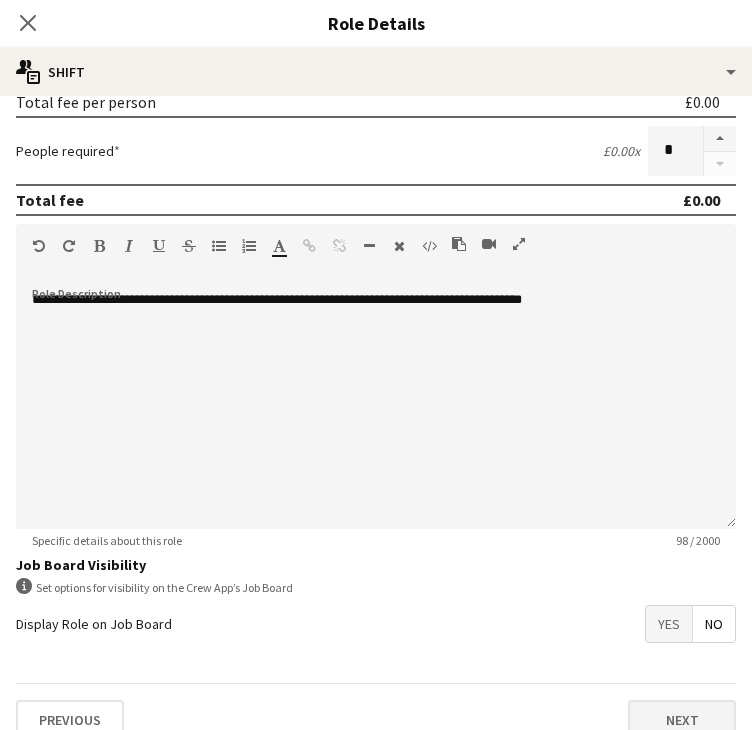 scroll, scrollTop: 0, scrollLeft: 0, axis: both 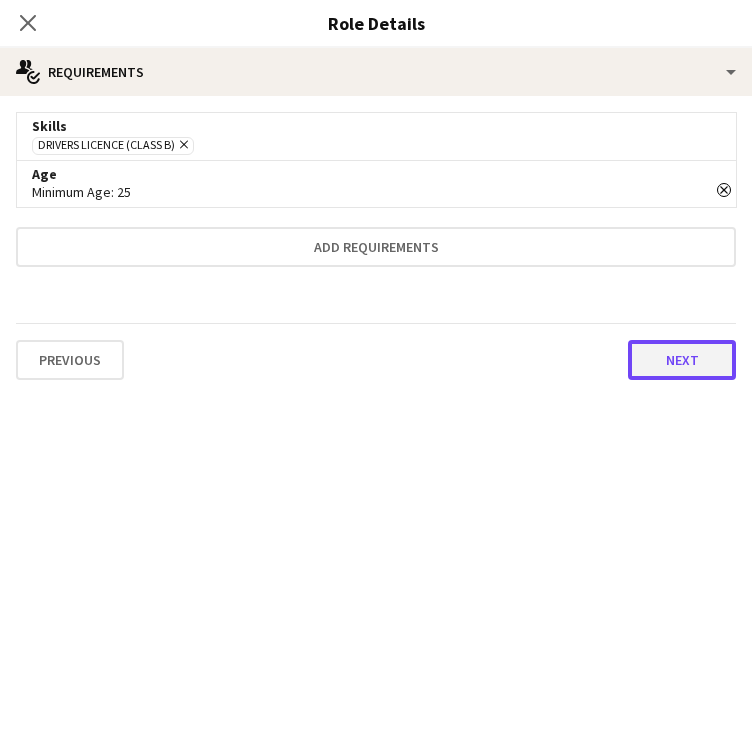 click on "Next" at bounding box center [682, 360] 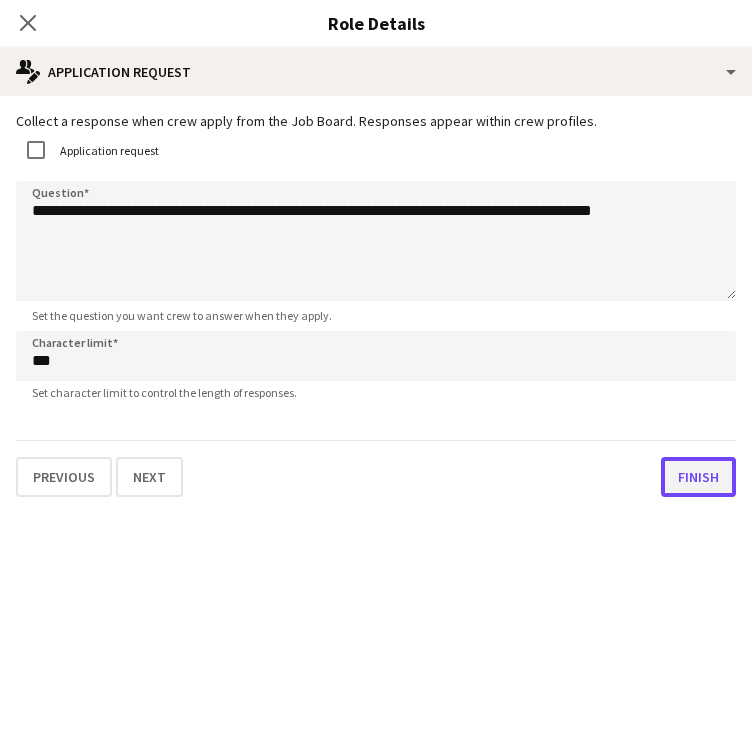 click on "Finish" at bounding box center [698, 477] 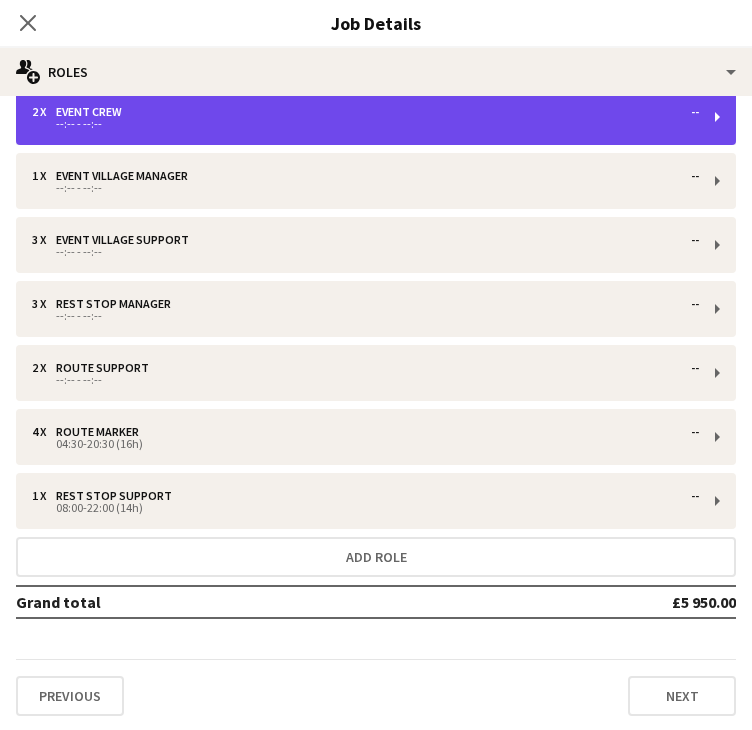 click on "--:-- - --:--" at bounding box center [365, 124] 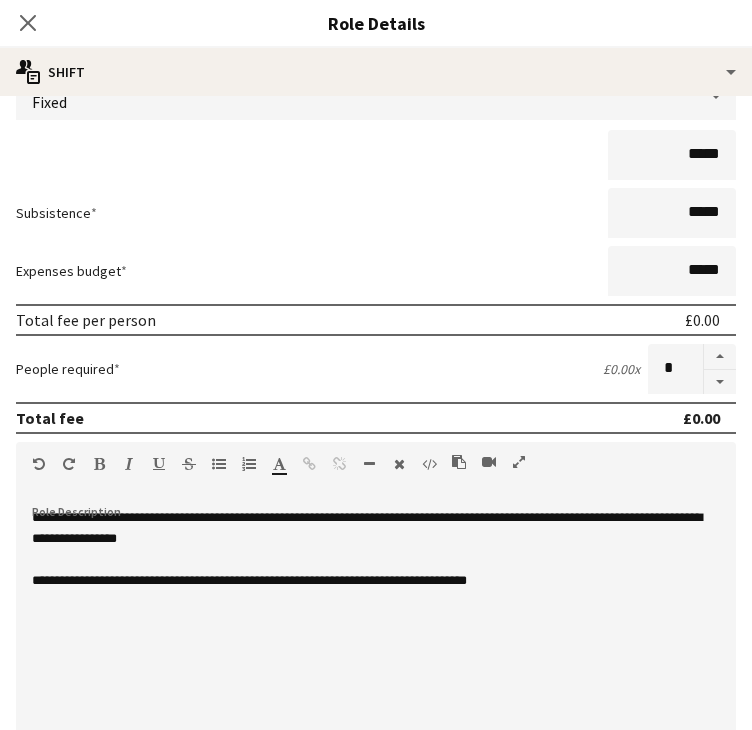 scroll, scrollTop: 164, scrollLeft: 0, axis: vertical 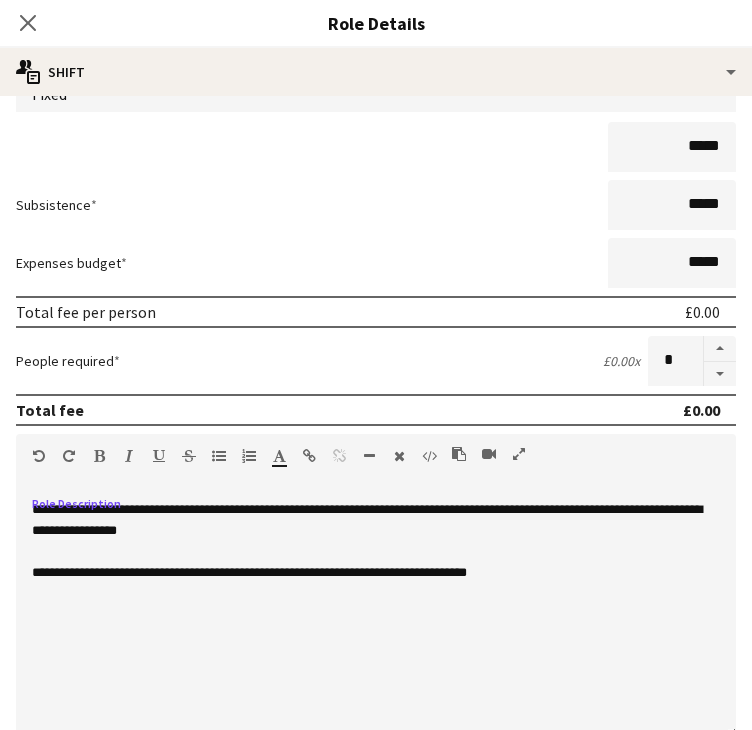 drag, startPoint x: 538, startPoint y: 575, endPoint x: 32, endPoint y: 569, distance: 506.03558 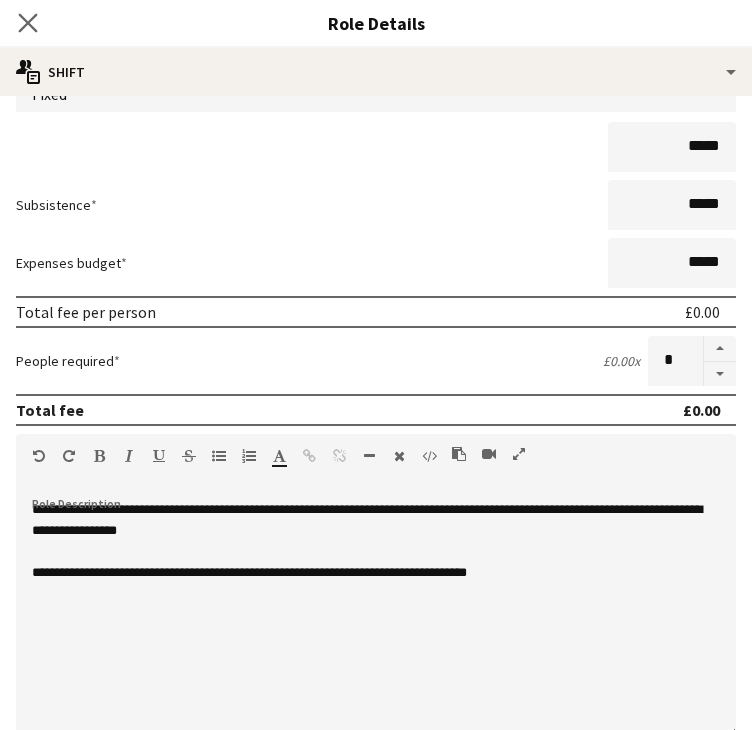 click on "Close pop-in" 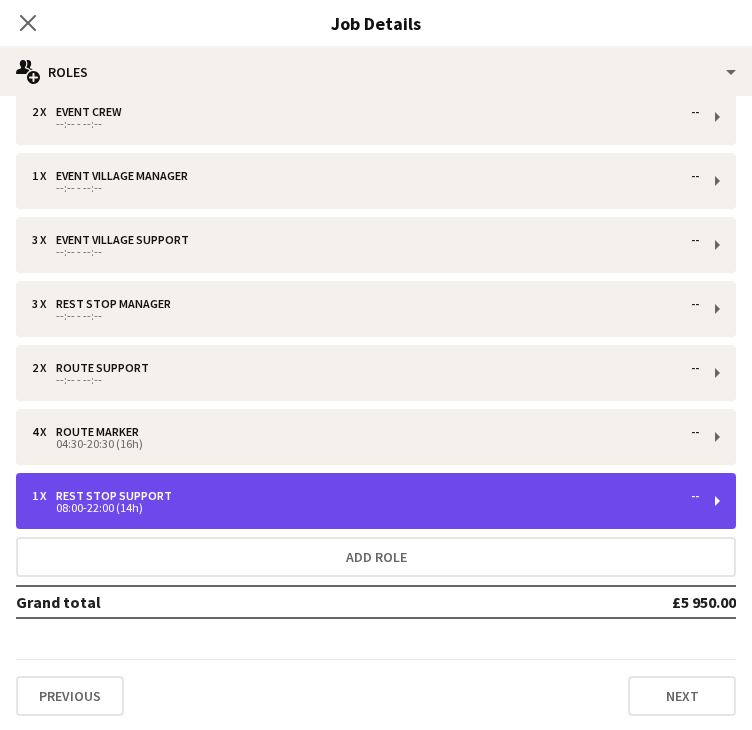 click on "1 x   Rest Stop Support   --   [TIME] ([DURATION])" at bounding box center (376, 501) 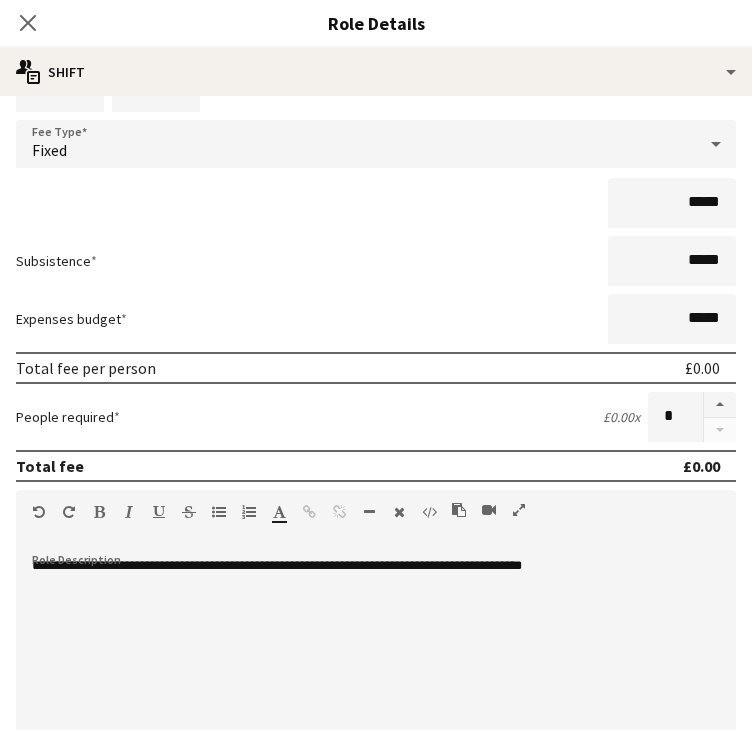 scroll, scrollTop: 128, scrollLeft: 0, axis: vertical 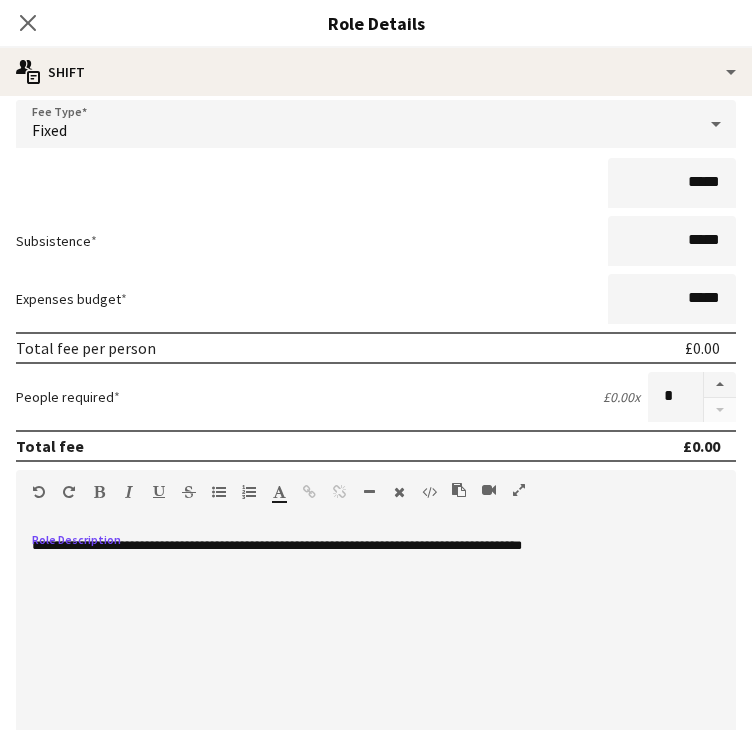 click on "**********" at bounding box center [376, 655] 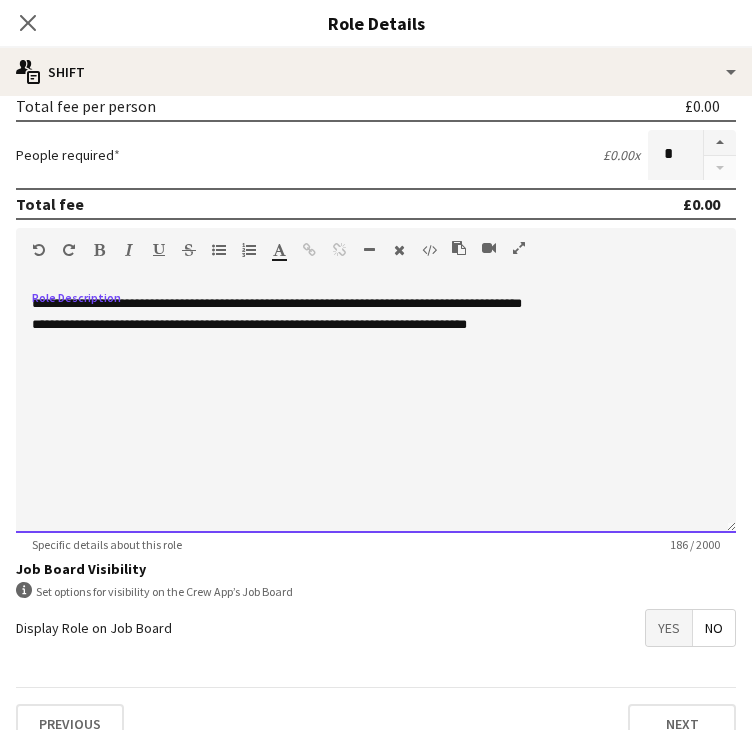 scroll, scrollTop: 396, scrollLeft: 0, axis: vertical 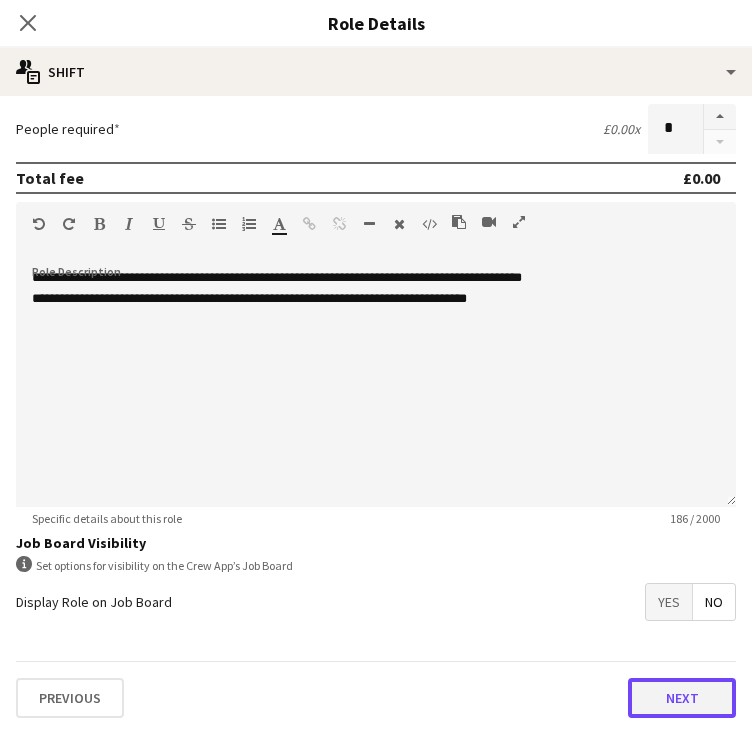 click on "Next" at bounding box center [682, 698] 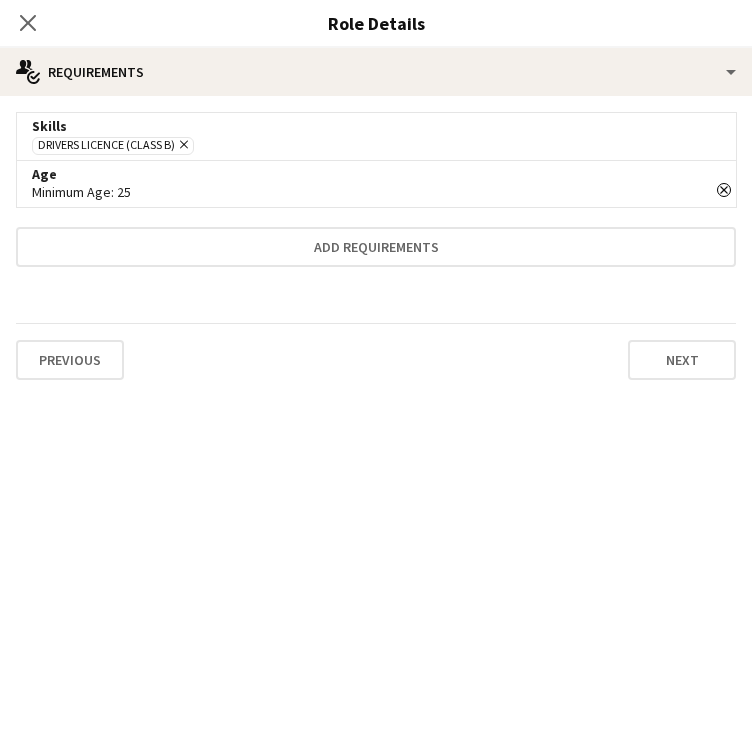 scroll, scrollTop: 0, scrollLeft: 0, axis: both 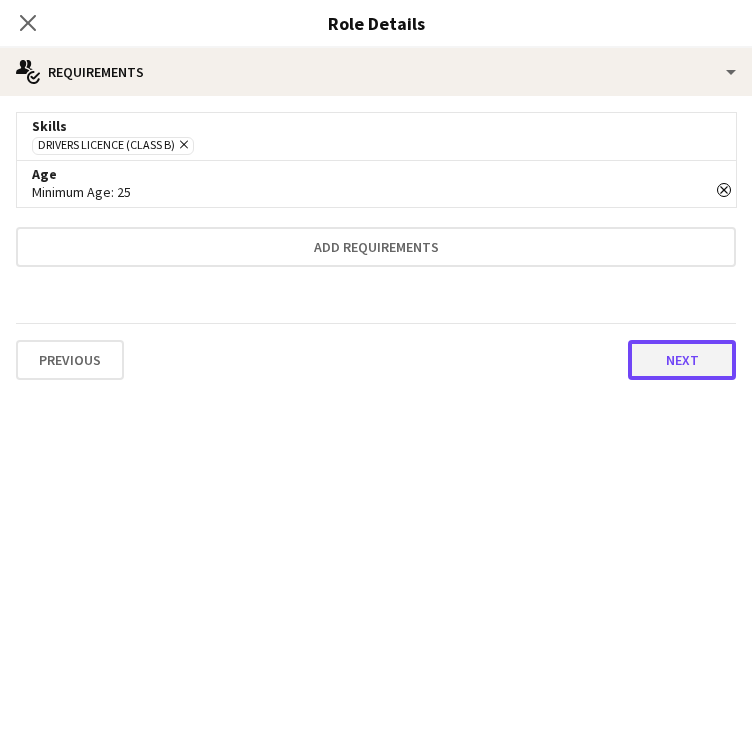 click on "Next" at bounding box center [682, 360] 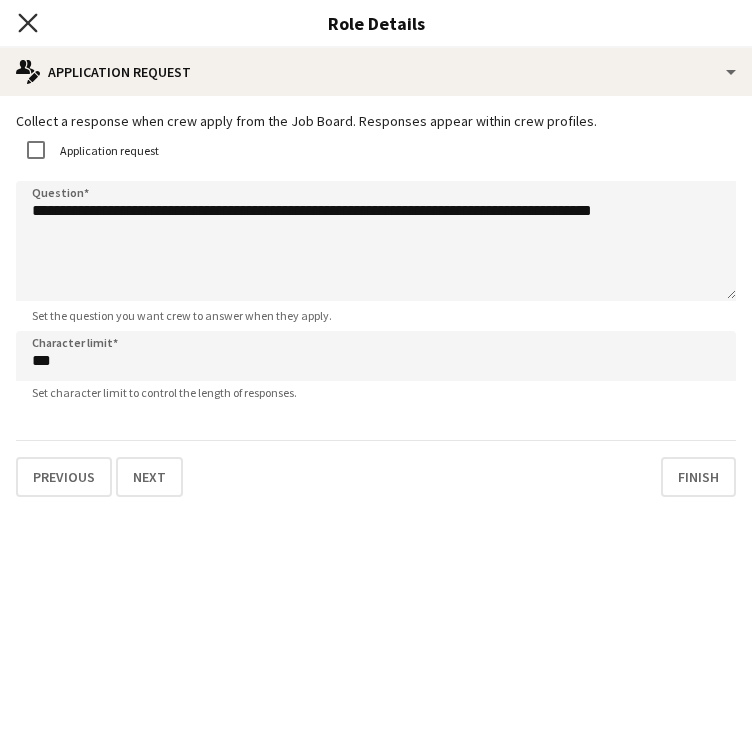 click on "Close pop-in" 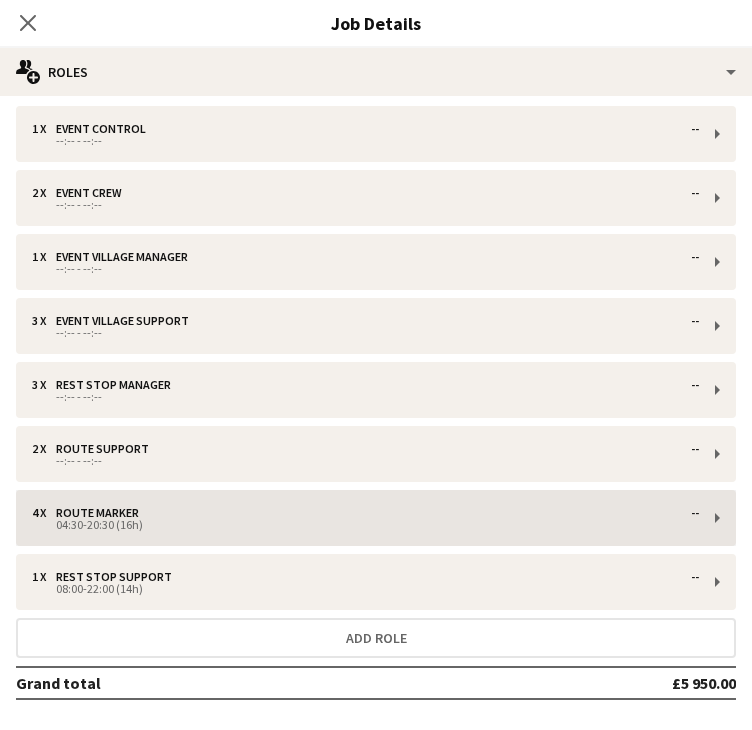 scroll, scrollTop: 87, scrollLeft: 0, axis: vertical 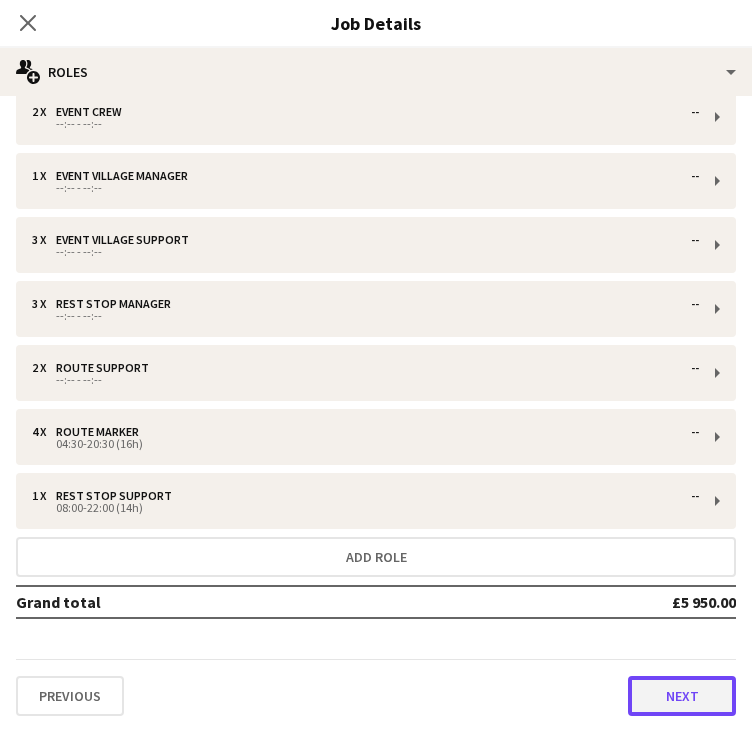 click on "Next" at bounding box center [682, 696] 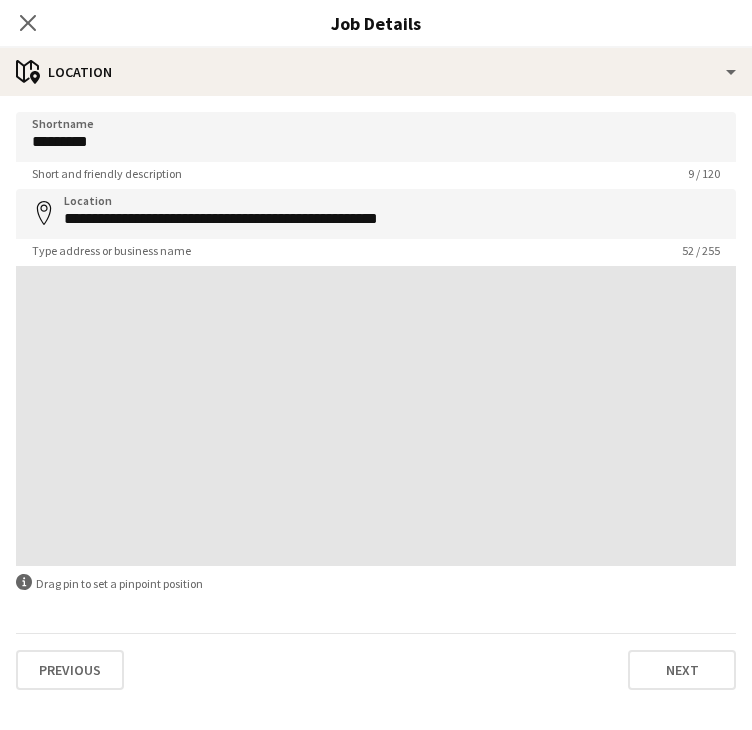 scroll, scrollTop: 0, scrollLeft: 0, axis: both 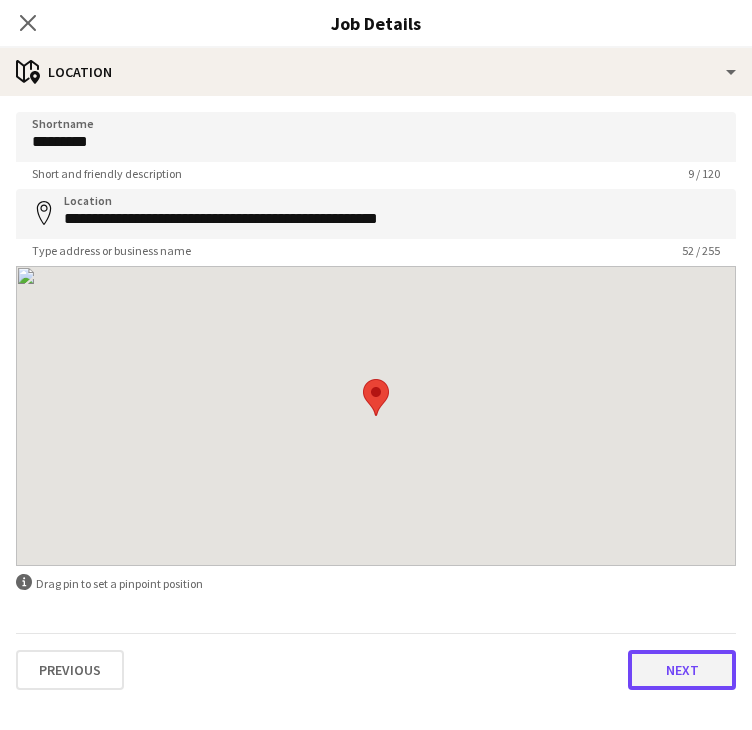 click on "Next" at bounding box center (682, 670) 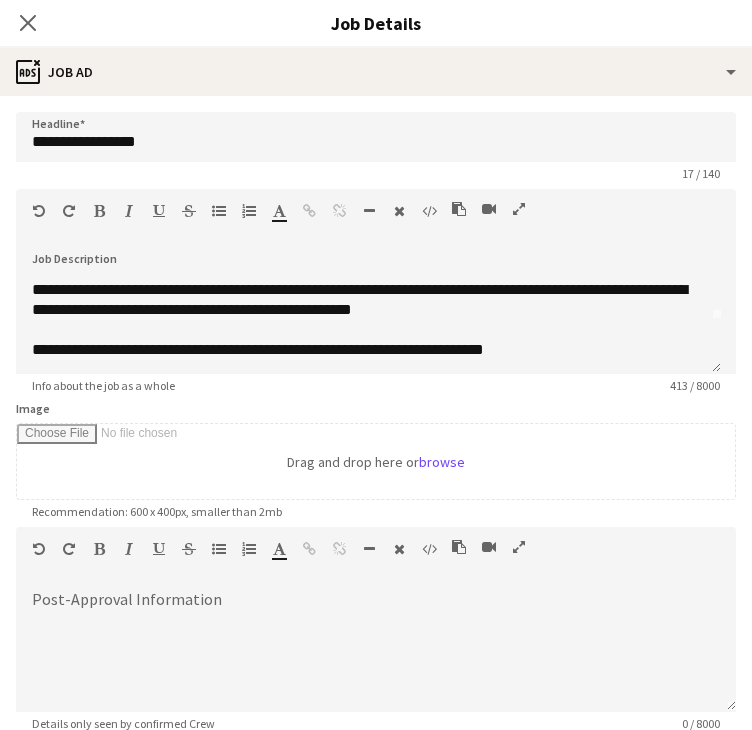 scroll, scrollTop: 56, scrollLeft: 0, axis: vertical 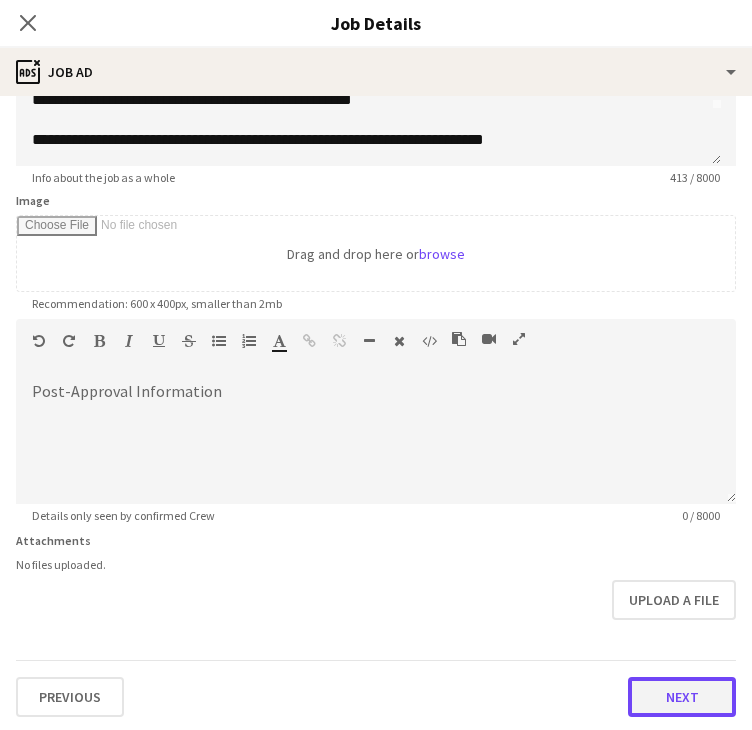 click on "Next" at bounding box center (682, 697) 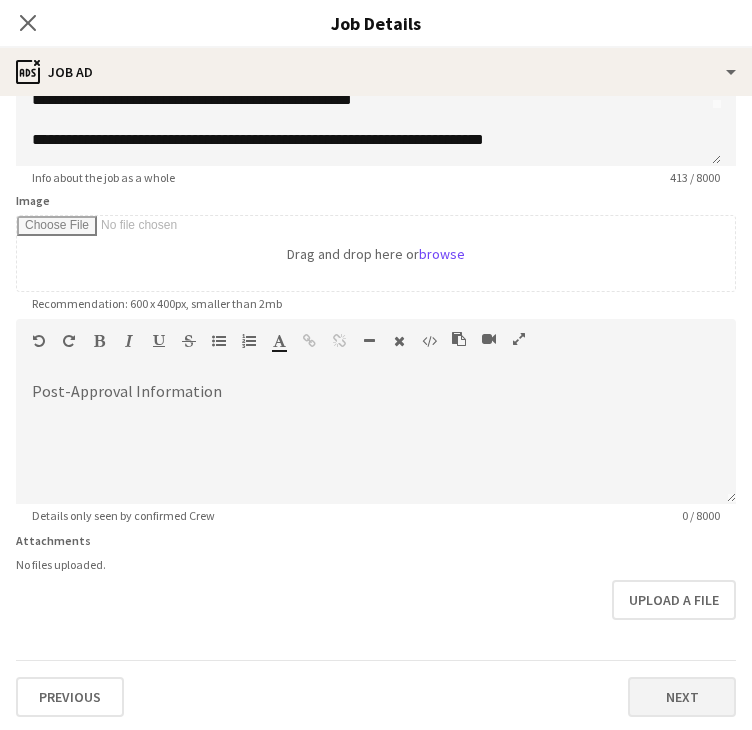 scroll, scrollTop: 0, scrollLeft: 0, axis: both 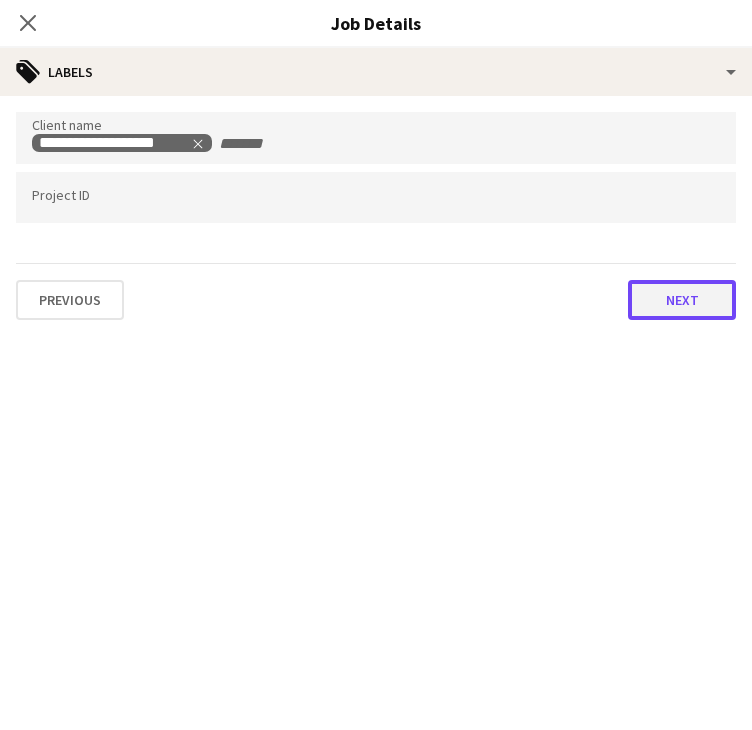 click on "Next" at bounding box center (682, 300) 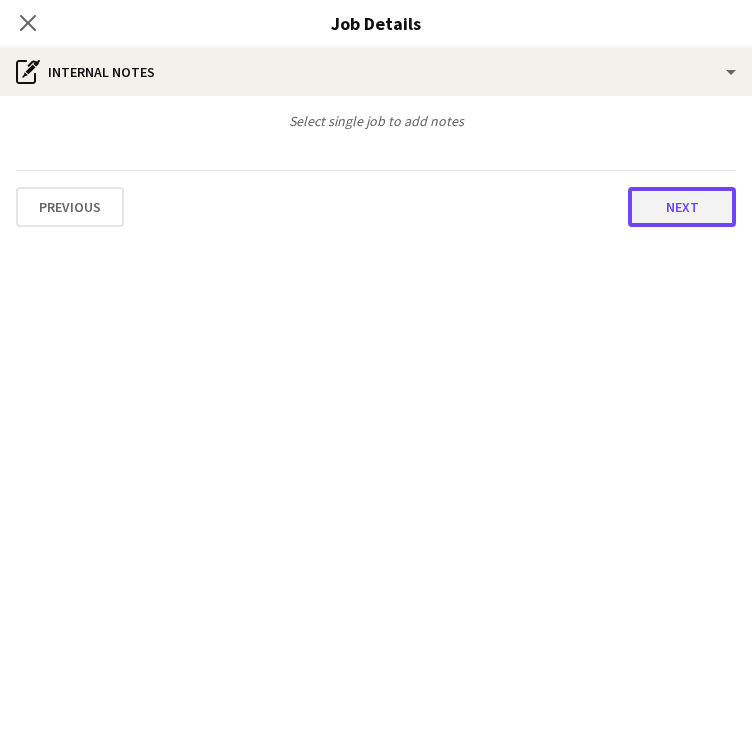 click on "Next" at bounding box center [682, 207] 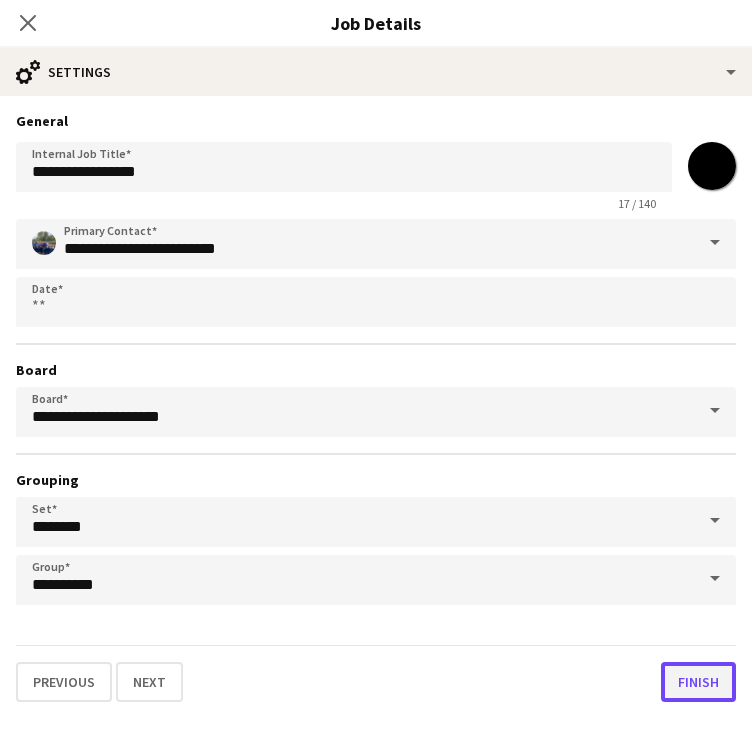 click on "Finish" at bounding box center [698, 682] 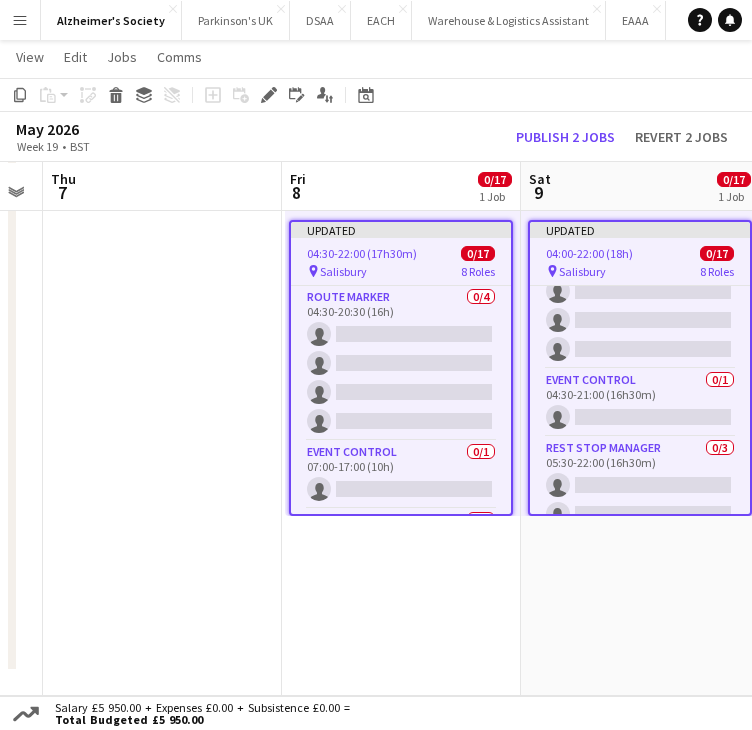 click on "pin
[CITY]   8 Roles" at bounding box center [401, 271] 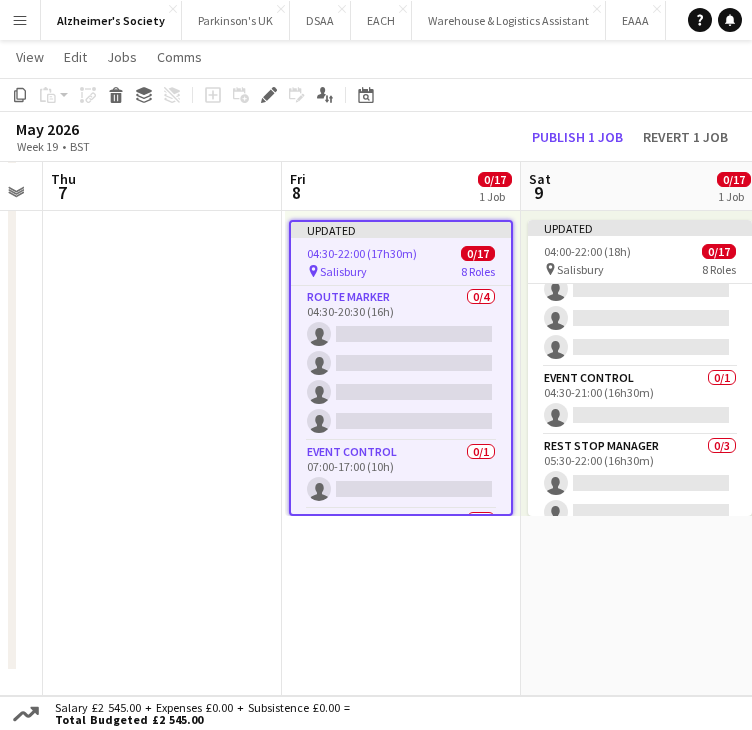 click on "04:30-22:00 (17h30m)" at bounding box center (362, 253) 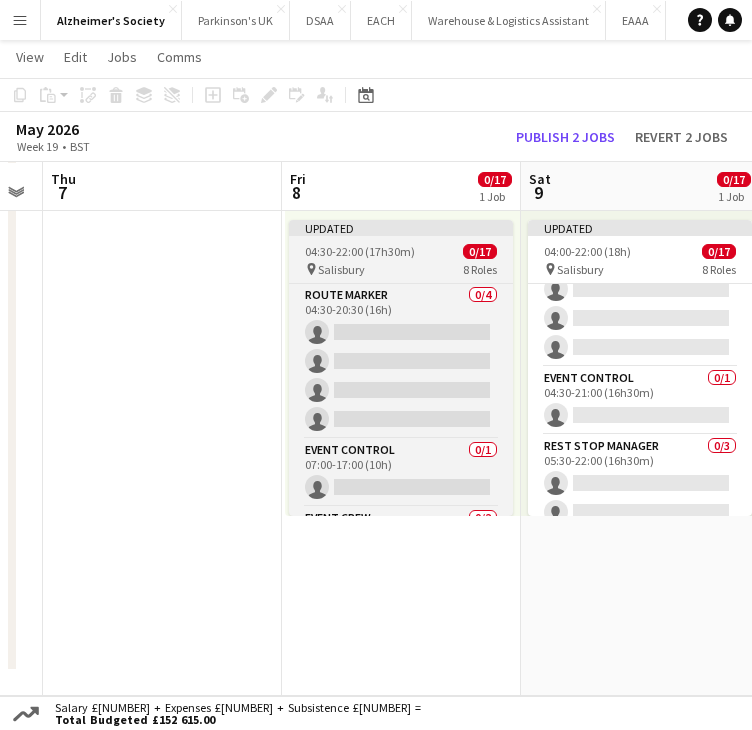 click on "04:30-22:00 (17h30m)" at bounding box center (360, 251) 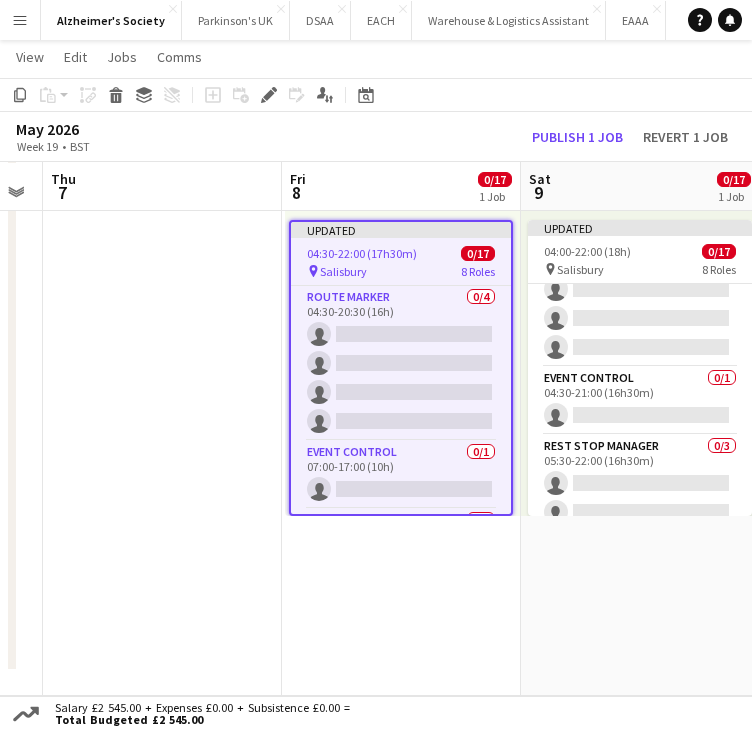 click on "Updated   [TIME]    0/[NUMBER]
pin
Salisbury   8 Roles   Event Village Manager   0/[NUMBER]   [TIME]
single-neutral-actions
Event Crew   0/[NUMBER]   [TIME]
single-neutral-actions
single-neutral-actions
Event Village Support   0/[NUMBER]   [TIME]
single-neutral-actions
single-neutral-actions
single-neutral-actions
Route Marker   0/[NUMBER]   [TIME]
single-neutral-actions
single-neutral-actions
single-neutral-actions
single-neutral-actions
Event Control   0/[NUMBER]   [TIME]
single-neutral-actions
Rest Stop Manager   0/[NUMBER]   [TIME]" at bounding box center [639, 363] 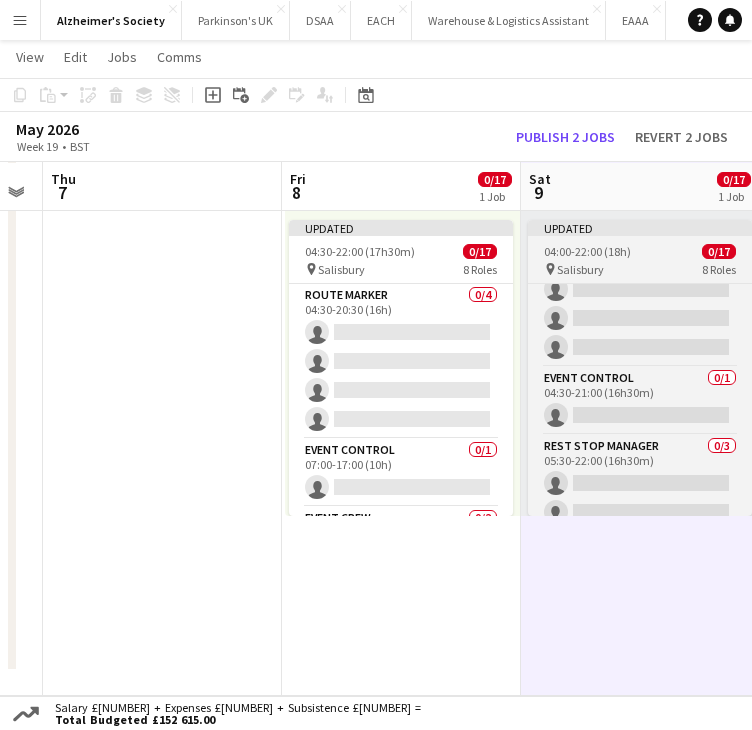click on "Updated   [TIME]    0/[NUMBER]
pin
Salisbury   8 Roles   Event Village Manager   0/[NUMBER]   [TIME]
single-neutral-actions
Event Crew   0/[NUMBER]   [TIME]
single-neutral-actions
single-neutral-actions
Event Village Support   0/[NUMBER]   [TIME]
single-neutral-actions
single-neutral-actions
single-neutral-actions
Route Marker   0/[NUMBER]   [TIME]
single-neutral-actions
single-neutral-actions
single-neutral-actions
single-neutral-actions
Event Control   0/[NUMBER]   [TIME]
single-neutral-actions
Rest Stop Manager   0/[NUMBER]   [TIME]" at bounding box center (640, 368) 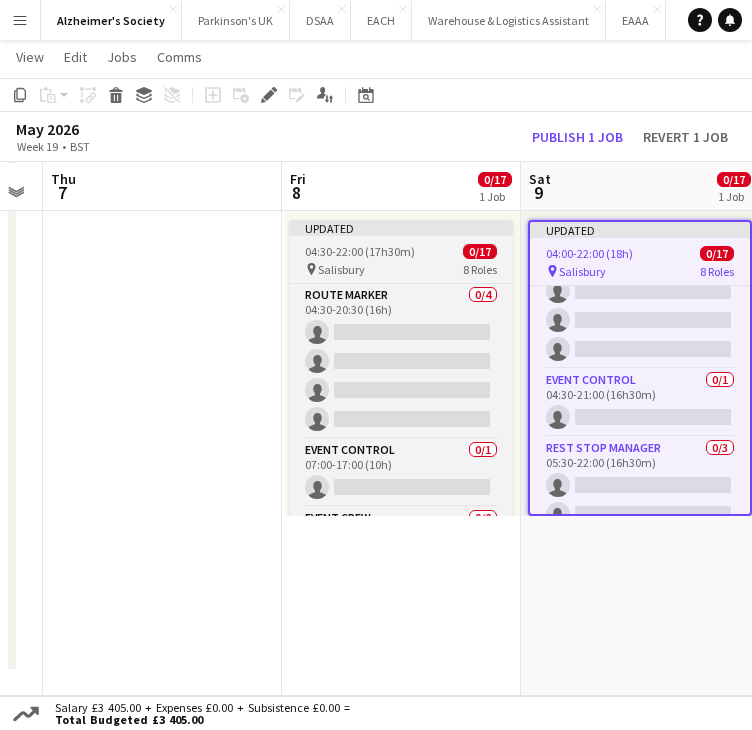 click on "[TIME]    0/[NUMBER]" at bounding box center (401, 251) 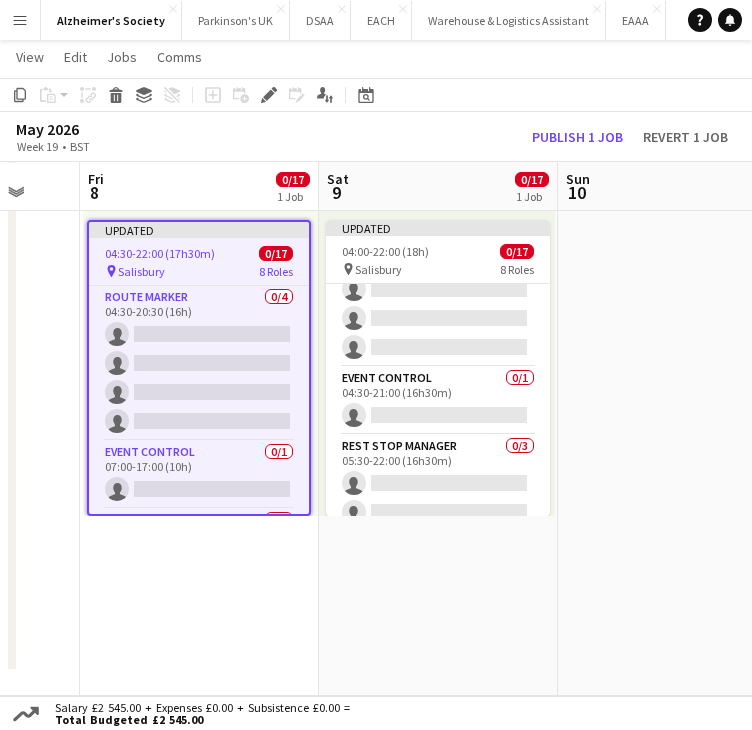 scroll, scrollTop: 0, scrollLeft: 882, axis: horizontal 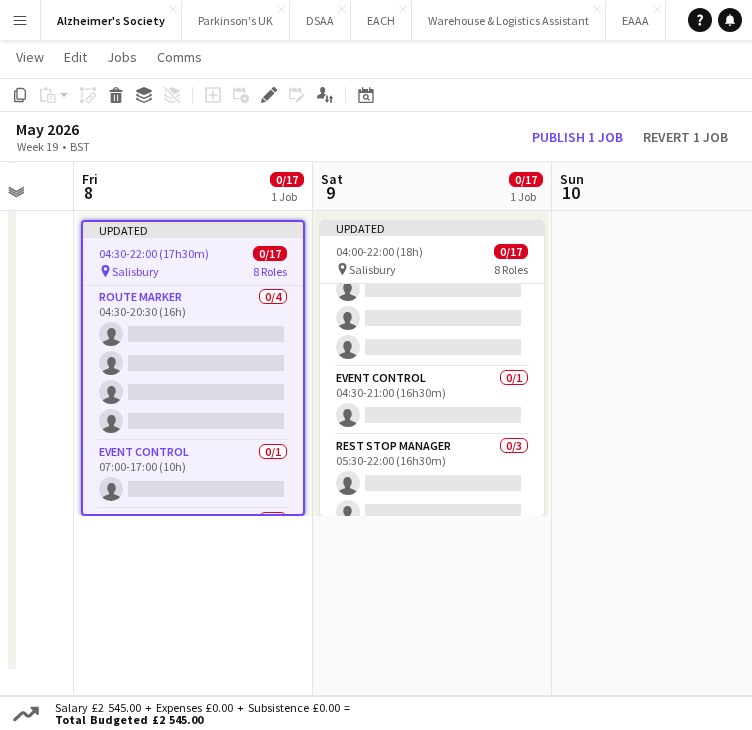 click on "04:00-22:00 (18h)    0/17" at bounding box center (432, 251) 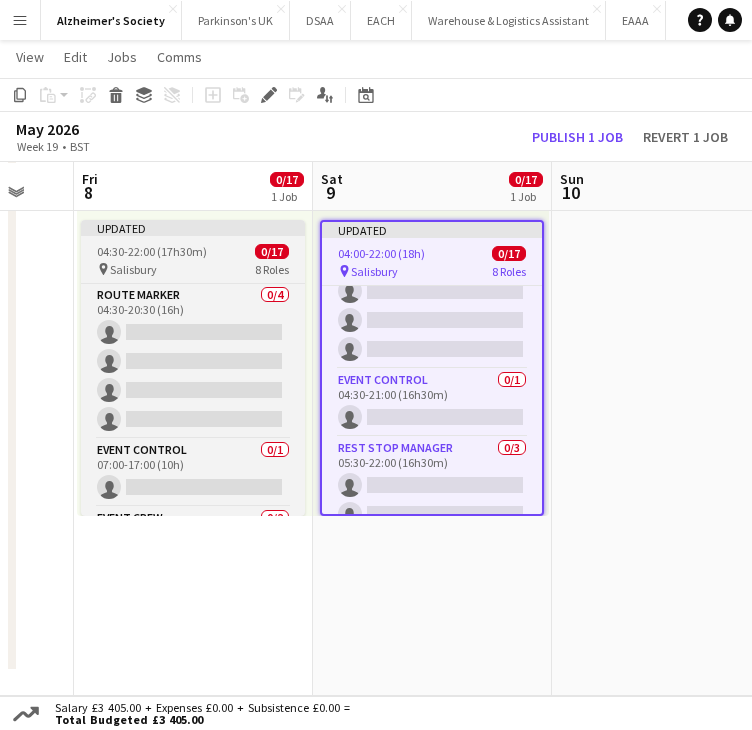 click on "04:00-22:00 (18h)    0/17" at bounding box center [432, 253] 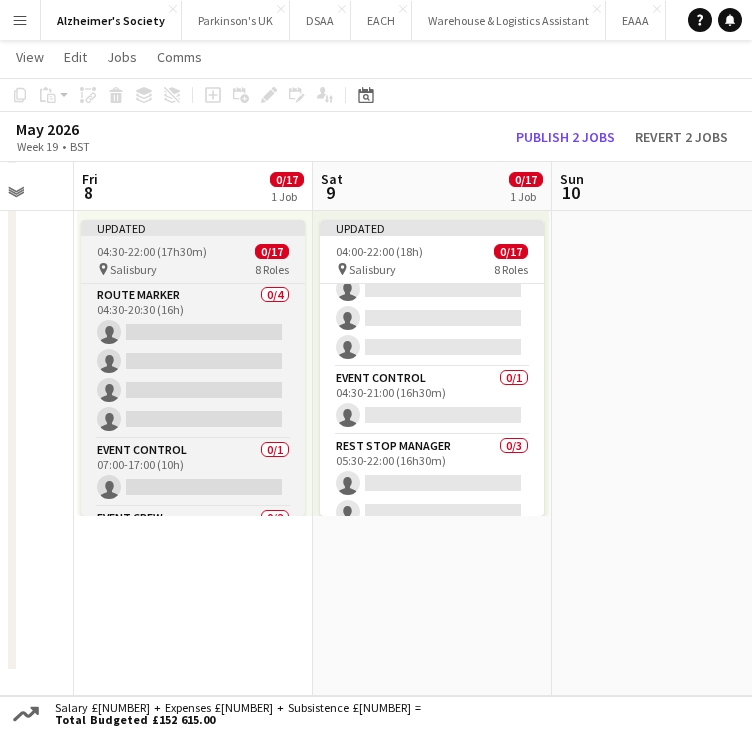click on "04:00-22:00 (18h)    0/17" at bounding box center (432, 251) 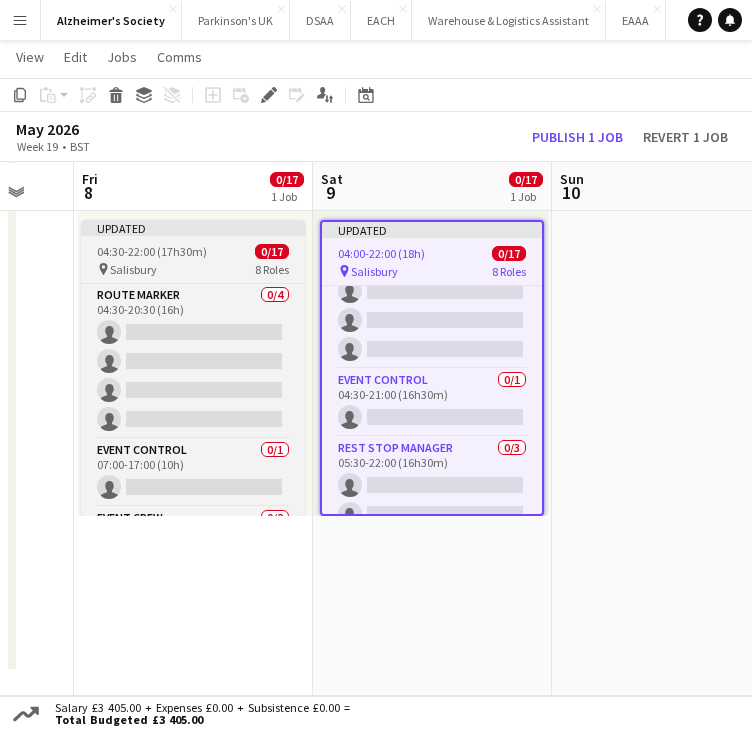 click on "Updated   [TIME]    0/[NUMBER]
pin
Salisbury   8 Roles   Route Marker   0/[NUMBER]   [TIME]
single-neutral-actions
single-neutral-actions
single-neutral-actions
single-neutral-actions
Event Control   0/[NUMBER]   [TIME]
single-neutral-actions
Event Crew   0/[NUMBER]   [TIME]
single-neutral-actions
single-neutral-actions
Event Village Manager   0/[NUMBER]   [TIME]
single-neutral-actions
Event Village Support   0/[NUMBER]   [TIME]
single-neutral-actions
single-neutral-actions
single-neutral-actions
Rest Stop Manager   0/[NUMBER]   [TIME]" at bounding box center (193, 368) 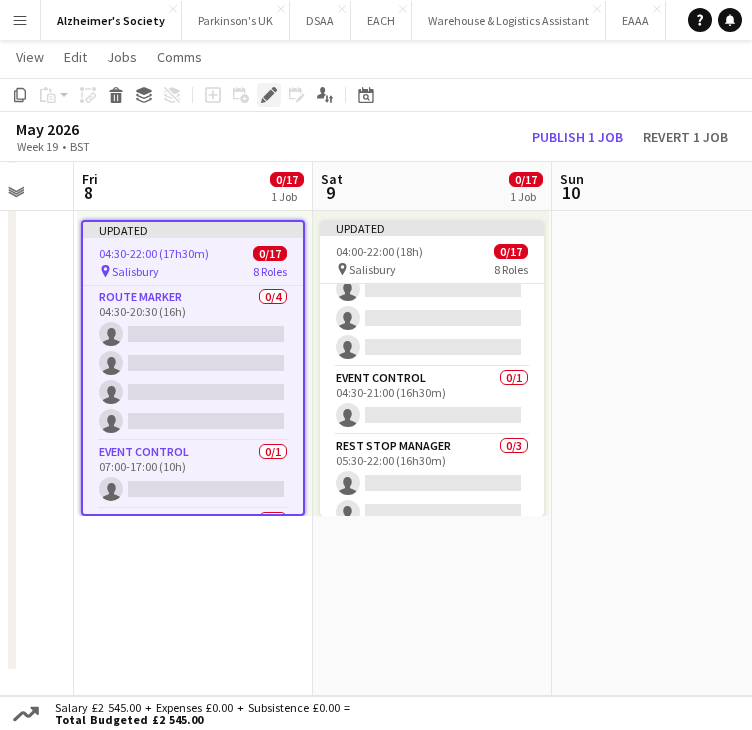 click on "Edit" 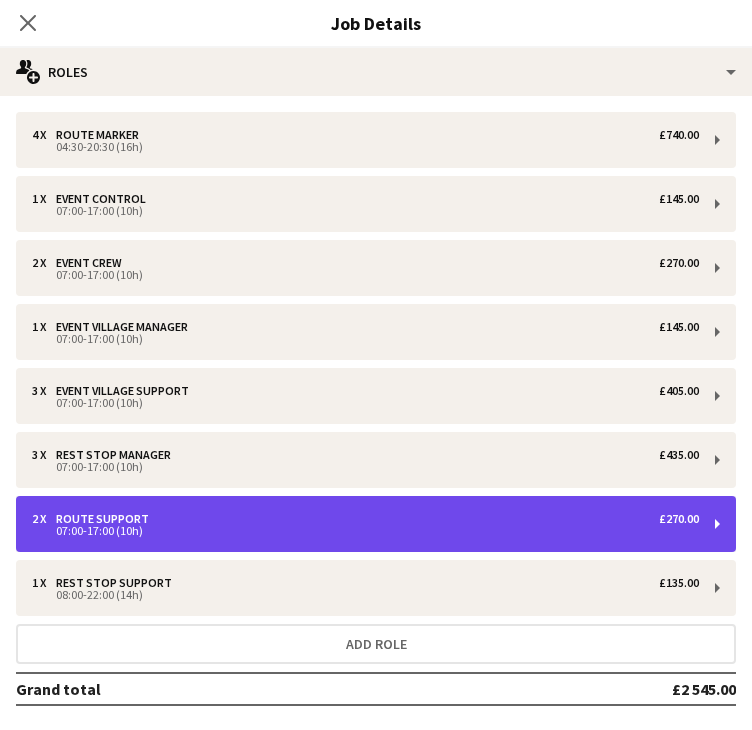 click on "2 x   Route Support   £270.00" at bounding box center (365, 519) 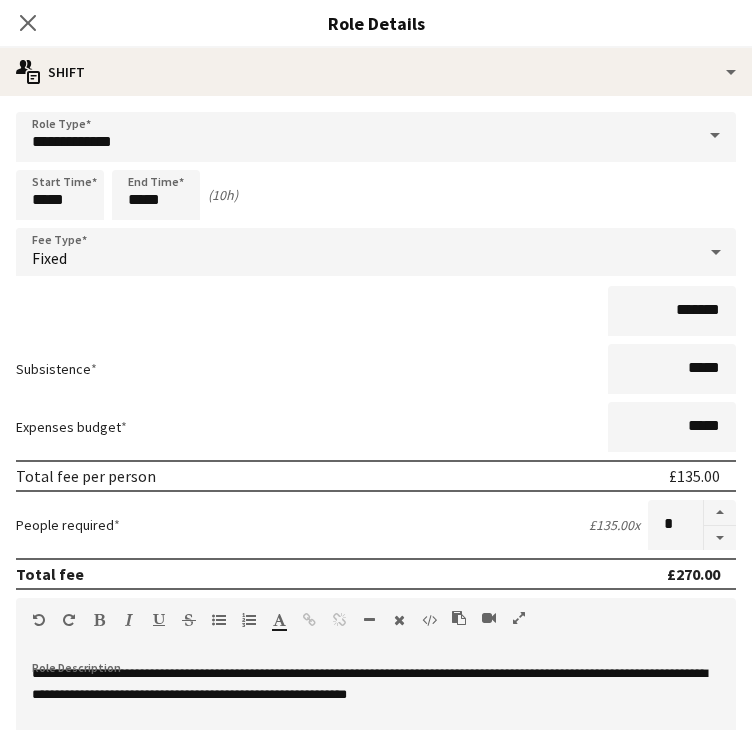 scroll, scrollTop: 176, scrollLeft: 0, axis: vertical 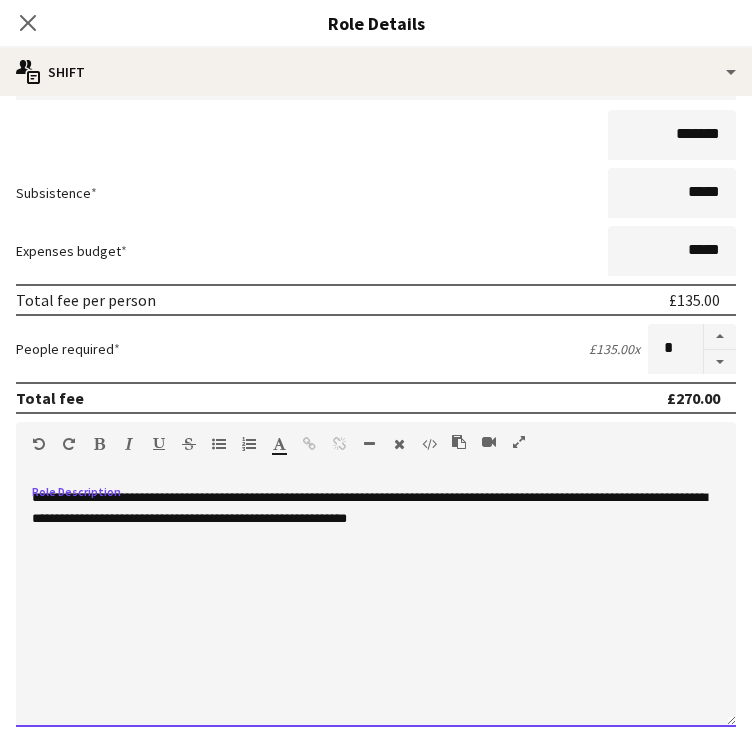 click on "**********" at bounding box center (376, 607) 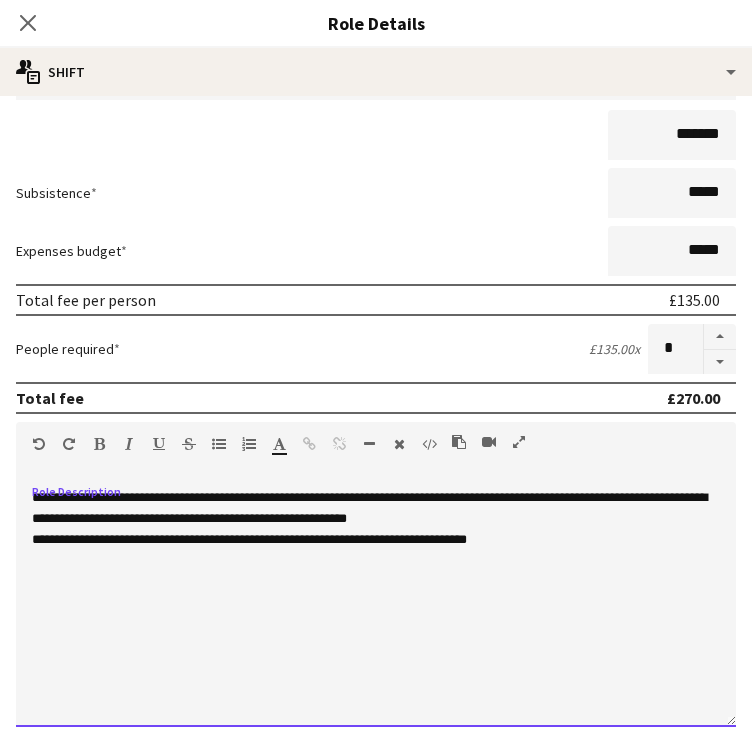 scroll, scrollTop: 396, scrollLeft: 0, axis: vertical 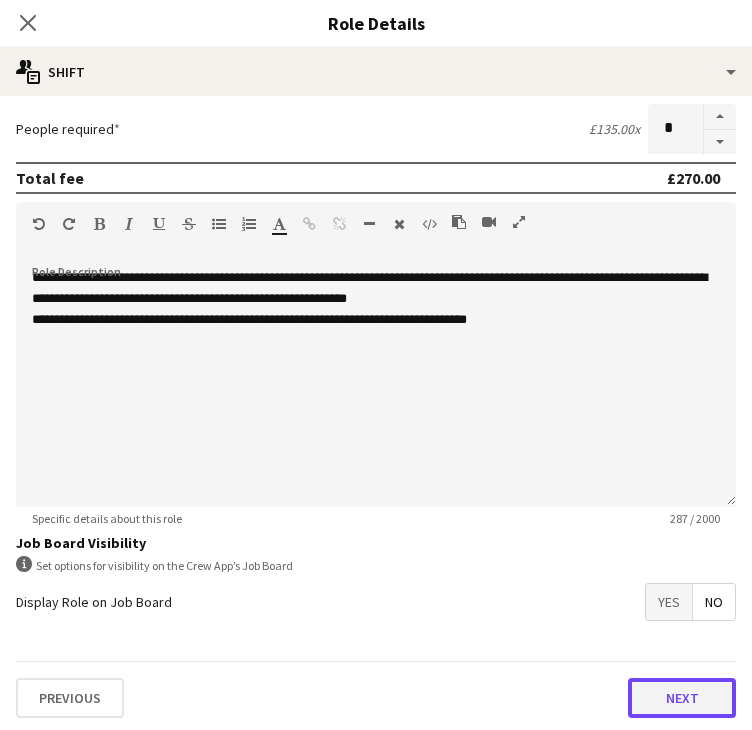 click on "Next" at bounding box center (682, 698) 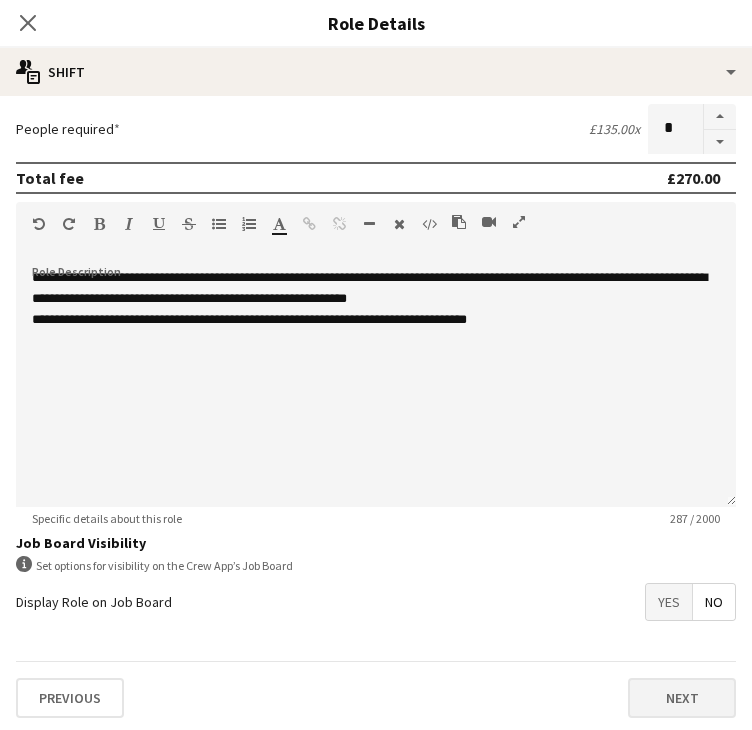 scroll, scrollTop: 0, scrollLeft: 0, axis: both 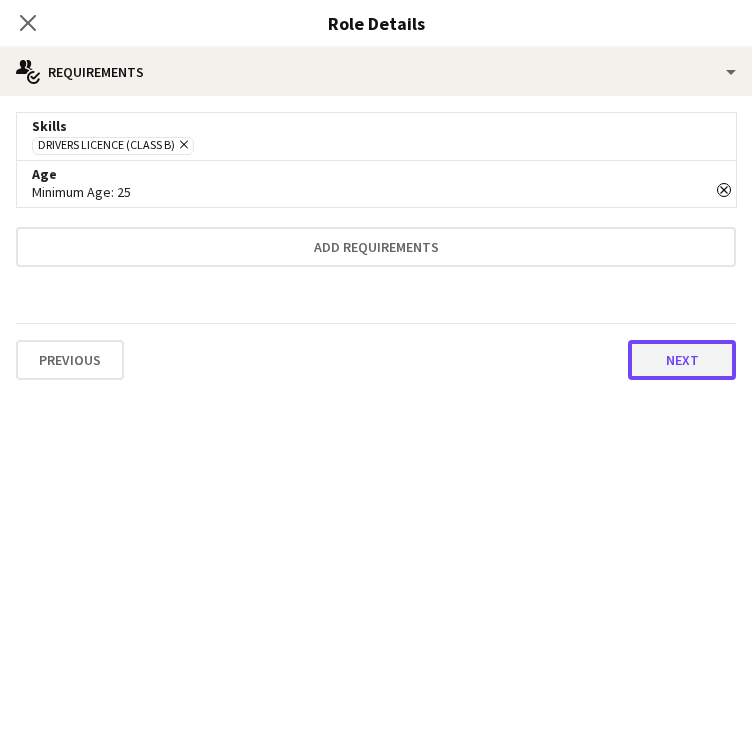 click on "Next" at bounding box center [682, 360] 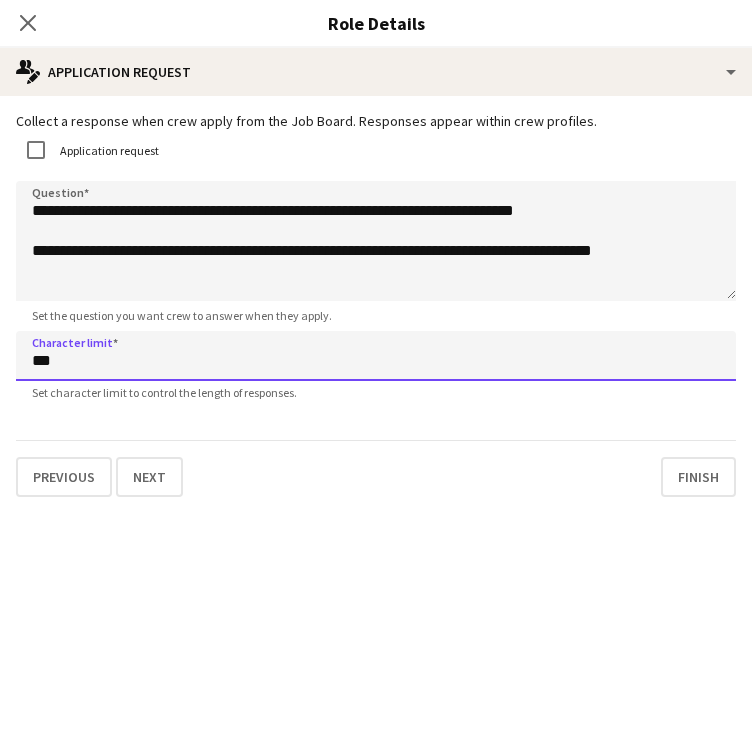 click on "***" at bounding box center [376, 356] 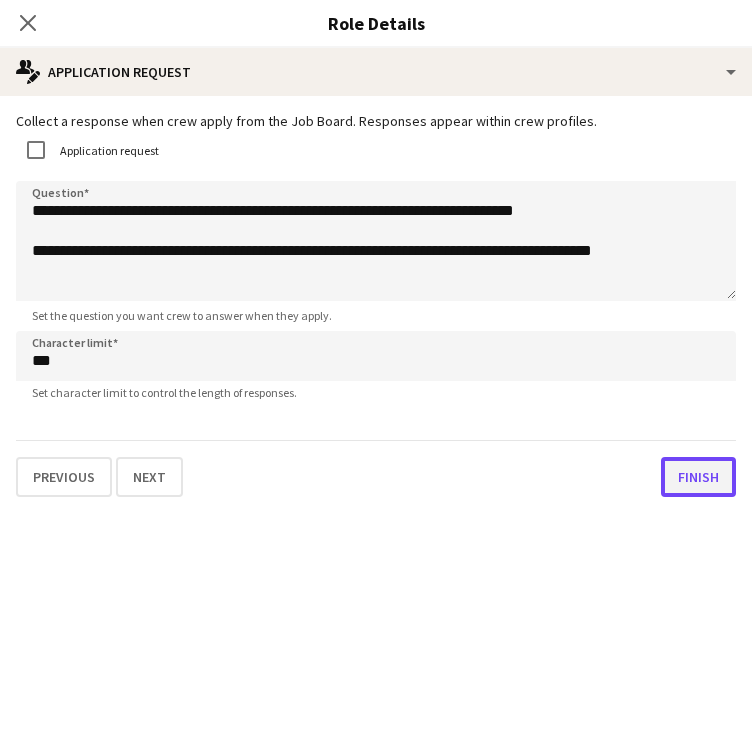 click on "Finish" at bounding box center [698, 477] 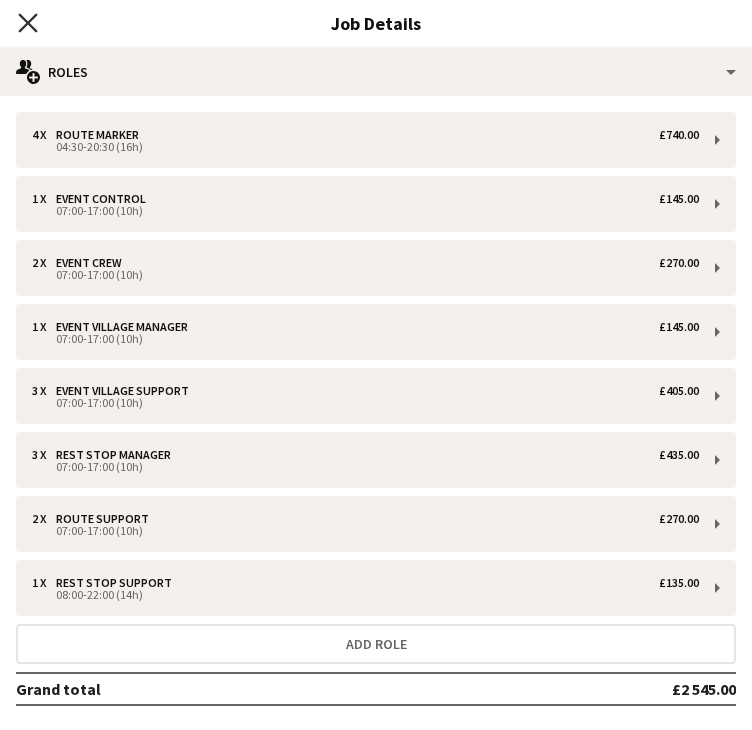 click on "Close pop-in" 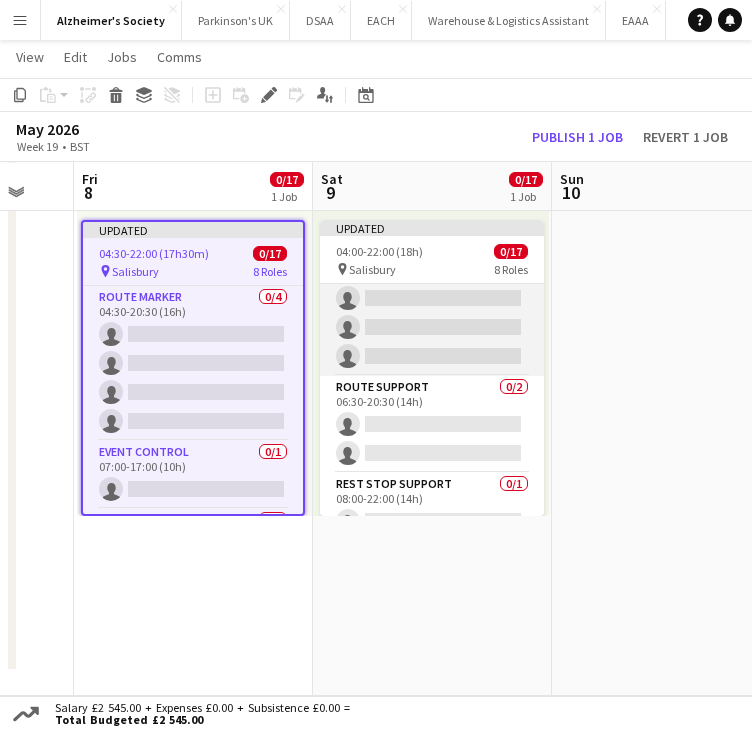 scroll, scrollTop: 562, scrollLeft: 0, axis: vertical 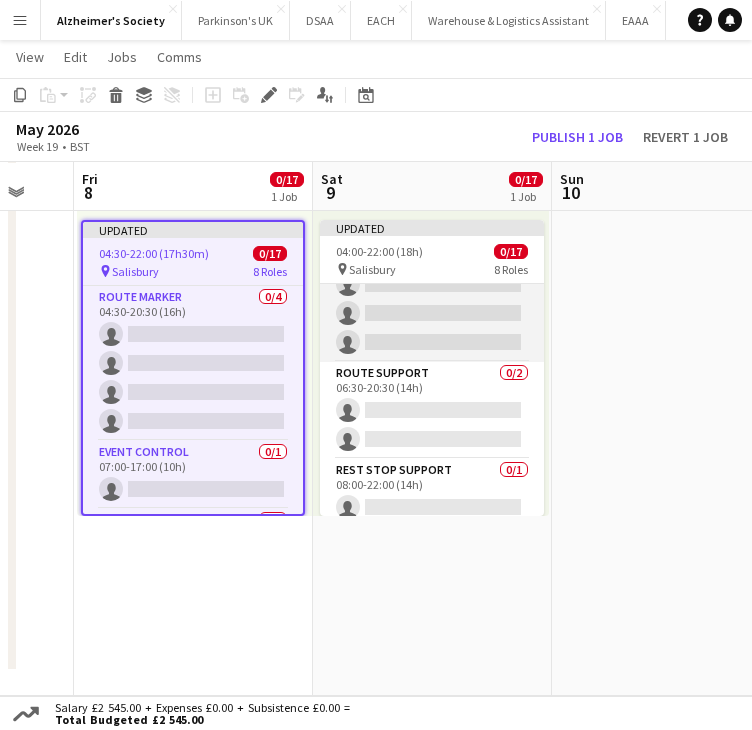 click on "Rest Stop Support   0/1   08:00-22:00 (14h)
single-neutral-actions" at bounding box center (432, 493) 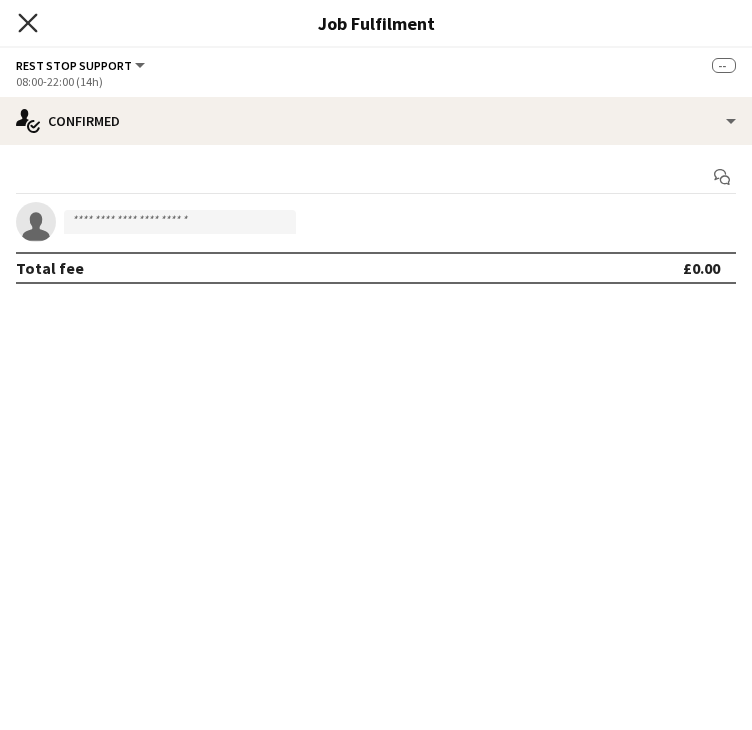 click 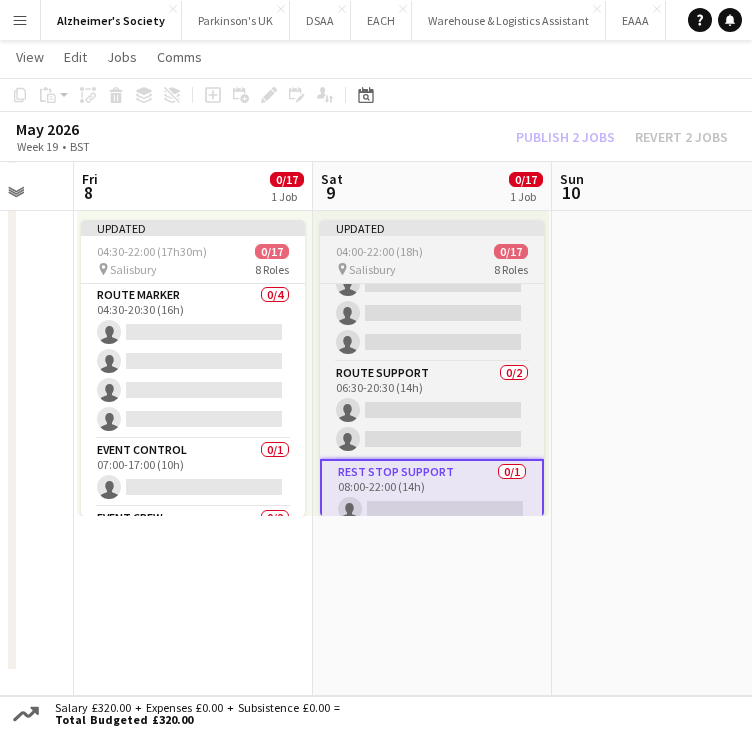 click on "04:00-22:00 (18h)" at bounding box center [379, 251] 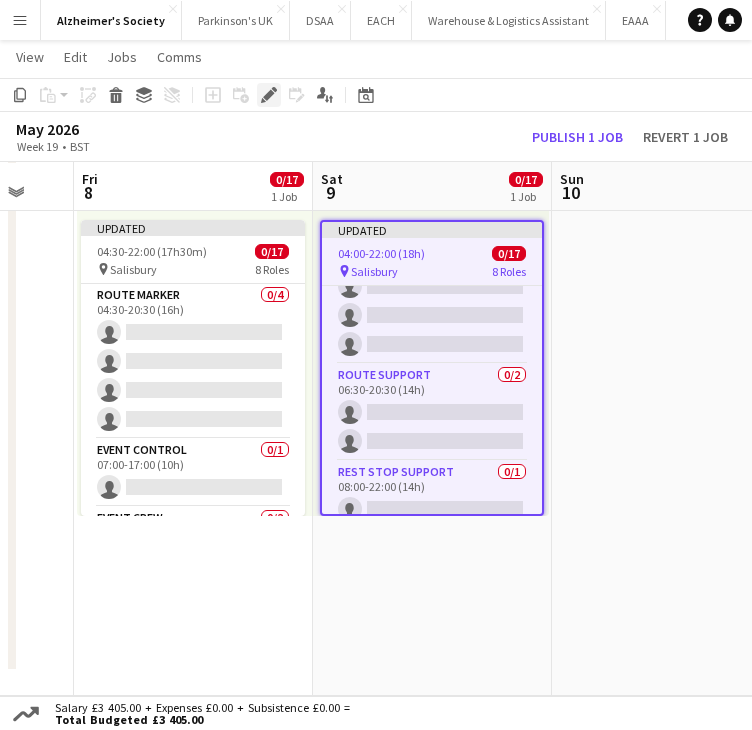 click on "Edit" 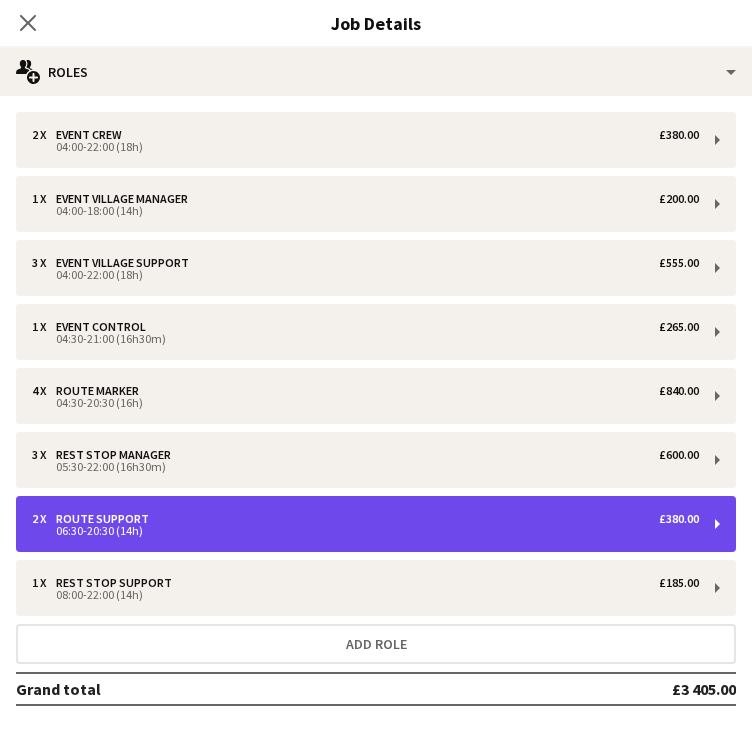 click on "2 x   Route Support   £380.00   06:30-20:30 (14h)" at bounding box center [376, 524] 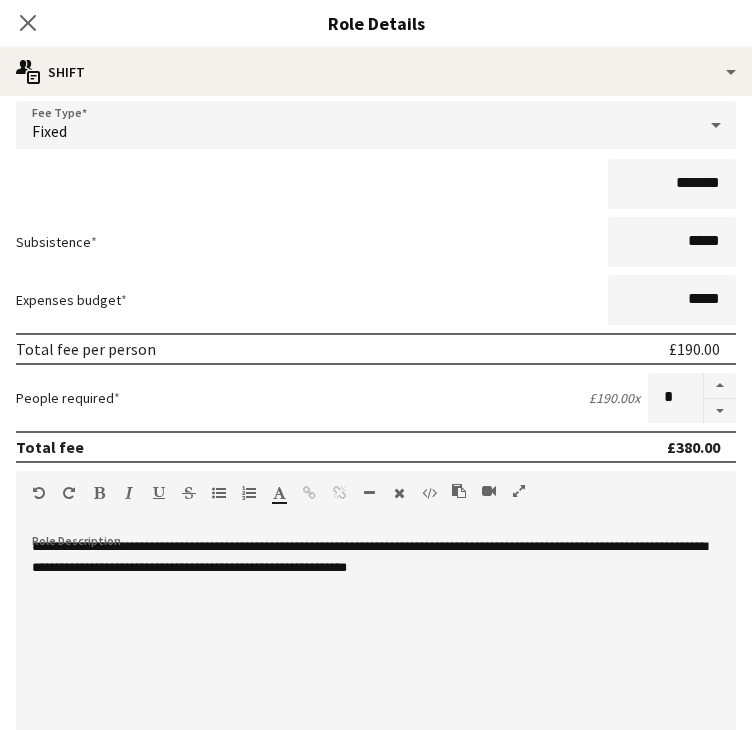 scroll, scrollTop: 132, scrollLeft: 0, axis: vertical 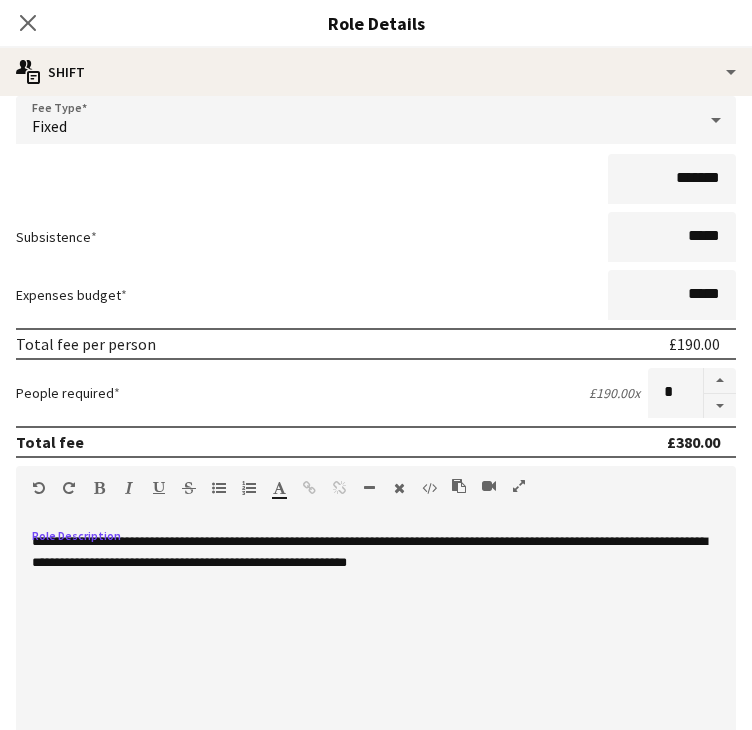 click on "**********" at bounding box center [376, 651] 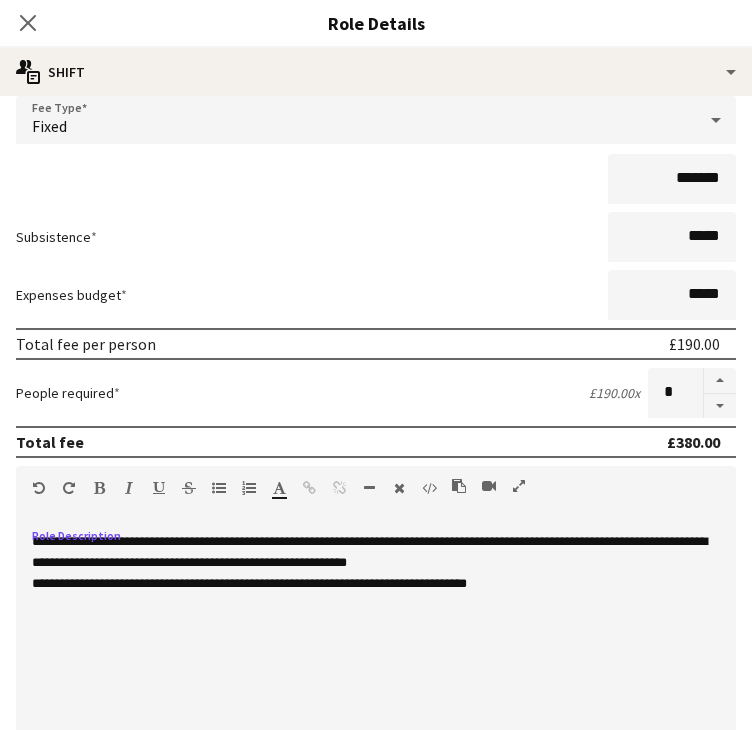scroll, scrollTop: 396, scrollLeft: 0, axis: vertical 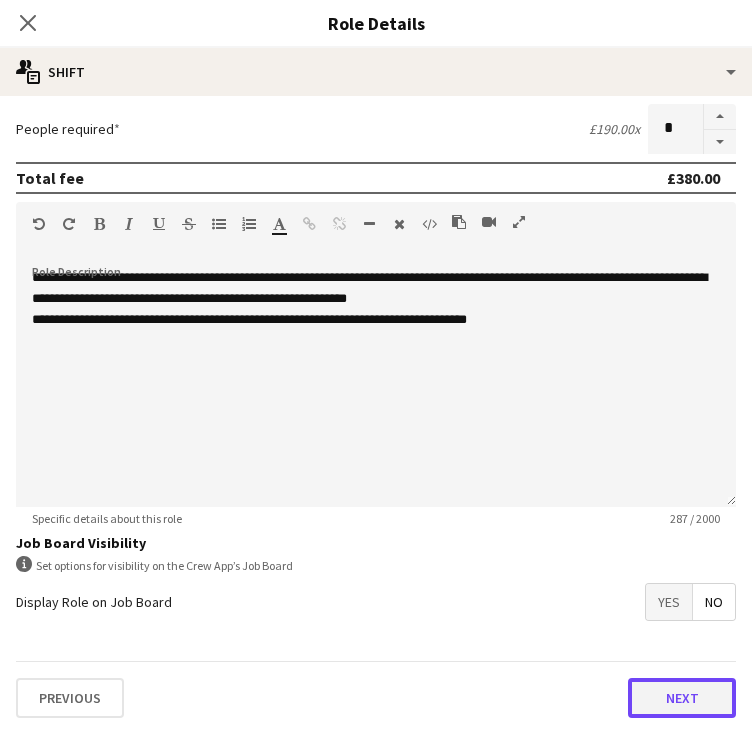 click on "Next" at bounding box center [682, 698] 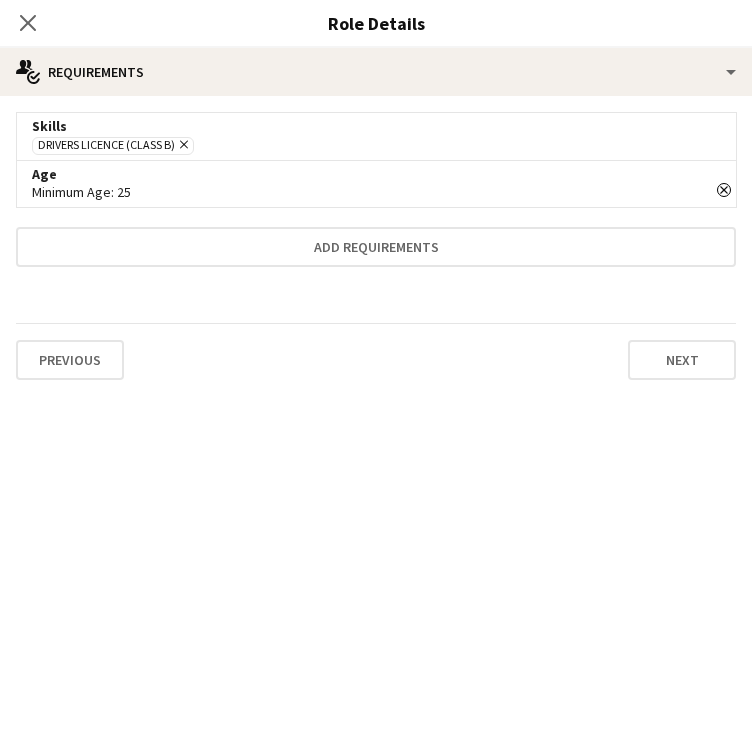 scroll, scrollTop: 0, scrollLeft: 0, axis: both 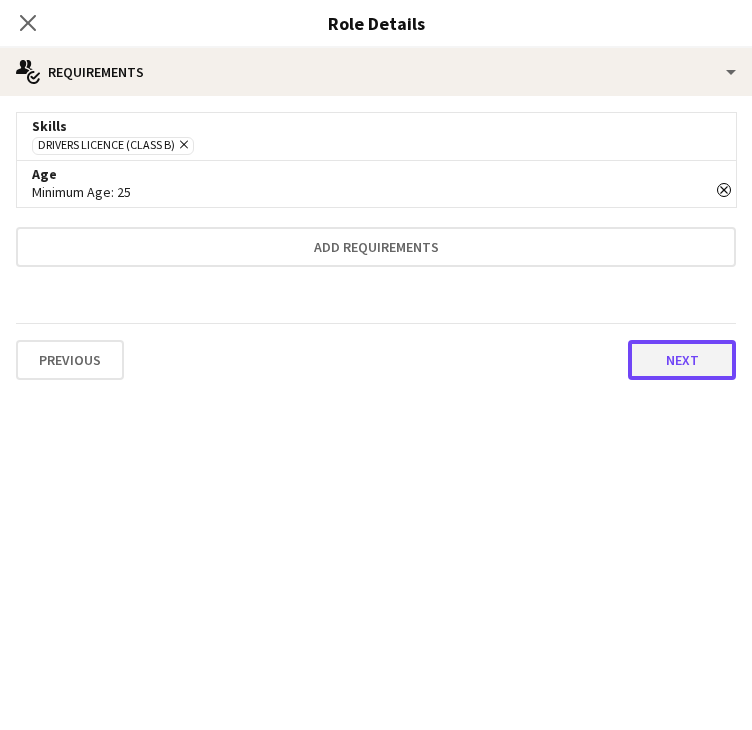 click on "Next" at bounding box center (682, 360) 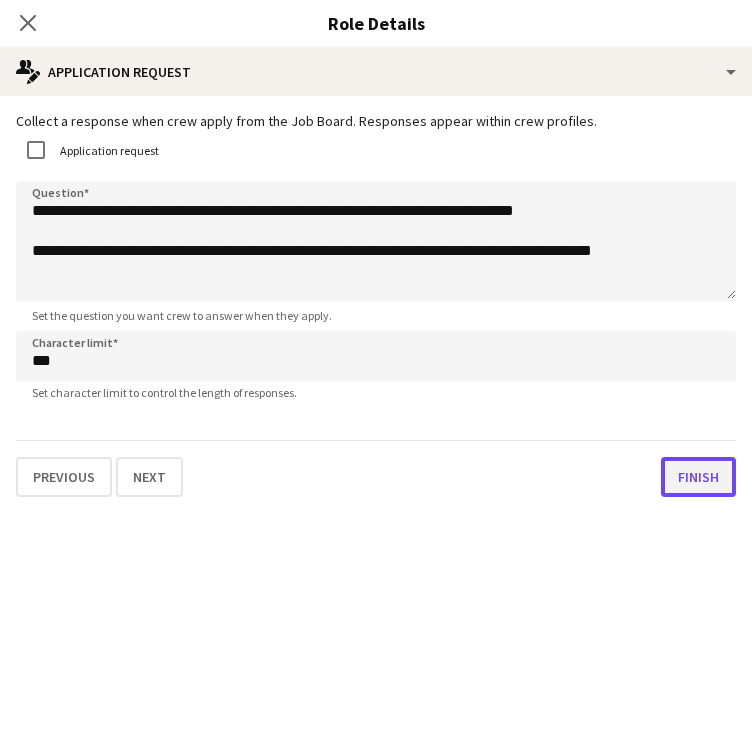 click on "Finish" at bounding box center (698, 477) 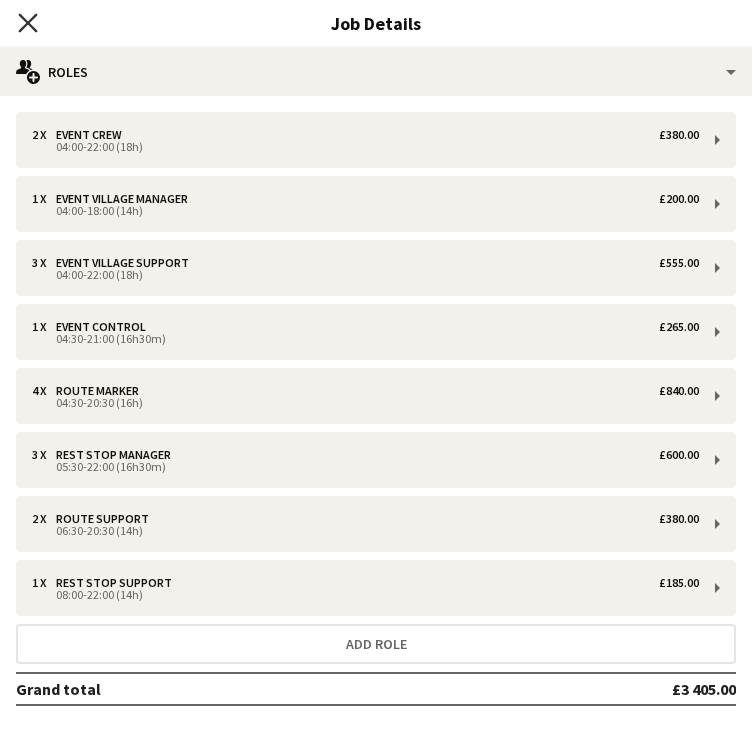click on "Close pop-in" 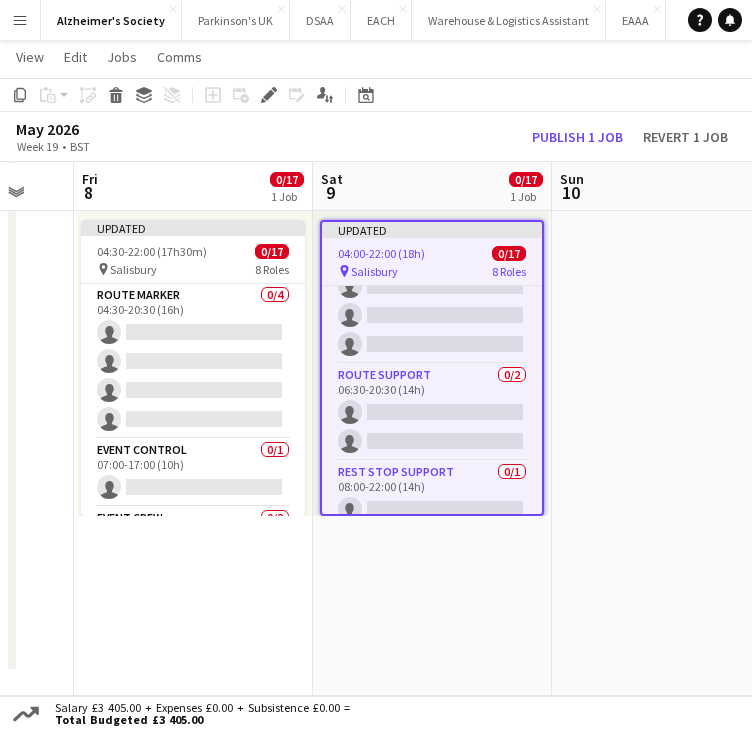 click at bounding box center (671, 427) 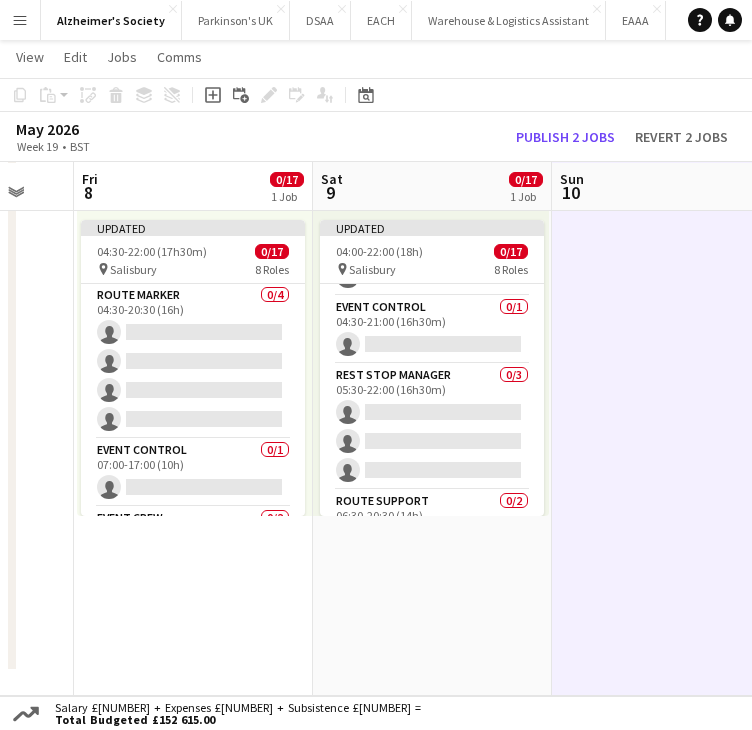 scroll, scrollTop: 572, scrollLeft: 0, axis: vertical 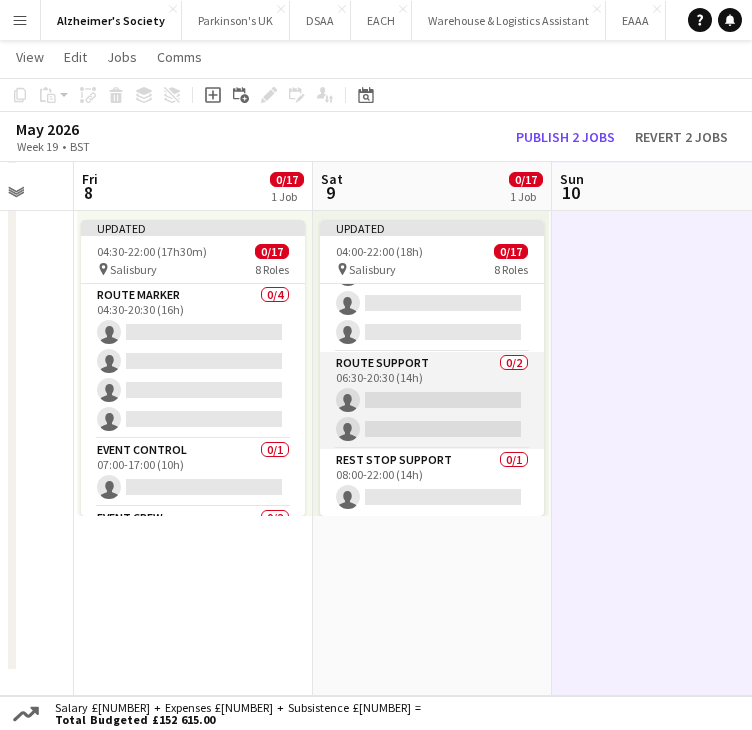 click on "Route Support   0/2   06:30-20:30 (14h)
single-neutral-actions
single-neutral-actions" at bounding box center [432, 400] 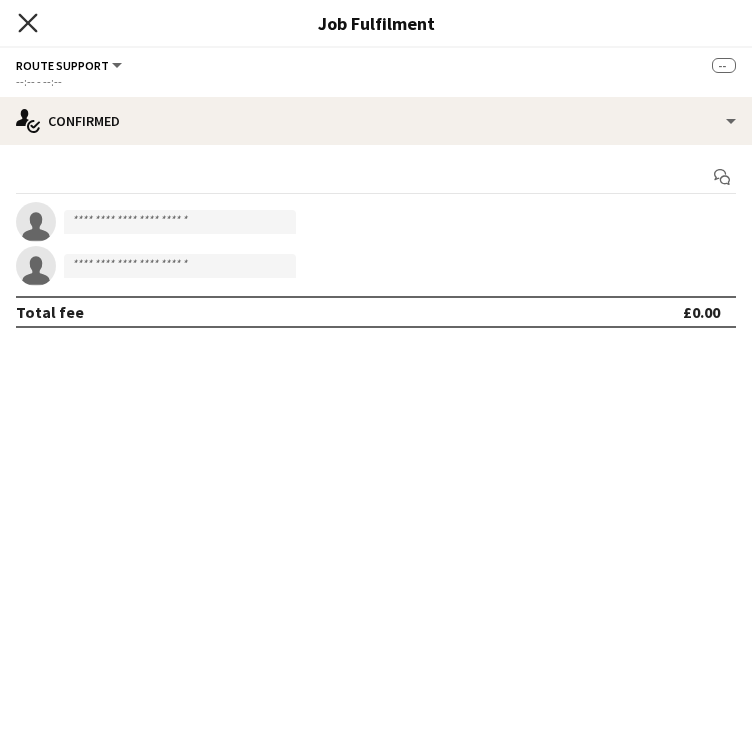 click on "Close pop-in" 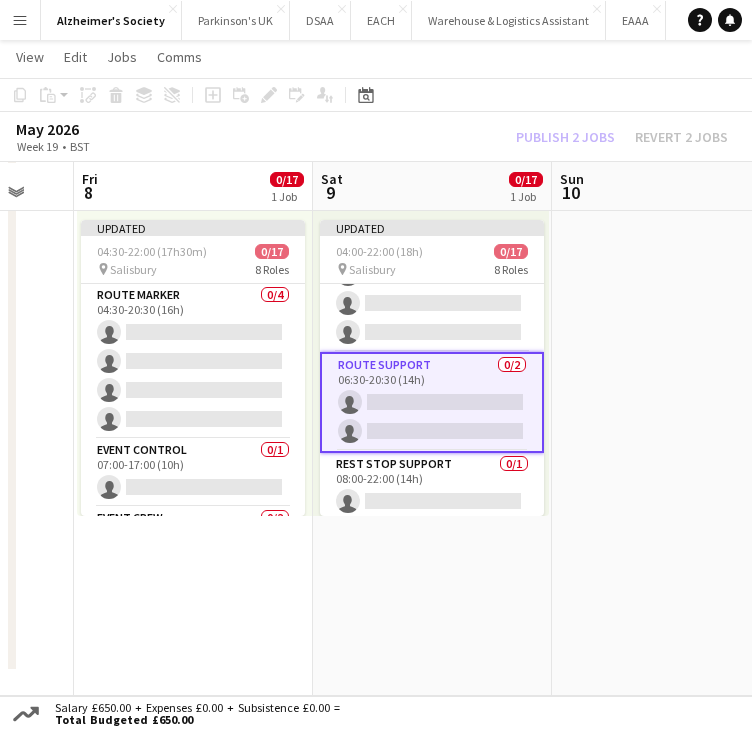click on "Publish 2 jobs   Revert 2 jobs" 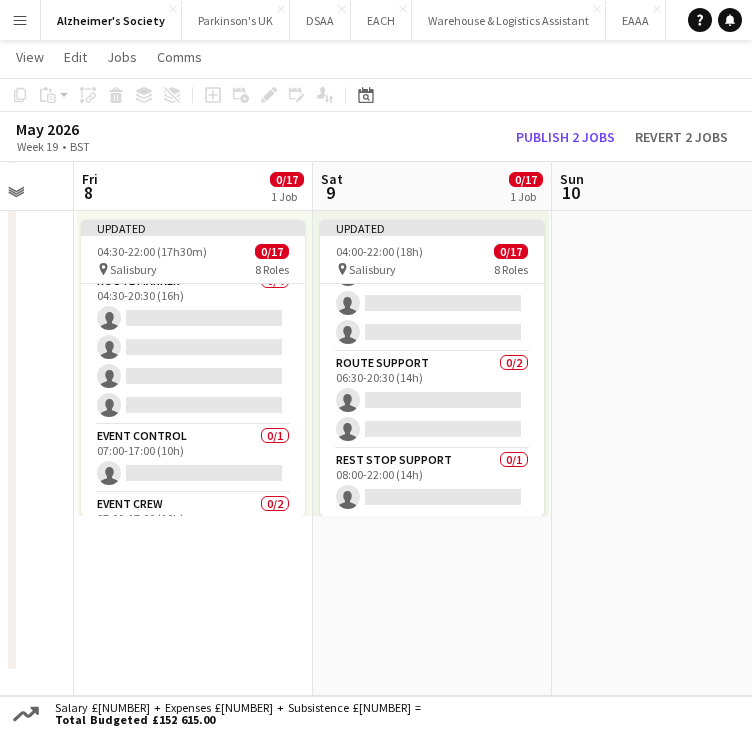 scroll, scrollTop: 0, scrollLeft: 0, axis: both 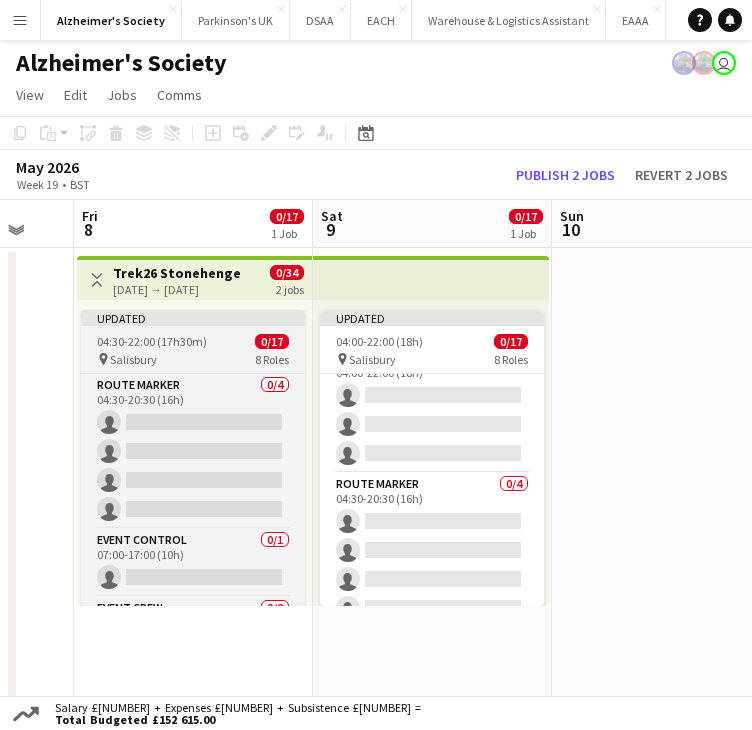 click on "Route Marker   0/4   04:30-20:30 (16h)
single-neutral-actions
single-neutral-actions
single-neutral-actions
single-neutral-actions
Event Control   0/1   07:00-17:00 (10h)
single-neutral-actions
Event Crew   0/2   07:00-17:00 (10h)
single-neutral-actions
single-neutral-actions
Event Village Manager   0/1   07:00-17:00 (10h)
single-neutral-actions
Event Village Support   0/3   07:00-17:00 (10h)
single-neutral-actions
single-neutral-actions
single-neutral-actions
Rest Stop Manager   0/3   07:00-17:00 (10h)
single-neutral-actions
single-neutral-actions" at bounding box center [193, 489] 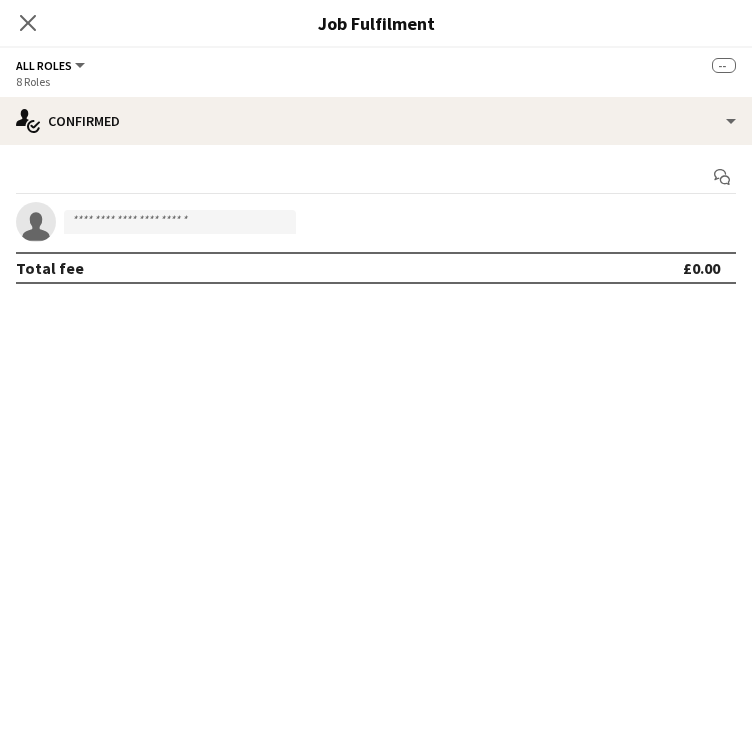 scroll, scrollTop: 197, scrollLeft: 0, axis: vertical 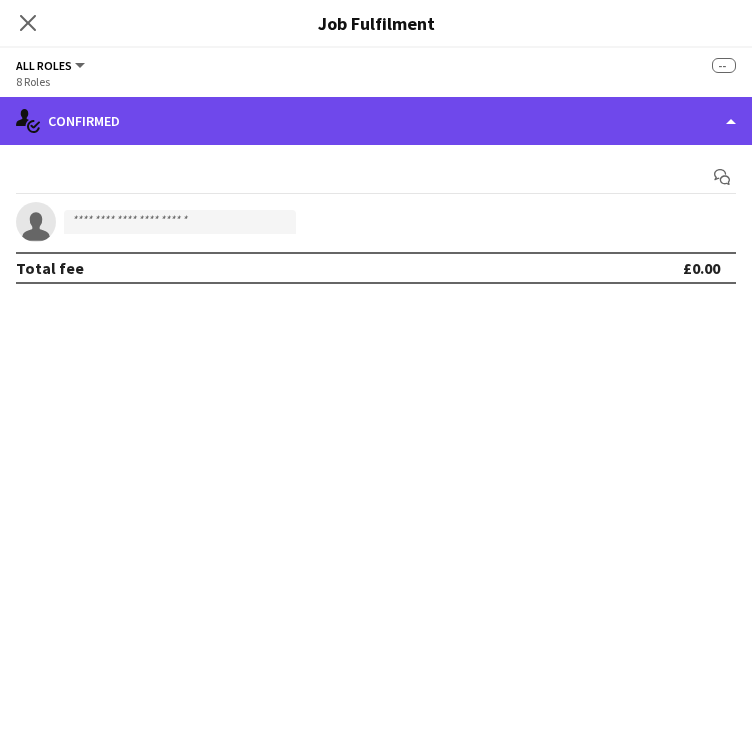 click on "single-neutral-actions-check-2
Confirmed" 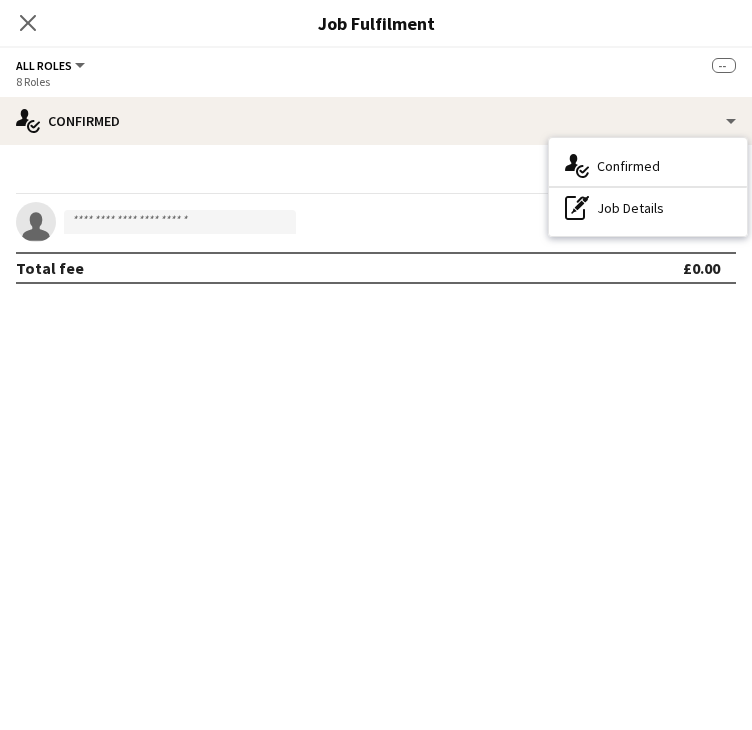 click on "All roles" 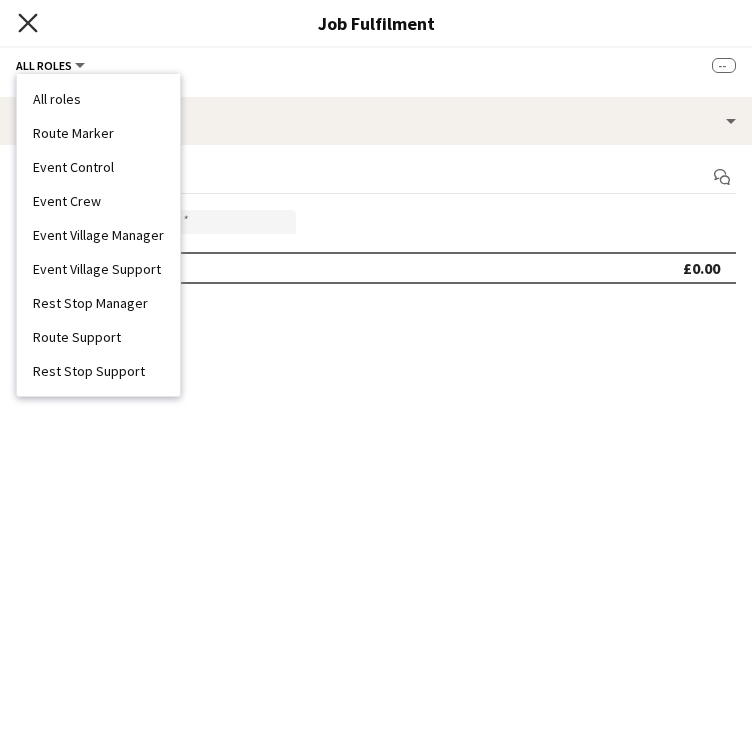 click 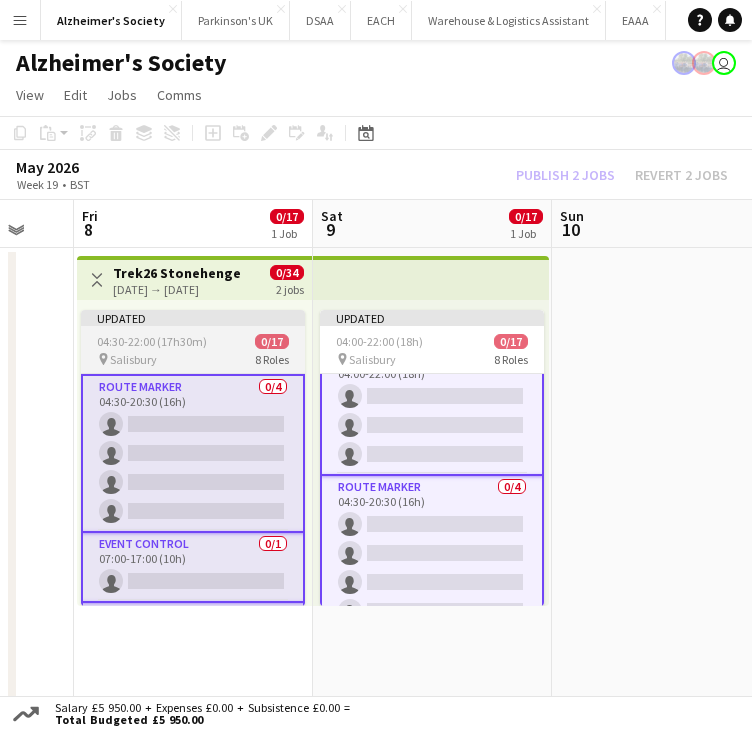 click on "Updated   [TIME]    0/[NUMBER]
pin
Salisbury   8 Roles   Route Marker   0/[NUMBER]   [TIME]
single-neutral-actions
single-neutral-actions
single-neutral-actions
single-neutral-actions
Event Control   0/[NUMBER]   [TIME]
single-neutral-actions
Event Crew   0/[NUMBER]   [TIME]
single-neutral-actions
single-neutral-actions
Event Village Manager   0/[NUMBER]   [TIME]
single-neutral-actions
Event Village Support   0/[NUMBER]   [TIME]
single-neutral-actions
single-neutral-actions
single-neutral-actions
Rest Stop Manager   0/[NUMBER]   [TIME]" at bounding box center [193, 458] 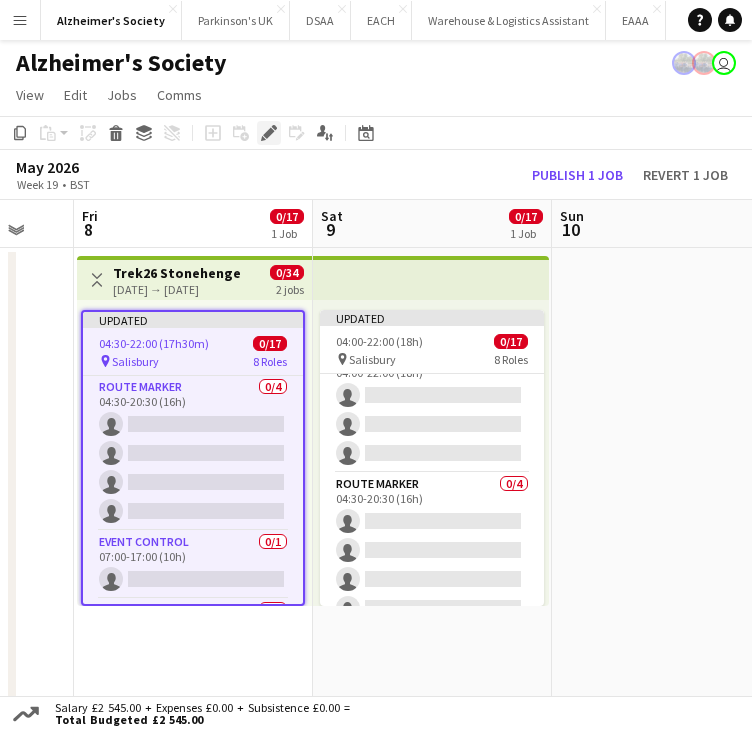 click on "Edit" 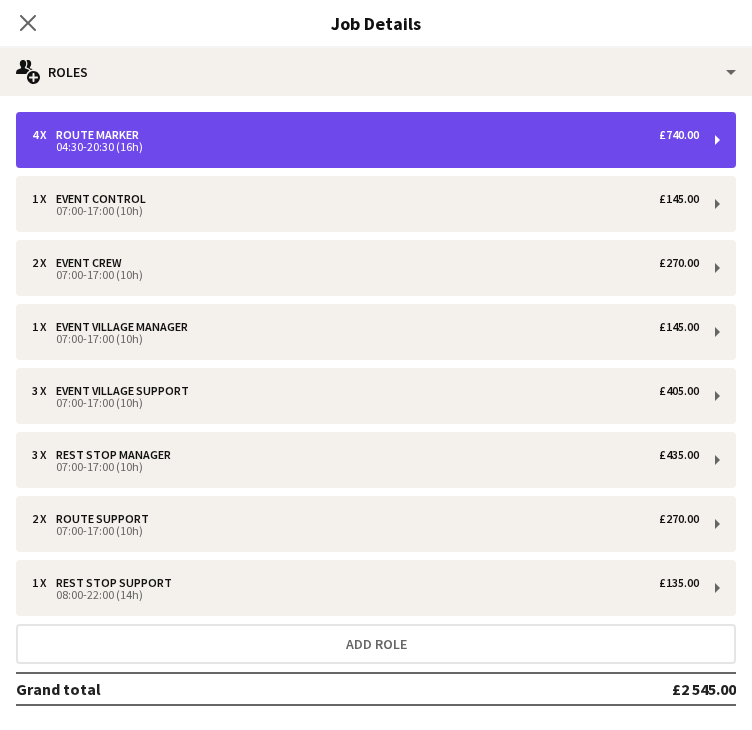 click on "4 x   Route Marker   £[NUMBER]   [TIME] ([DURATION])" at bounding box center [376, 140] 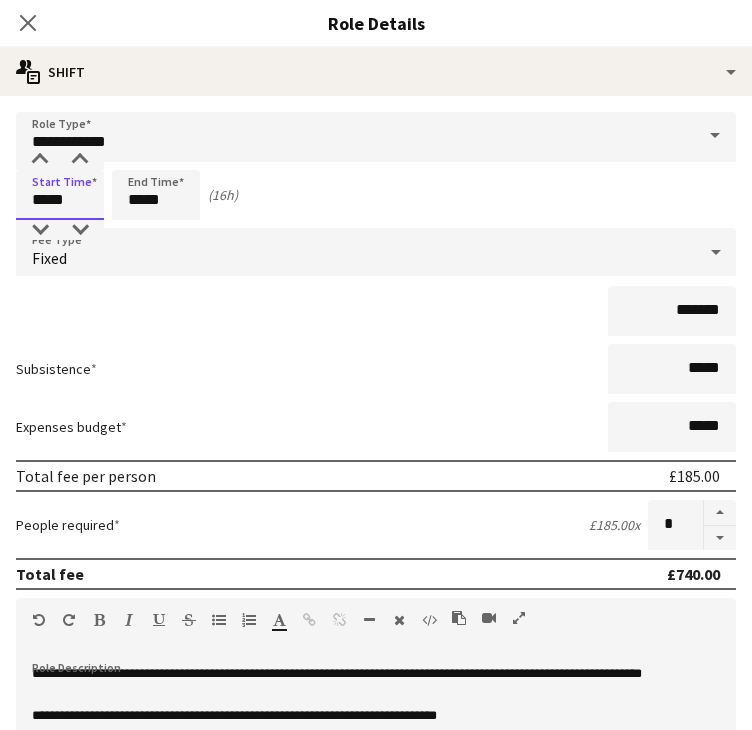 click on "*****" at bounding box center (60, 195) 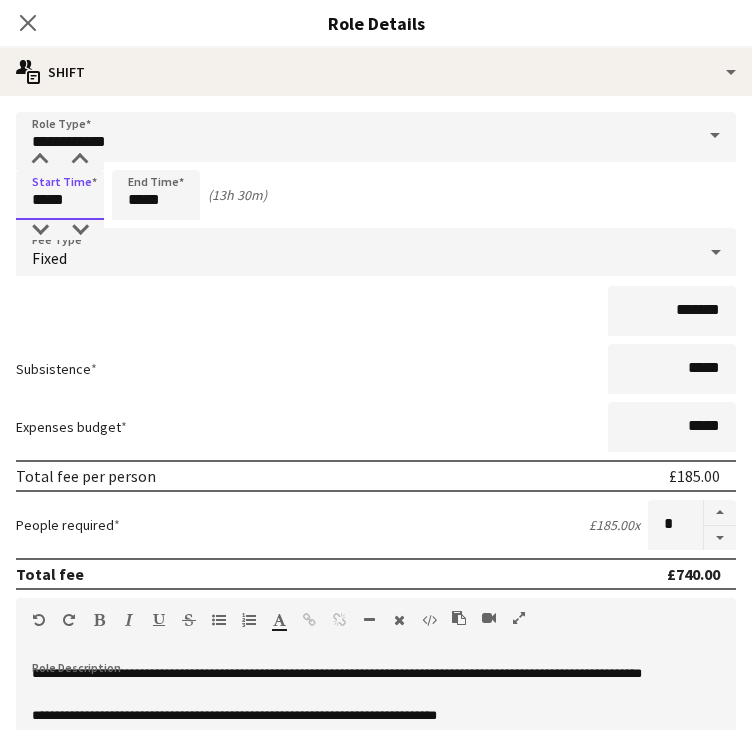 type on "*****" 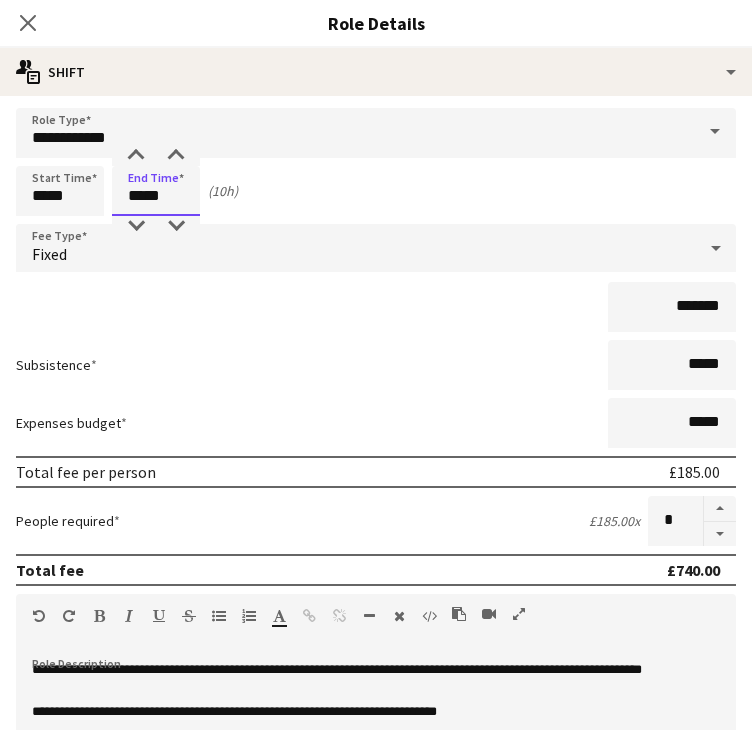 scroll, scrollTop: 0, scrollLeft: 0, axis: both 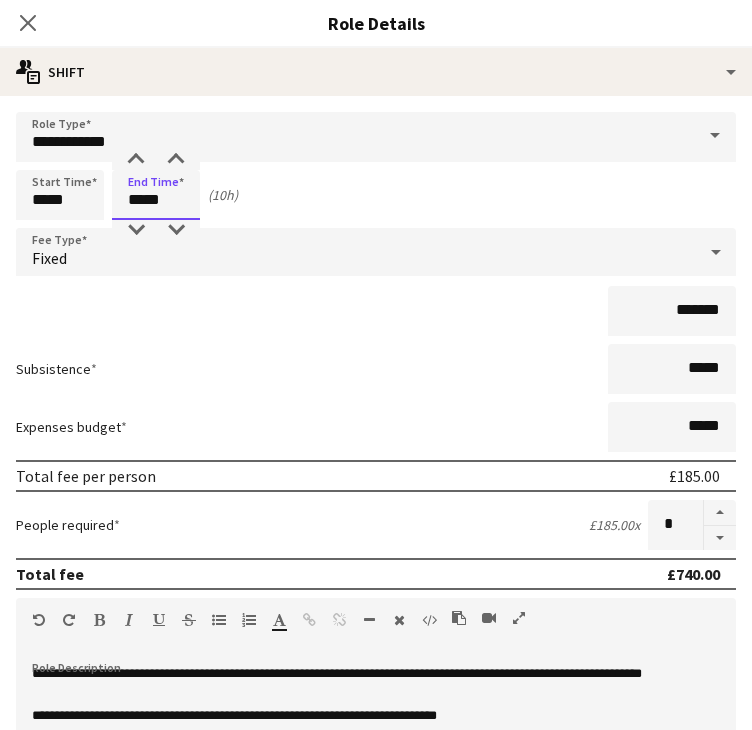 type on "*****" 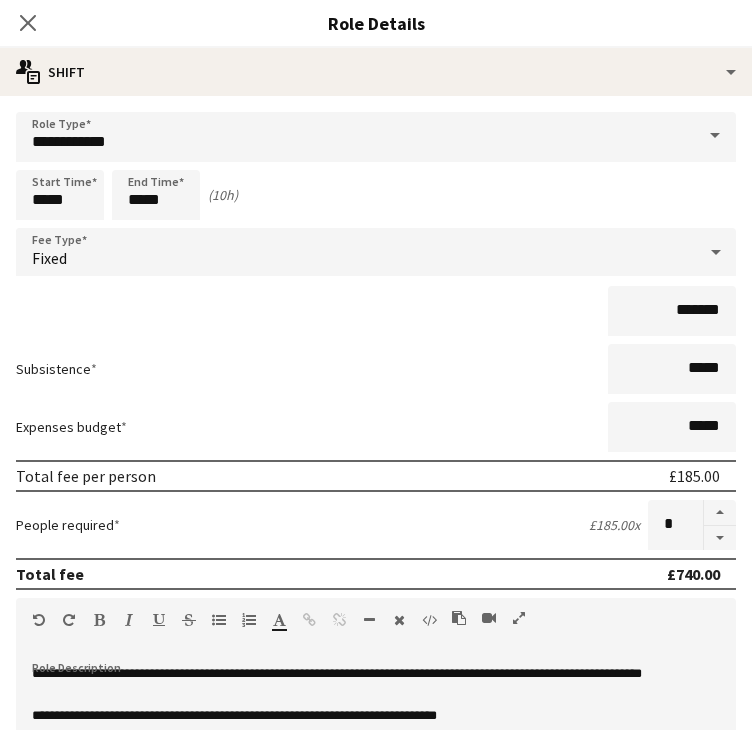 click on "*******" at bounding box center [376, 311] 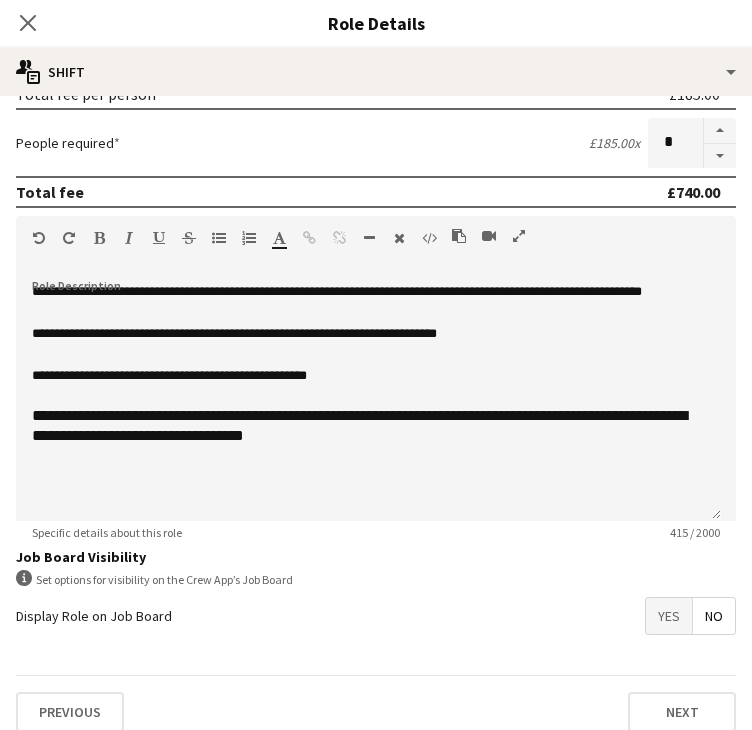 scroll, scrollTop: 396, scrollLeft: 0, axis: vertical 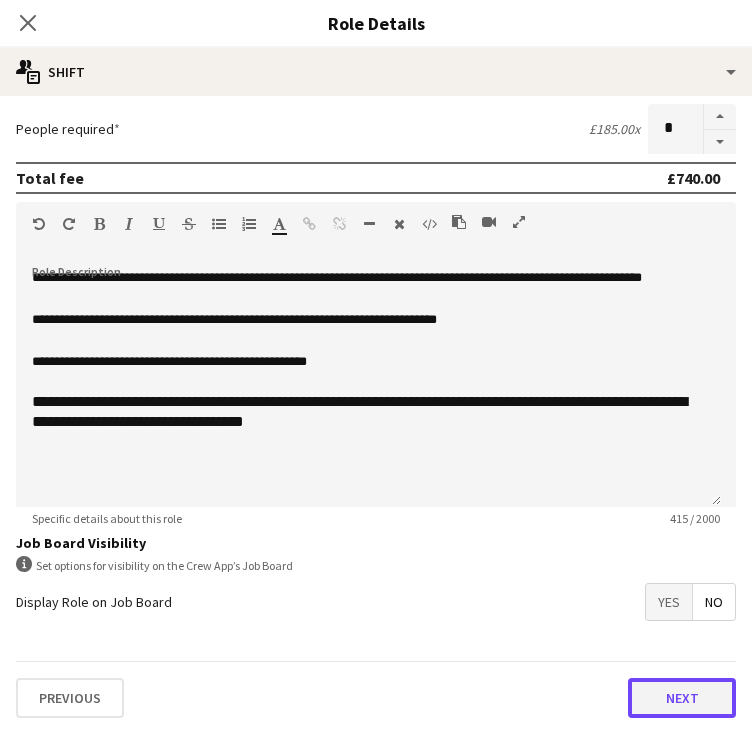 click on "Next" at bounding box center (682, 698) 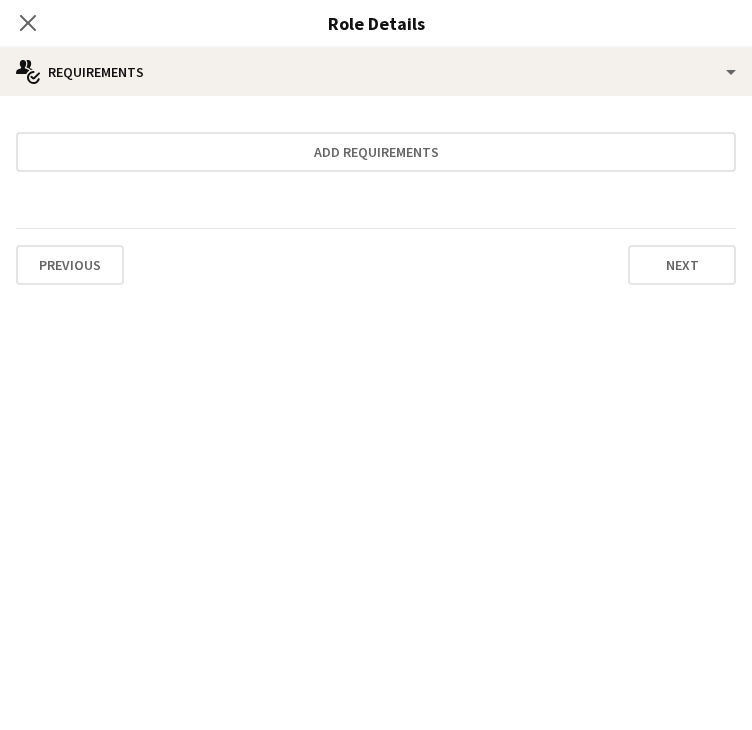 scroll, scrollTop: 0, scrollLeft: 0, axis: both 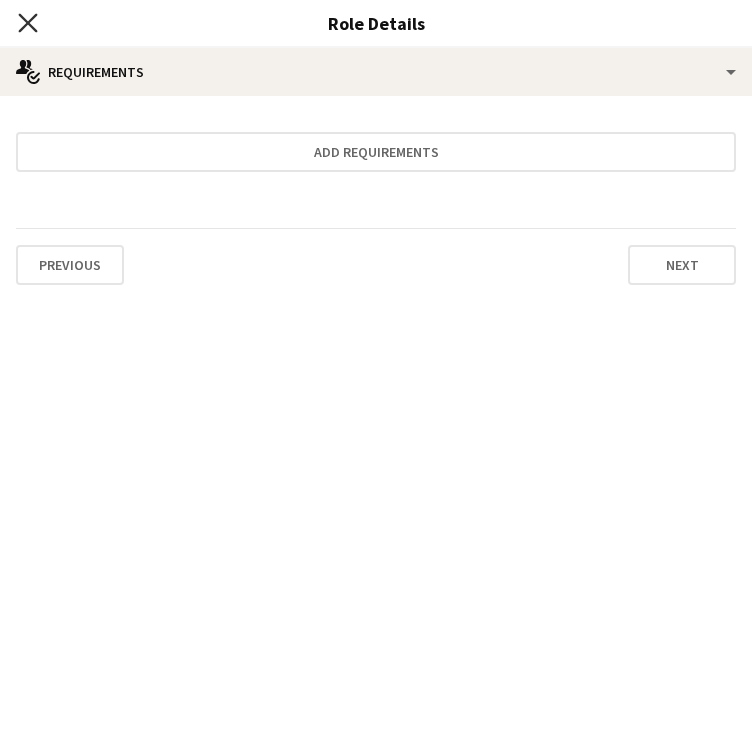 click 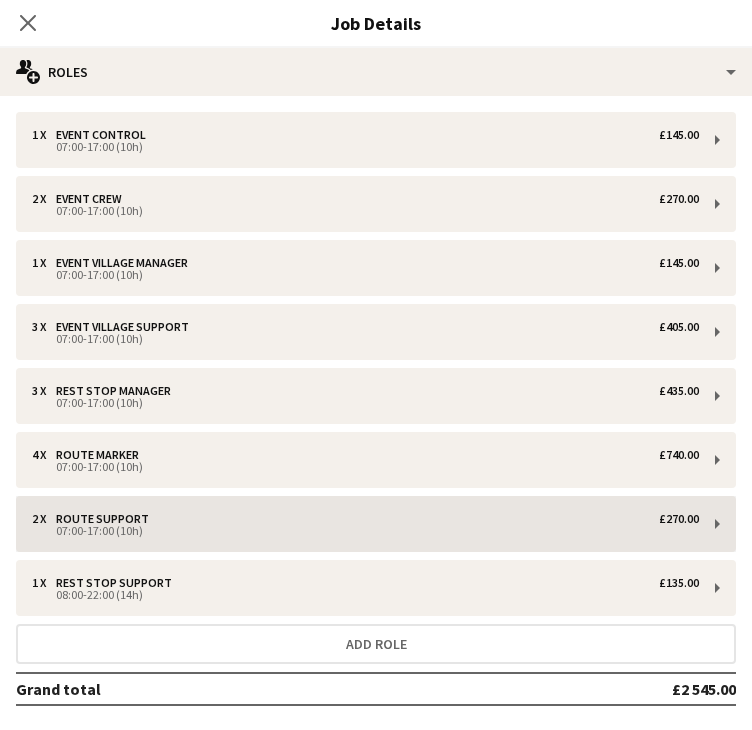 scroll, scrollTop: 87, scrollLeft: 0, axis: vertical 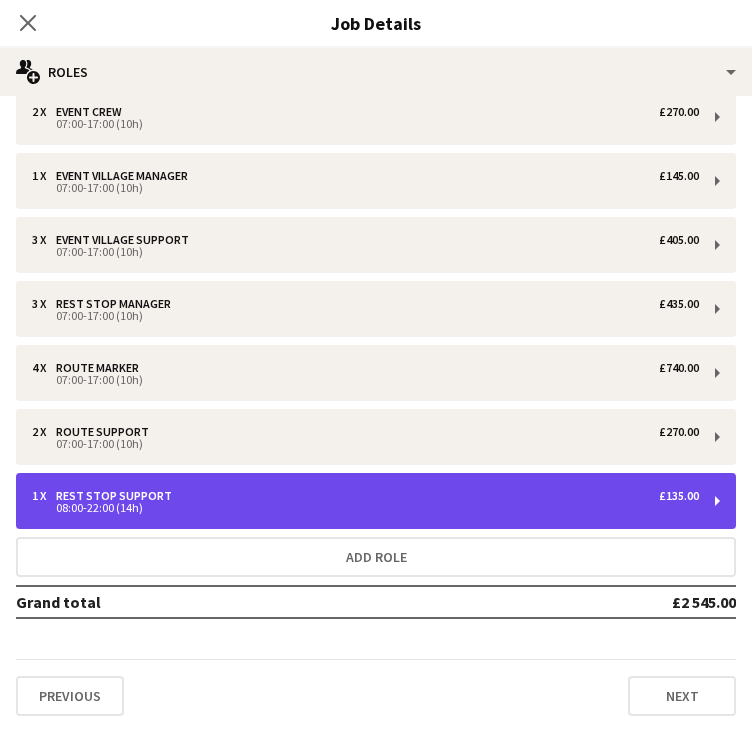 click on "1 x   Rest Stop Support   £135.00" at bounding box center [365, 496] 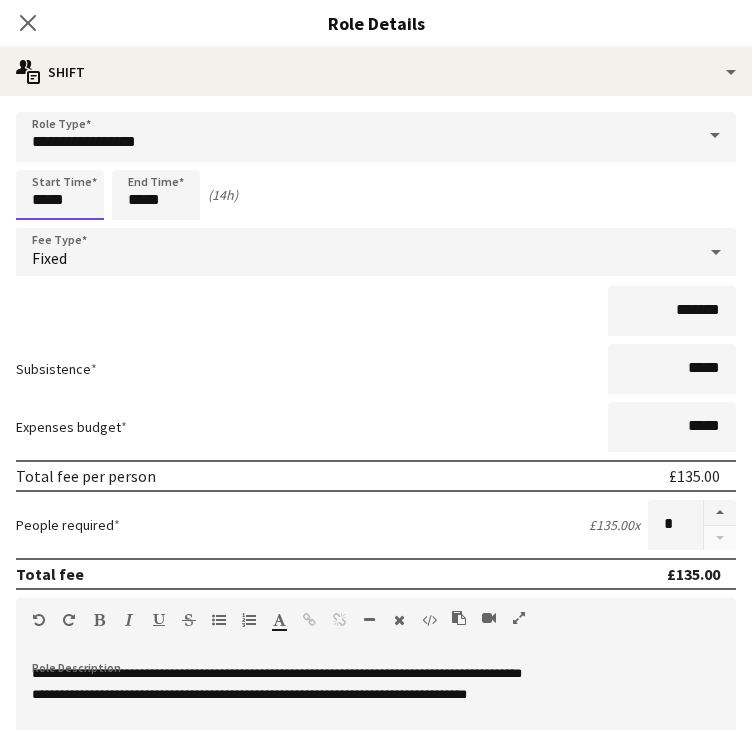 click on "*****" at bounding box center (60, 195) 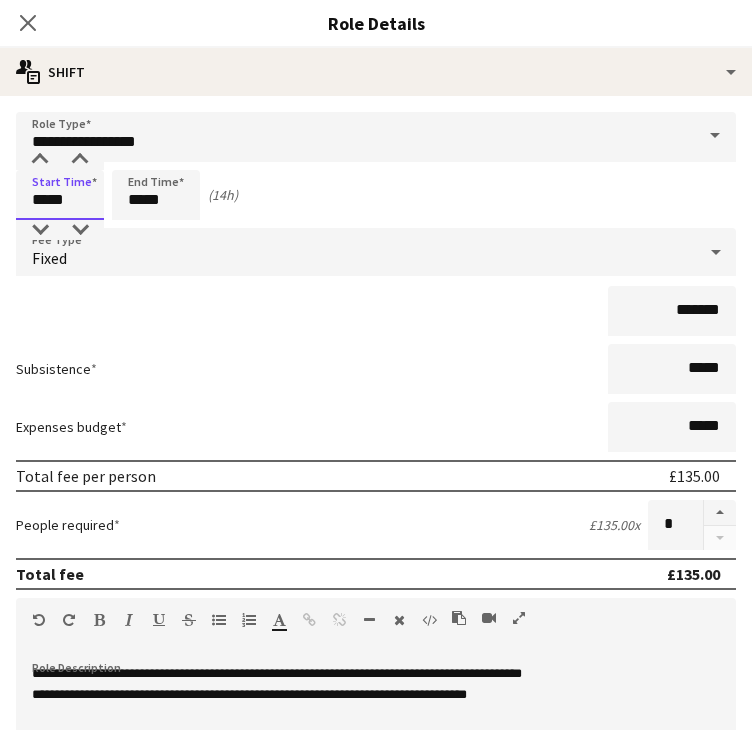 click on "*****" at bounding box center [60, 195] 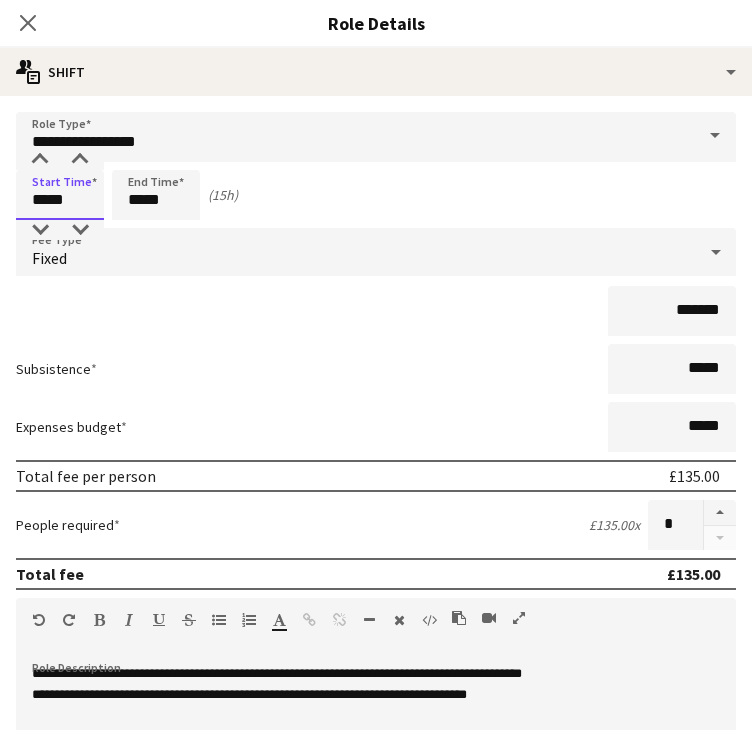 type on "*****" 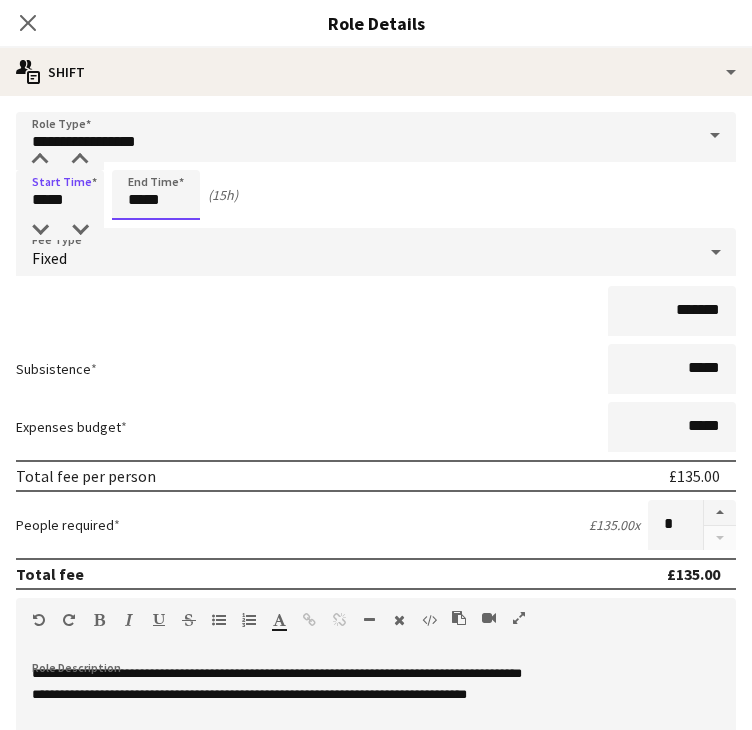 click on "*****" at bounding box center (156, 195) 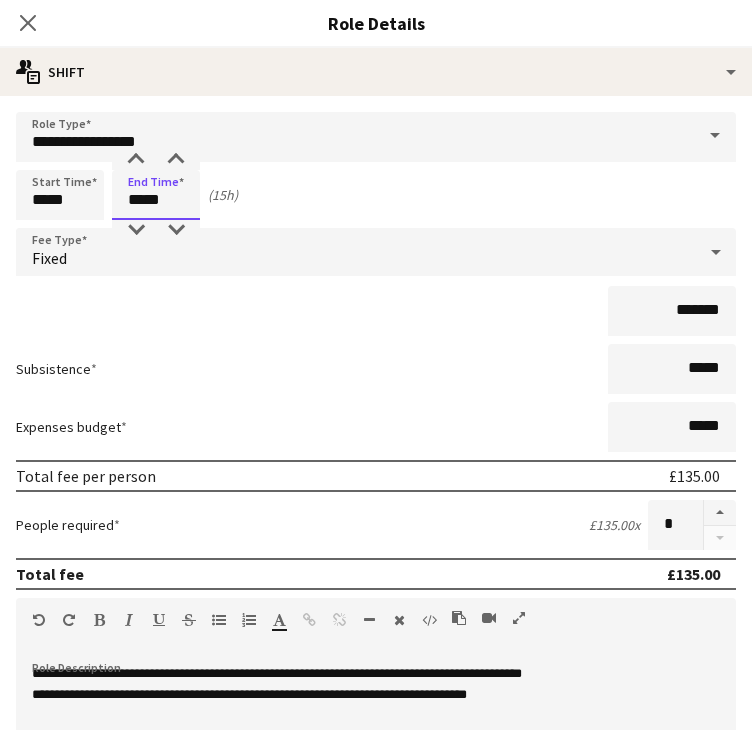 type on "*****" 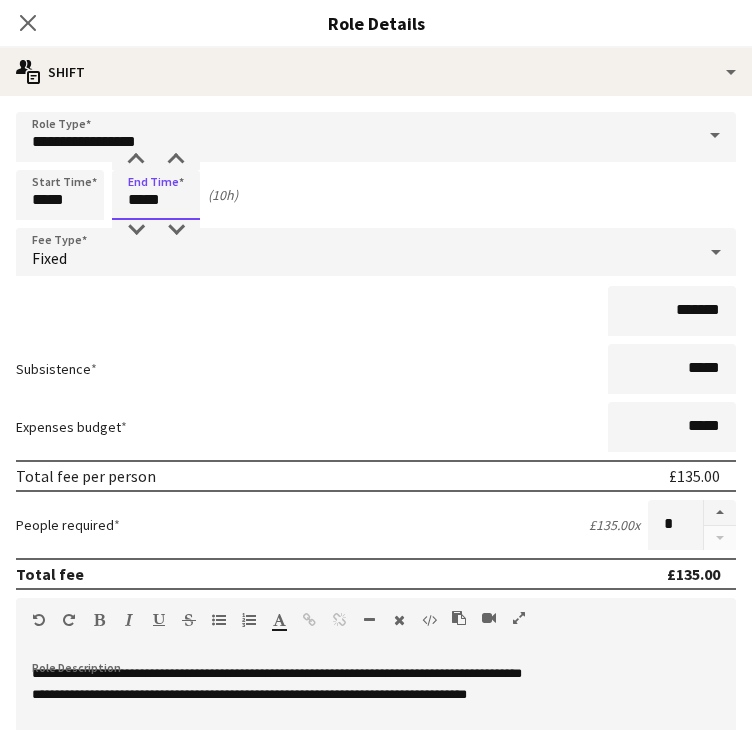 type on "*****" 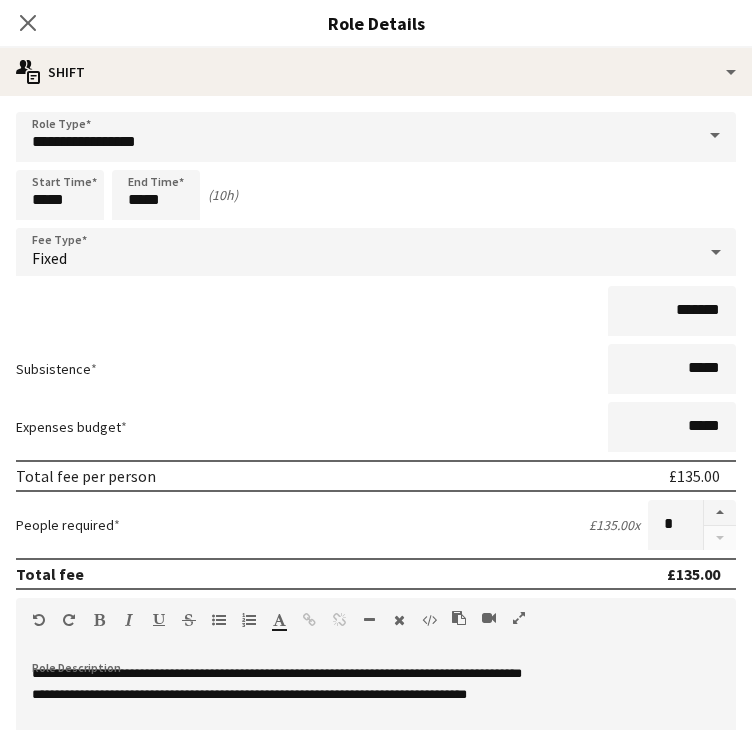 click on "Expenses budget  *****" at bounding box center [376, 427] 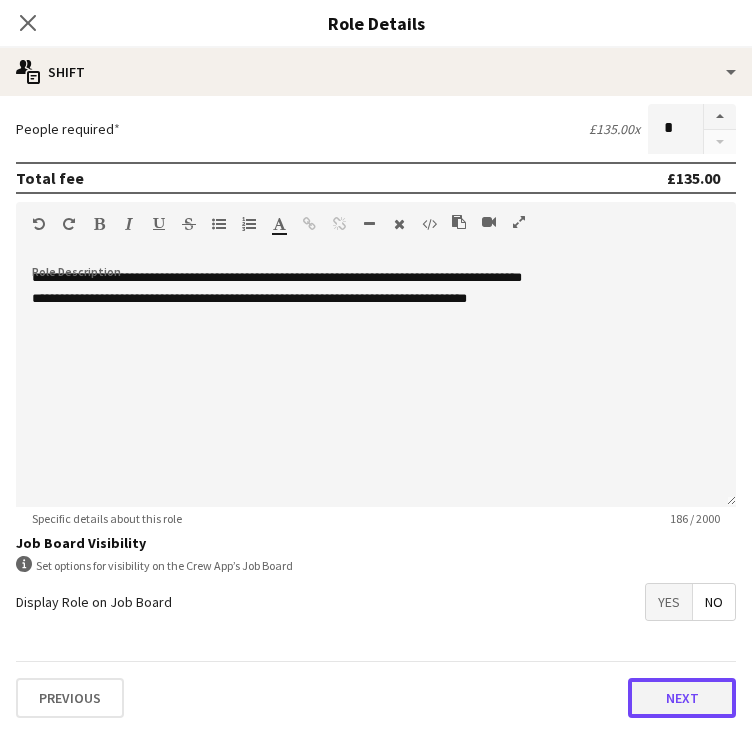 click on "Next" at bounding box center (682, 698) 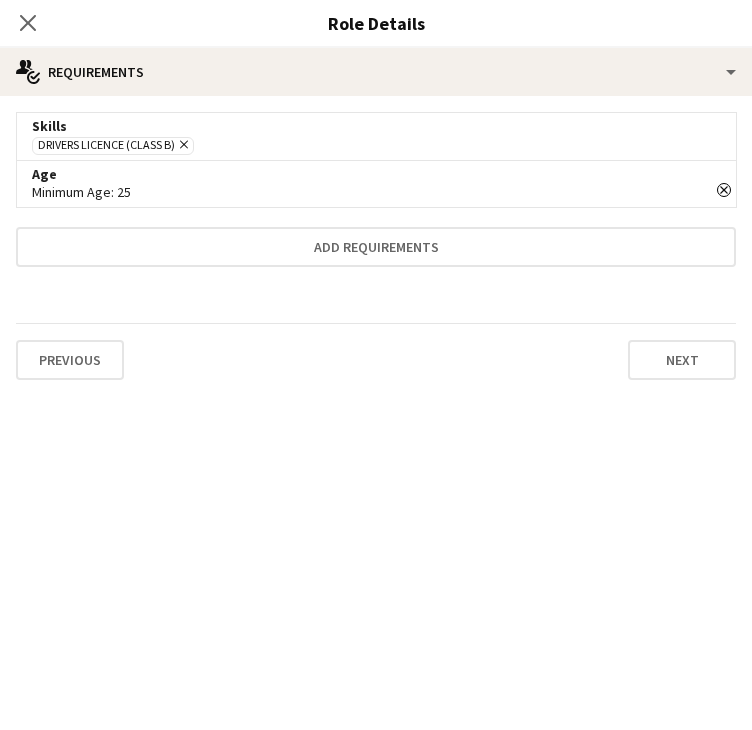 scroll, scrollTop: 0, scrollLeft: 0, axis: both 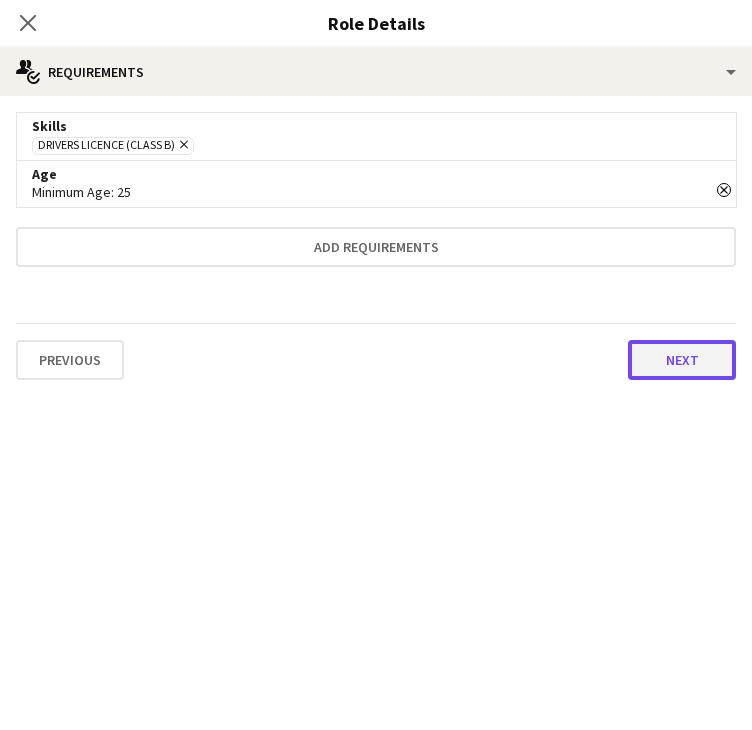 click on "Next" at bounding box center (682, 360) 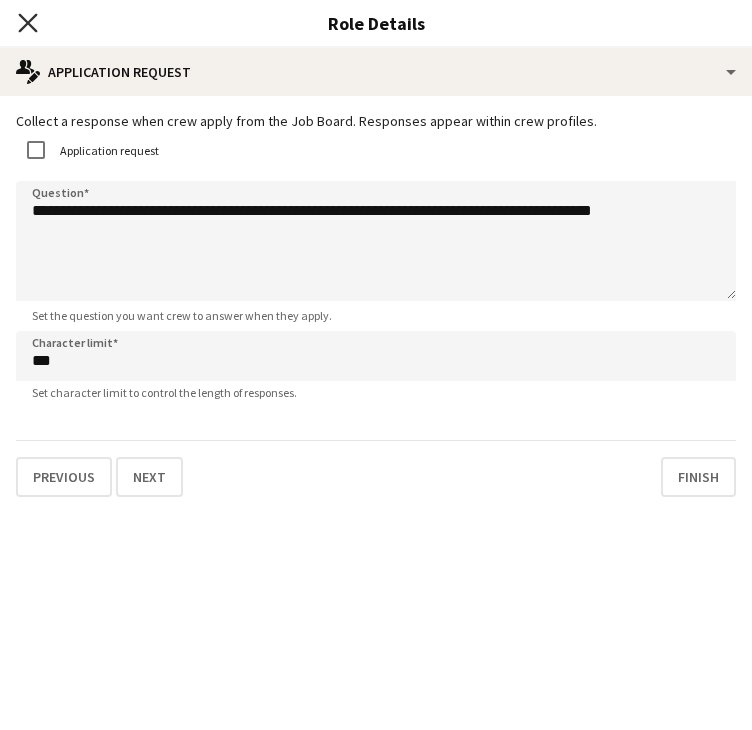 click on "Close pop-in" 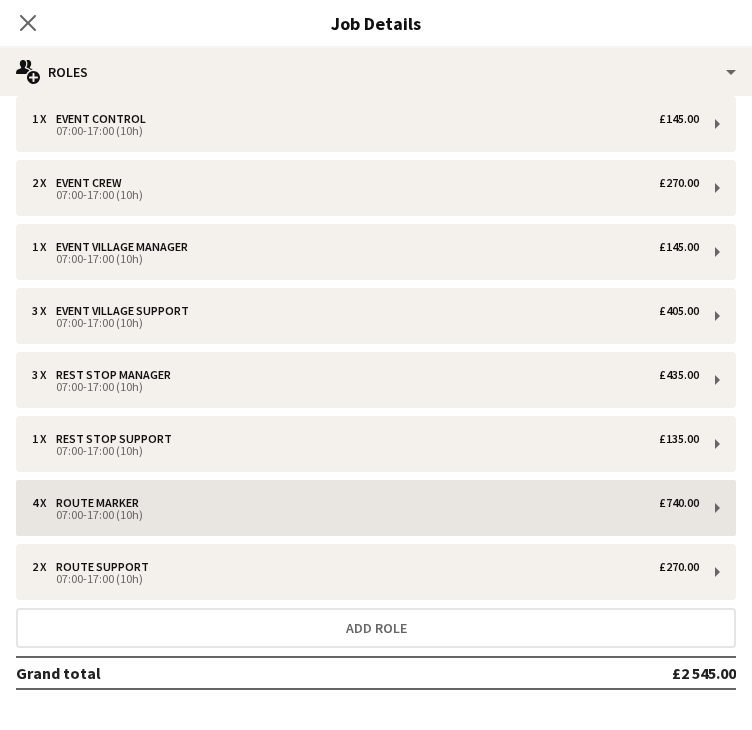 scroll, scrollTop: 0, scrollLeft: 0, axis: both 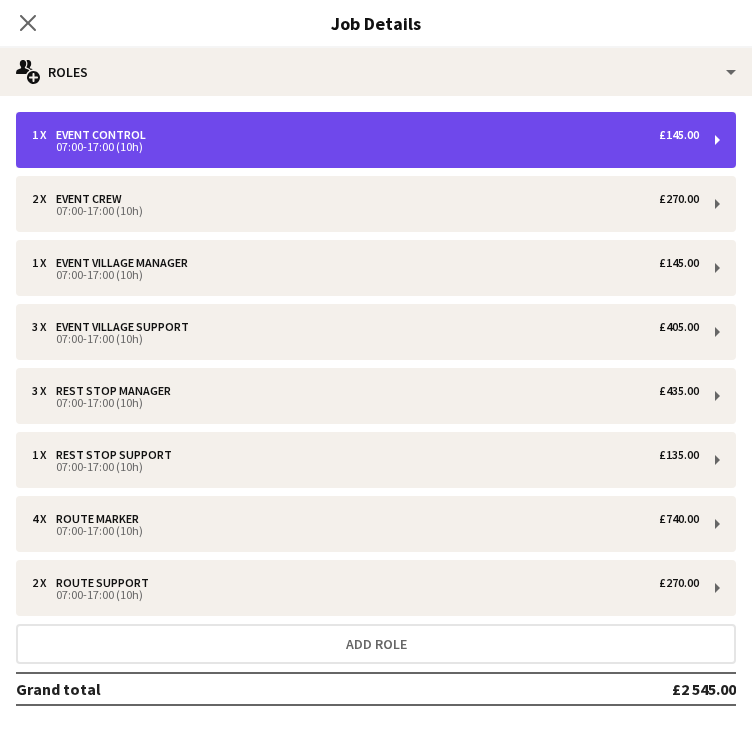 click on "1 x   Event Control   £145.00" at bounding box center [365, 135] 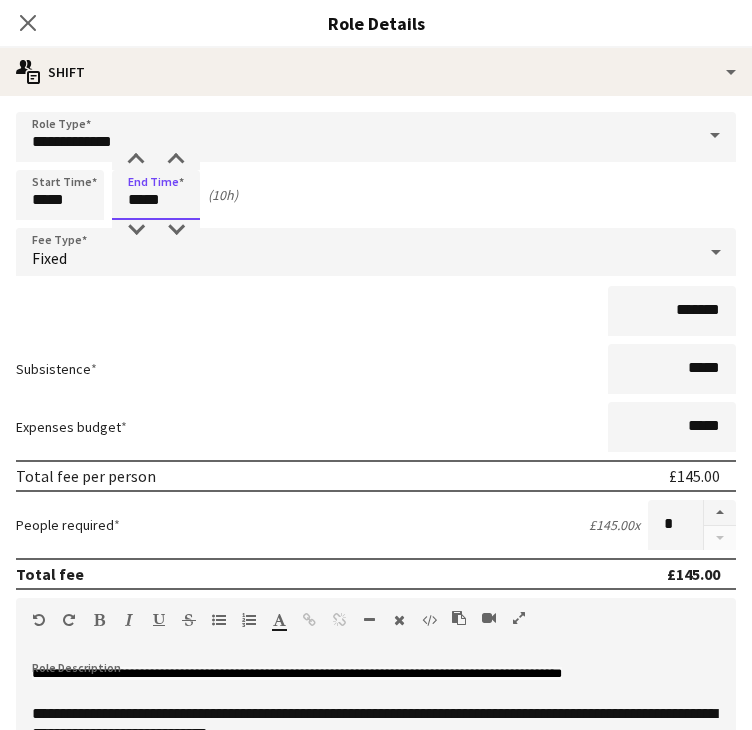 click on "*****" at bounding box center [156, 195] 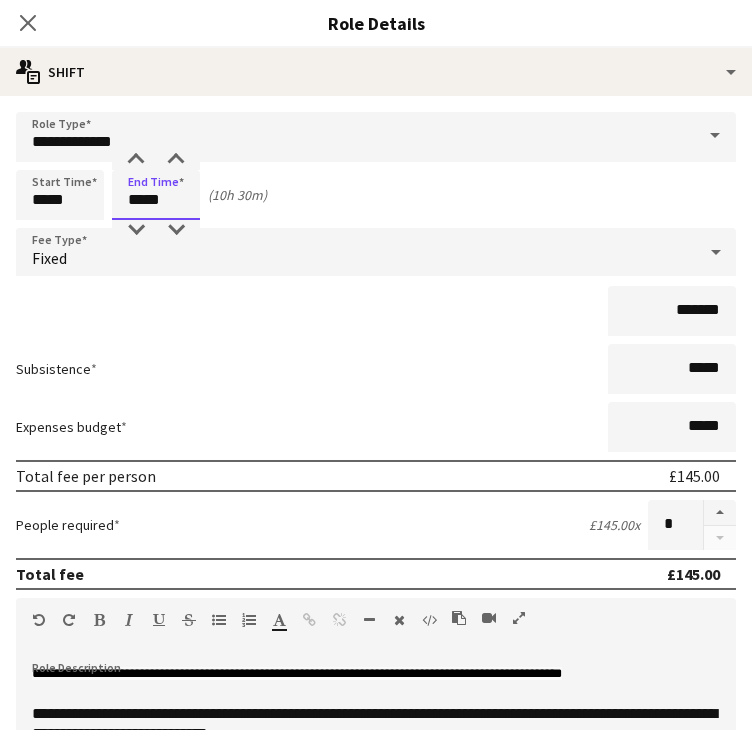 scroll, scrollTop: 396, scrollLeft: 0, axis: vertical 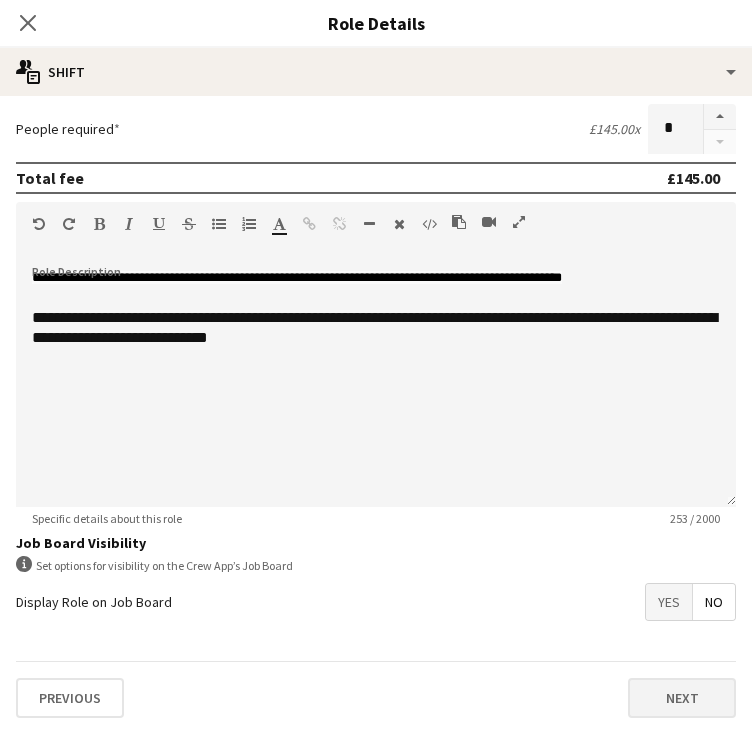 type on "*****" 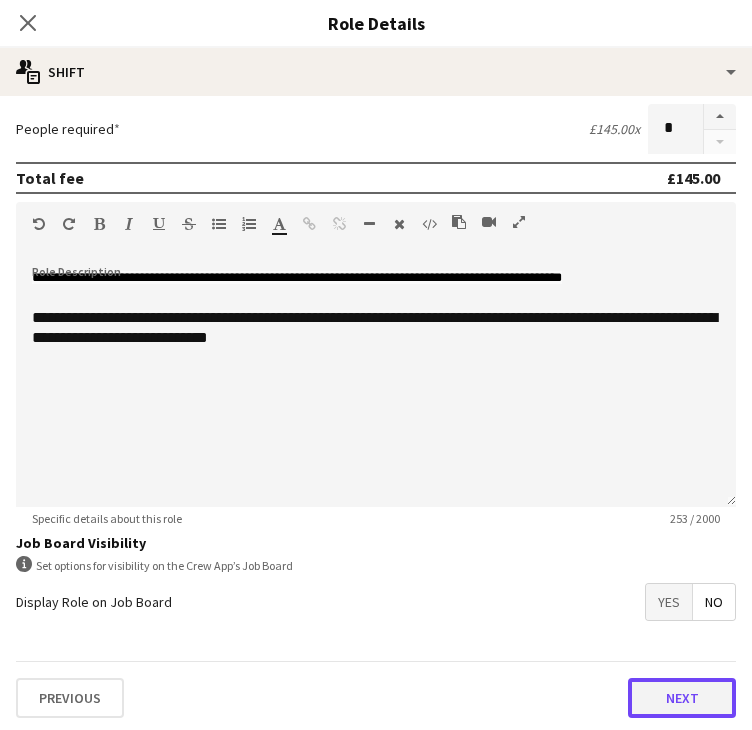 click on "Next" at bounding box center (682, 698) 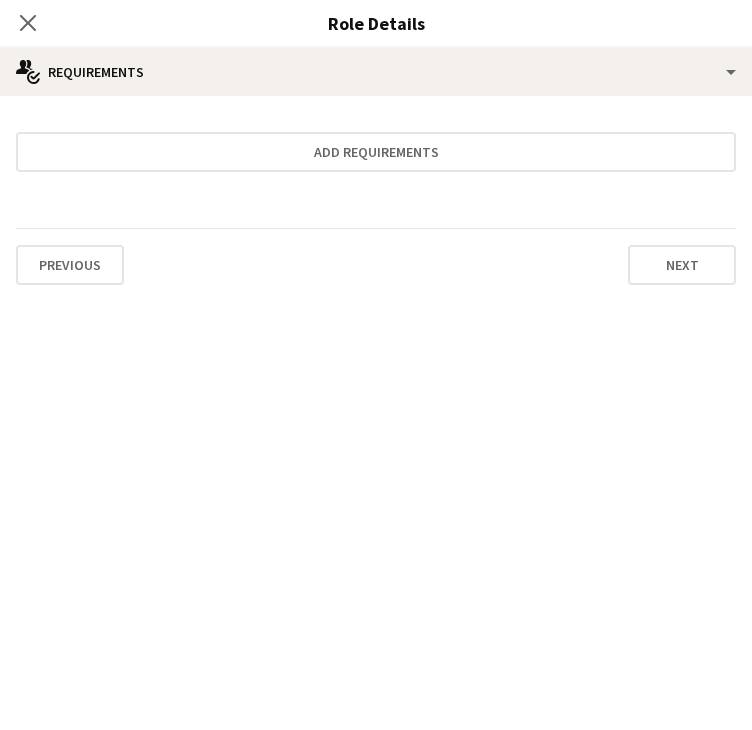 scroll, scrollTop: 0, scrollLeft: 0, axis: both 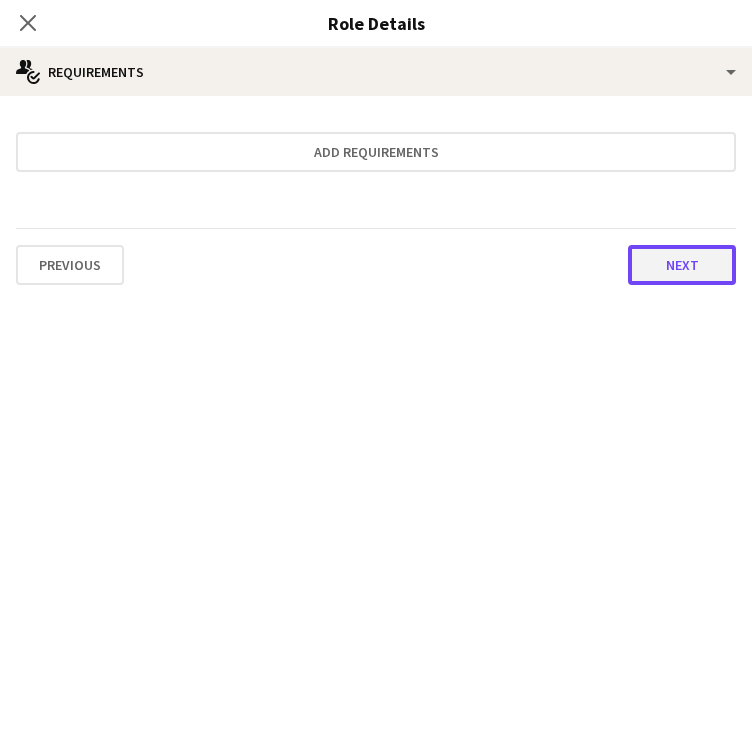click on "Next" at bounding box center (682, 265) 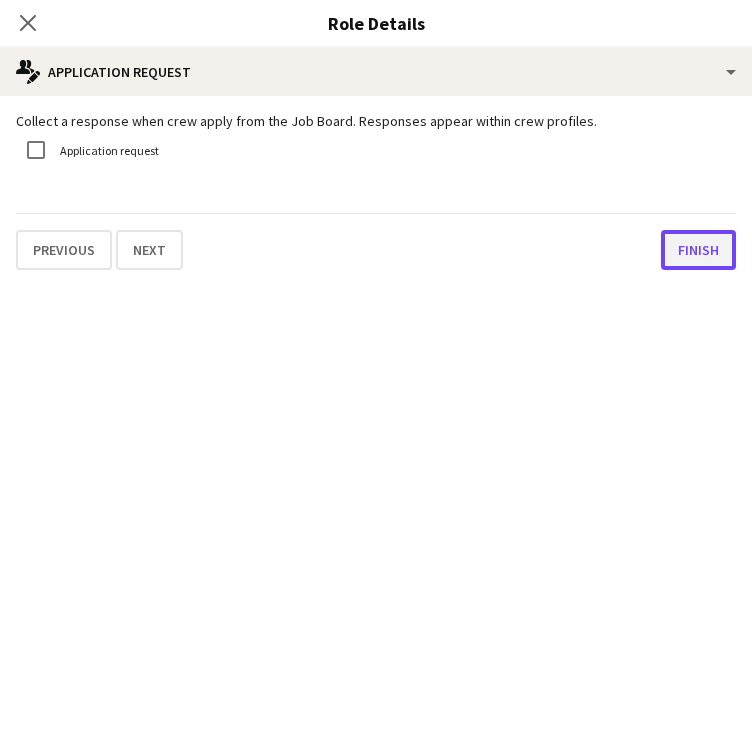 click on "Finish" at bounding box center (698, 250) 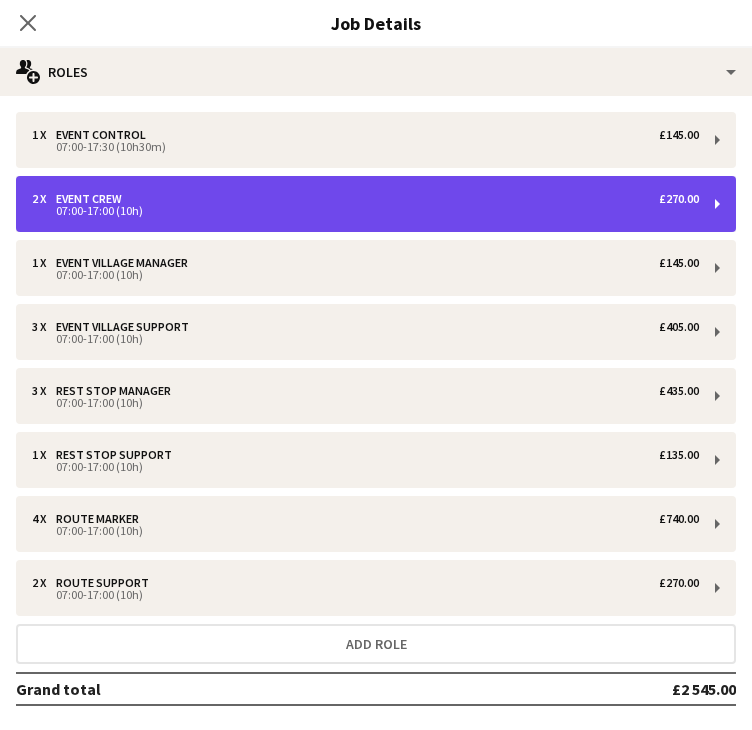 click on "2 x   Event Crew   £270.00" at bounding box center (365, 199) 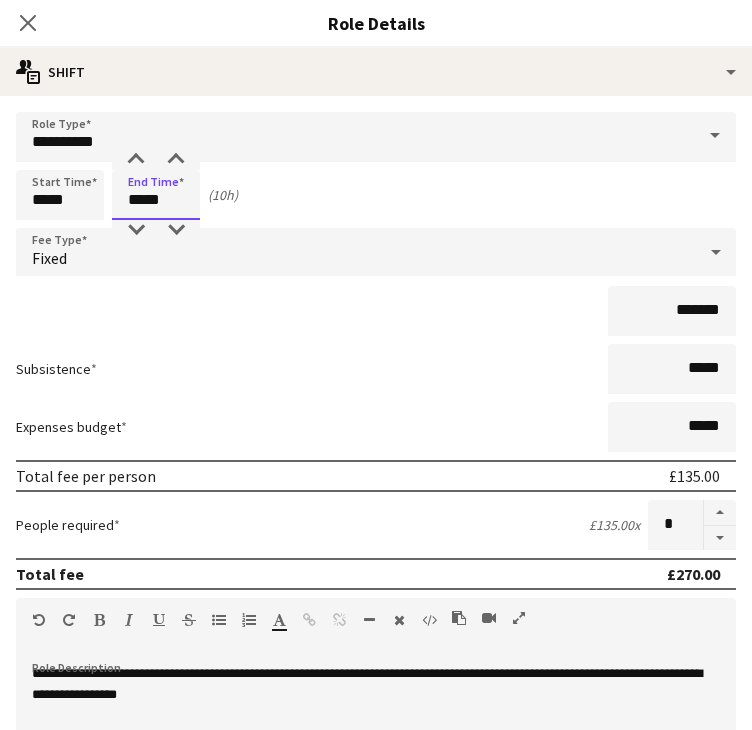 click on "*****" at bounding box center [156, 195] 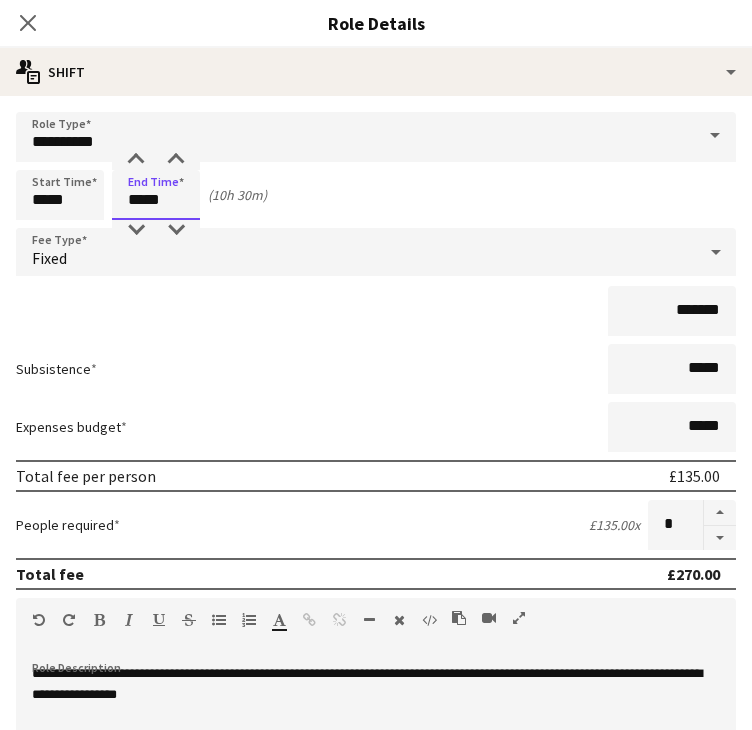 scroll, scrollTop: 396, scrollLeft: 0, axis: vertical 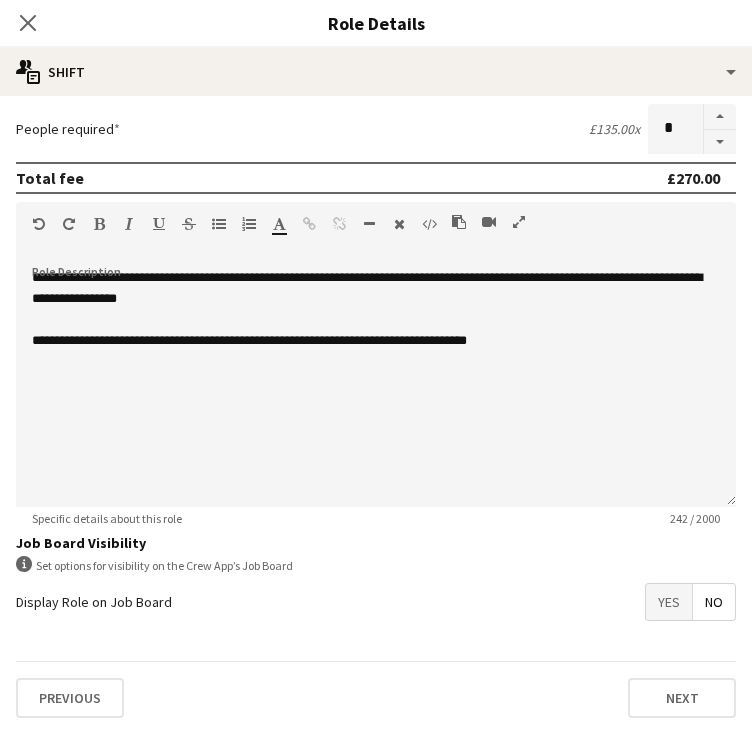 type on "*****" 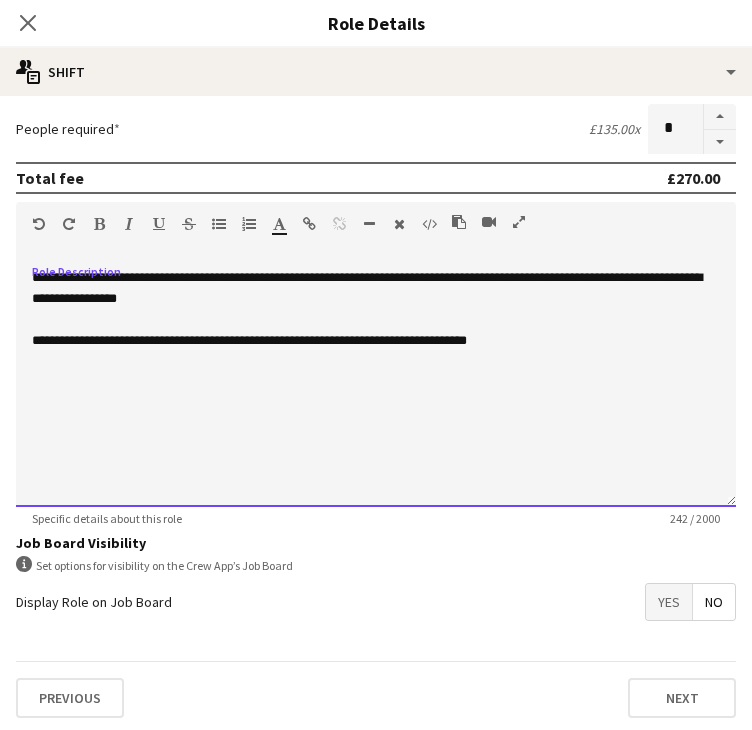 drag, startPoint x: 523, startPoint y: 354, endPoint x: 119, endPoint y: 261, distance: 414.56604 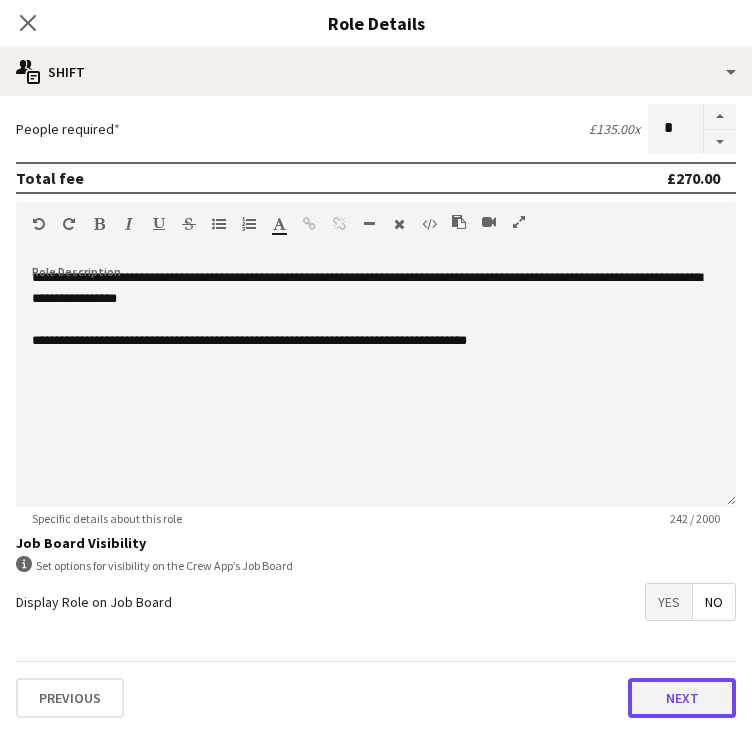 click on "Next" at bounding box center (682, 698) 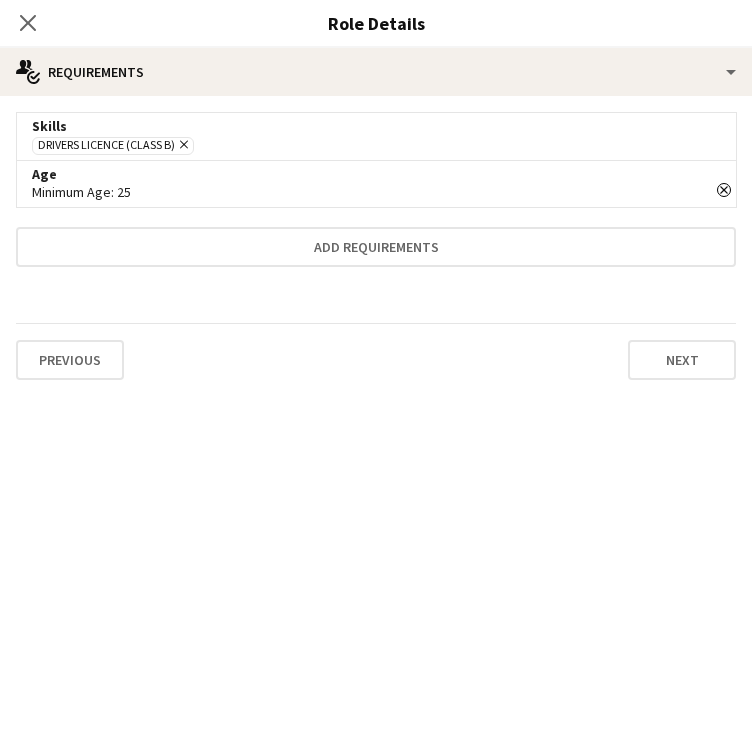 scroll, scrollTop: 0, scrollLeft: 0, axis: both 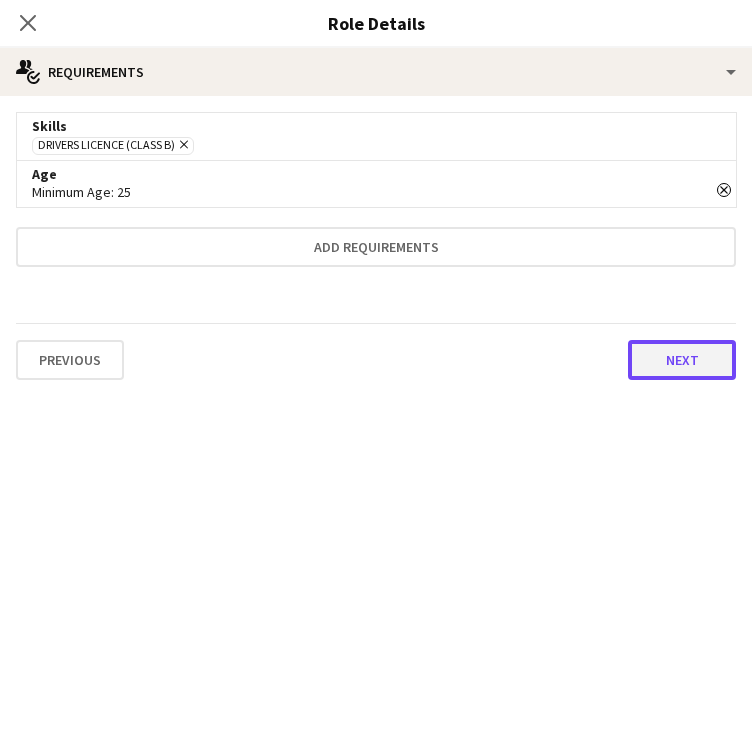 click on "Next" at bounding box center (682, 360) 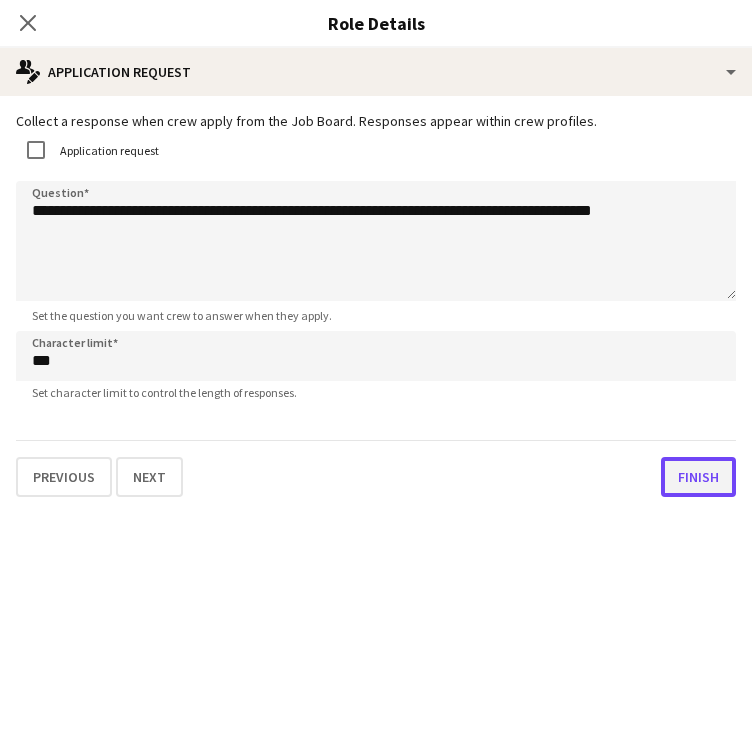 click on "Finish" at bounding box center [698, 477] 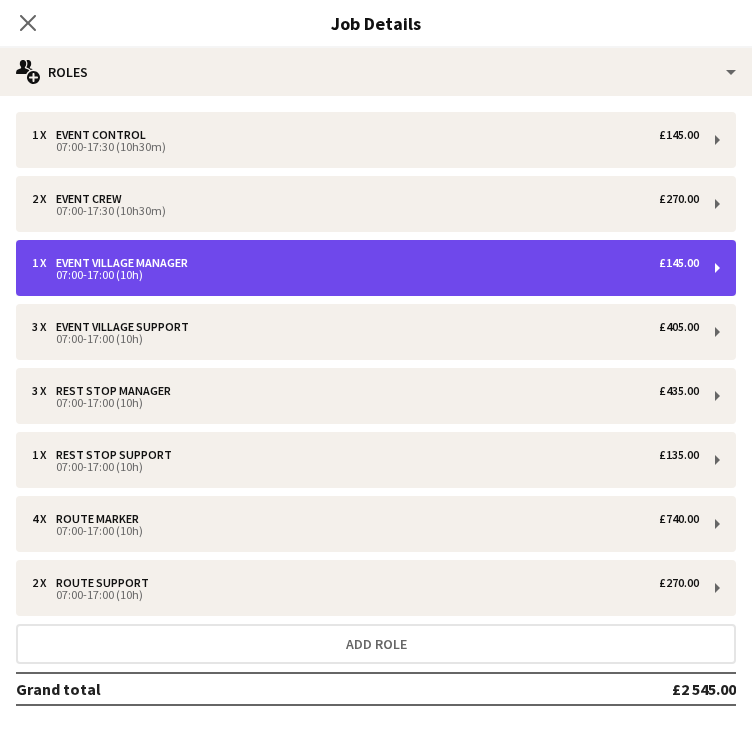 click on "07:00-17:00 (10h)" at bounding box center [365, 275] 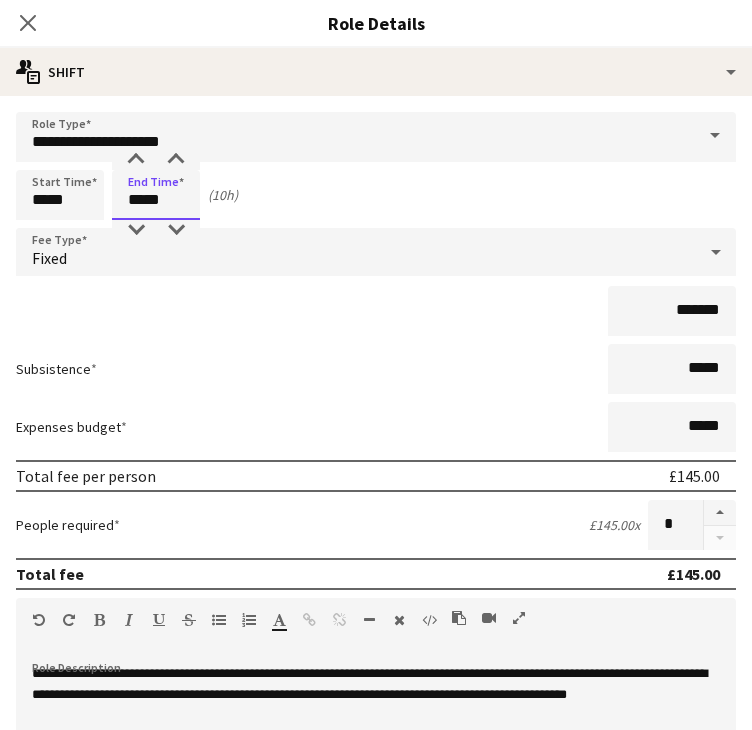 click on "*****" at bounding box center (156, 195) 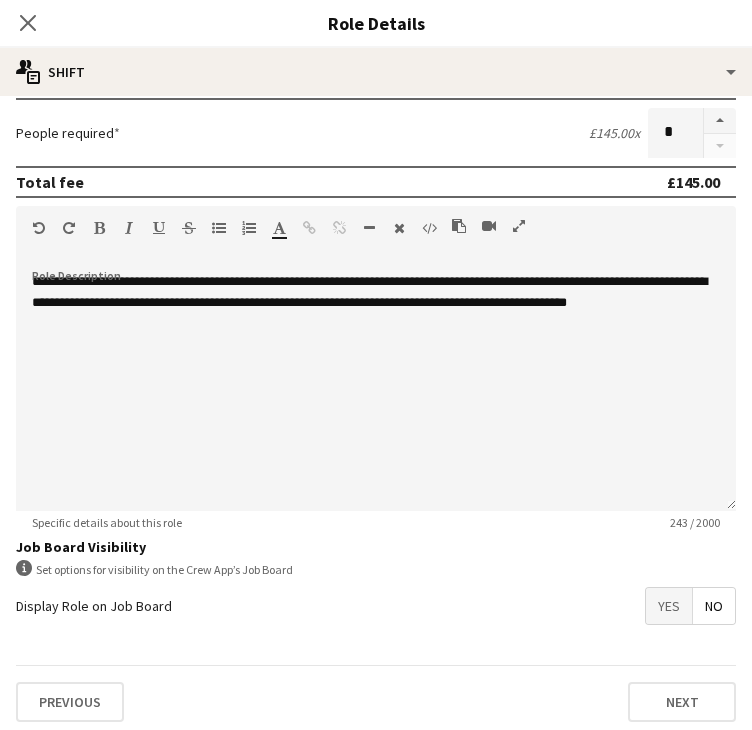 scroll, scrollTop: 396, scrollLeft: 0, axis: vertical 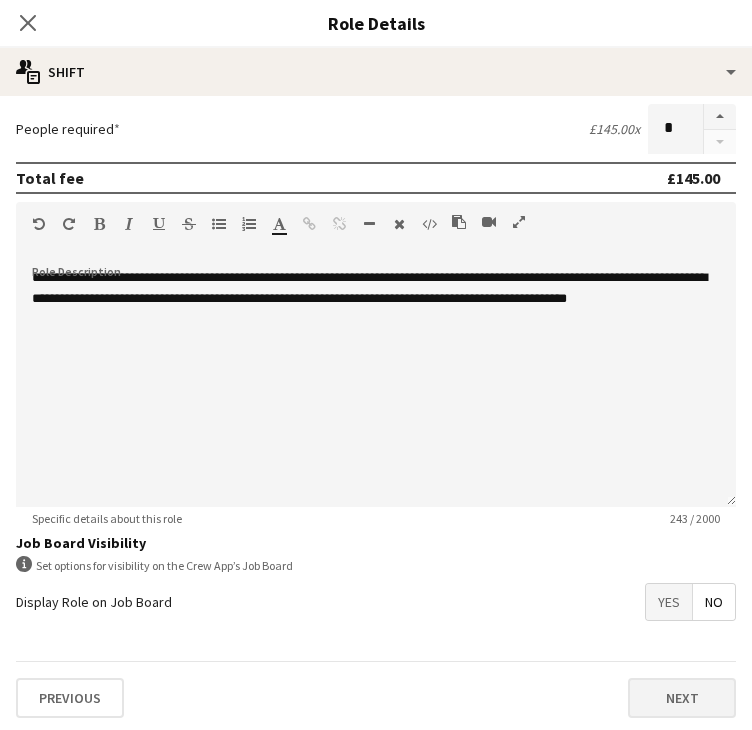 type on "*****" 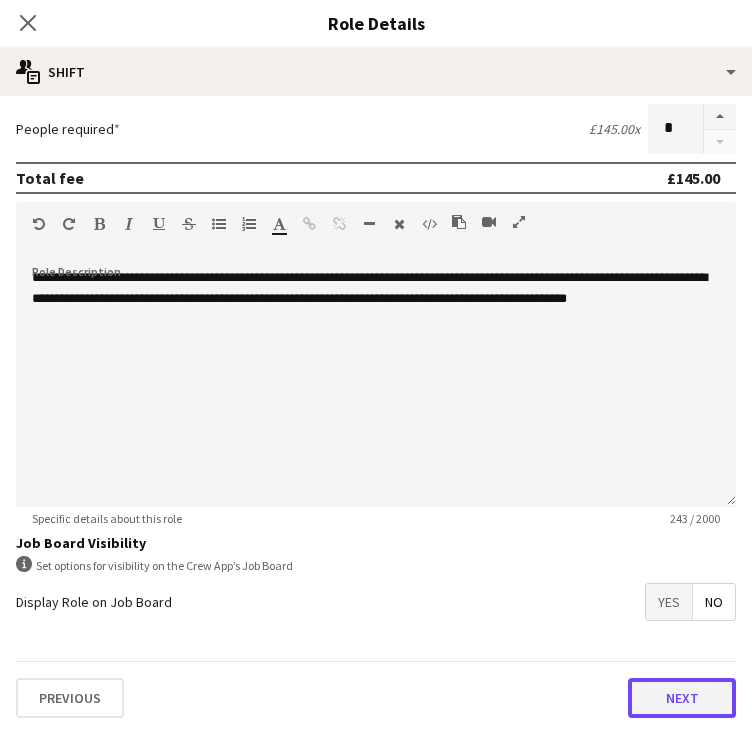 click on "Next" at bounding box center [682, 698] 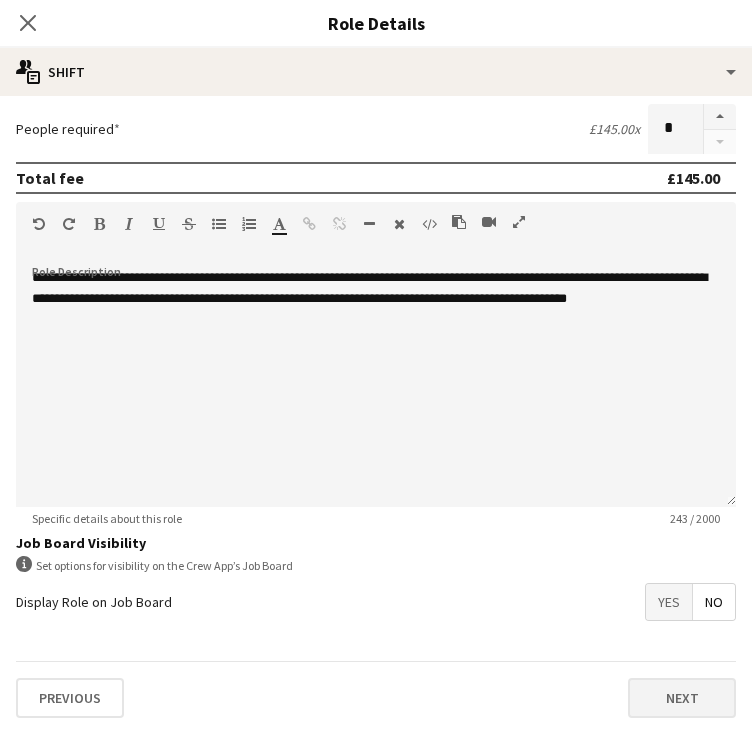 scroll, scrollTop: 0, scrollLeft: 0, axis: both 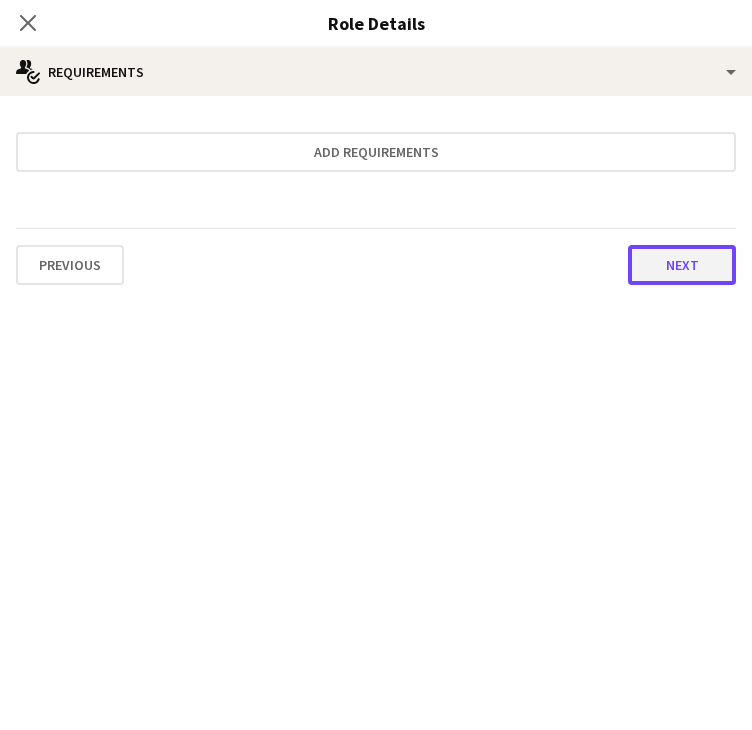 click on "Next" at bounding box center (682, 265) 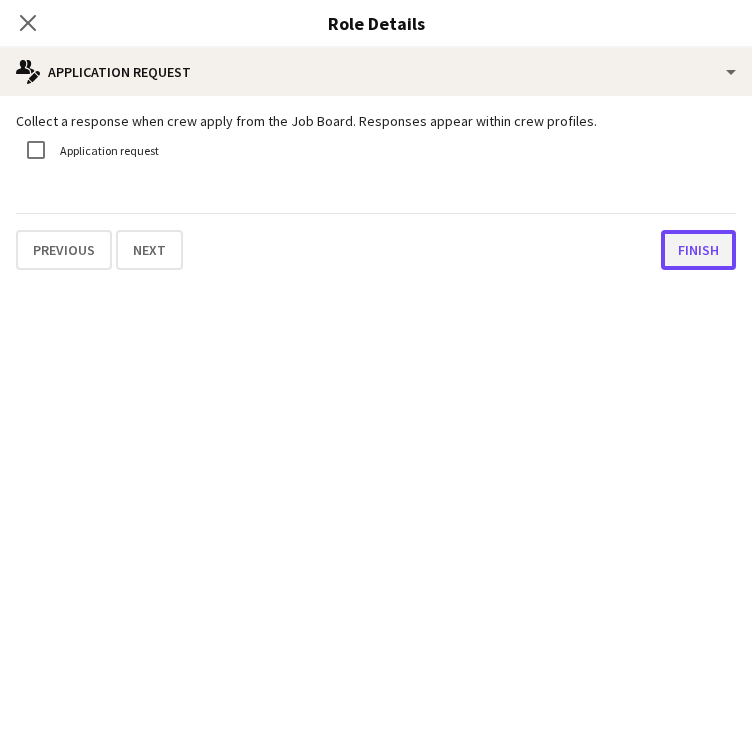click on "Finish" at bounding box center [698, 250] 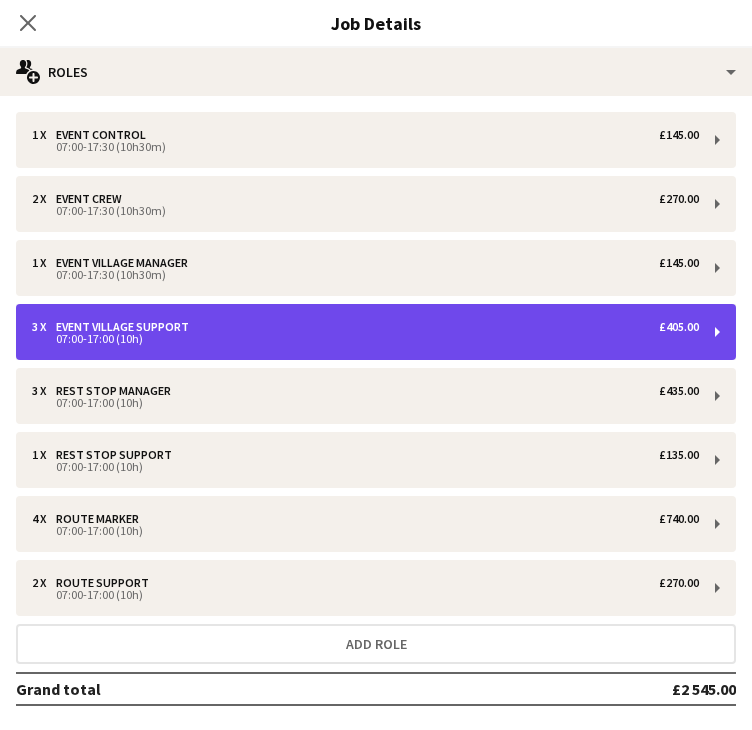 click on "3 x   Event Village Support   £405.00   07:00-17:00 (10h)" at bounding box center [376, 332] 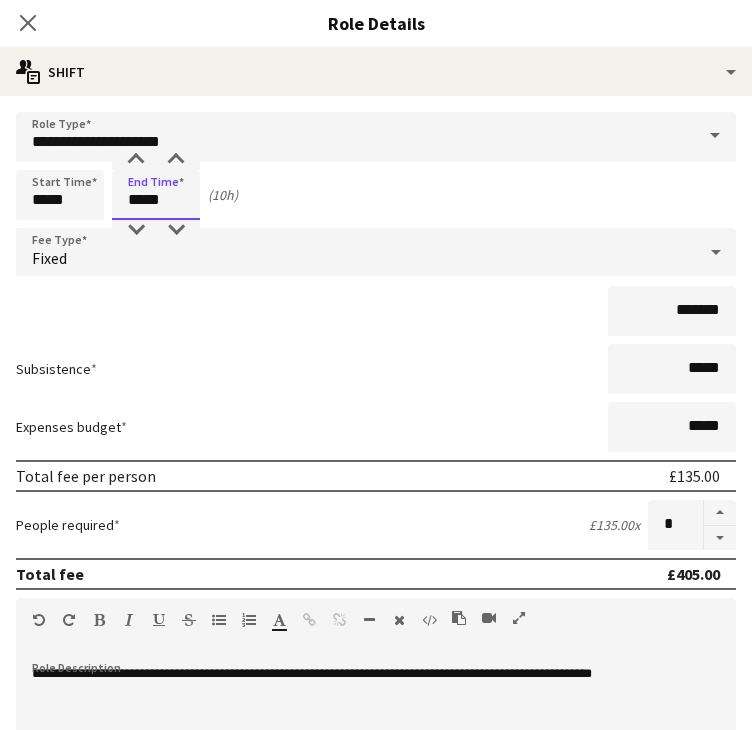 click on "*****" at bounding box center (156, 195) 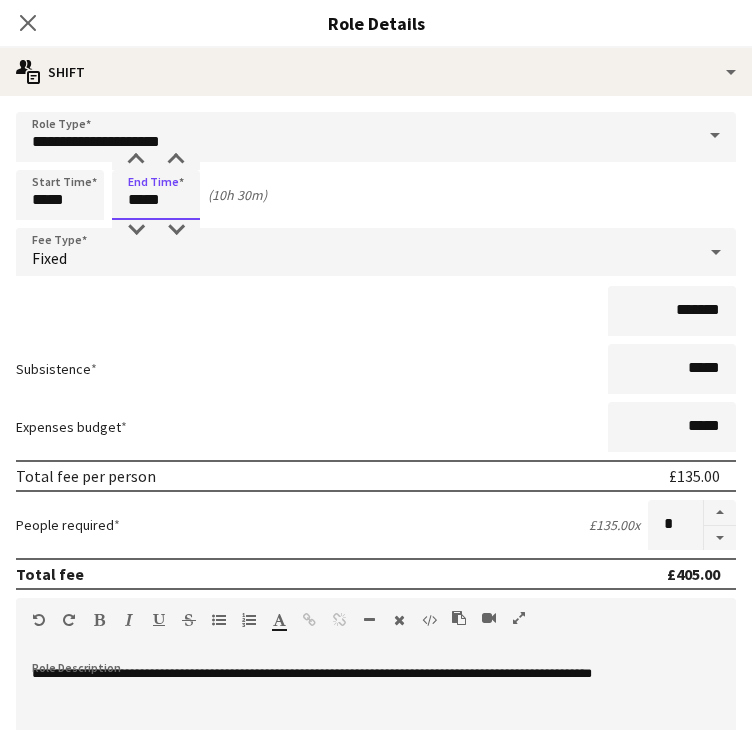 scroll, scrollTop: 396, scrollLeft: 0, axis: vertical 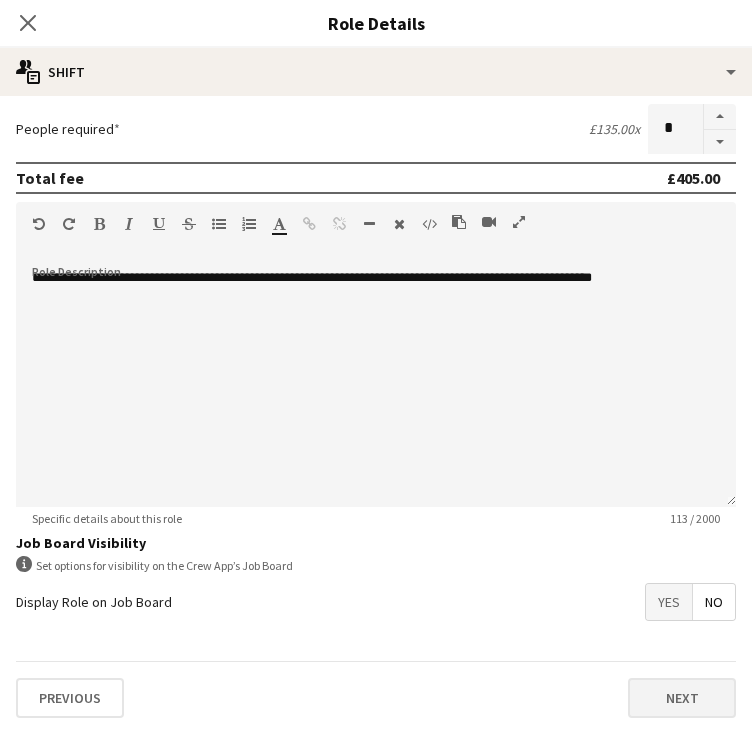type on "*****" 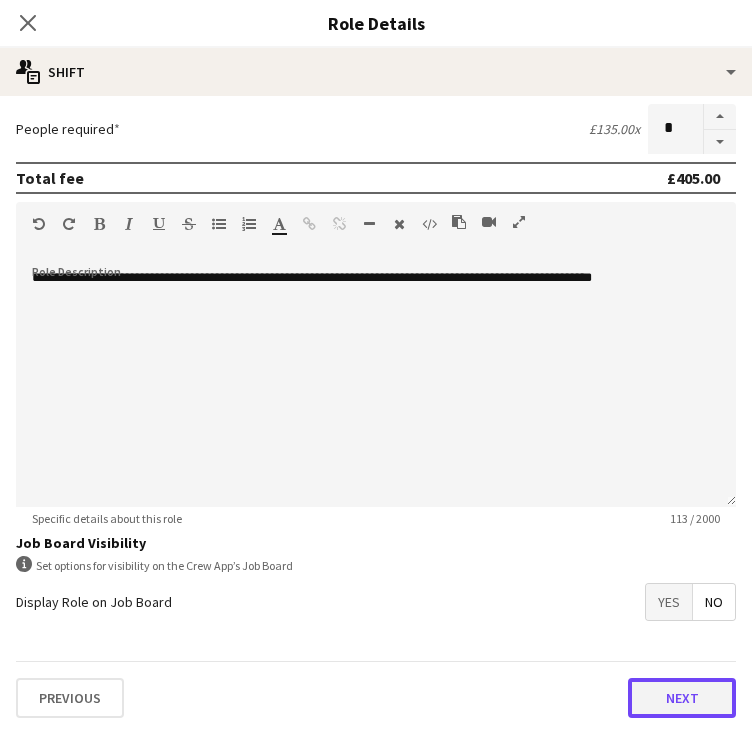 click on "Next" at bounding box center [682, 698] 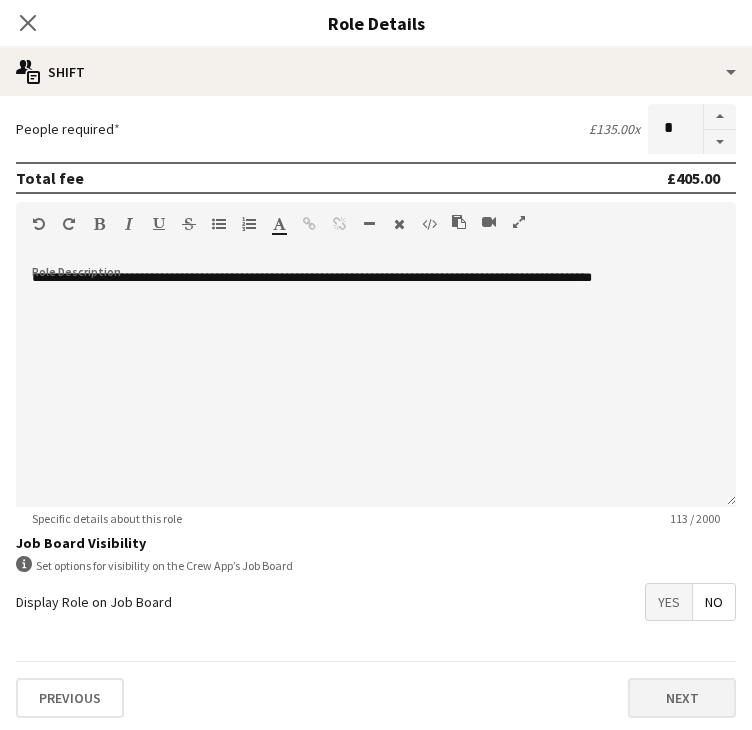 scroll, scrollTop: 0, scrollLeft: 0, axis: both 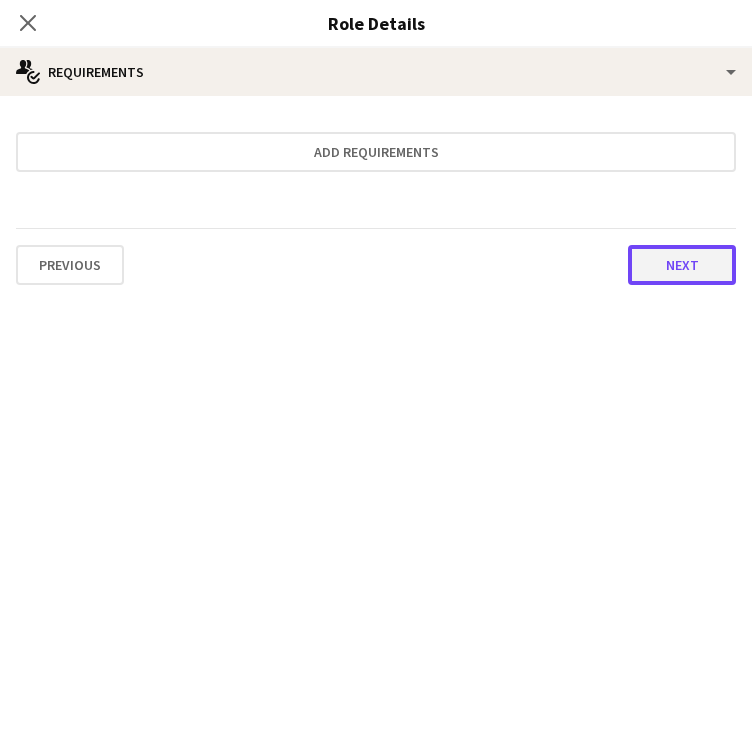 click on "Next" at bounding box center [682, 265] 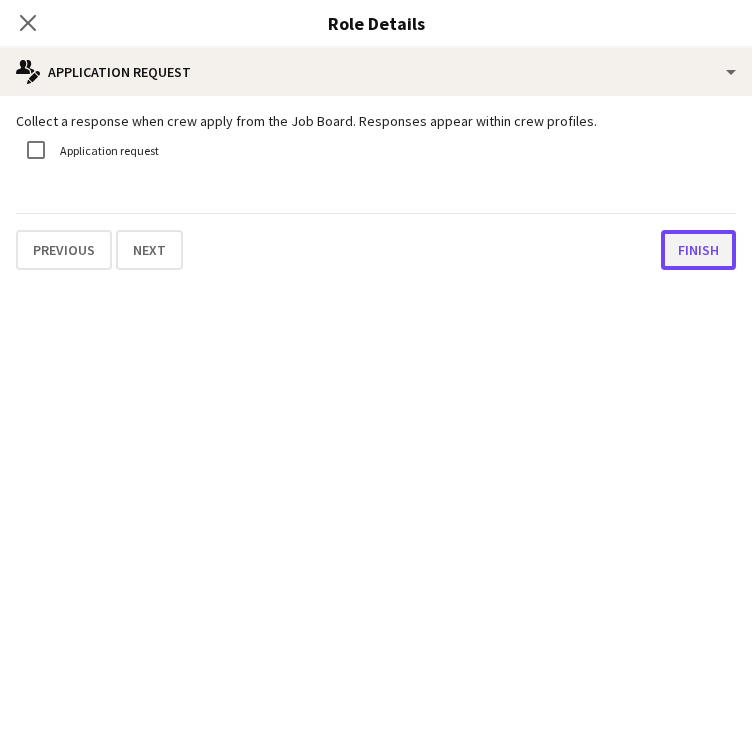 click on "Finish" at bounding box center (698, 250) 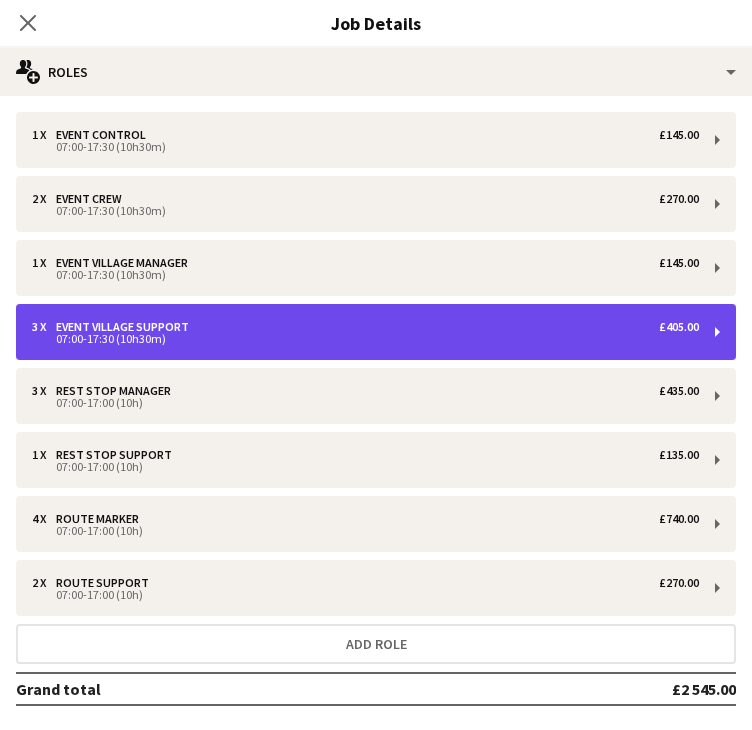 click on "3 x   Event Village Support   £405.00" at bounding box center [365, 327] 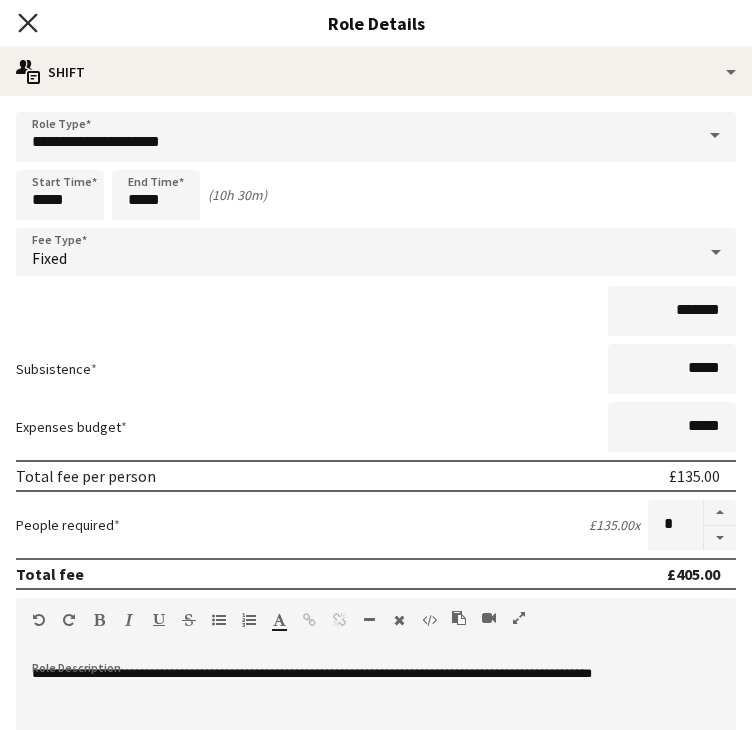 click 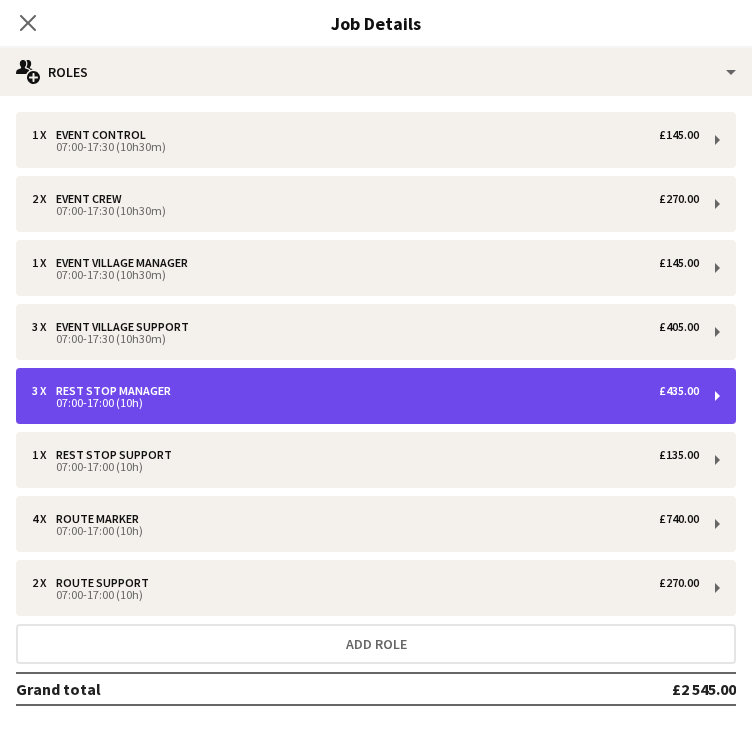 click on "07:00-17:00 (10h)" at bounding box center [365, 403] 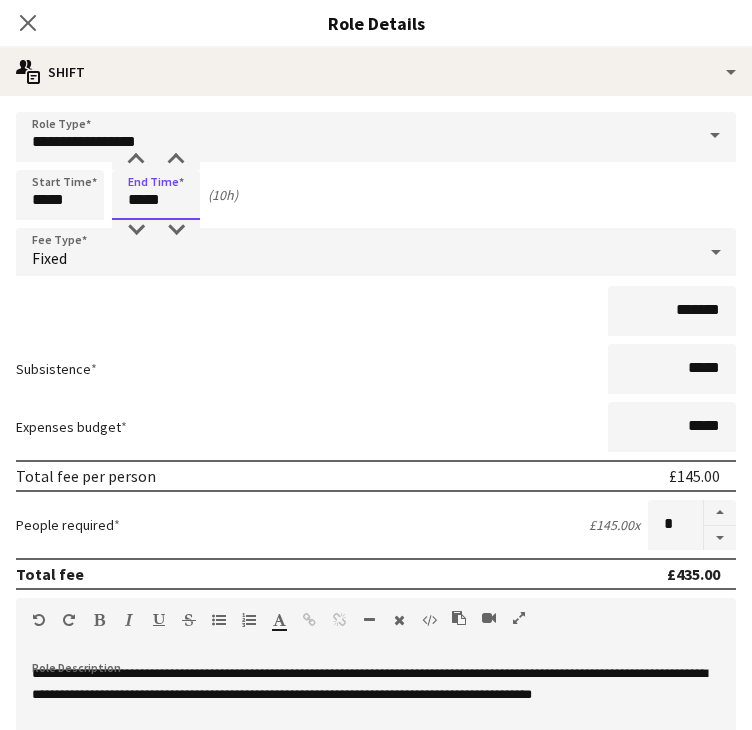 click on "*****" at bounding box center [156, 195] 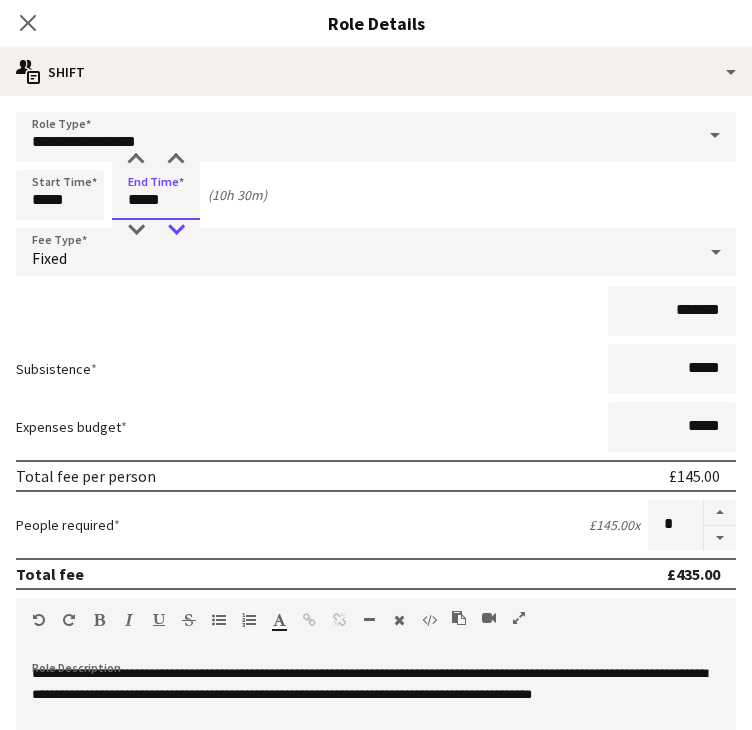 scroll, scrollTop: 396, scrollLeft: 0, axis: vertical 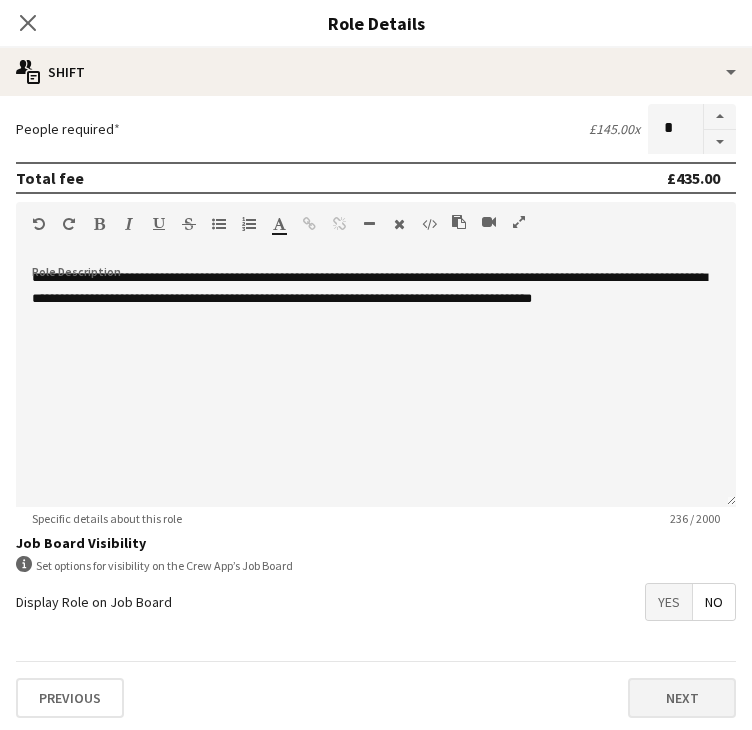 type on "*****" 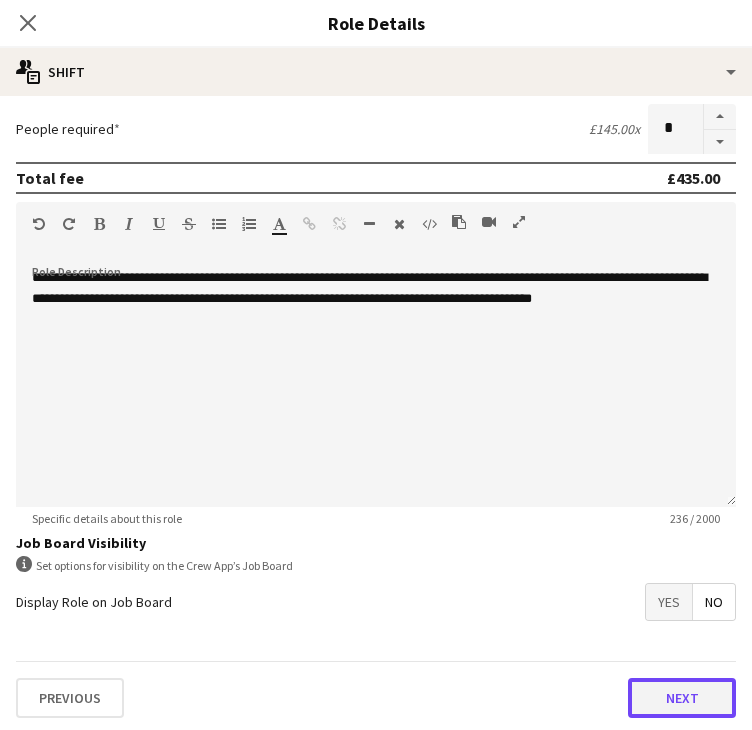 click on "Next" at bounding box center [682, 698] 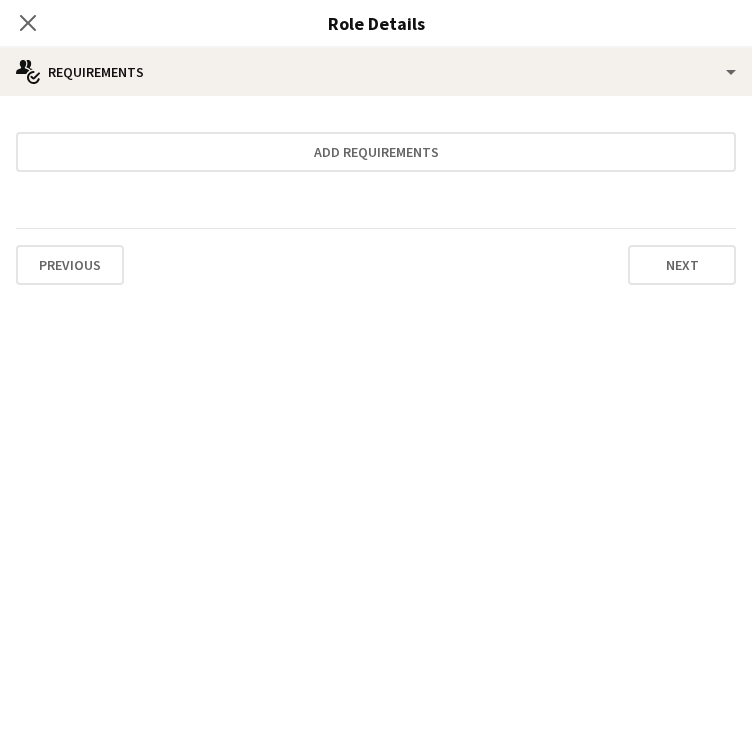 scroll, scrollTop: 0, scrollLeft: 0, axis: both 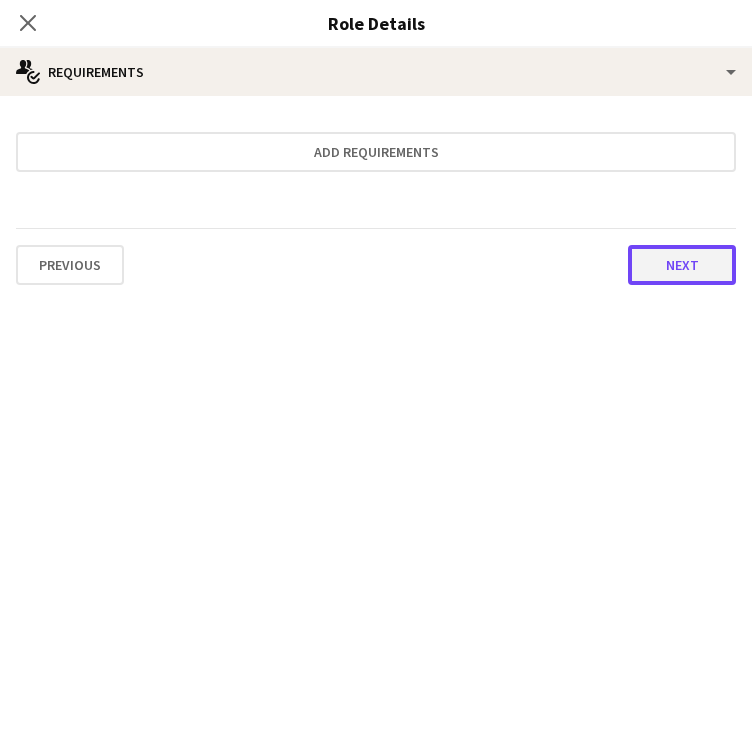click on "Next" at bounding box center [682, 265] 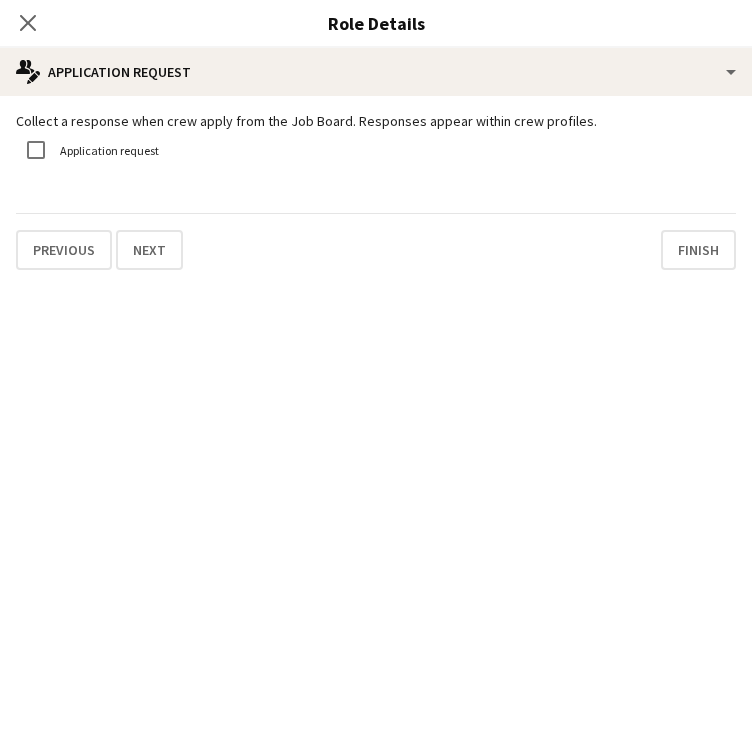 click on "Collect a response when crew apply from the Job Board. Responses appear within crew profiles.   Application request   Previous   Next   Finish" at bounding box center [376, 191] 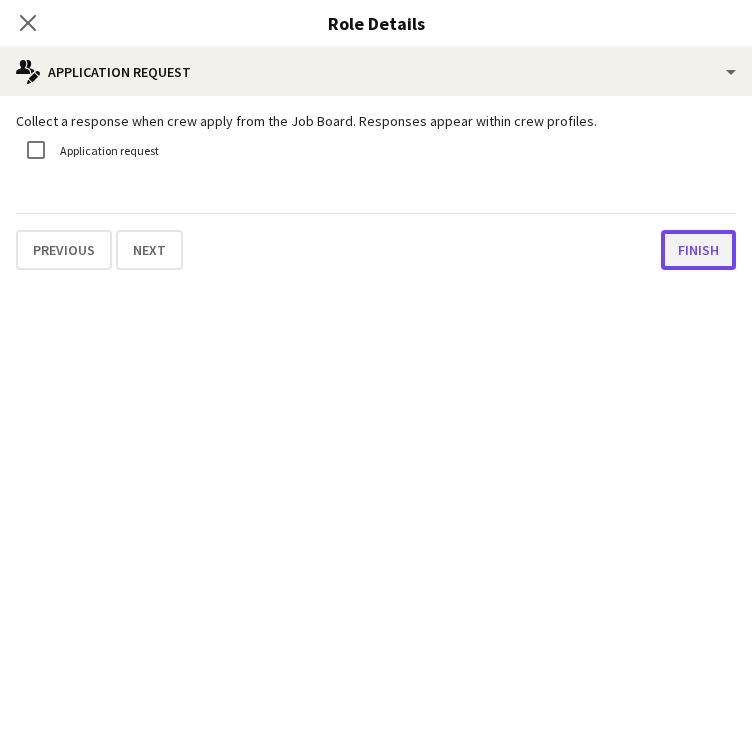 click on "Finish" at bounding box center (698, 250) 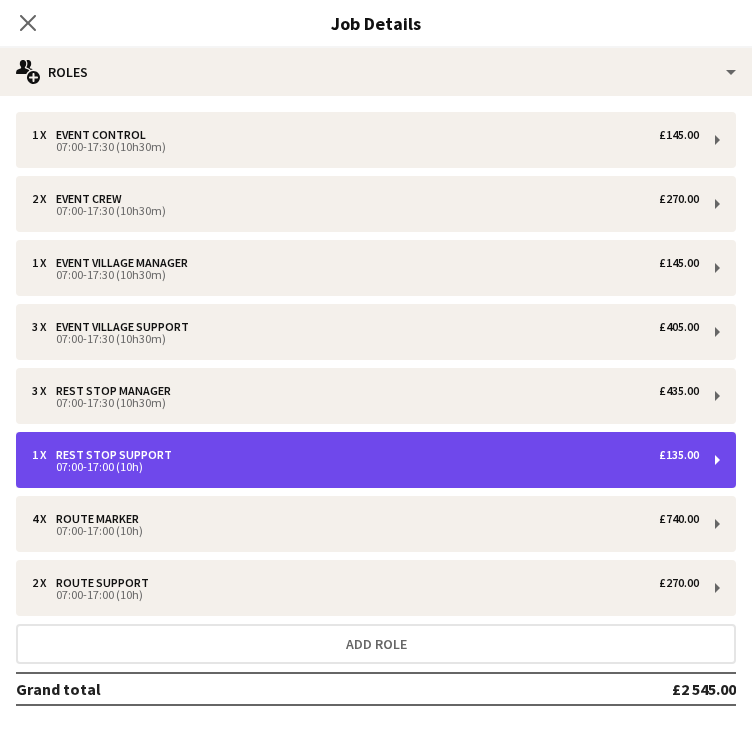 click on "1 x   Rest Stop Support   £135.00" at bounding box center (365, 455) 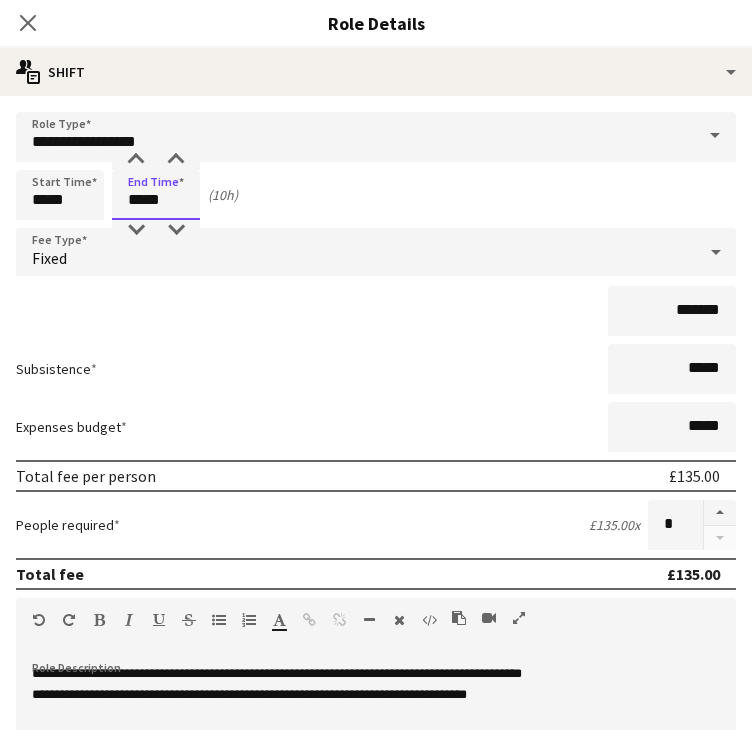 click on "*****" at bounding box center [156, 195] 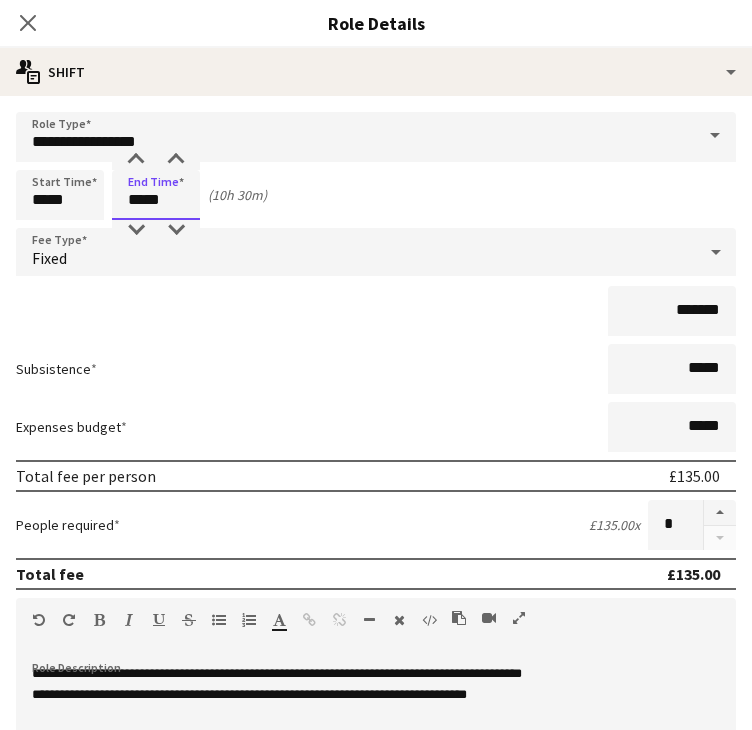 scroll, scrollTop: 396, scrollLeft: 0, axis: vertical 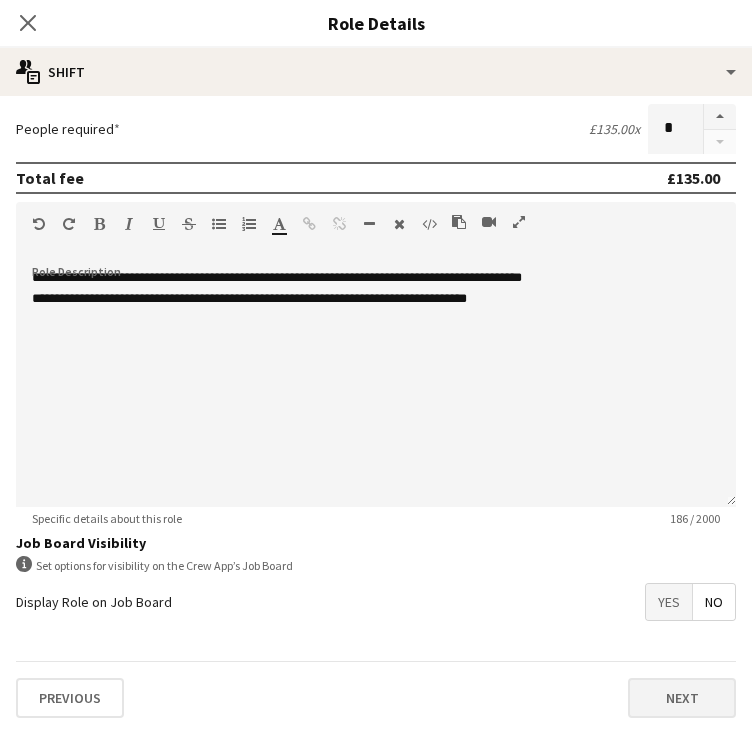 type on "*****" 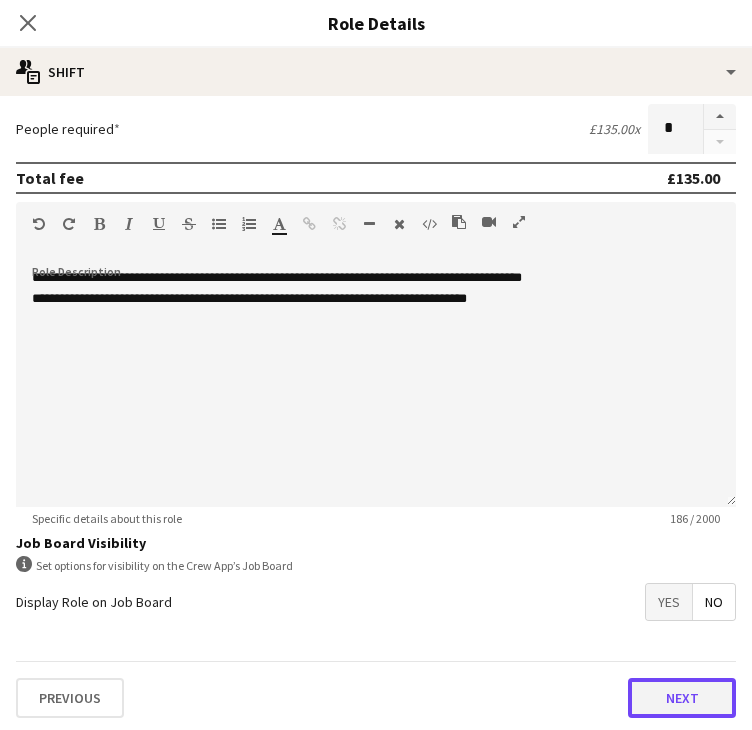 click on "Next" at bounding box center [682, 698] 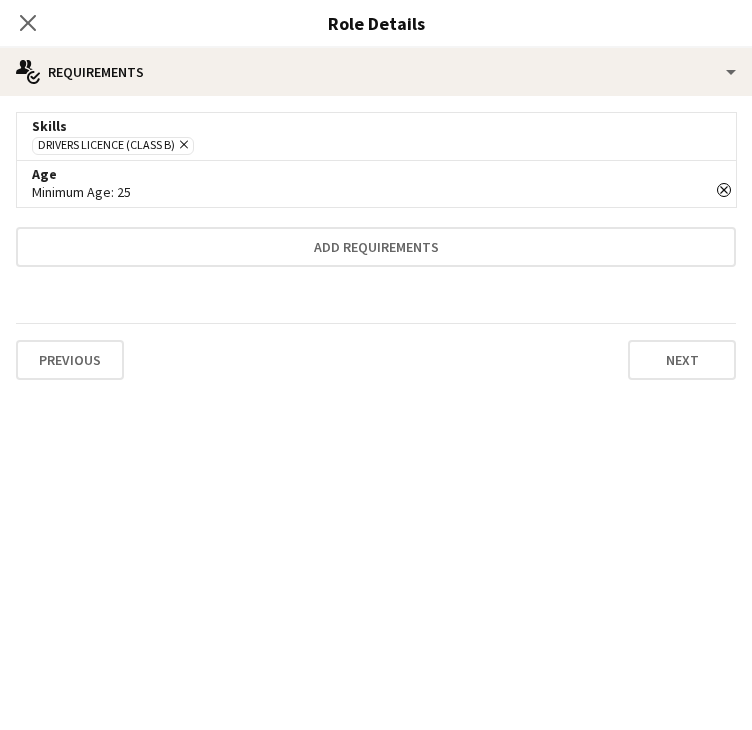 scroll, scrollTop: 0, scrollLeft: 0, axis: both 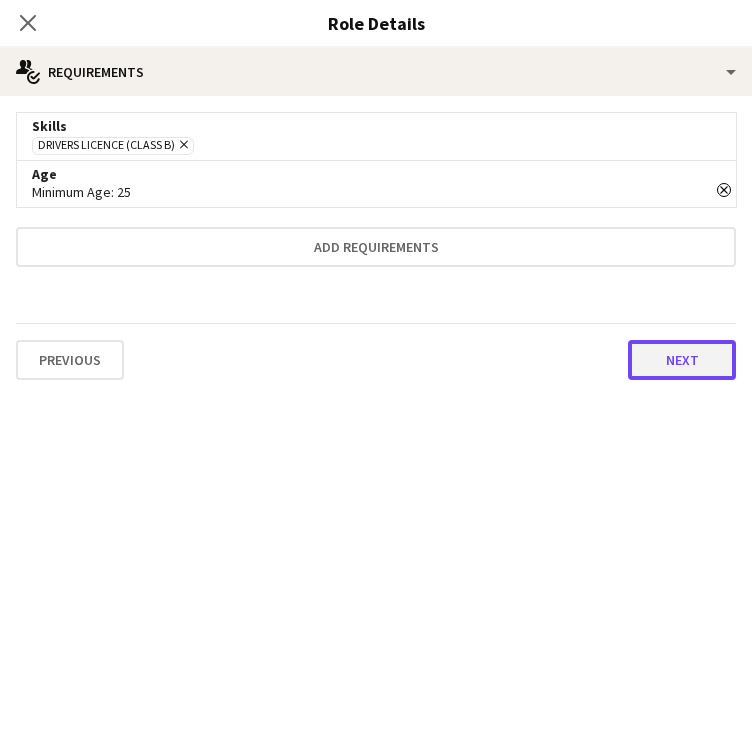 click on "Next" at bounding box center [682, 360] 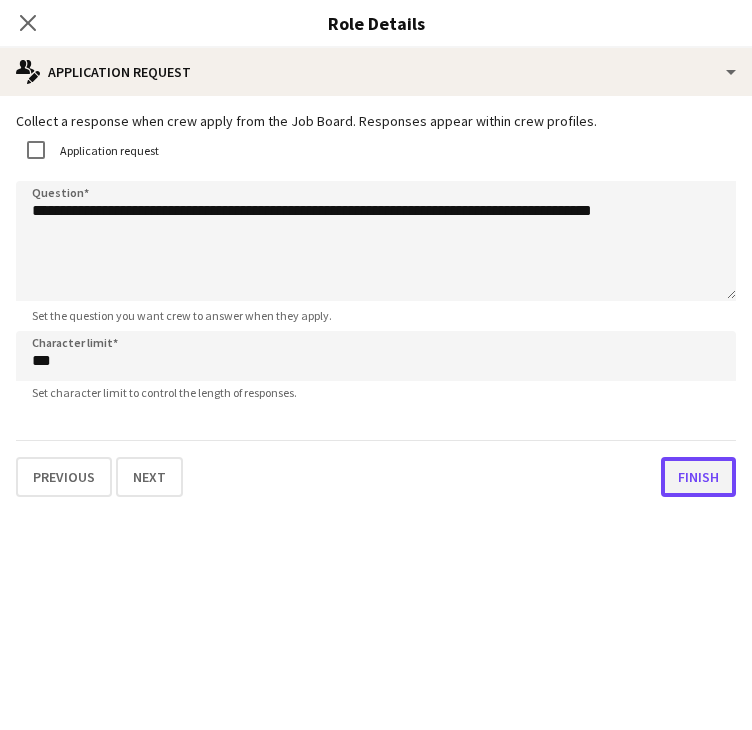 click on "Finish" at bounding box center (698, 477) 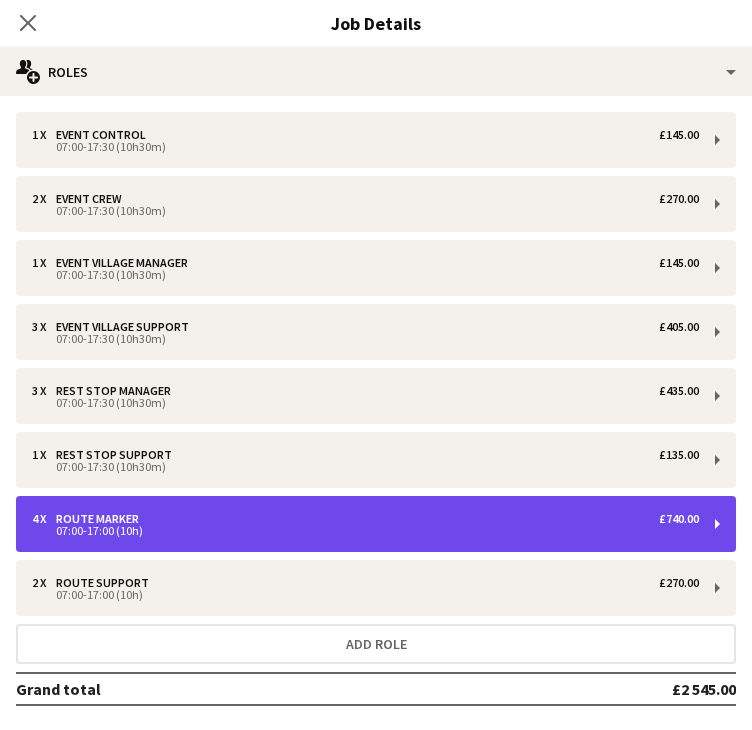 click on "4 x   Route Marker   £740.00" at bounding box center [365, 519] 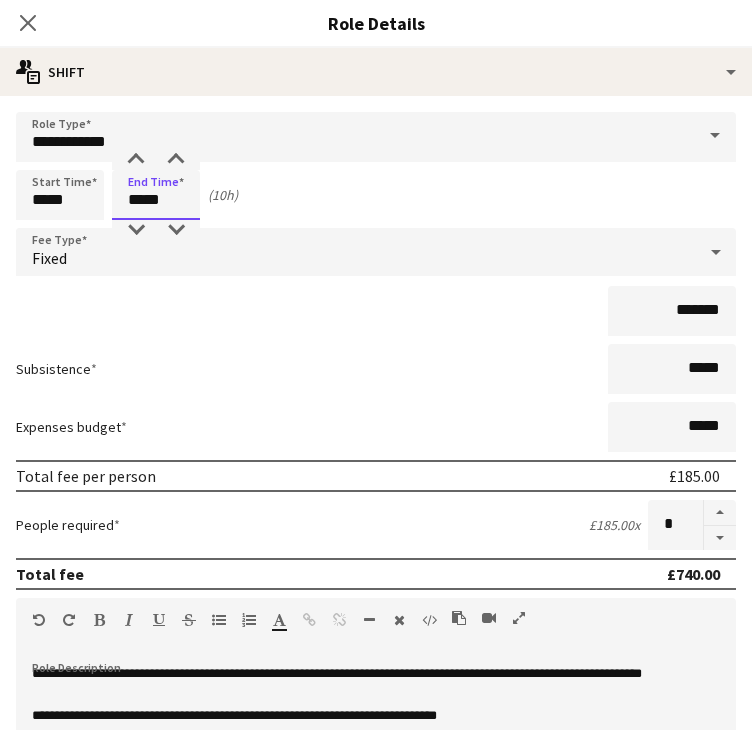 click on "*****" at bounding box center (156, 195) 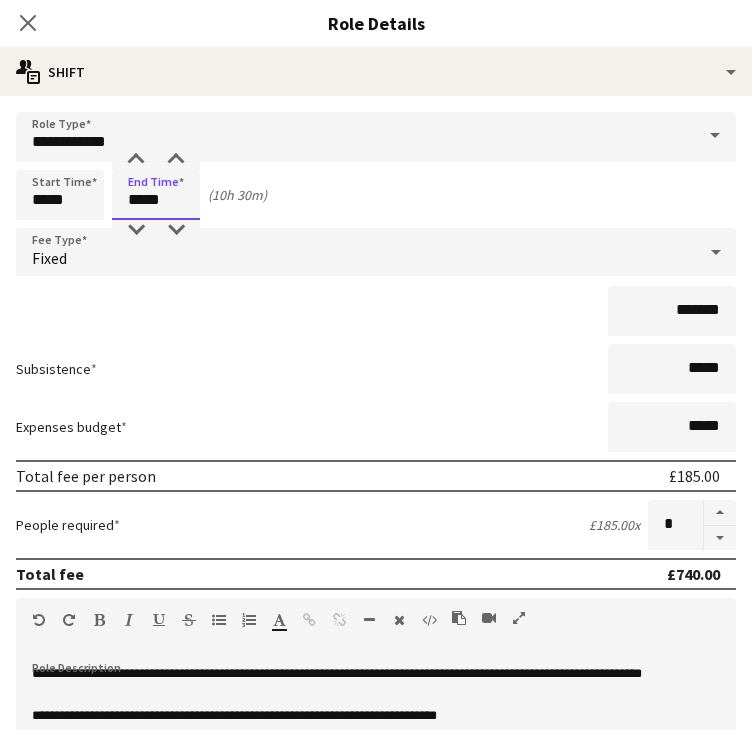 type on "*****" 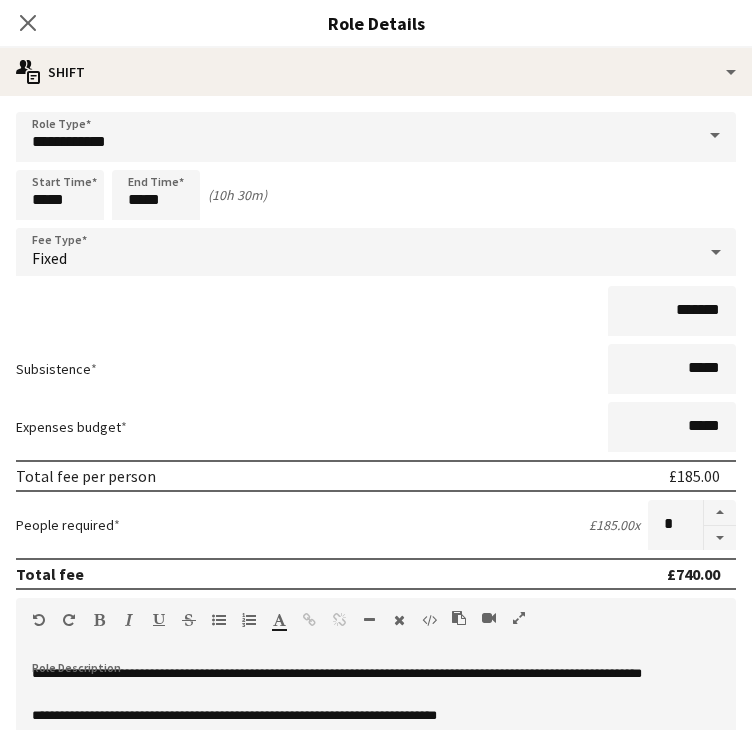 click on "*******" at bounding box center [376, 311] 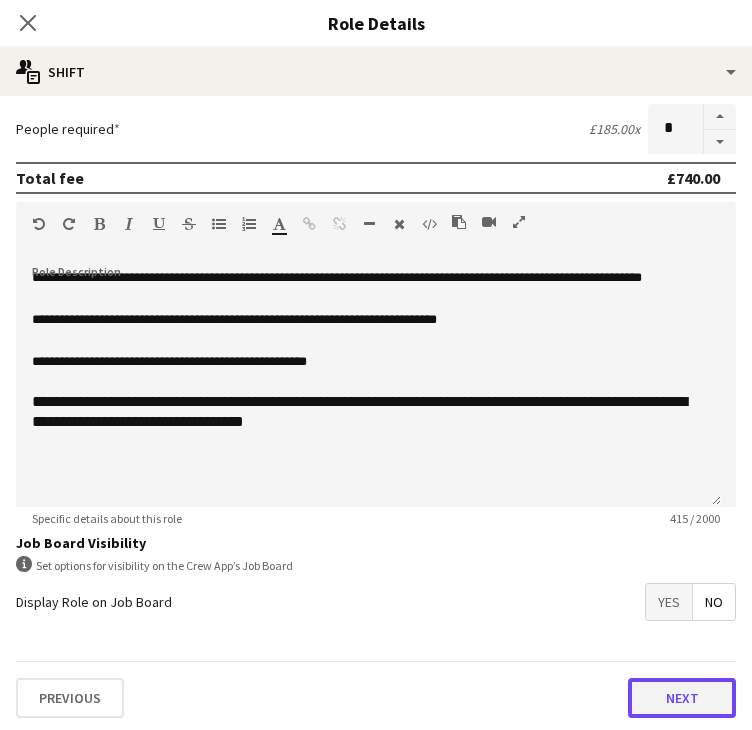 click on "Next" at bounding box center (682, 698) 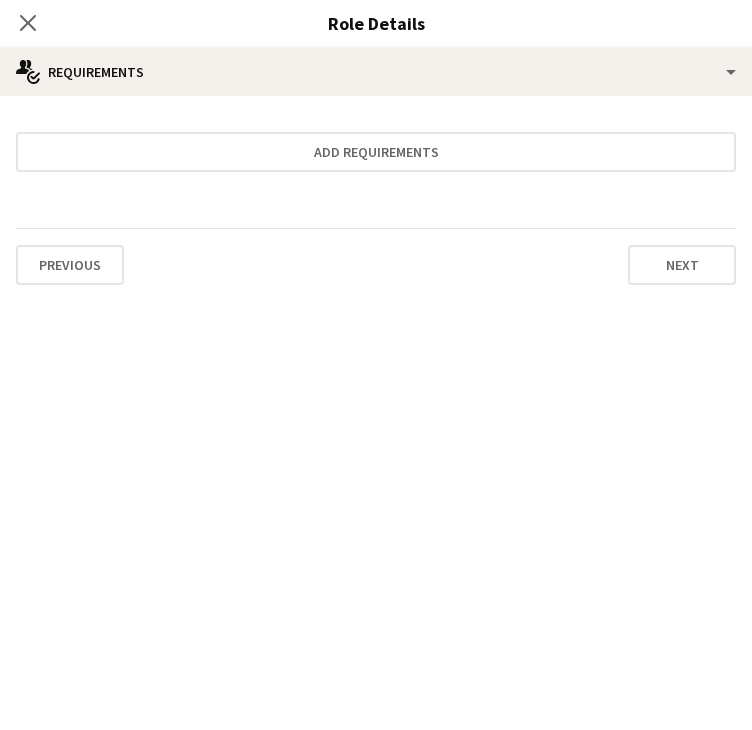 scroll, scrollTop: 0, scrollLeft: 0, axis: both 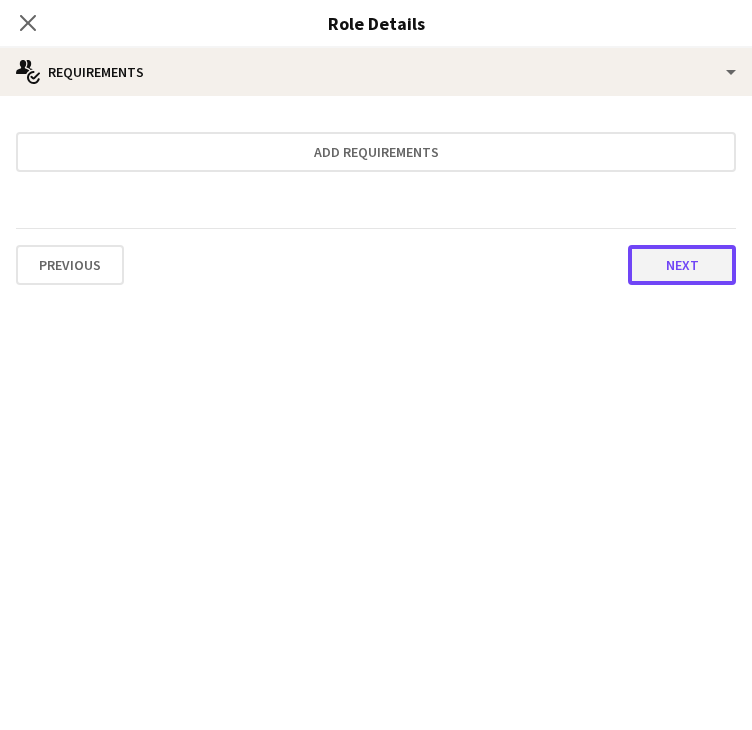 click on "Next" at bounding box center [682, 265] 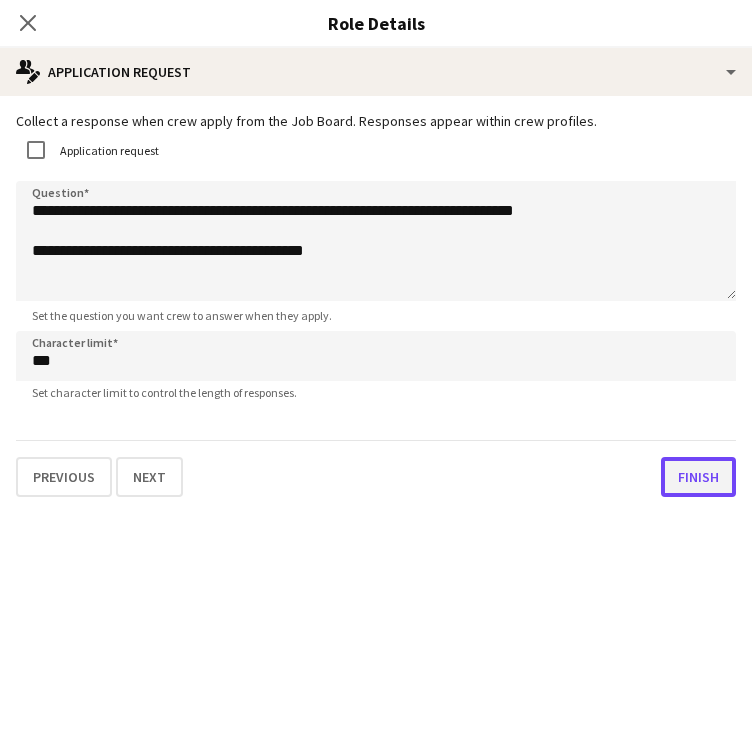 click on "Finish" at bounding box center [698, 477] 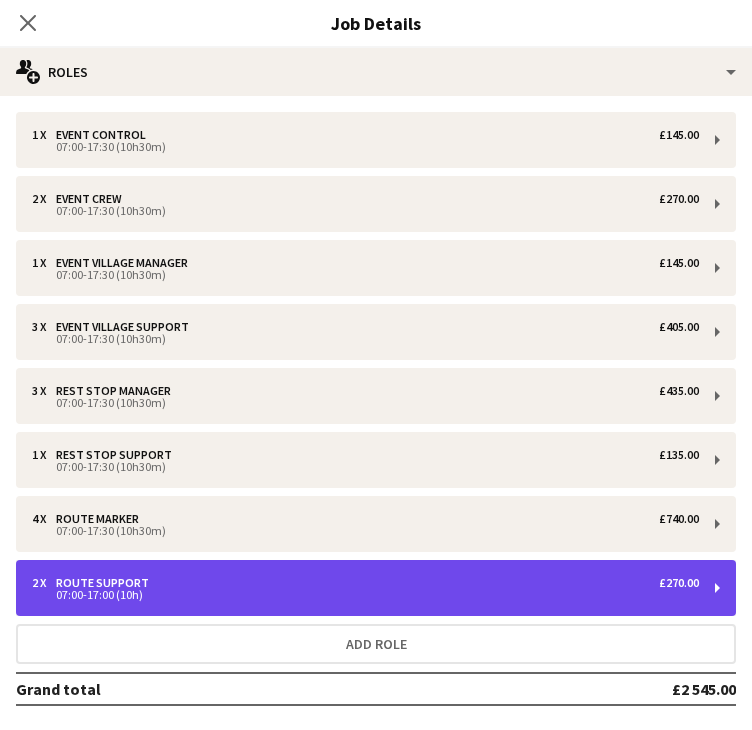 click on "2 x   Route Support   £270.00" at bounding box center [365, 583] 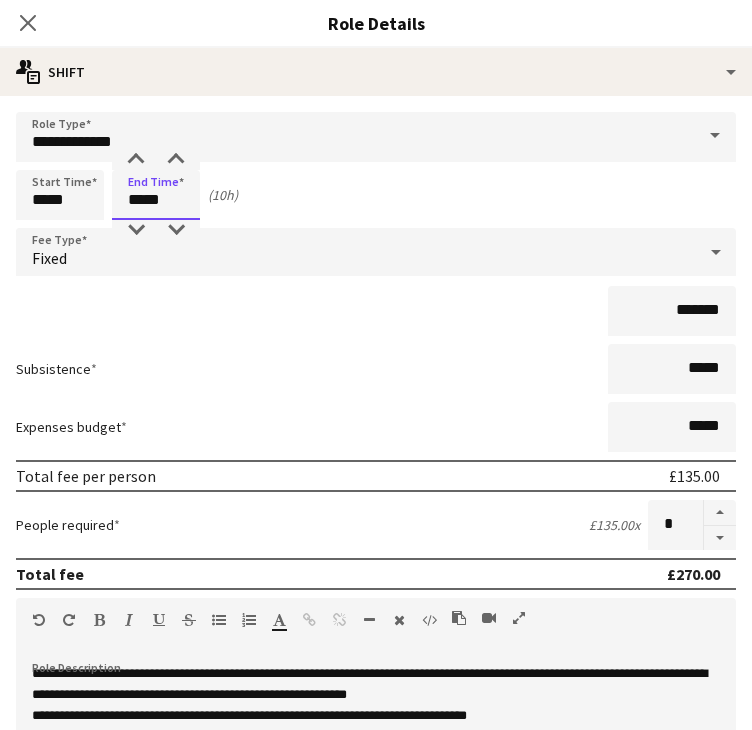 click on "*****" at bounding box center (156, 195) 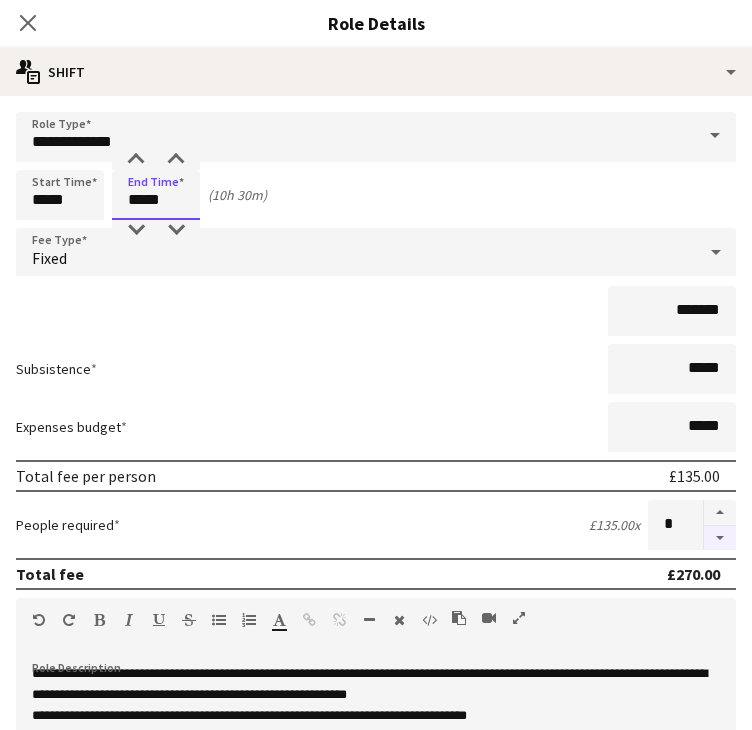 scroll, scrollTop: 396, scrollLeft: 0, axis: vertical 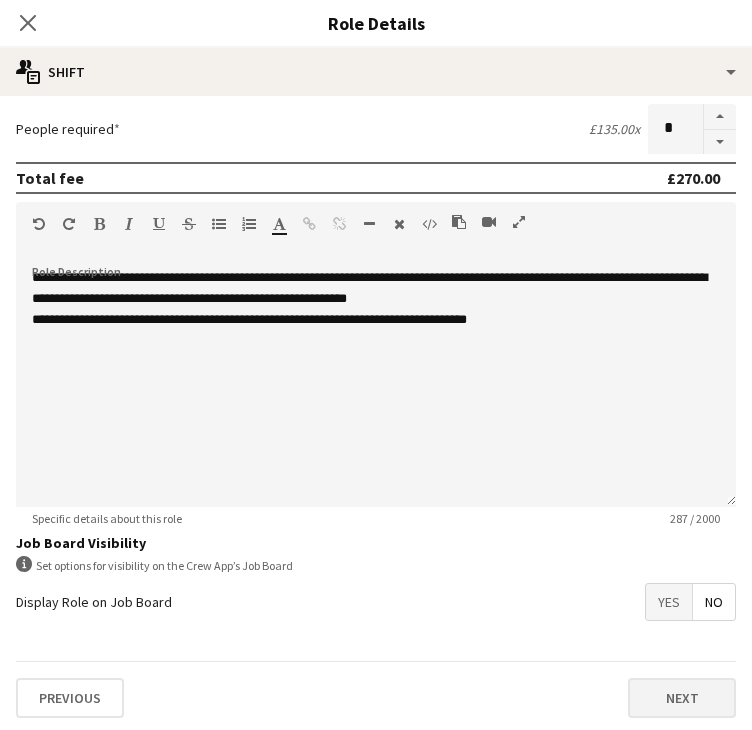 type on "*****" 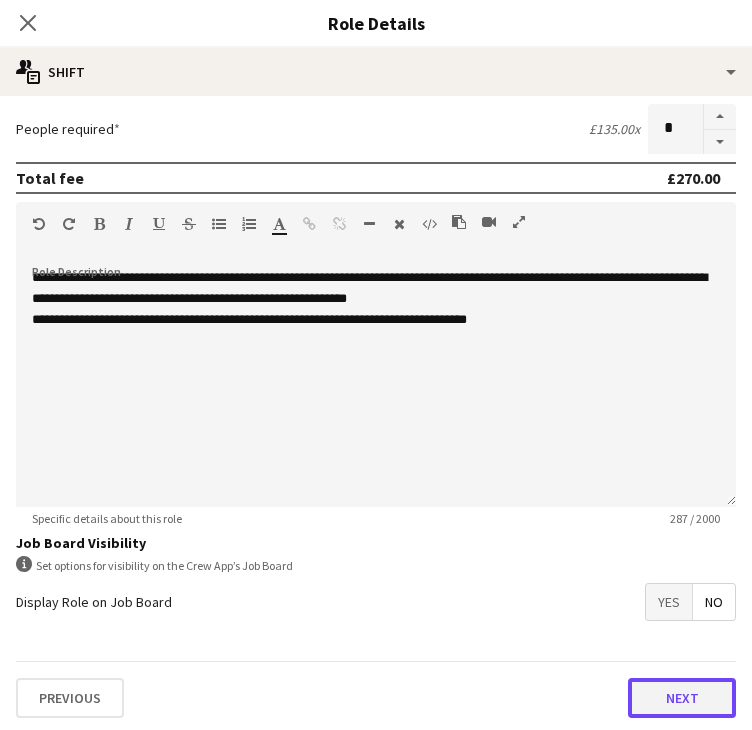 click on "Next" at bounding box center (682, 698) 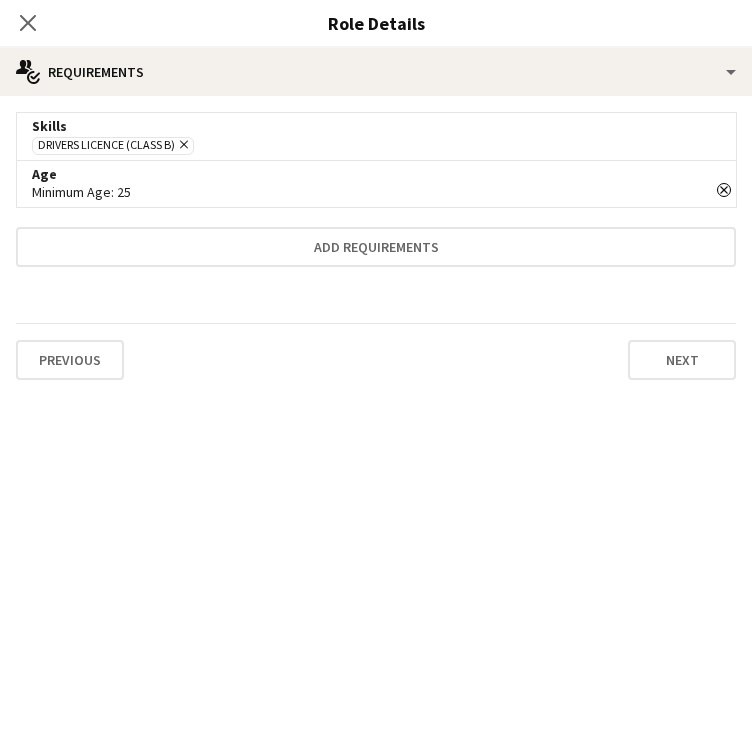 scroll, scrollTop: 0, scrollLeft: 0, axis: both 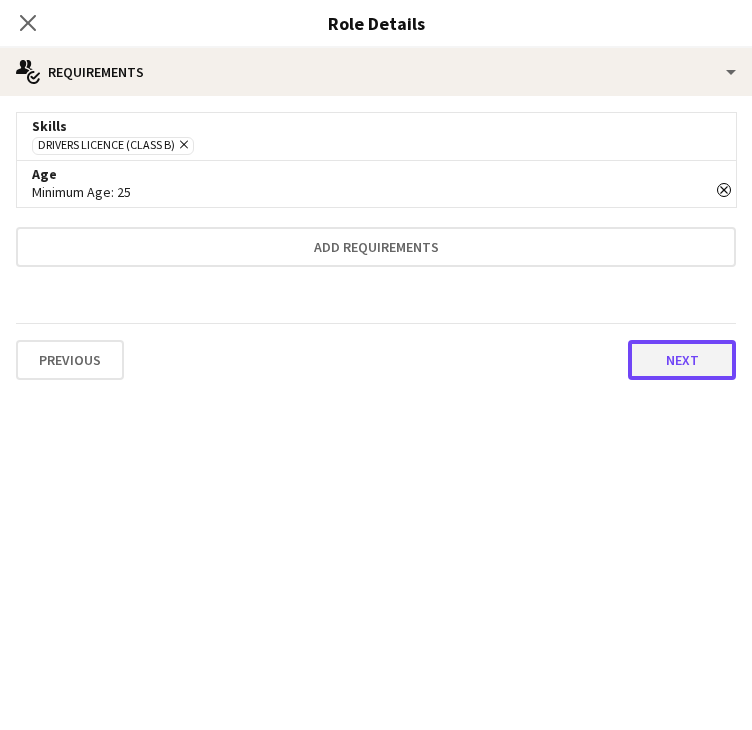 click on "Next" at bounding box center [682, 360] 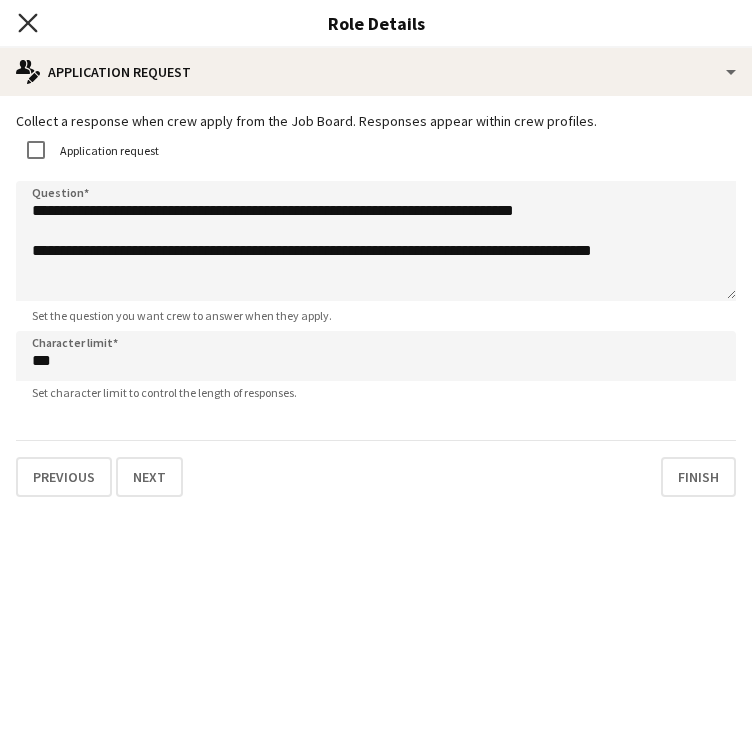 click on "Close pop-in" 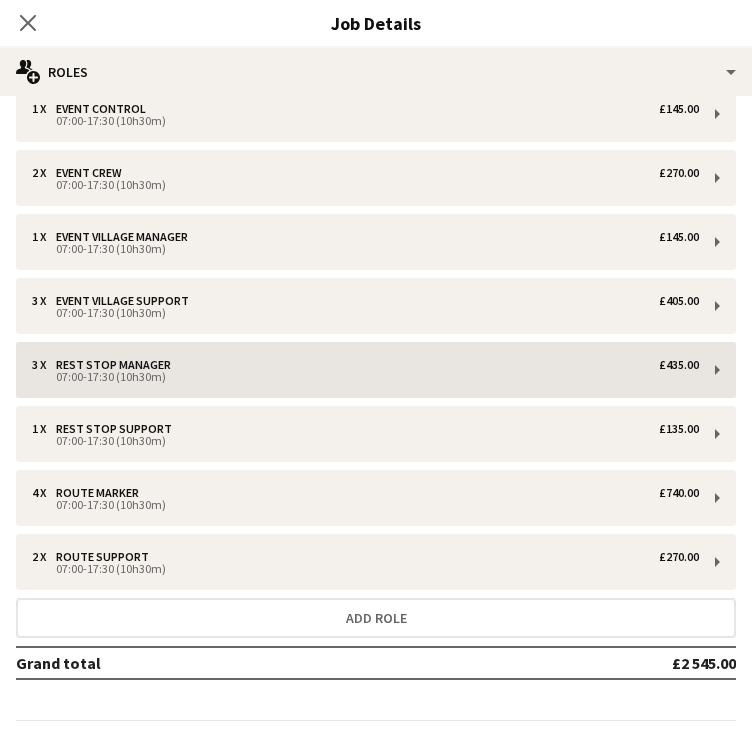 scroll, scrollTop: 0, scrollLeft: 0, axis: both 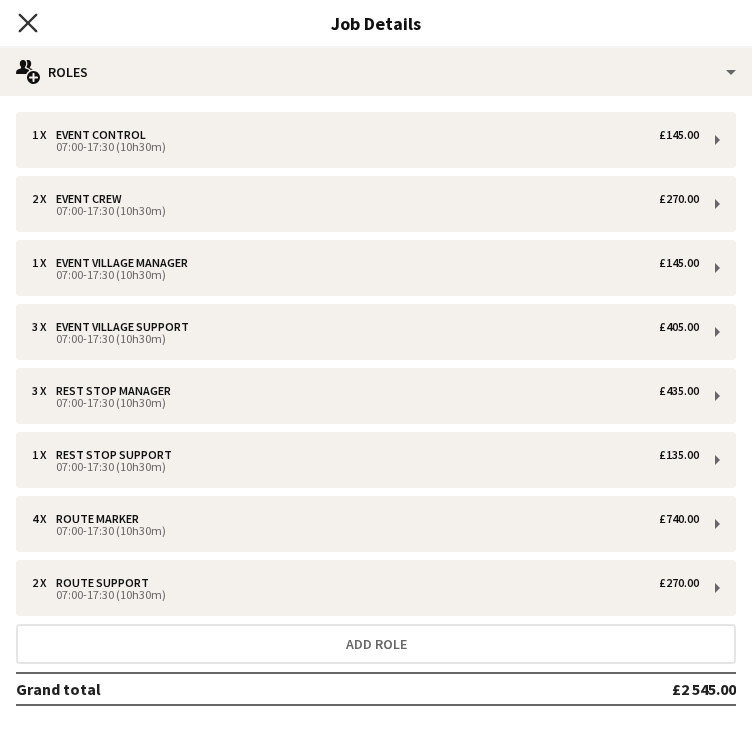 click on "Close pop-in" 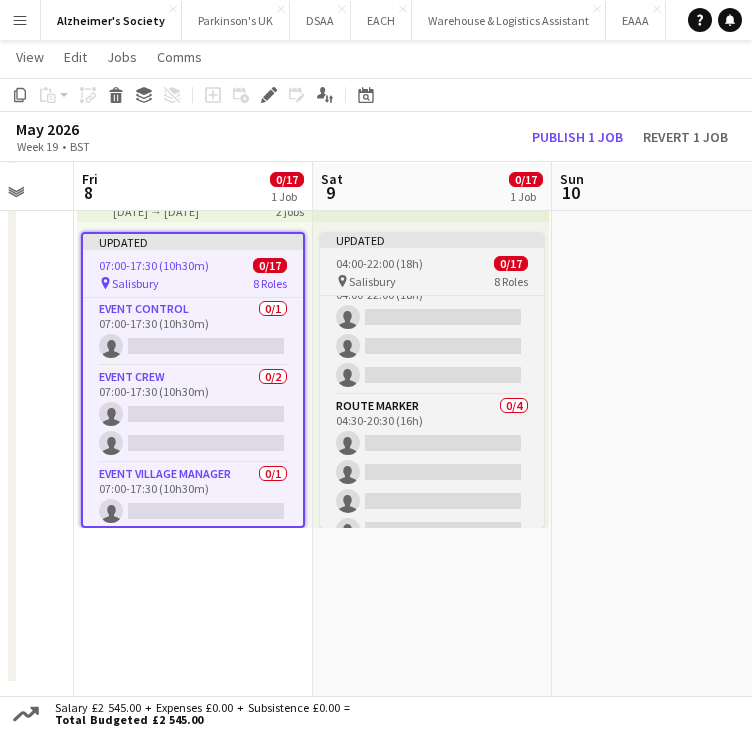 click on "Updated" at bounding box center (432, 240) 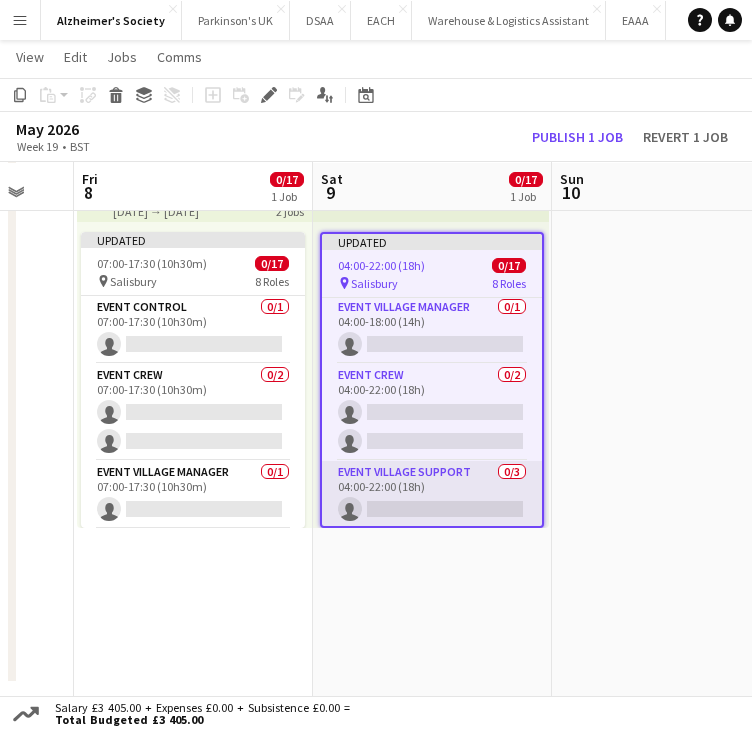 scroll, scrollTop: 0, scrollLeft: 0, axis: both 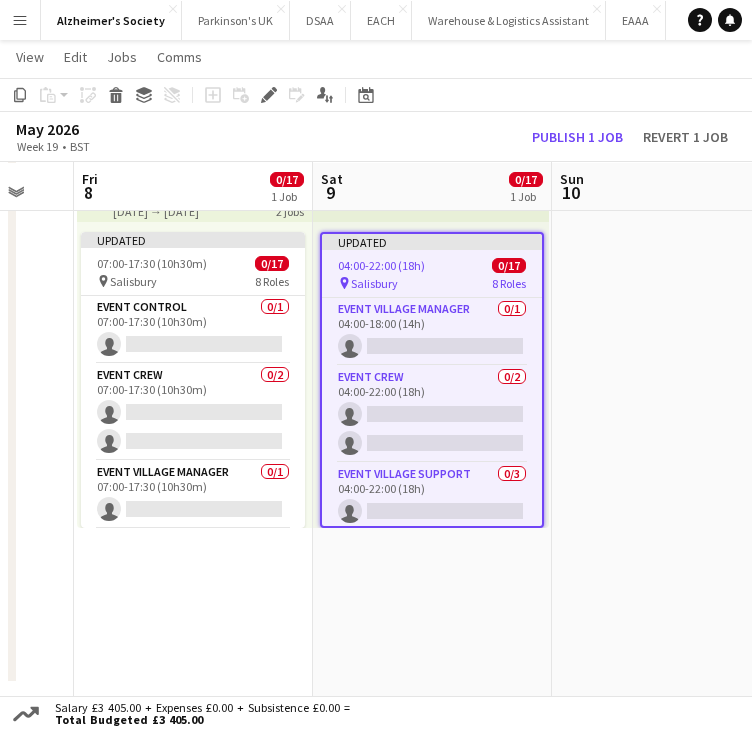 click on "04:00-22:00 (18h)" at bounding box center [381, 265] 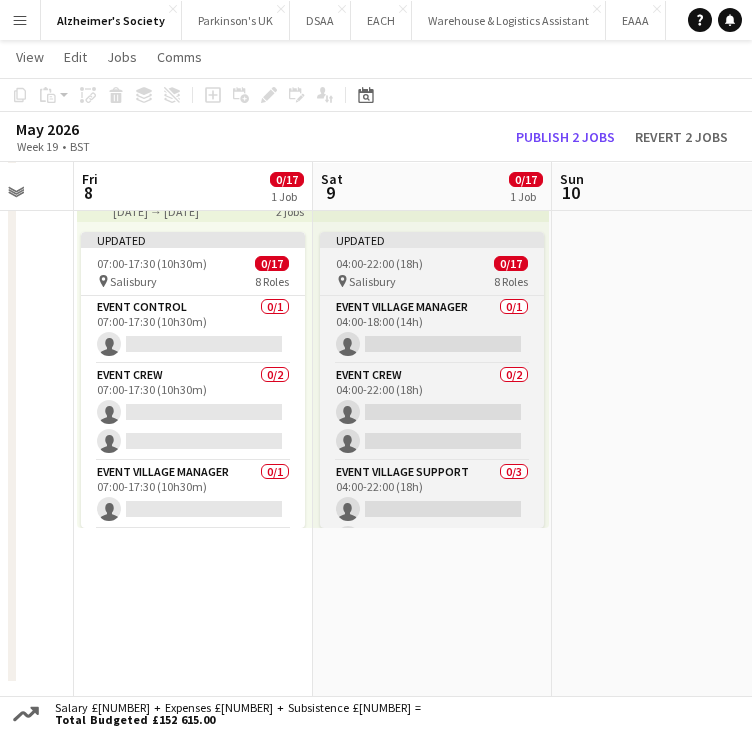 click on "04:00-22:00 (18h)" at bounding box center (379, 263) 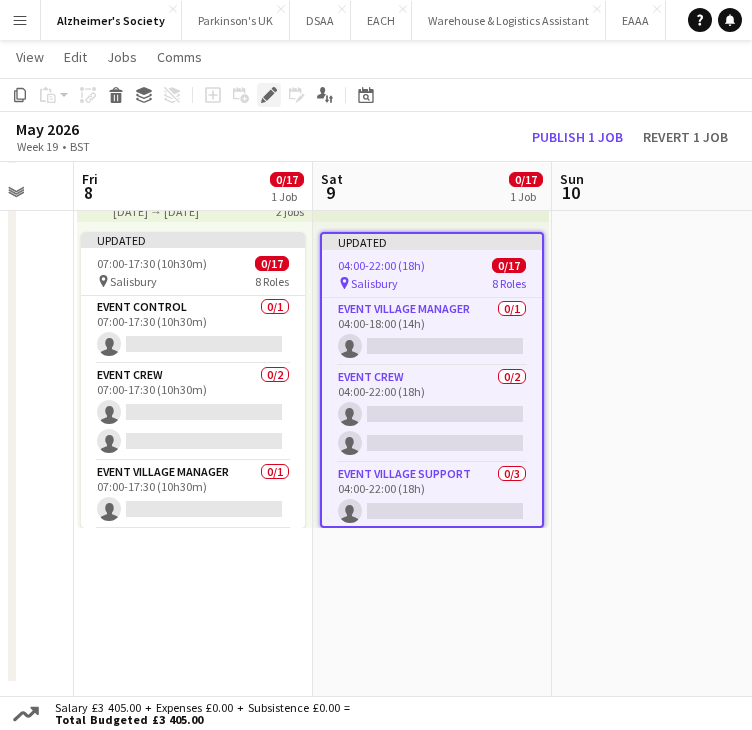 click 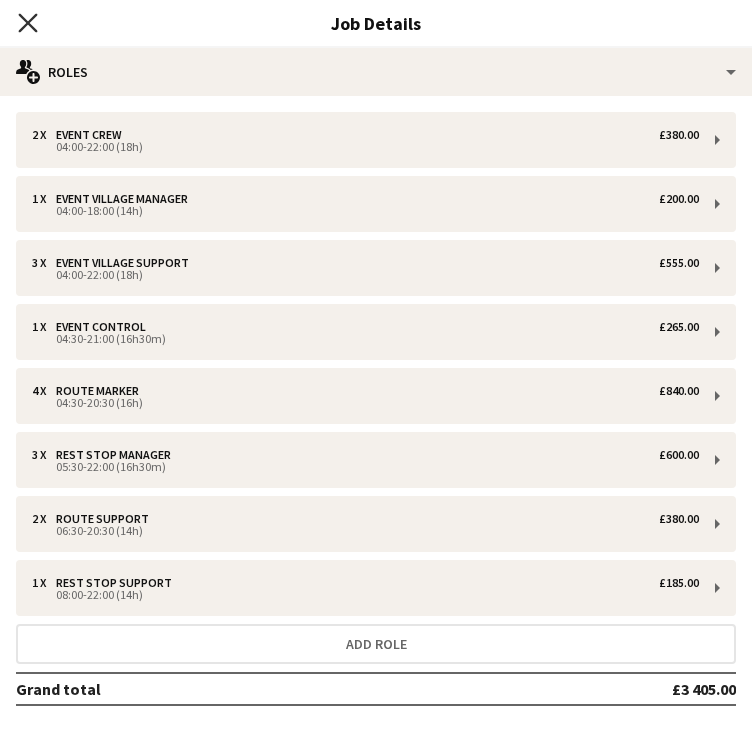 click 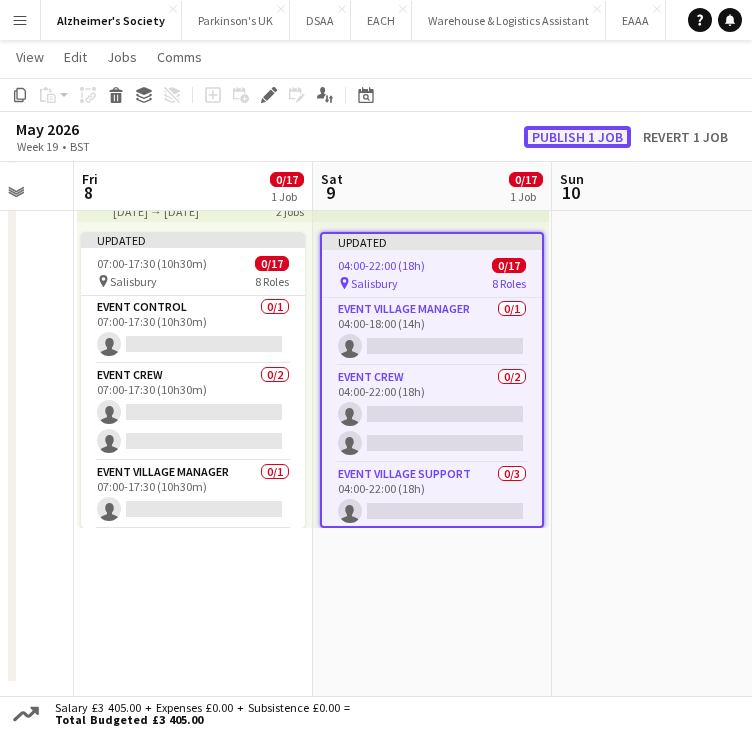 click on "Publish 1 job" 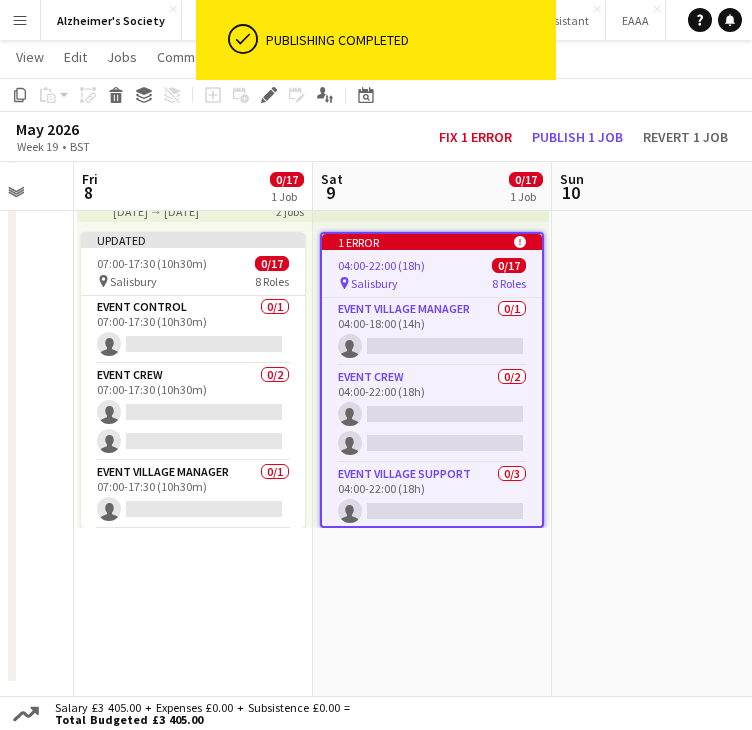 click on "1 error
alert-circle" at bounding box center (432, 242) 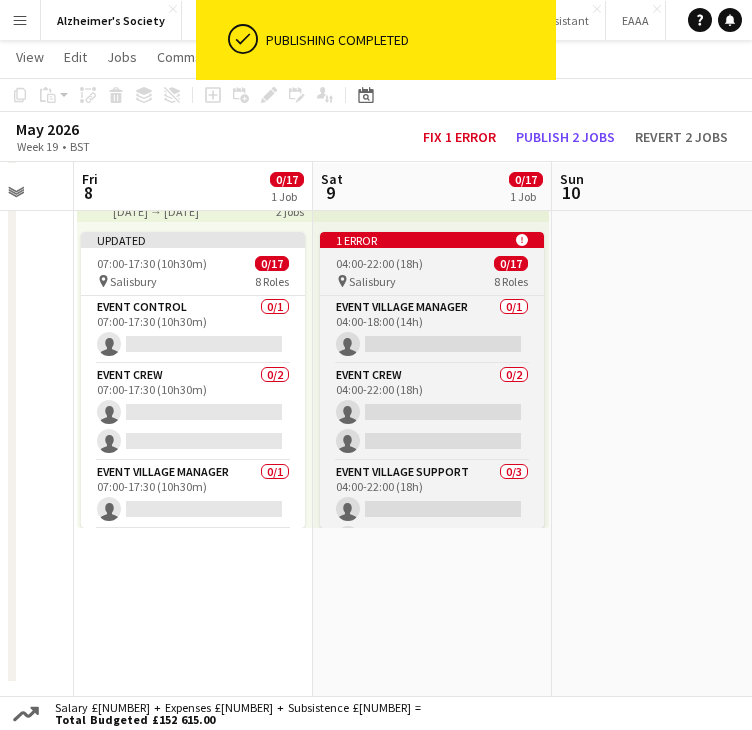 click on "1 error
alert-circle" at bounding box center [432, 240] 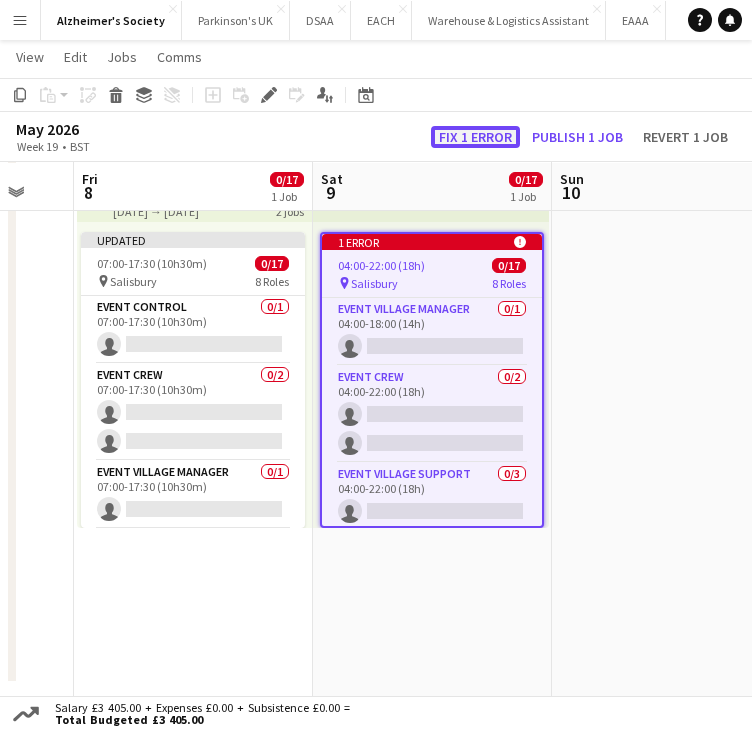 click on "Fix 1 error" 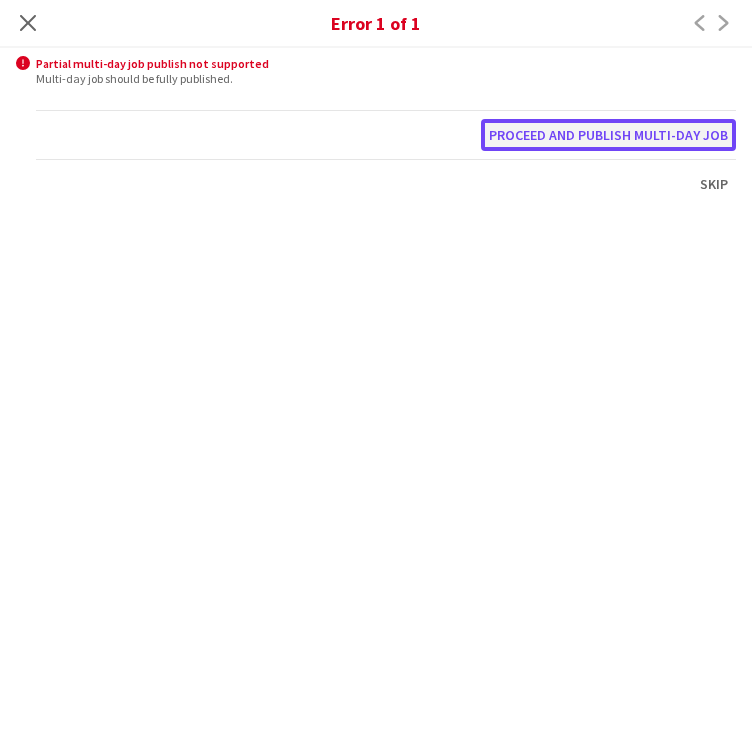 click on "Proceed and publish multi-day job" 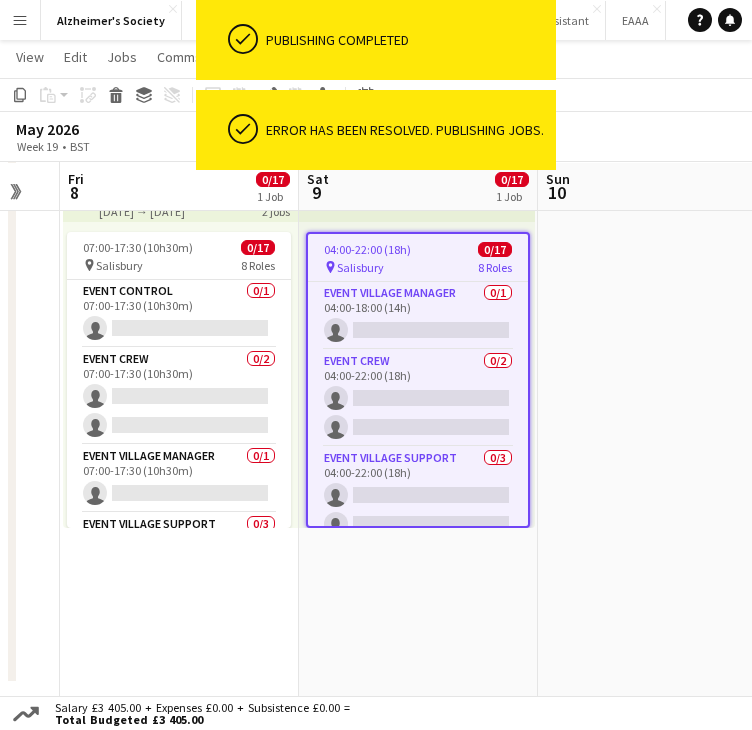 click at bounding box center (657, 439) 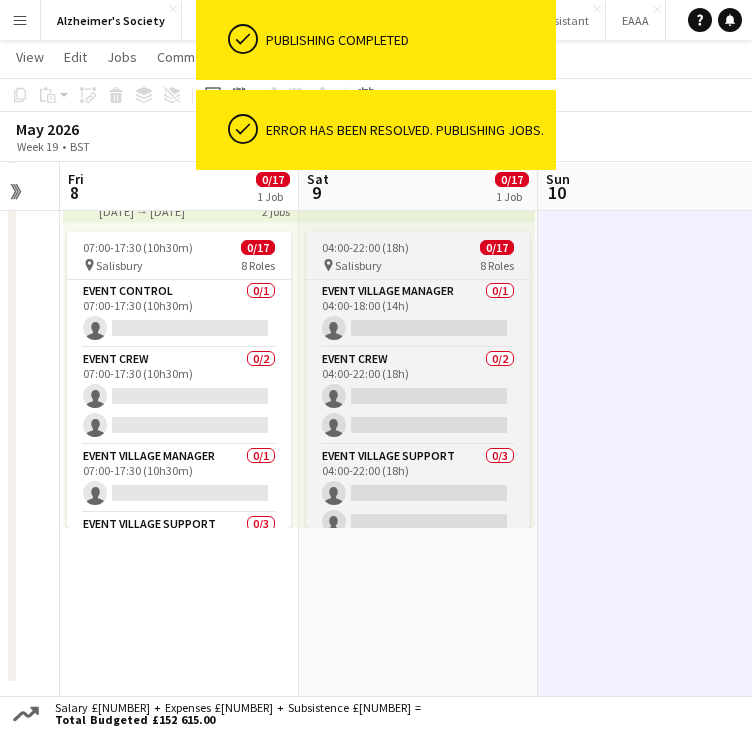 click on "Salisbury" at bounding box center (358, 265) 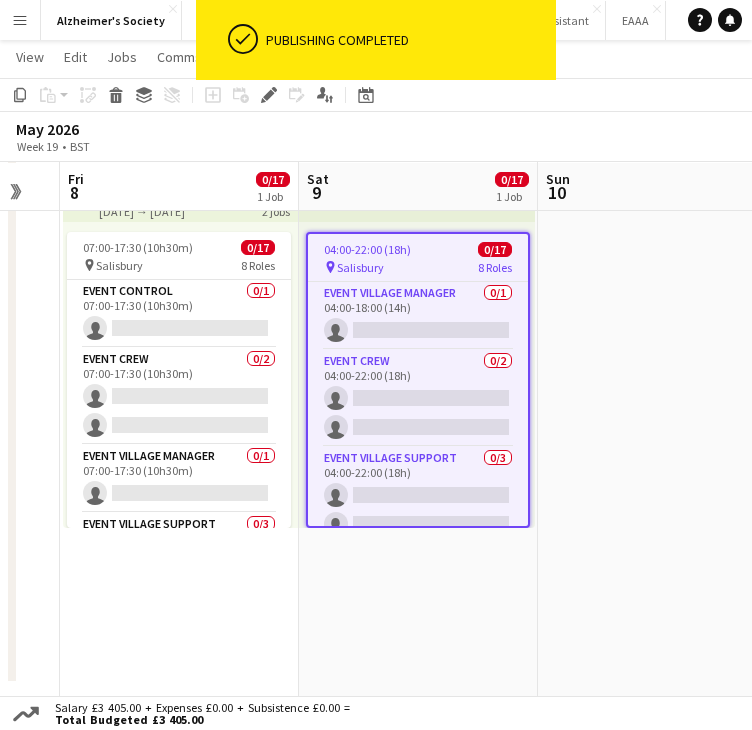 click on "04:00-22:00 (18h)    0/17
pin
[CITY]   8 Roles   Event Village Manager   0/1   04:00-18:00 (14h)
single-neutral-actions
Event Crew   0/2   04:00-22:00 (18h)
single-neutral-actions
single-neutral-actions
Event Village Support   0/3   04:00-22:00 (18h)
single-neutral-actions
single-neutral-actions
single-neutral-actions
Route Marker   0/4   04:30-20:30 (16h)
single-neutral-actions
single-neutral-actions
single-neutral-actions
single-neutral-actions
Event Control   0/1   04:30-21:00 (16h30m)
single-neutral-actions
Rest Stop Manager   0/3   05:30-22:00 (16h30m)" at bounding box center (418, 380) 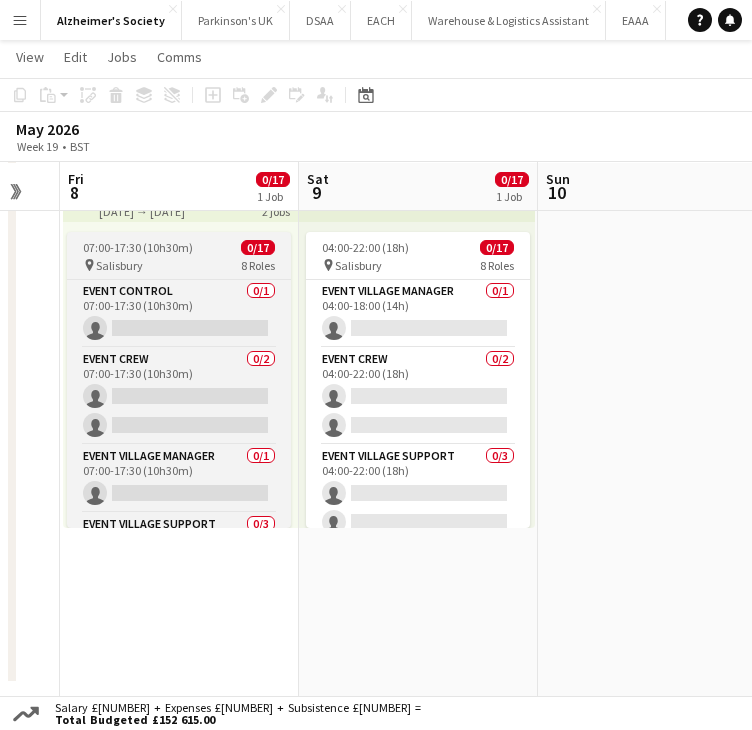 scroll, scrollTop: 0, scrollLeft: 0, axis: both 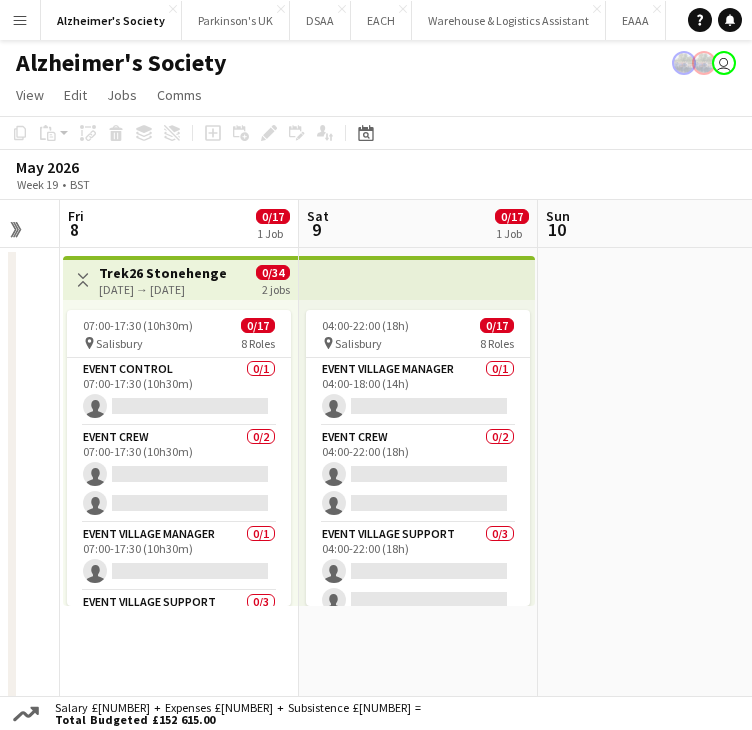 click on "0/34" at bounding box center (273, 272) 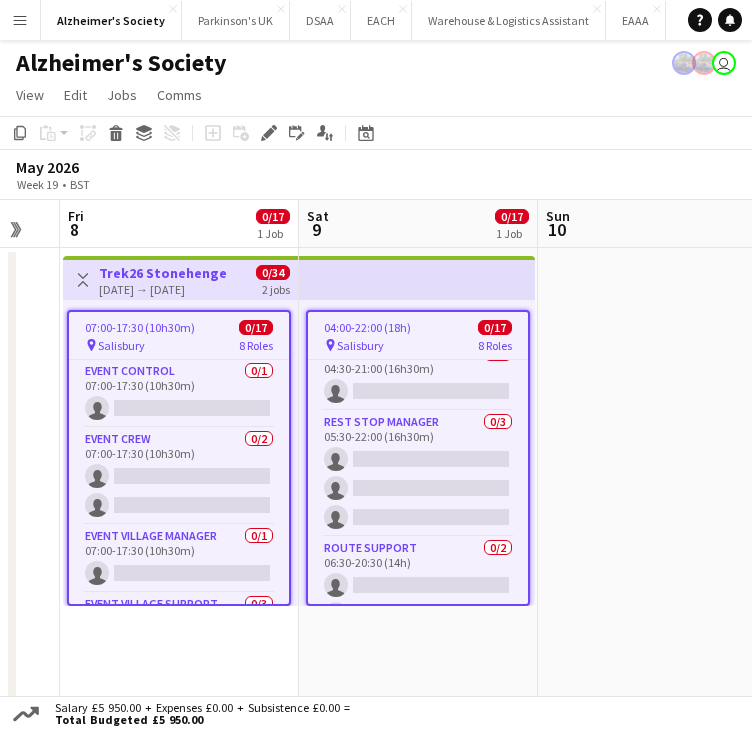 scroll, scrollTop: 560, scrollLeft: 0, axis: vertical 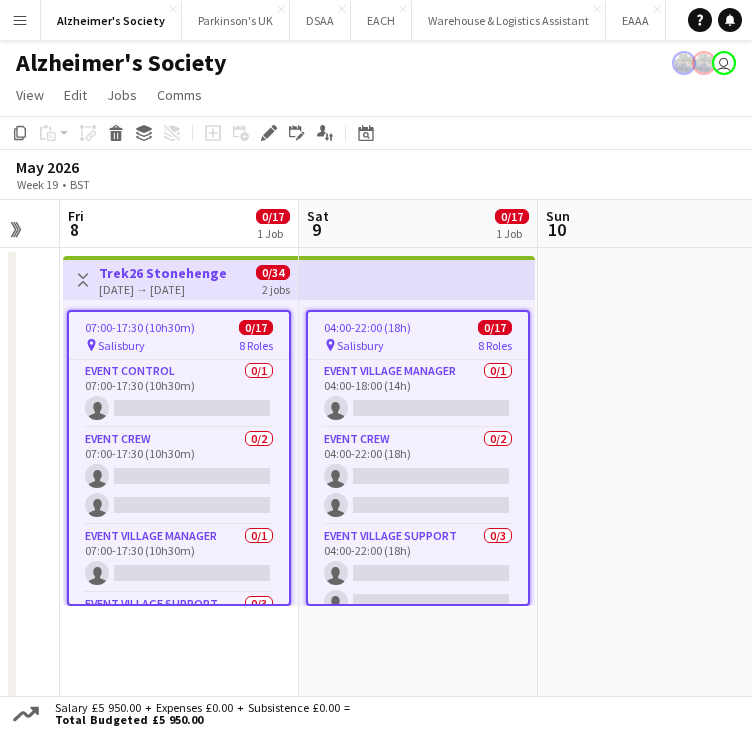 click on "Event Crew   0/2   04:00-22:00 (18h)
single-neutral-actions
single-neutral-actions" at bounding box center [418, 476] 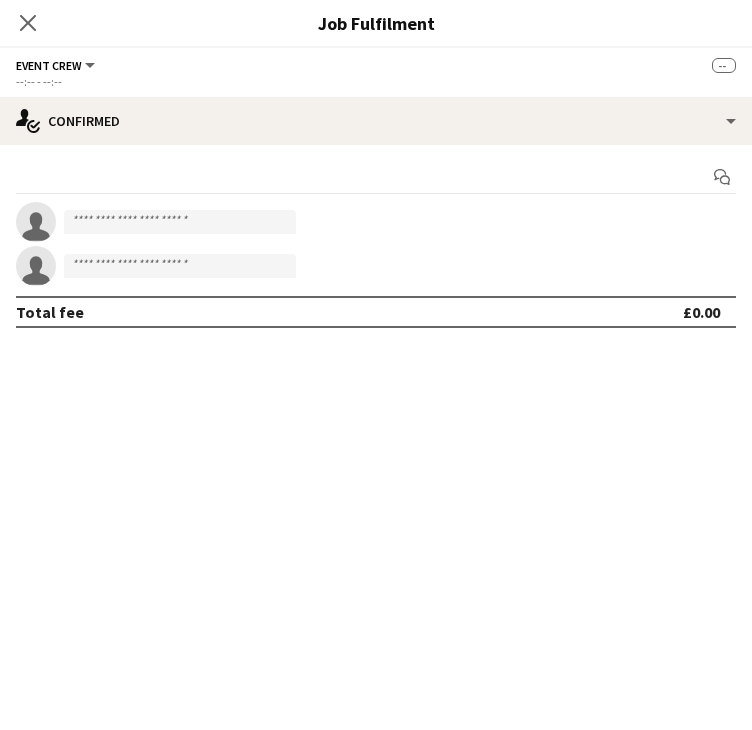 click on "Close pop-in" 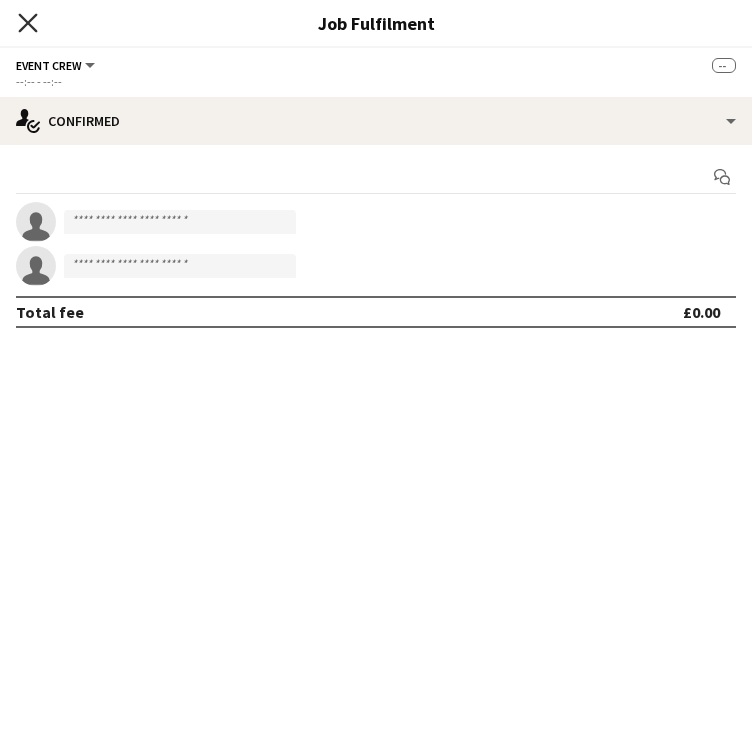click 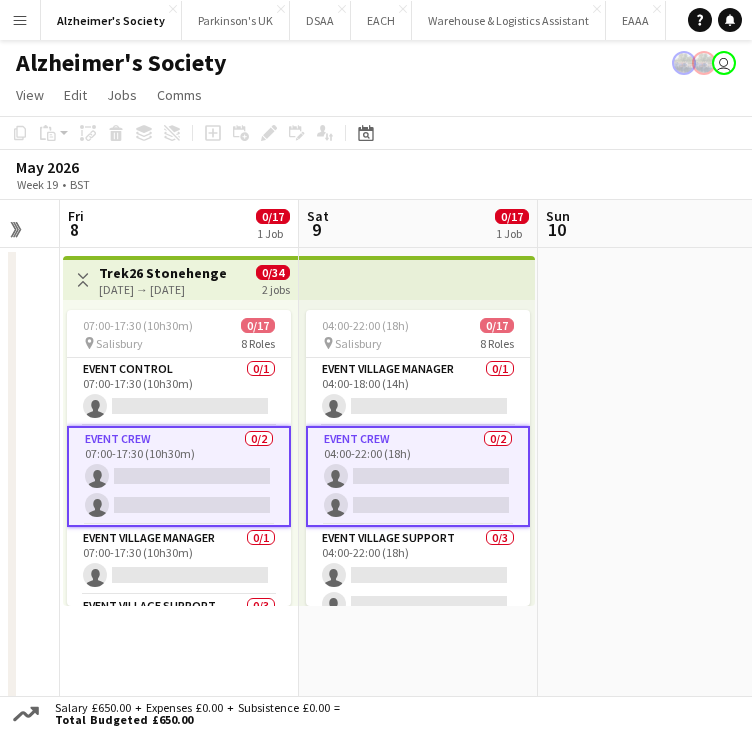 click at bounding box center [417, 278] 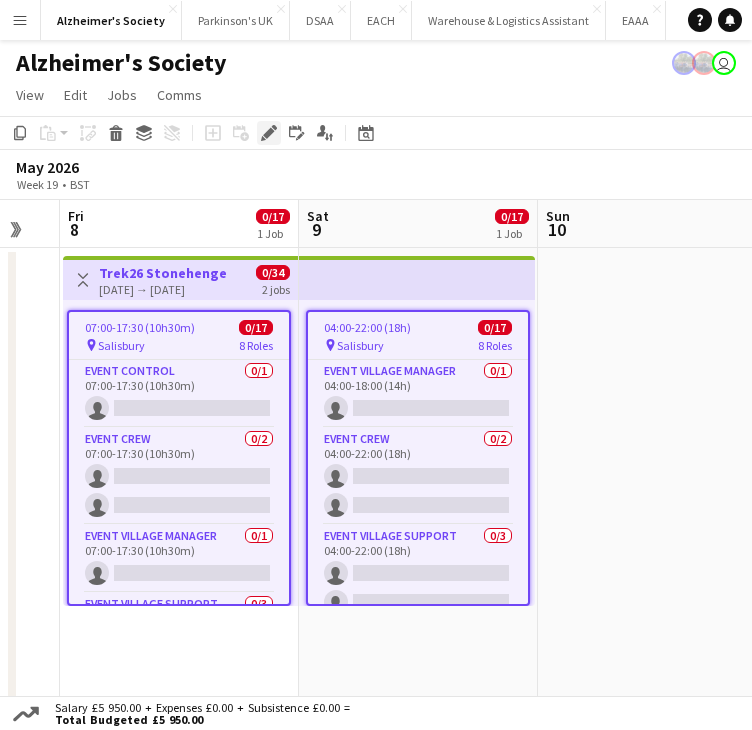 click on "Edit" at bounding box center (269, 133) 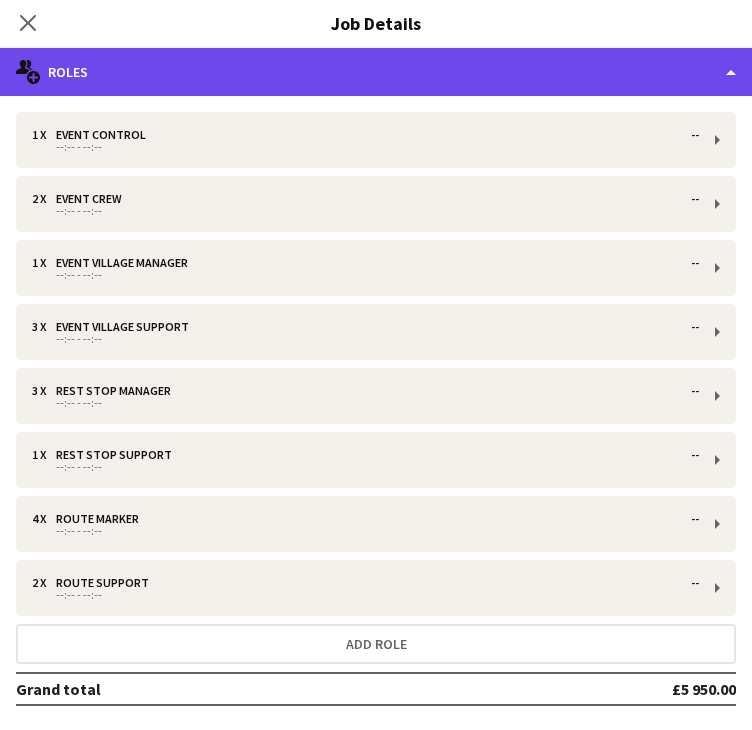 click on "multiple-users-add
Roles" 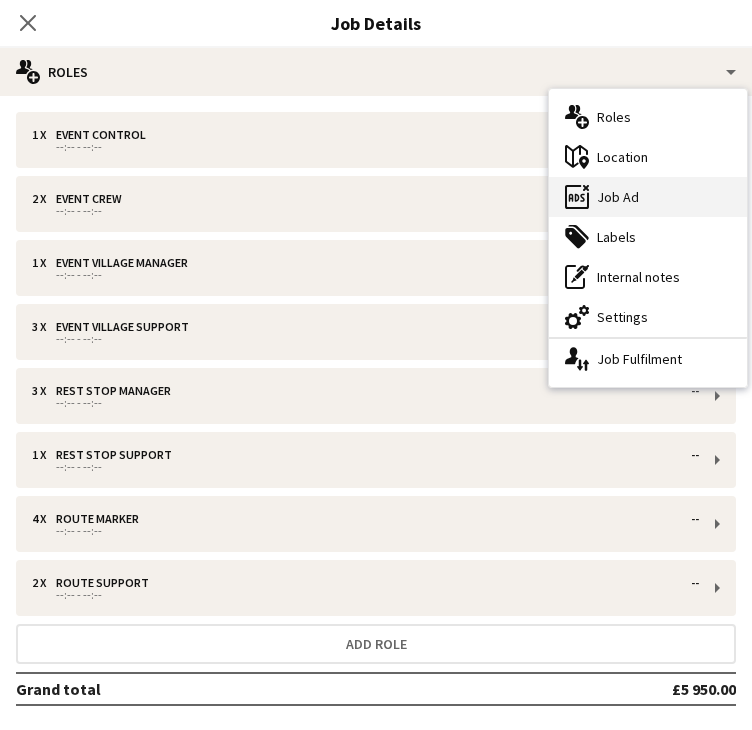 click on "ads-window
Job Ad" at bounding box center (648, 197) 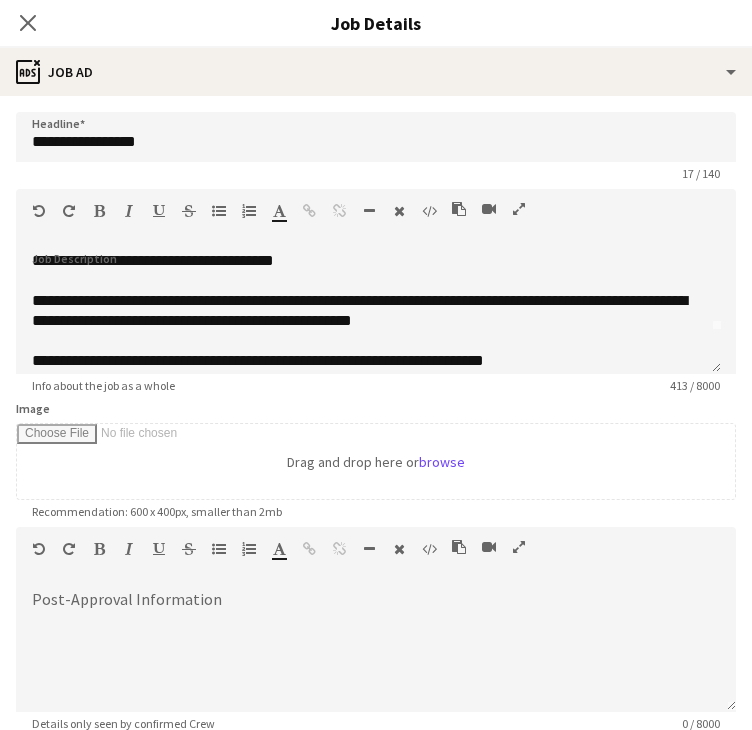 scroll, scrollTop: 56, scrollLeft: 0, axis: vertical 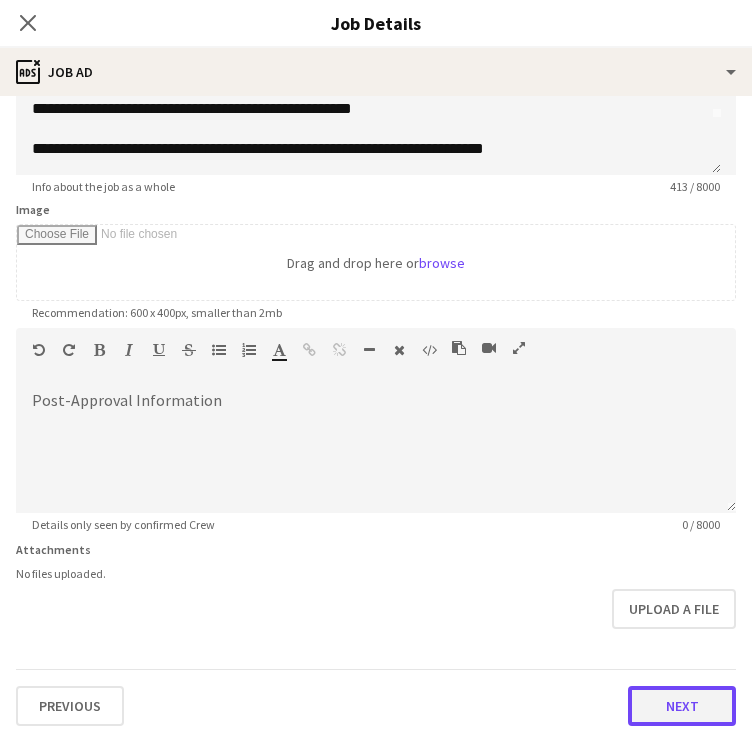 click on "Next" at bounding box center (682, 706) 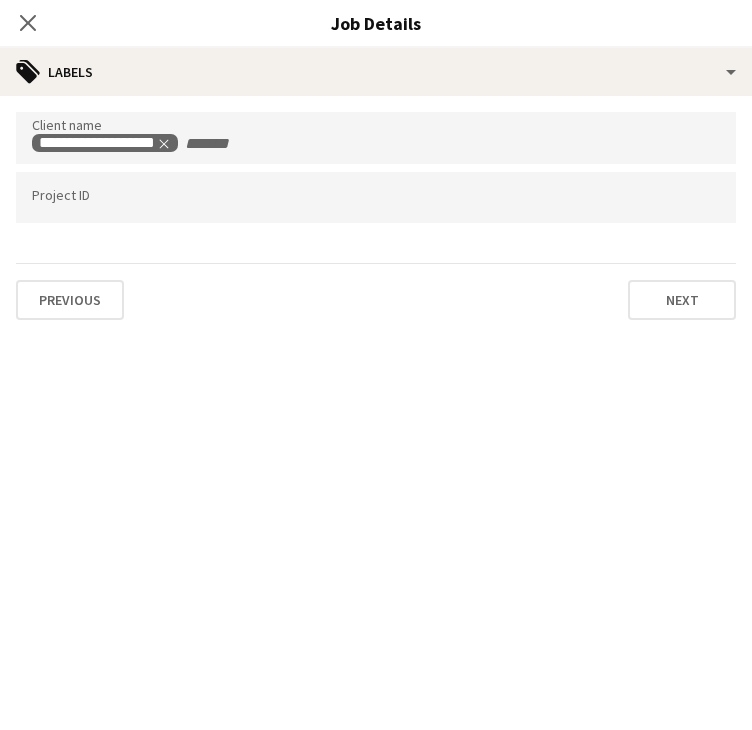 scroll, scrollTop: 0, scrollLeft: 0, axis: both 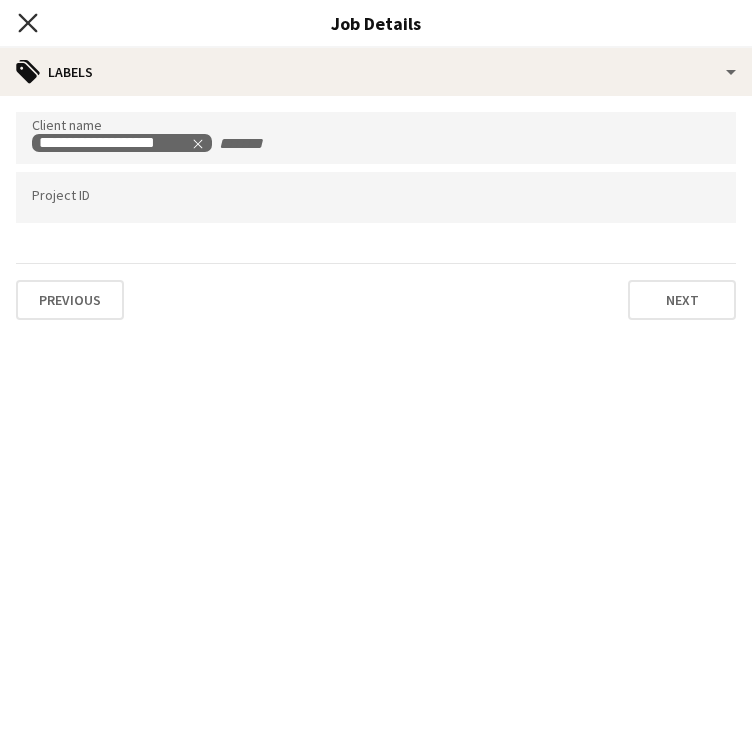 click on "Close pop-in" 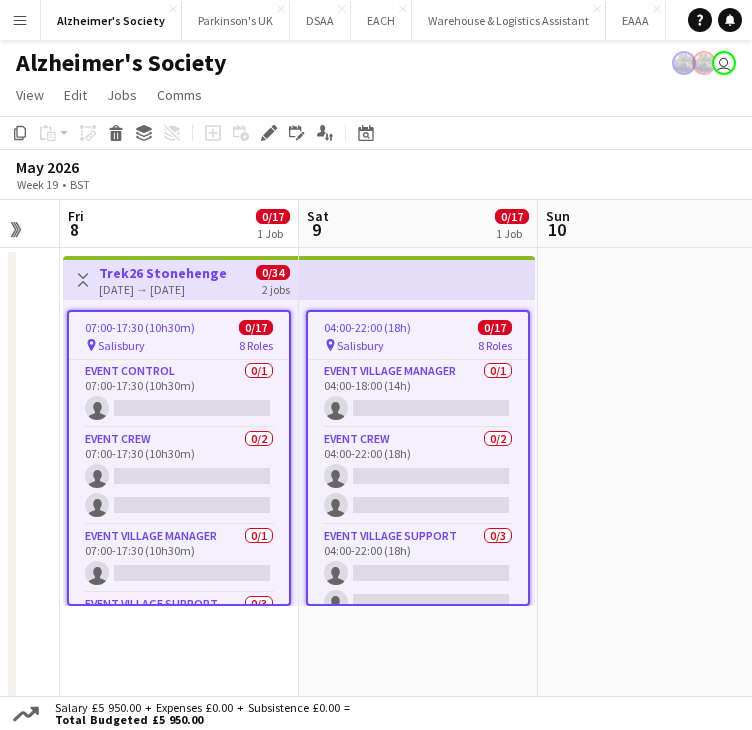 click at bounding box center (657, 517) 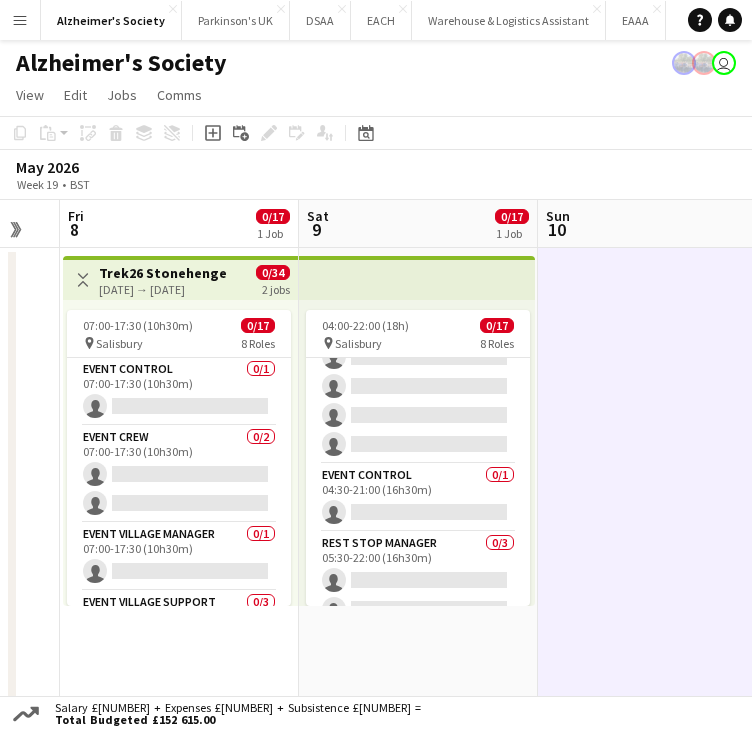 scroll, scrollTop: 363, scrollLeft: 0, axis: vertical 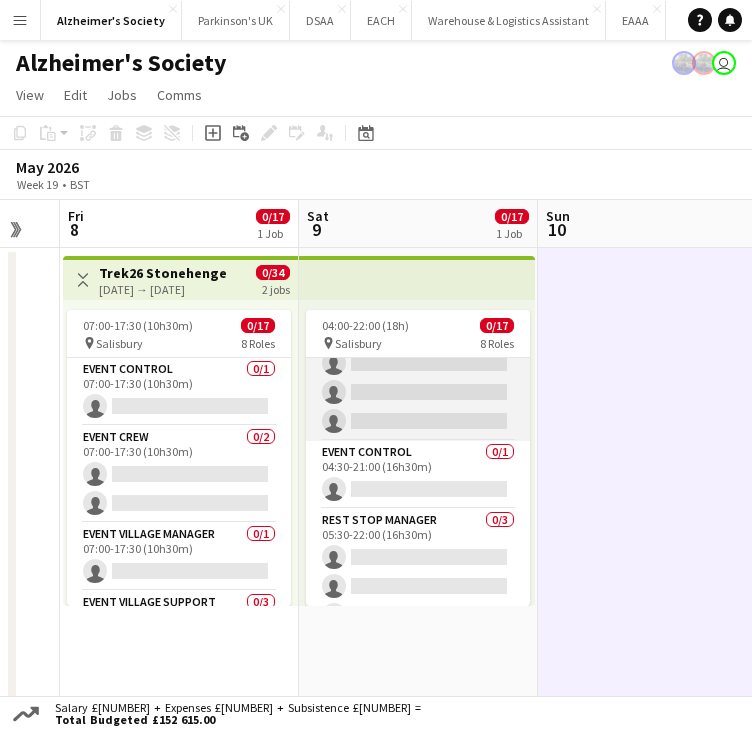 click on "Route Marker   0/4   04:30-20:30 (16h)
single-neutral-actions
single-neutral-actions
single-neutral-actions
single-neutral-actions" at bounding box center (418, 363) 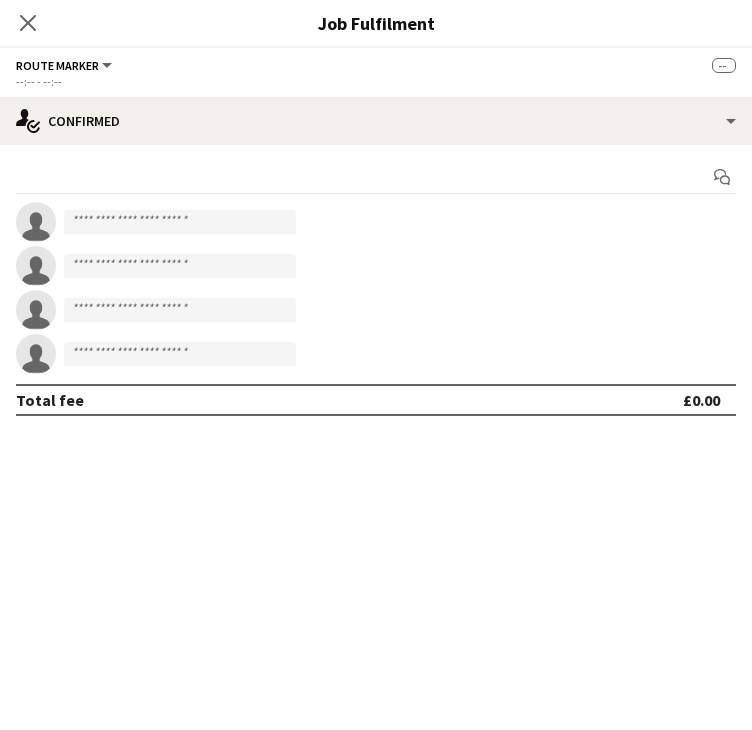 scroll, scrollTop: 364, scrollLeft: 0, axis: vertical 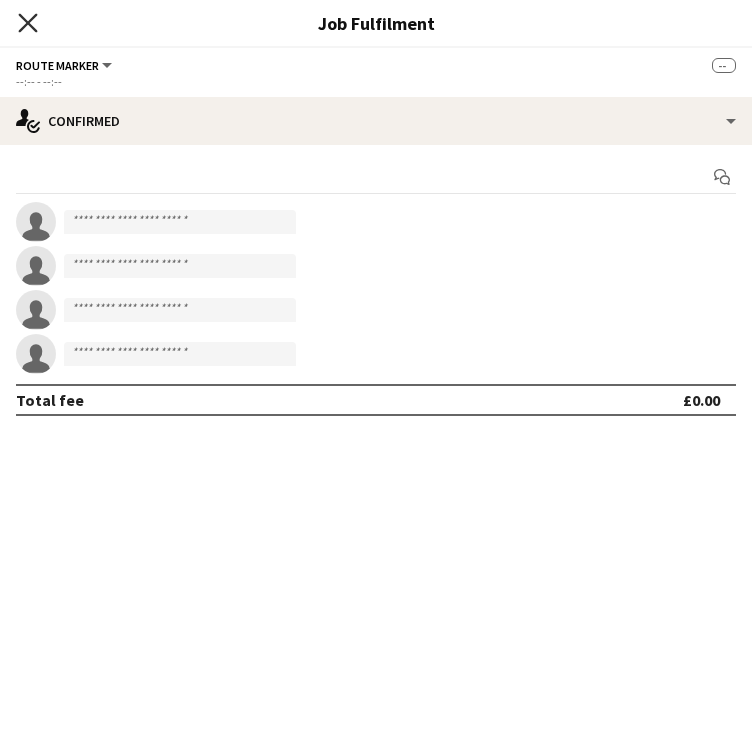 click 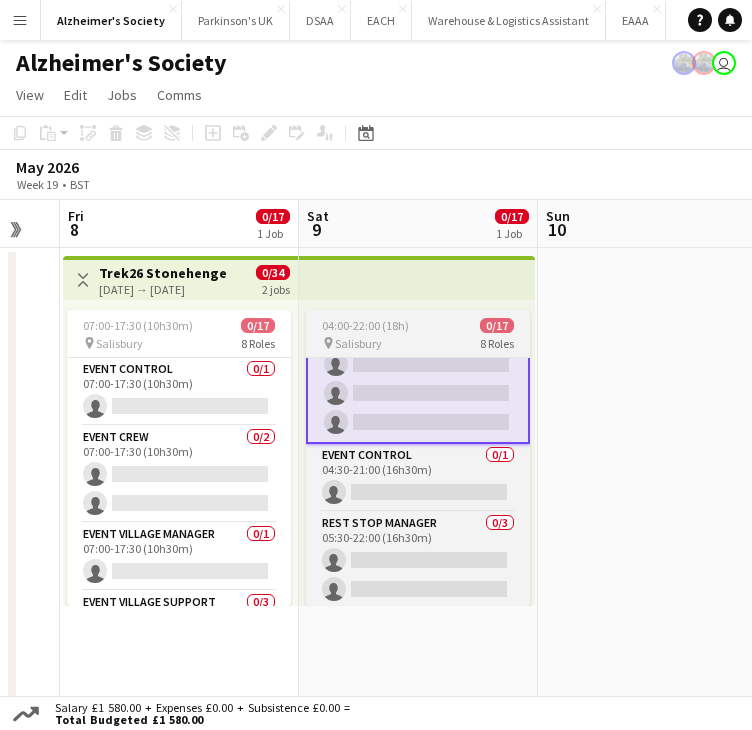 click on "04:00-22:00 (18h)" at bounding box center (365, 325) 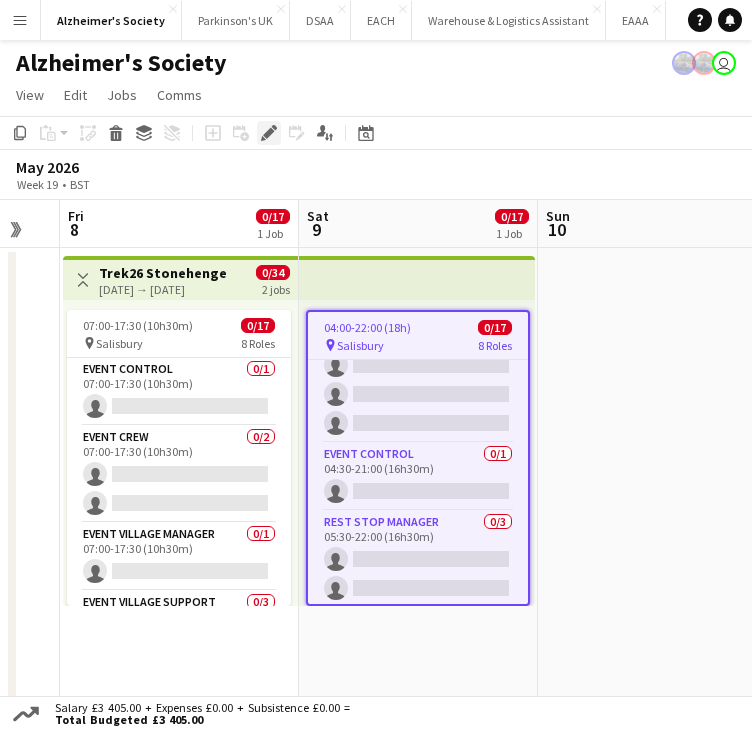 click on "Edit" 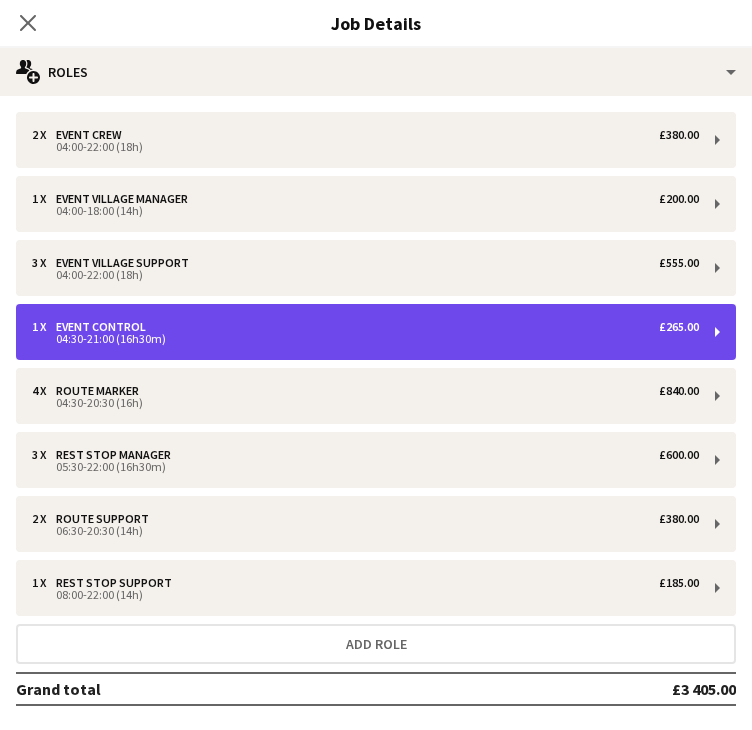 click on "04:30-21:00 (16h30m)" at bounding box center (365, 339) 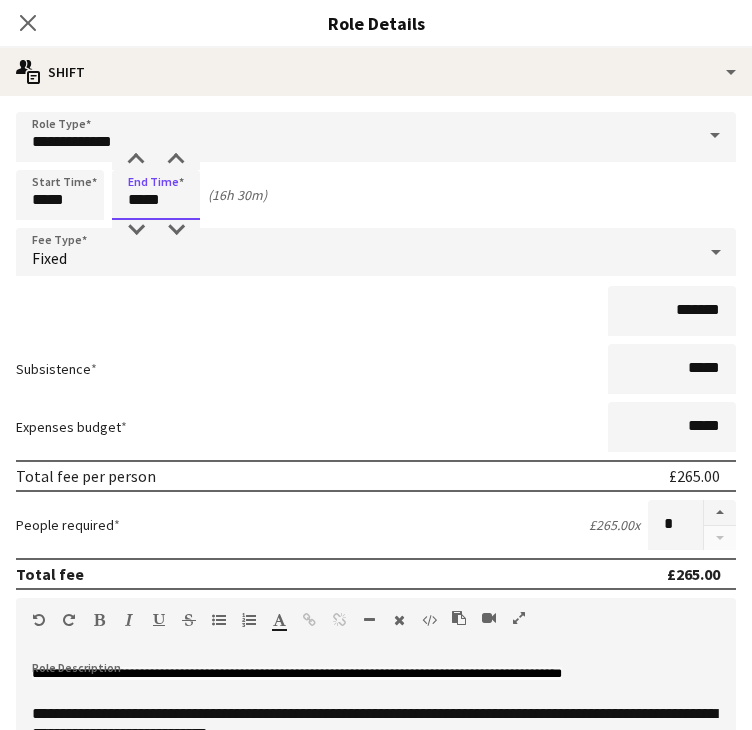 click on "*****" at bounding box center (156, 195) 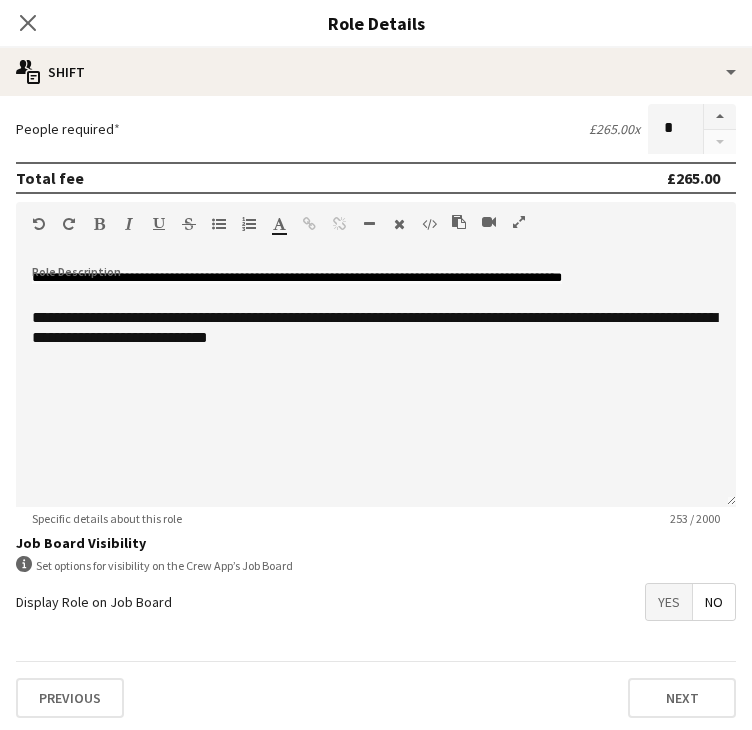 scroll, scrollTop: 396, scrollLeft: 0, axis: vertical 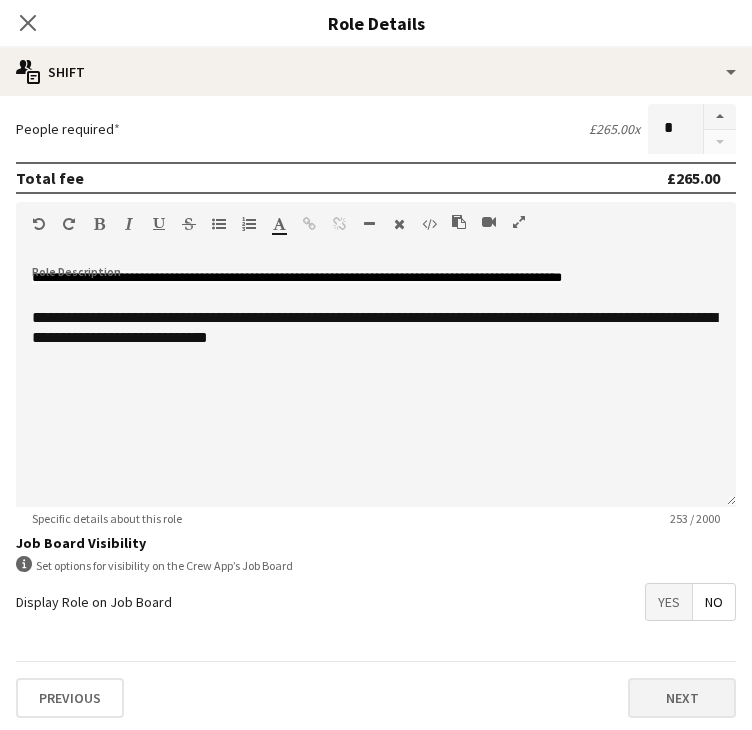type on "*****" 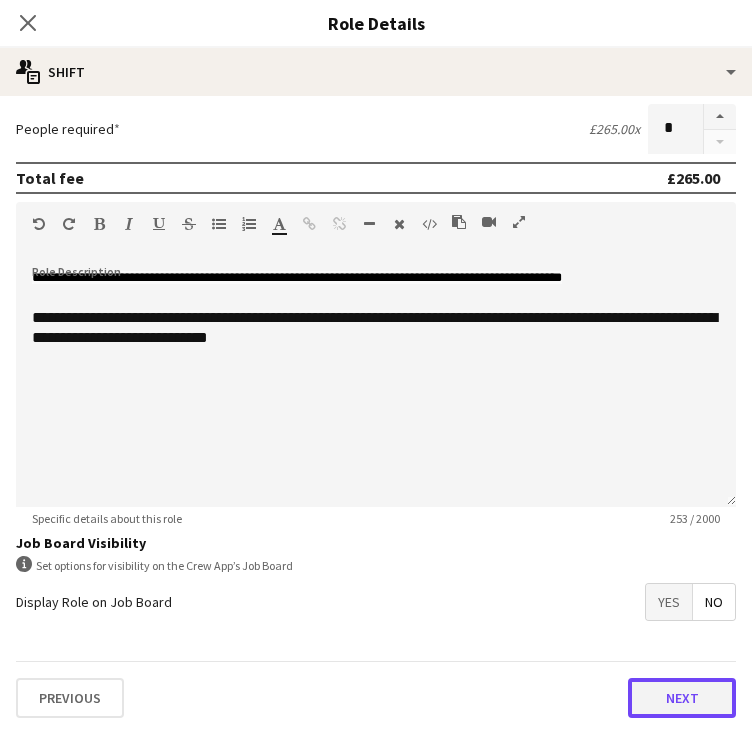 click on "Next" at bounding box center (682, 698) 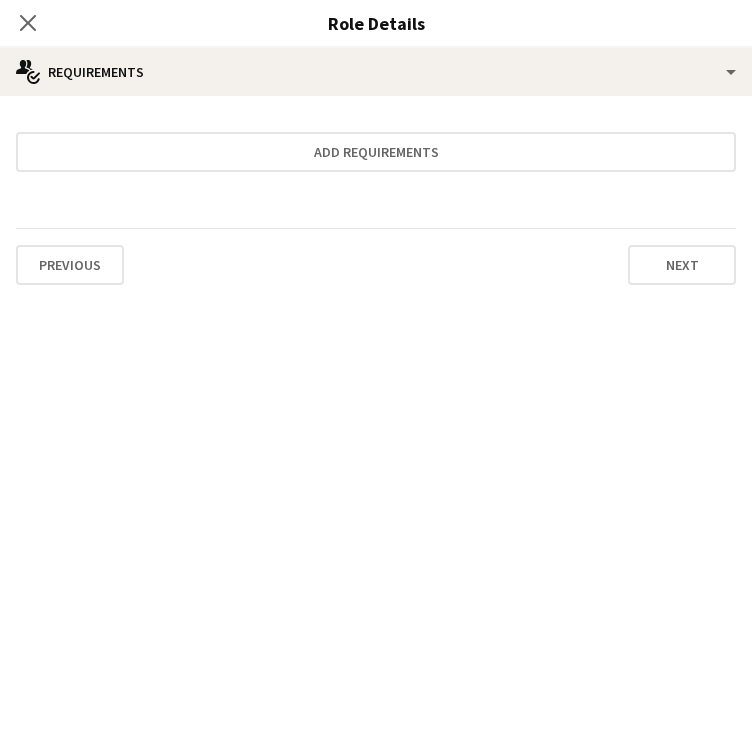 scroll, scrollTop: 0, scrollLeft: 0, axis: both 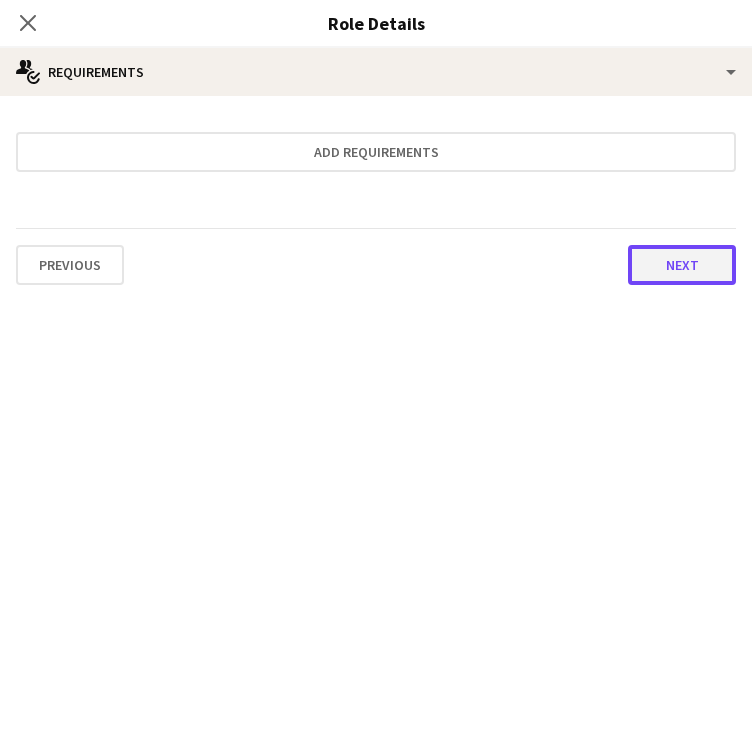 click on "Next" at bounding box center (682, 265) 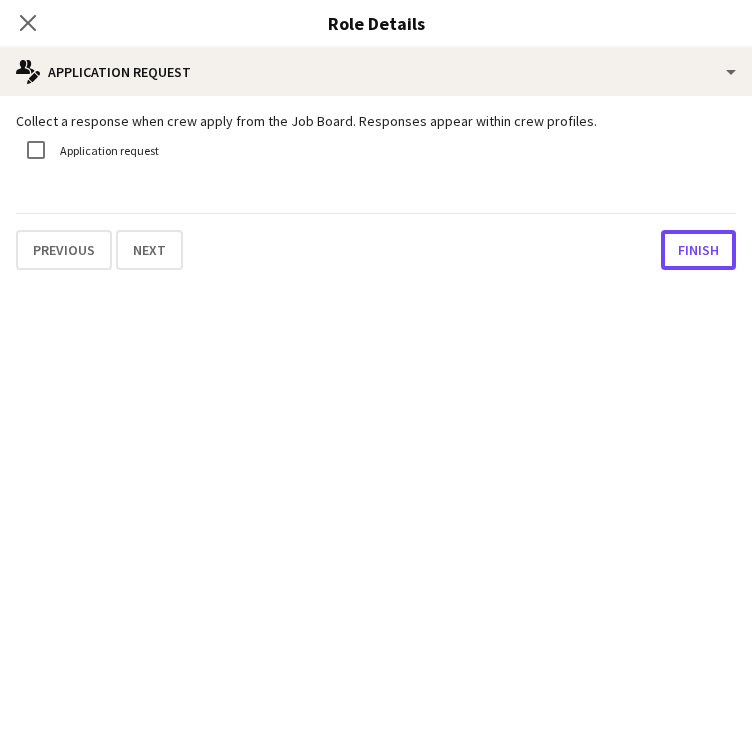click on "Finish" at bounding box center [698, 250] 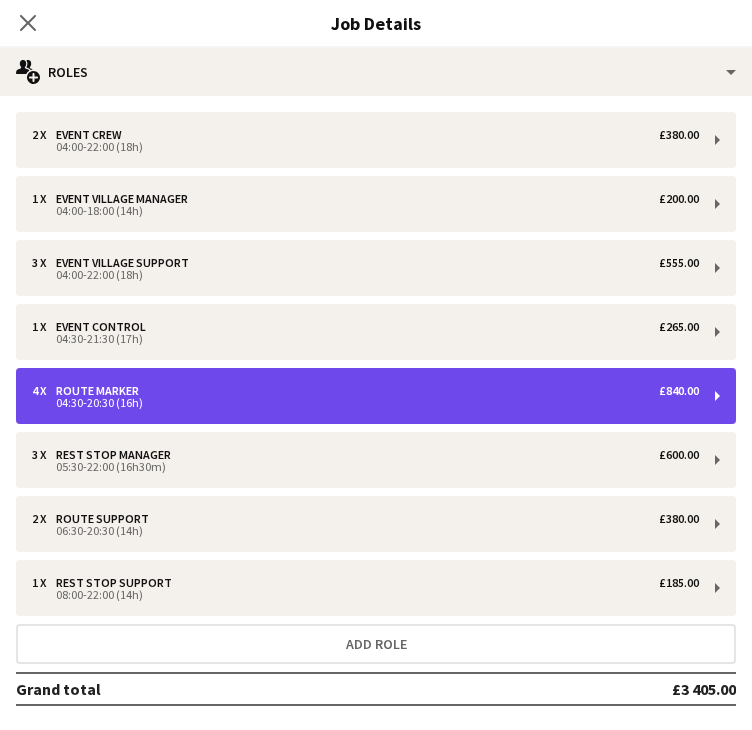 click on "4 x   Route Marker   £840.00" at bounding box center (365, 391) 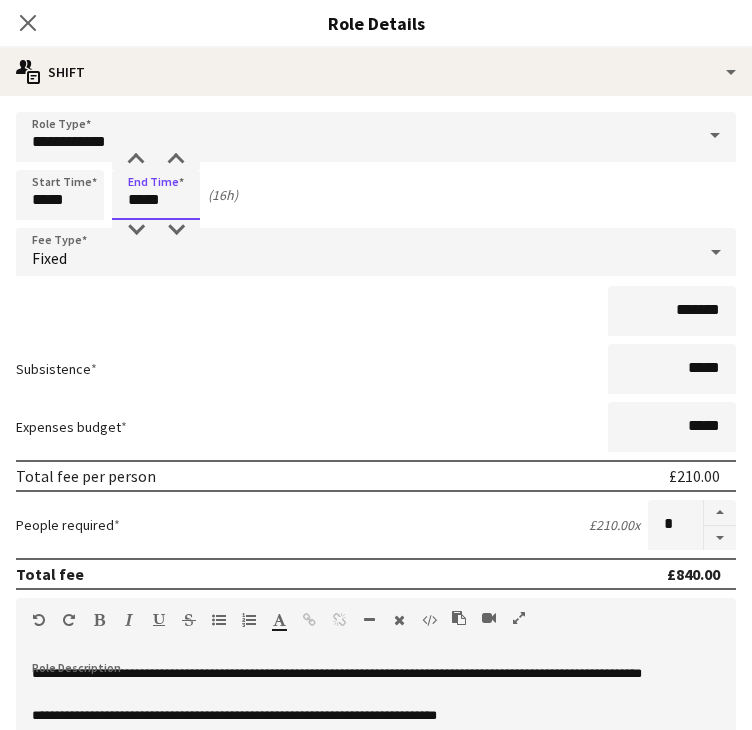 click on "*****" at bounding box center (156, 195) 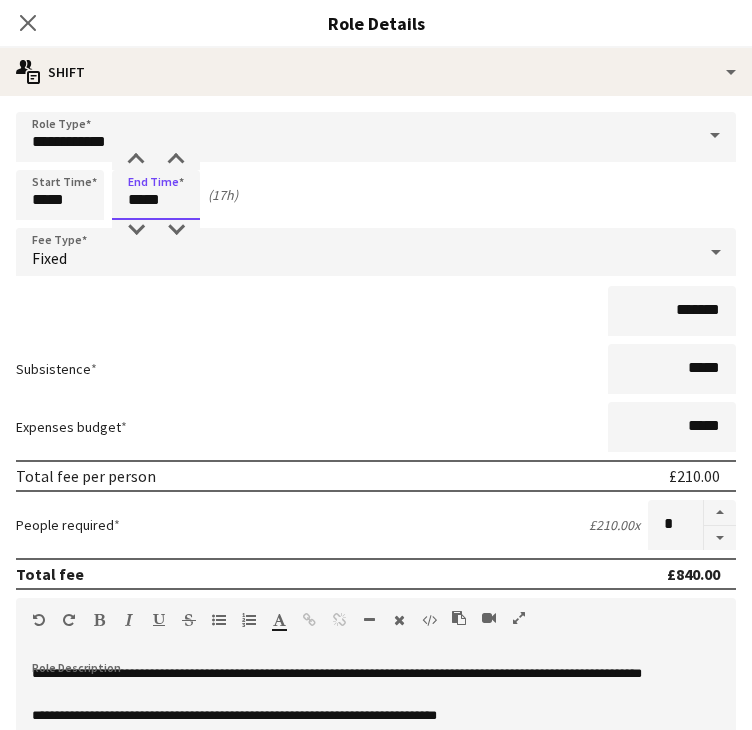 scroll, scrollTop: 396, scrollLeft: 0, axis: vertical 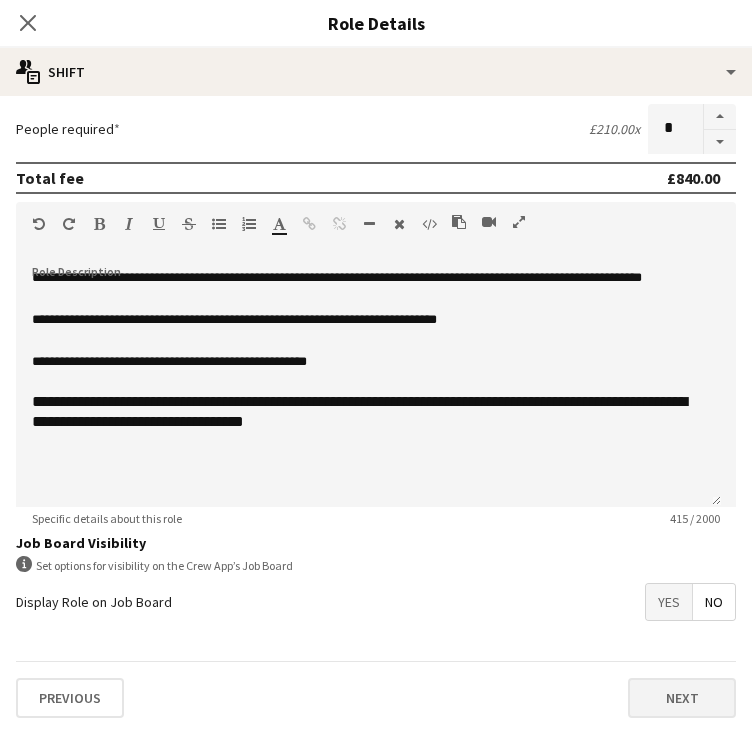 type on "*****" 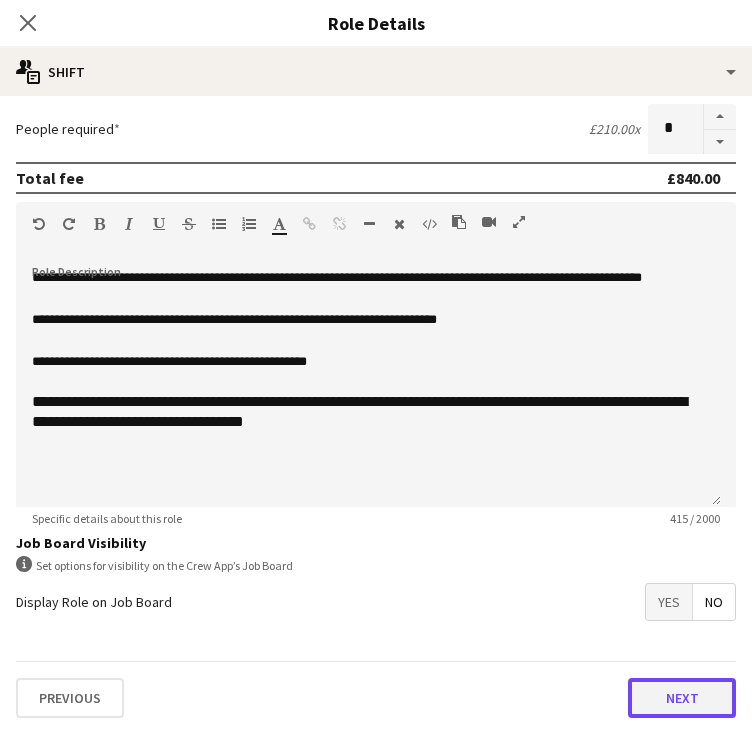 click on "Next" at bounding box center [682, 698] 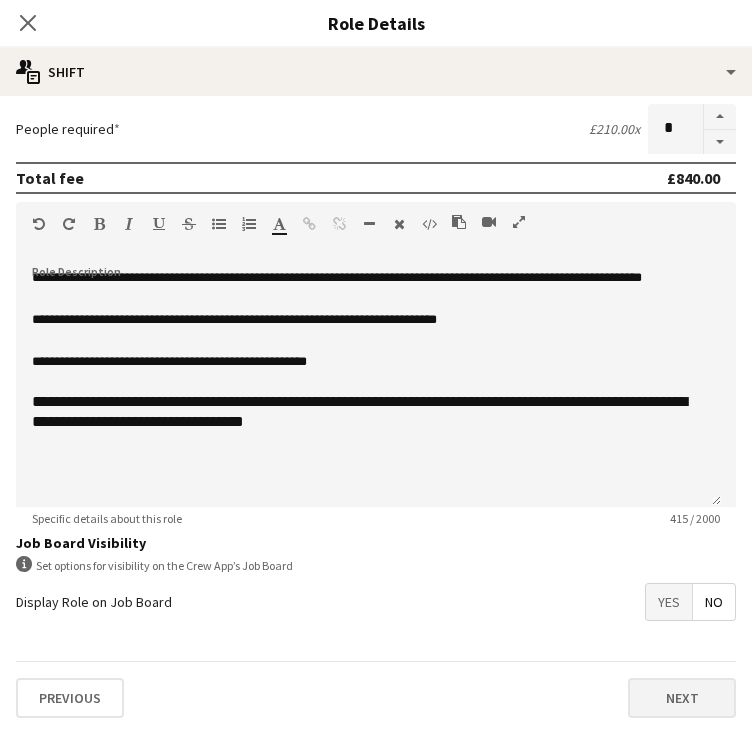scroll, scrollTop: 0, scrollLeft: 0, axis: both 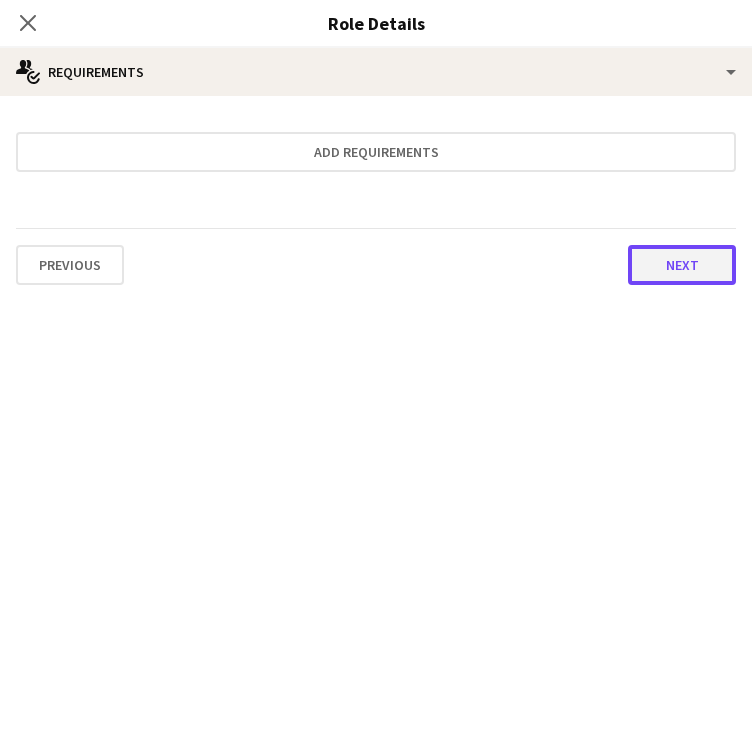 click on "Next" at bounding box center [682, 265] 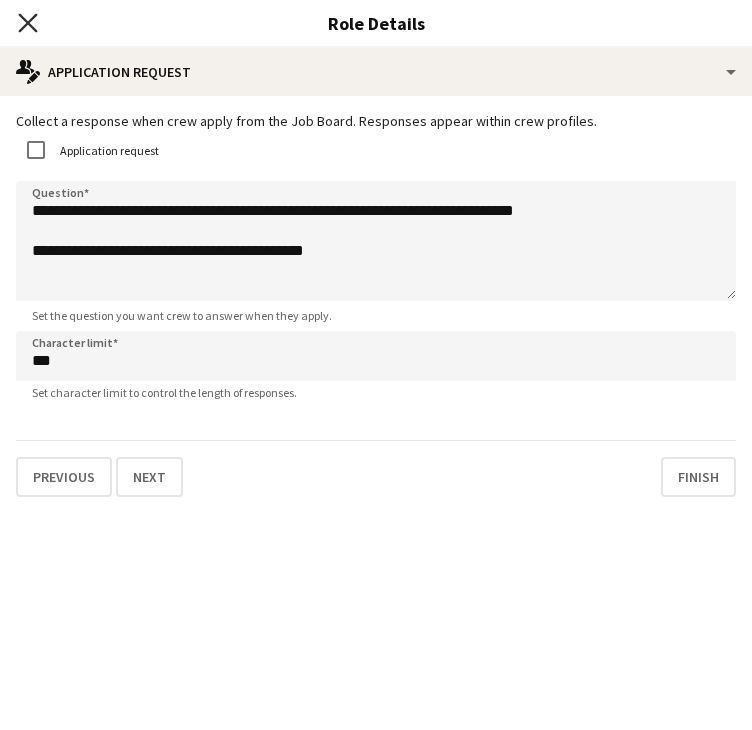 click on "Close pop-in" 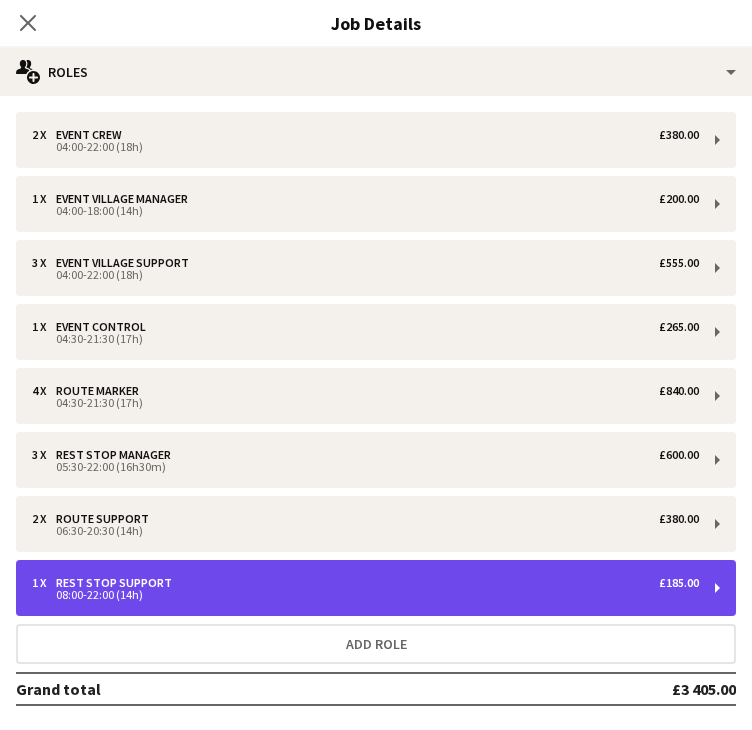 click on "Rest Stop Support" at bounding box center (118, 583) 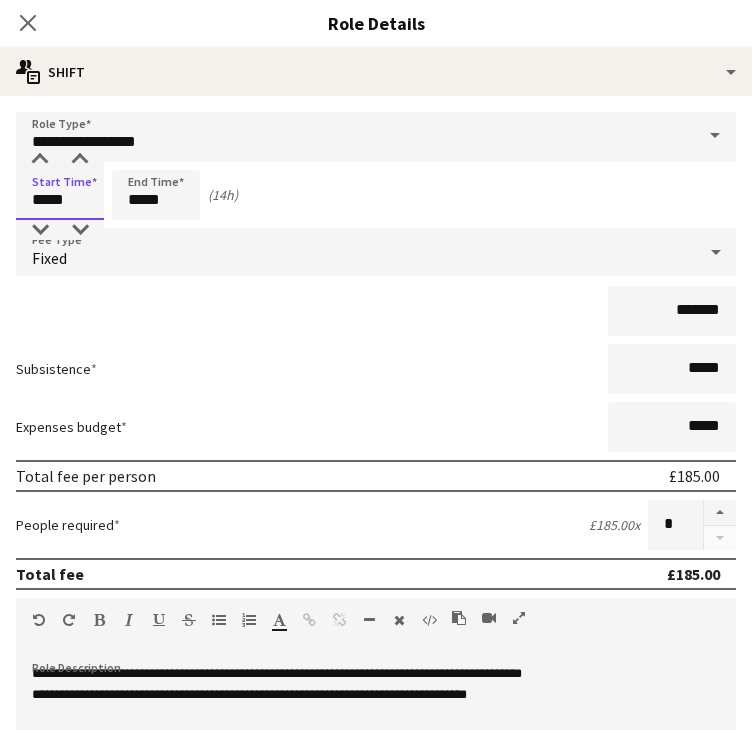 click on "*****" at bounding box center [60, 195] 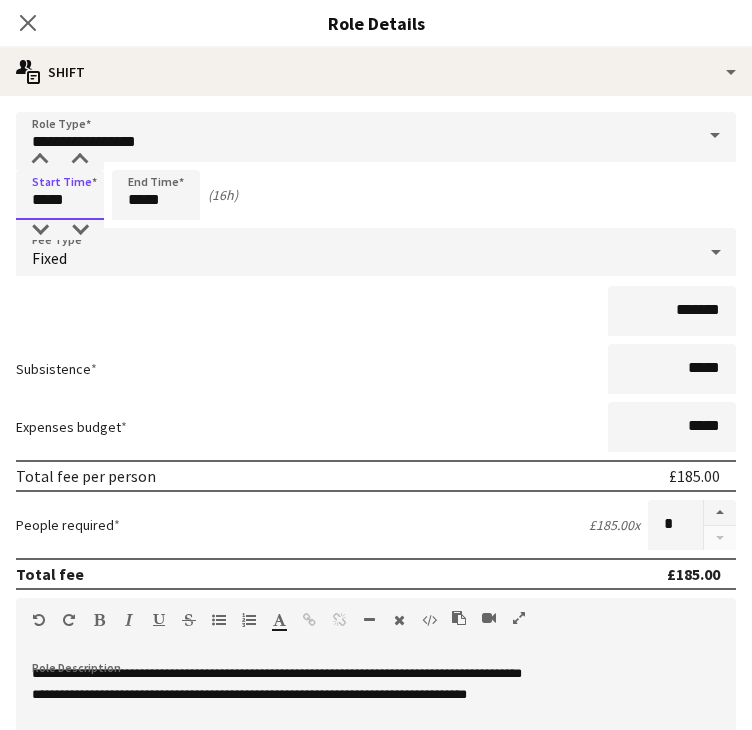 type on "*****" 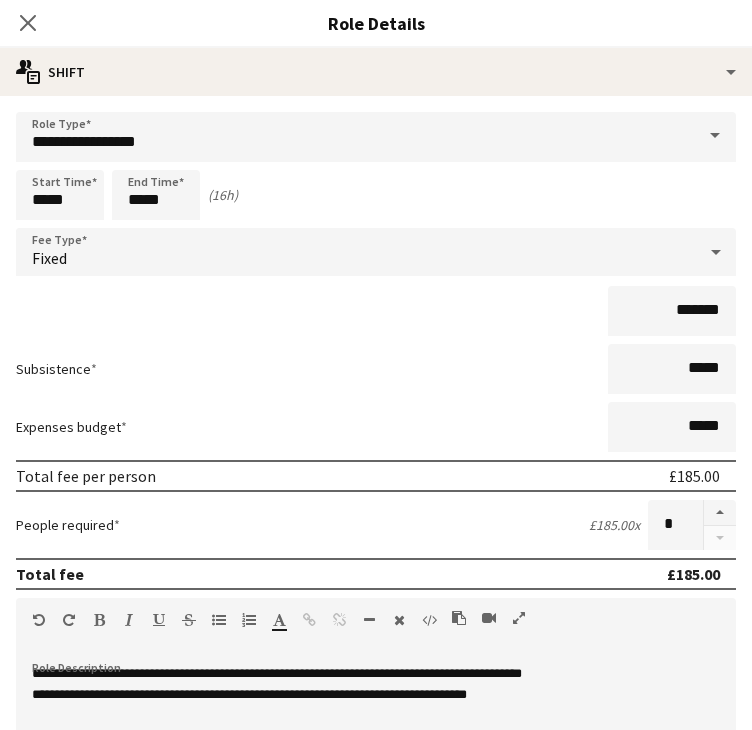 click on "Subsistence  *****" at bounding box center (376, 369) 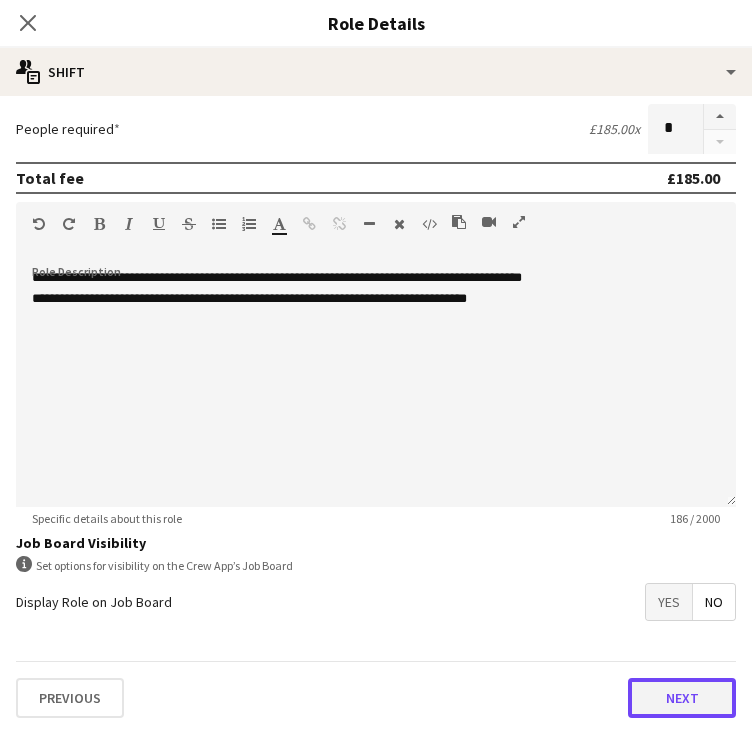 click on "Next" at bounding box center [682, 698] 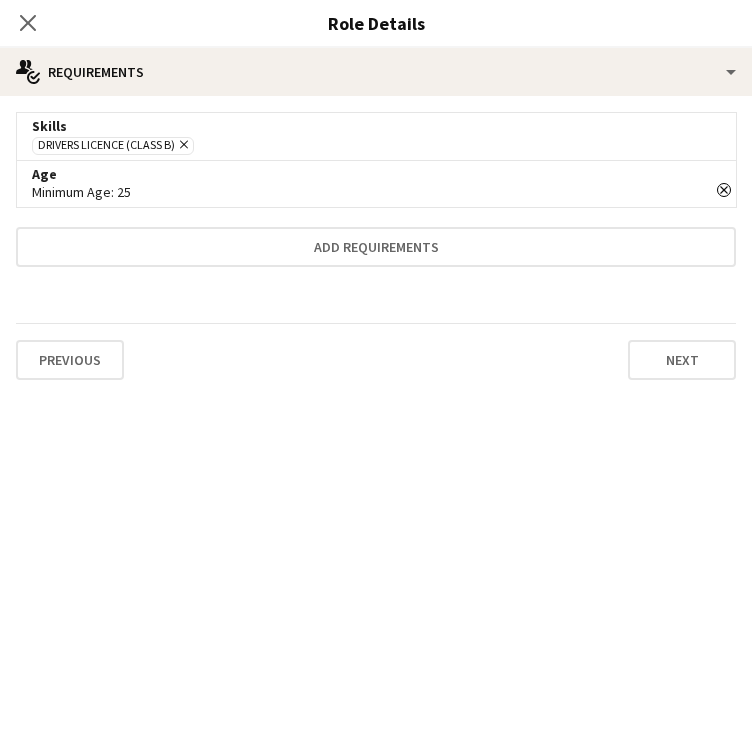 scroll, scrollTop: 0, scrollLeft: 0, axis: both 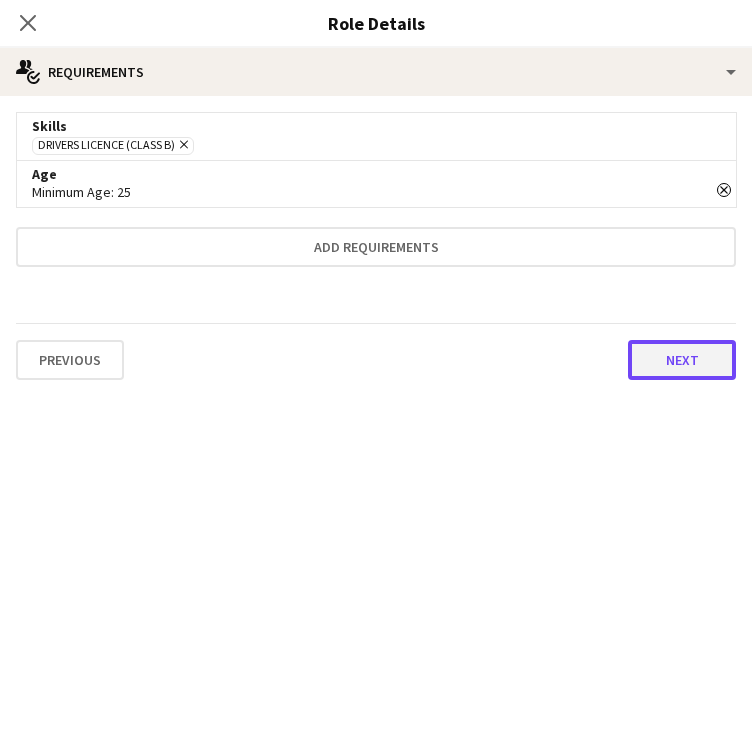 click on "Next" at bounding box center [682, 360] 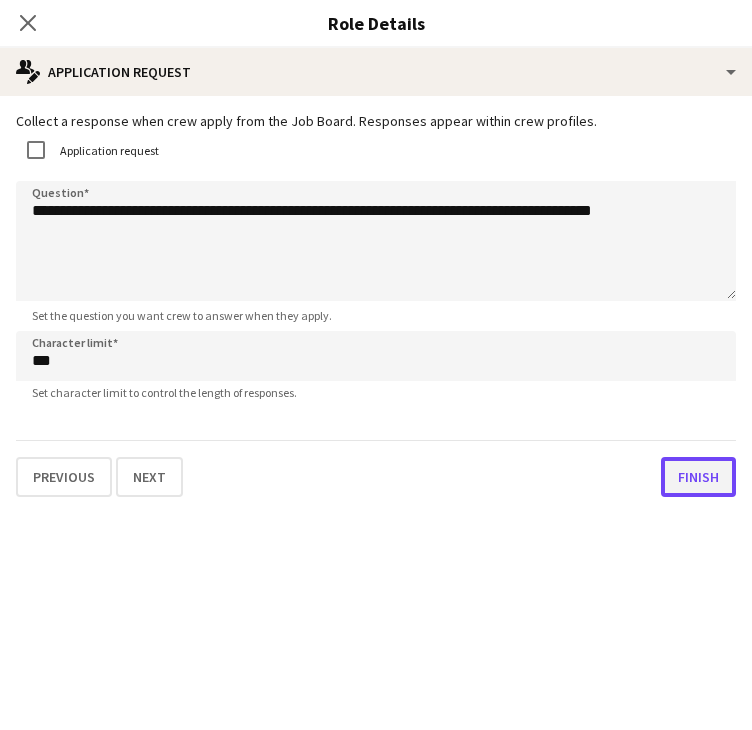click on "Finish" at bounding box center (698, 477) 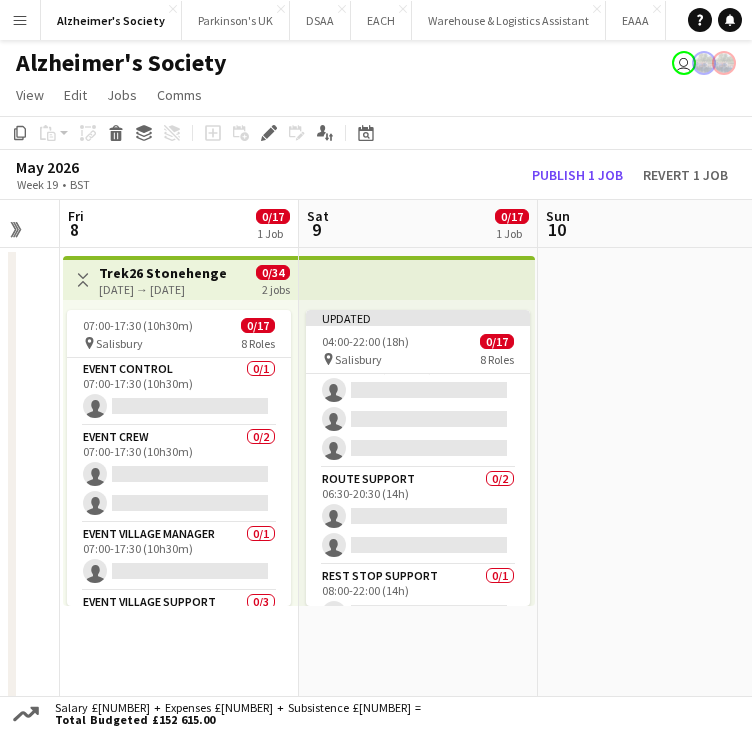 scroll, scrollTop: 572, scrollLeft: 0, axis: vertical 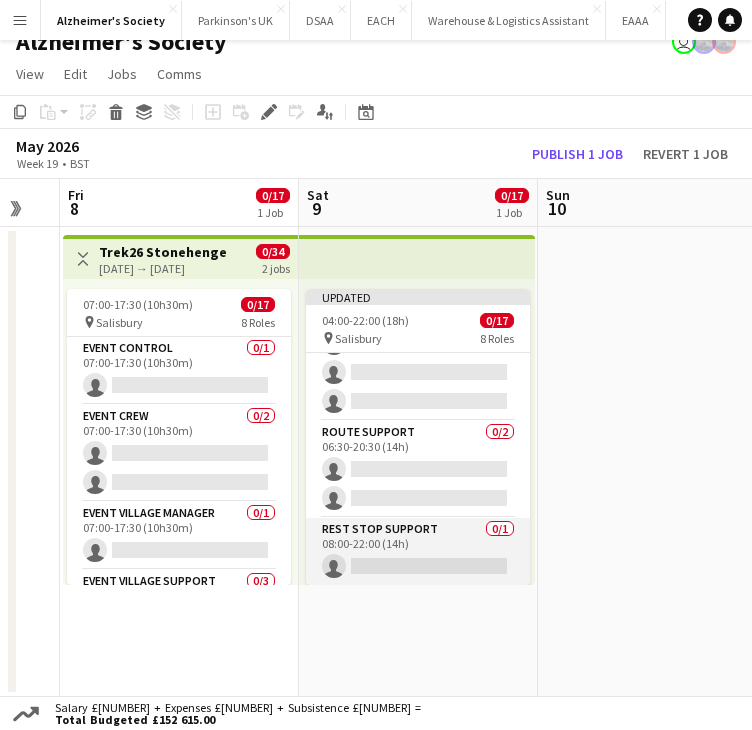 click on "Rest Stop Support   0/1   08:00-22:00 (14h)
single-neutral-actions" at bounding box center [418, 552] 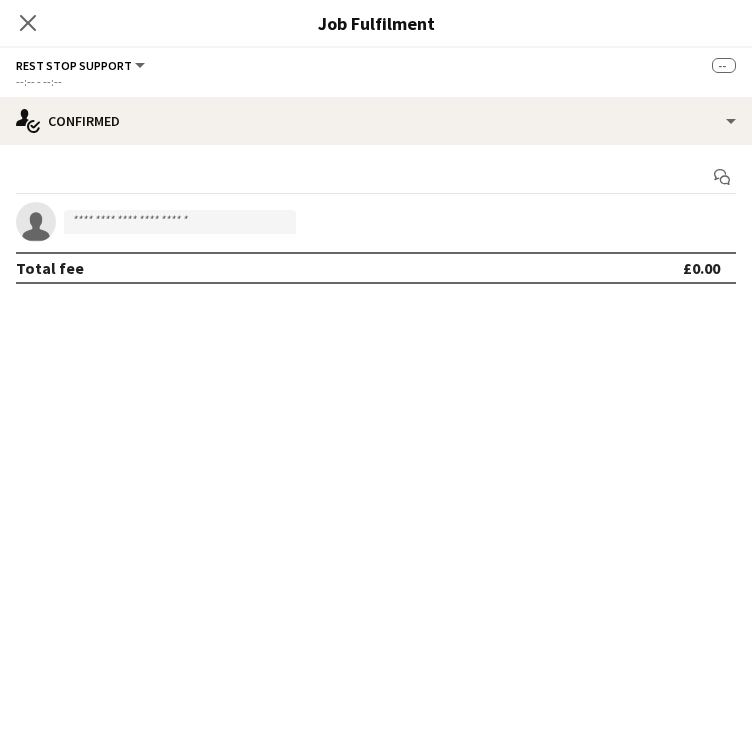 click on "Close pop-in" 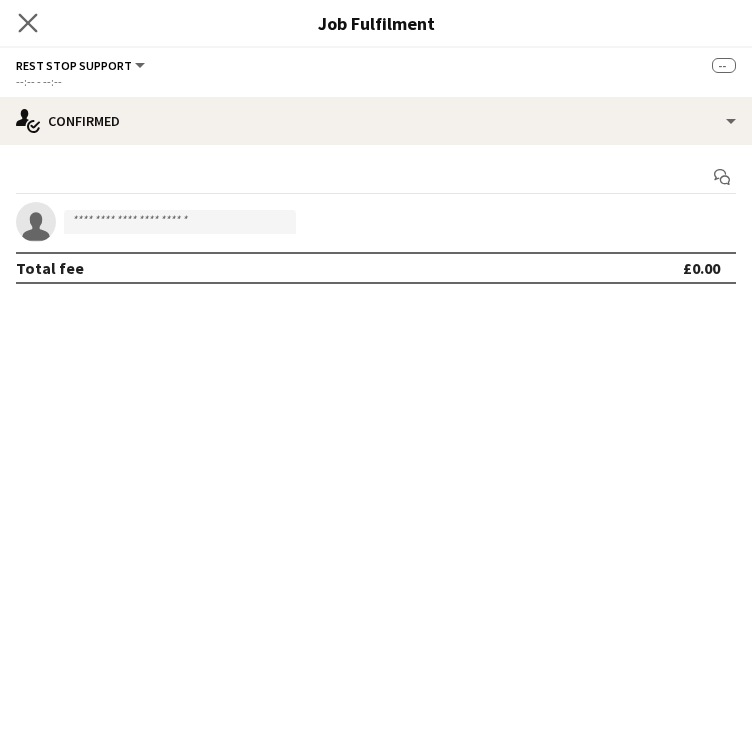 click on "Close pop-in" 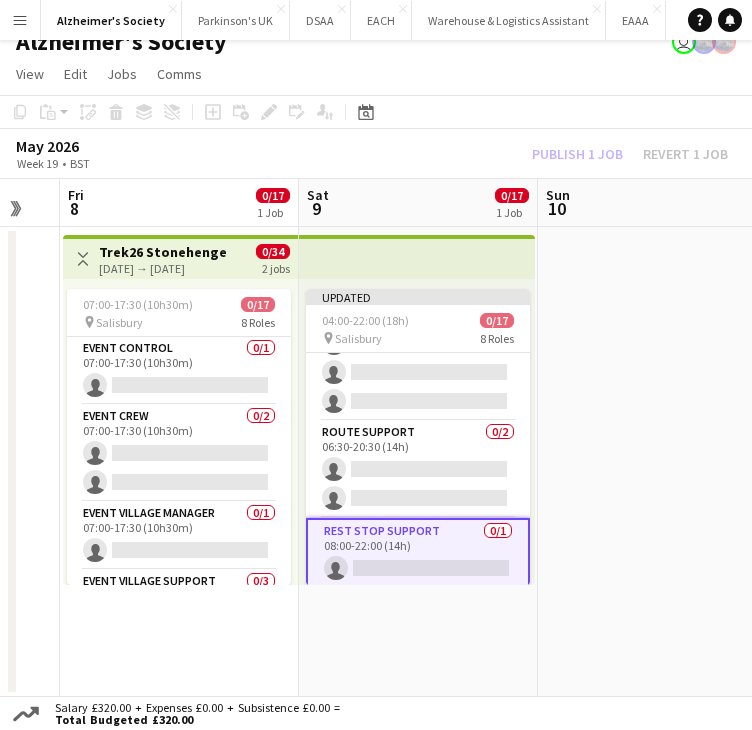 click at bounding box center (417, 257) 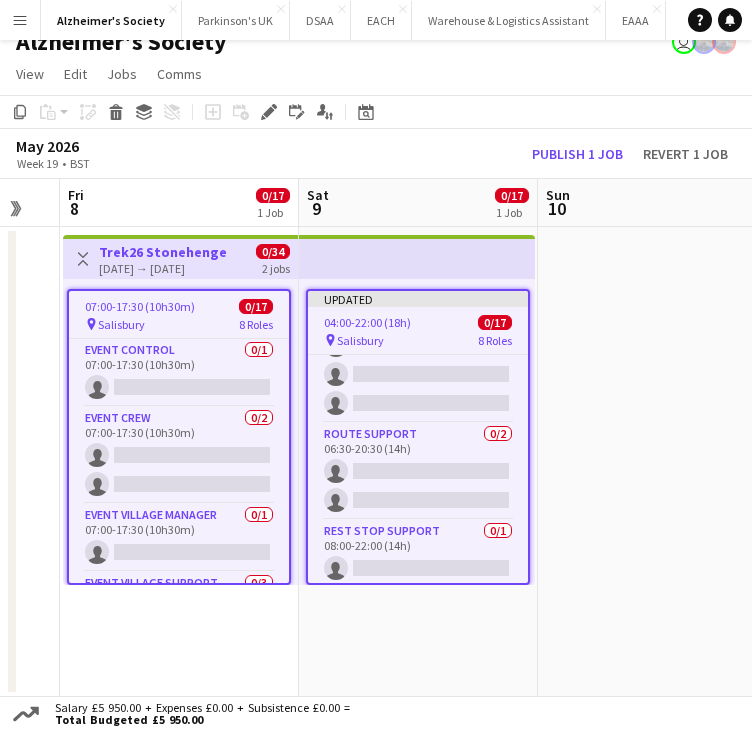 click at bounding box center (417, 257) 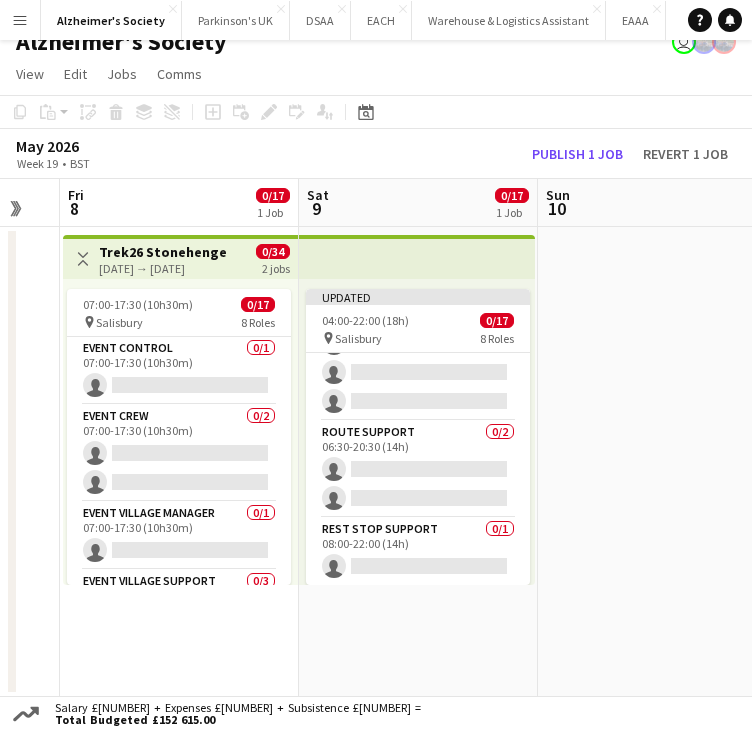 click at bounding box center [417, 257] 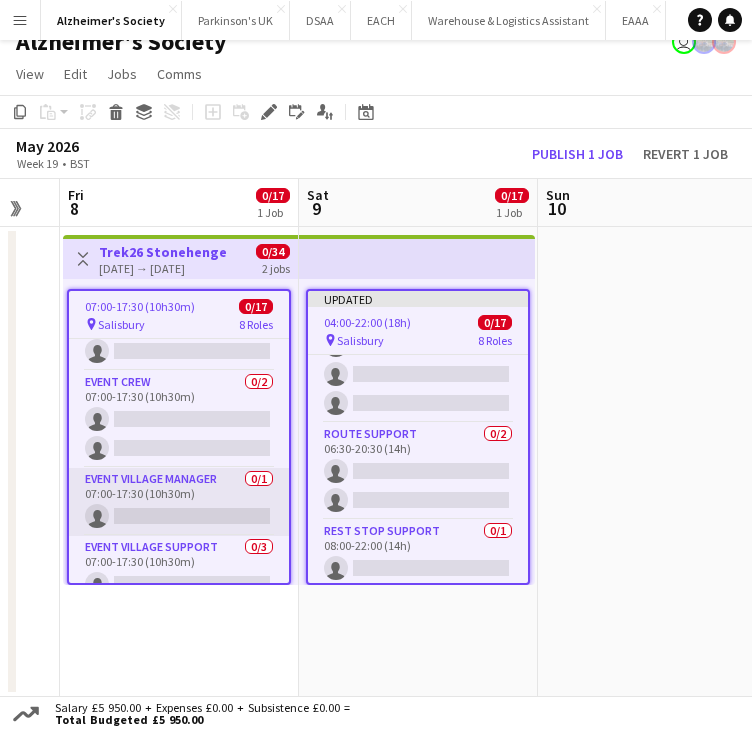 scroll, scrollTop: 0, scrollLeft: 0, axis: both 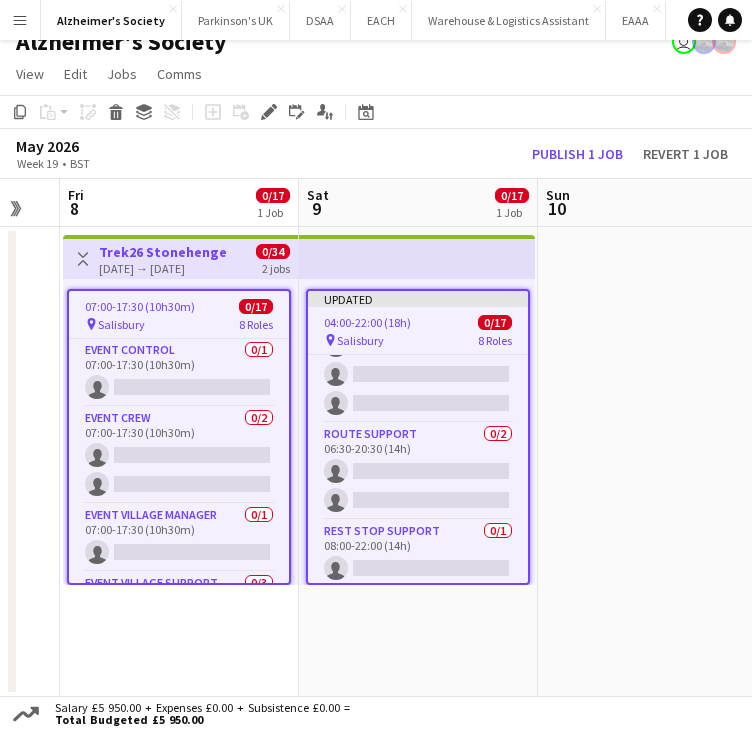 click on "Salisbury" at bounding box center (360, 340) 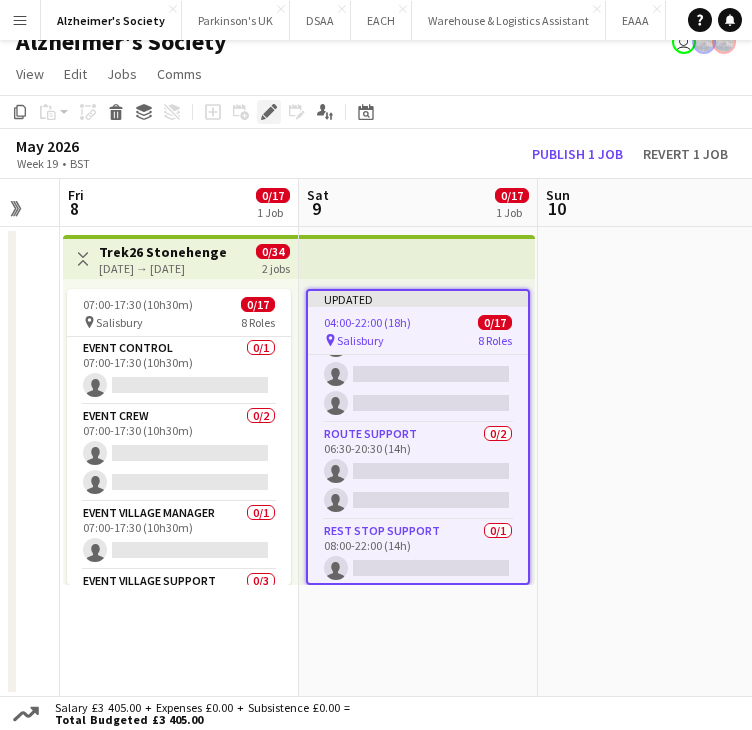 click on "Edit" at bounding box center (269, 112) 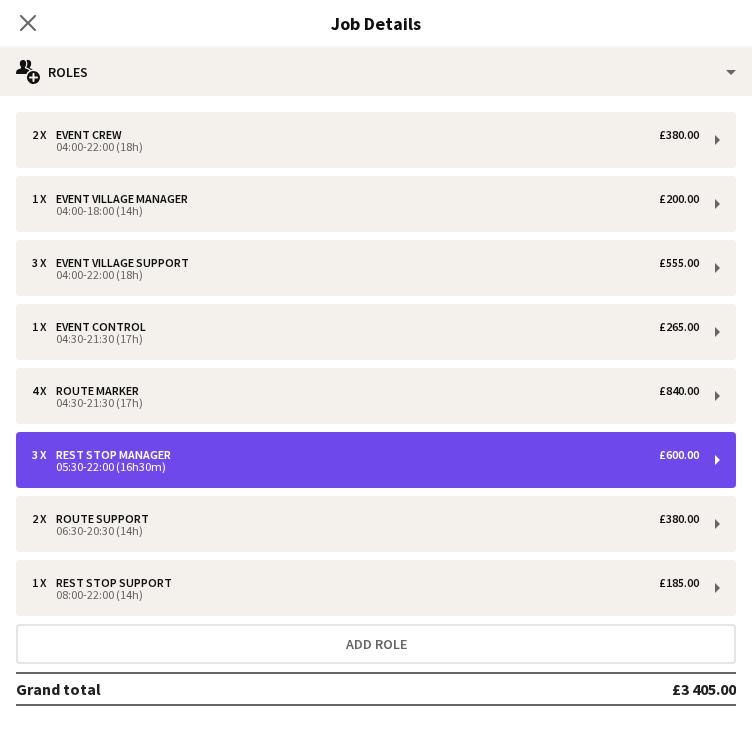 click on "05:30-22:00 (16h30m)" at bounding box center [365, 467] 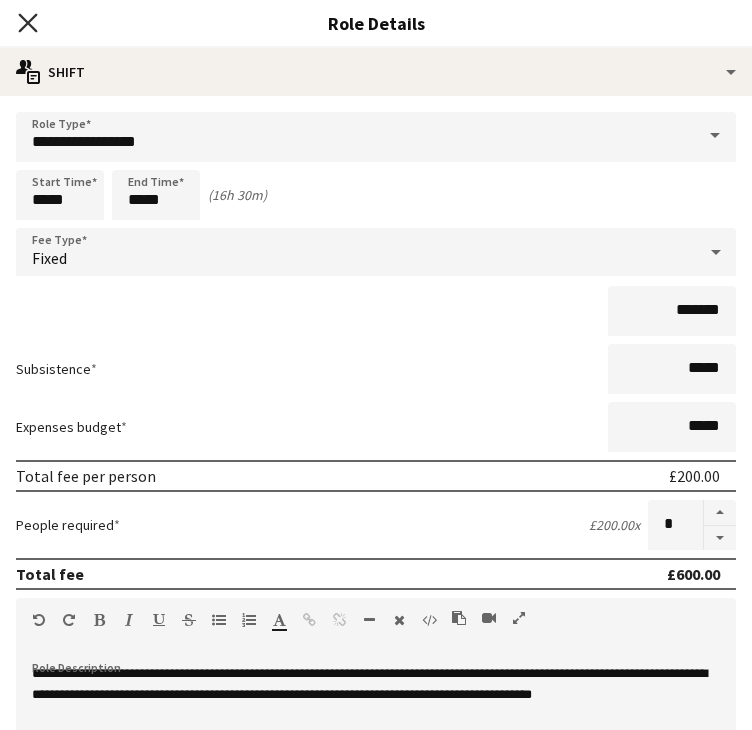 click on "Close pop-in" 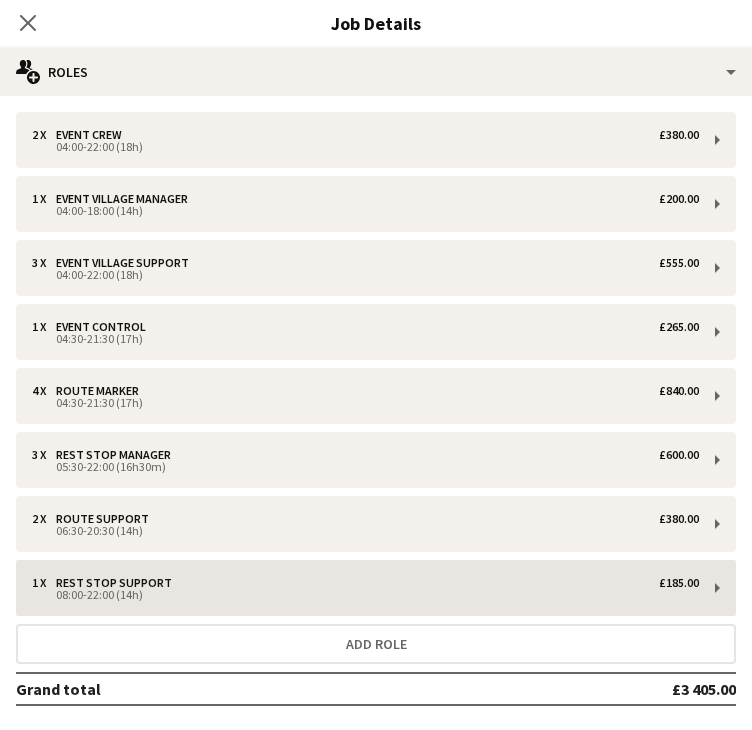 scroll, scrollTop: 87, scrollLeft: 0, axis: vertical 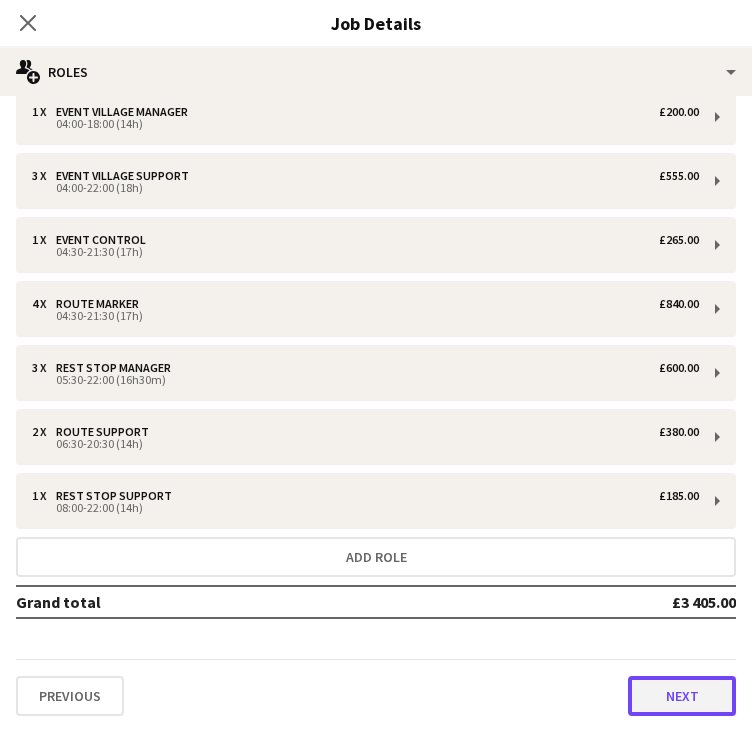 click on "Next" at bounding box center (682, 696) 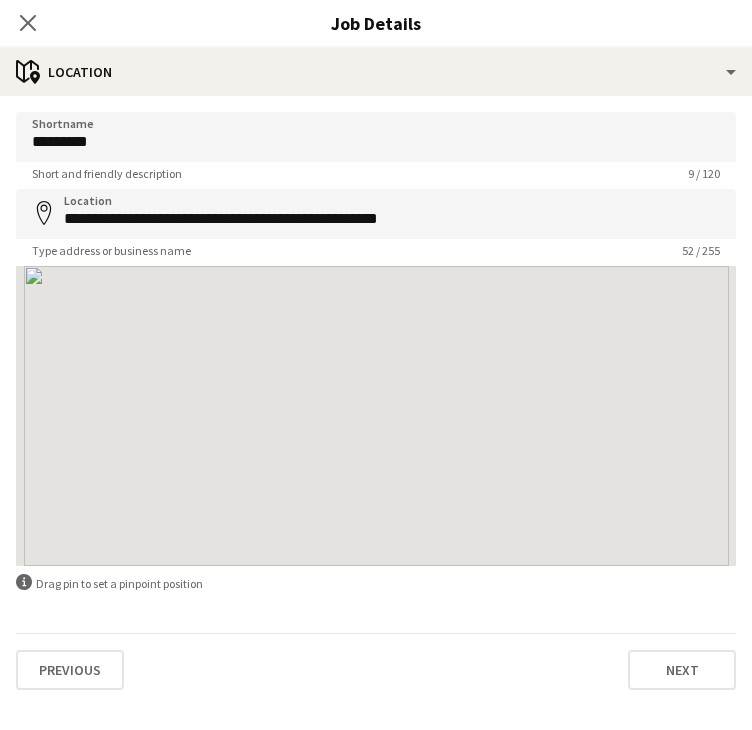 scroll, scrollTop: 0, scrollLeft: 0, axis: both 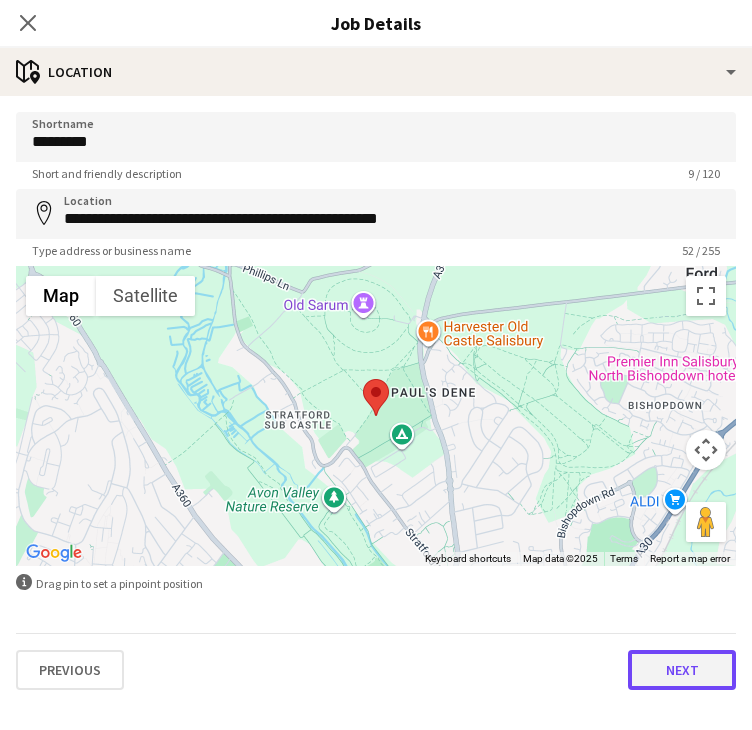 click on "Next" at bounding box center (682, 670) 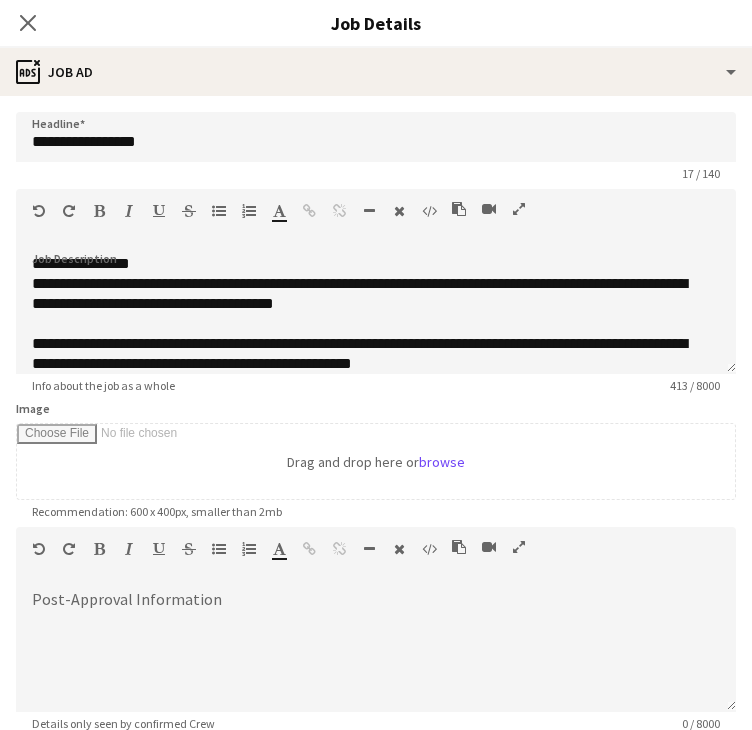 scroll, scrollTop: 208, scrollLeft: 0, axis: vertical 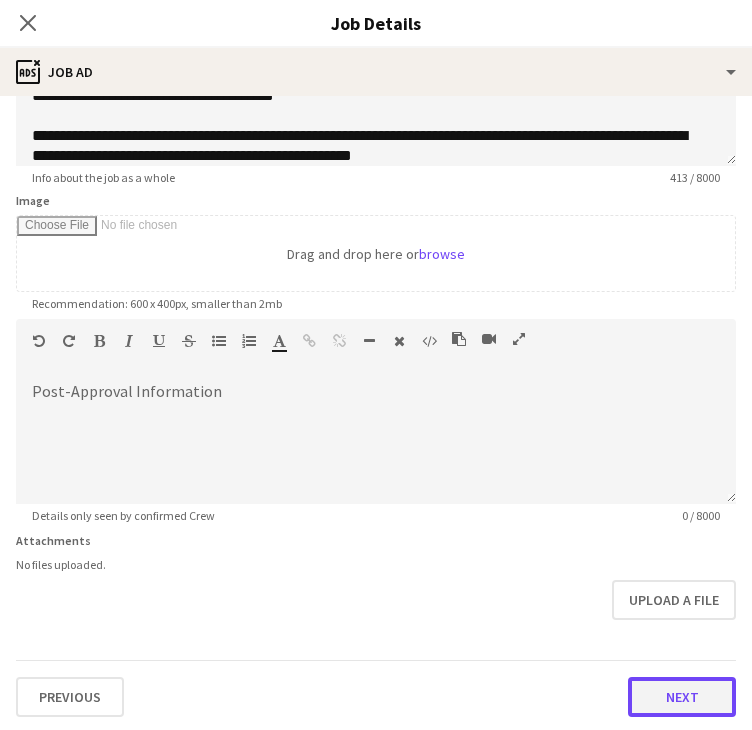 click on "Next" at bounding box center [682, 697] 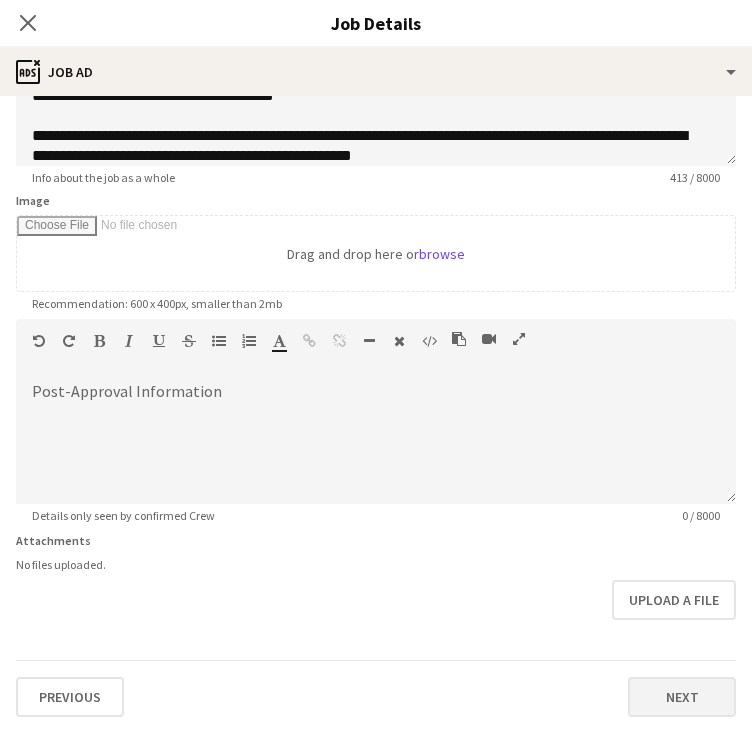 scroll, scrollTop: 0, scrollLeft: 0, axis: both 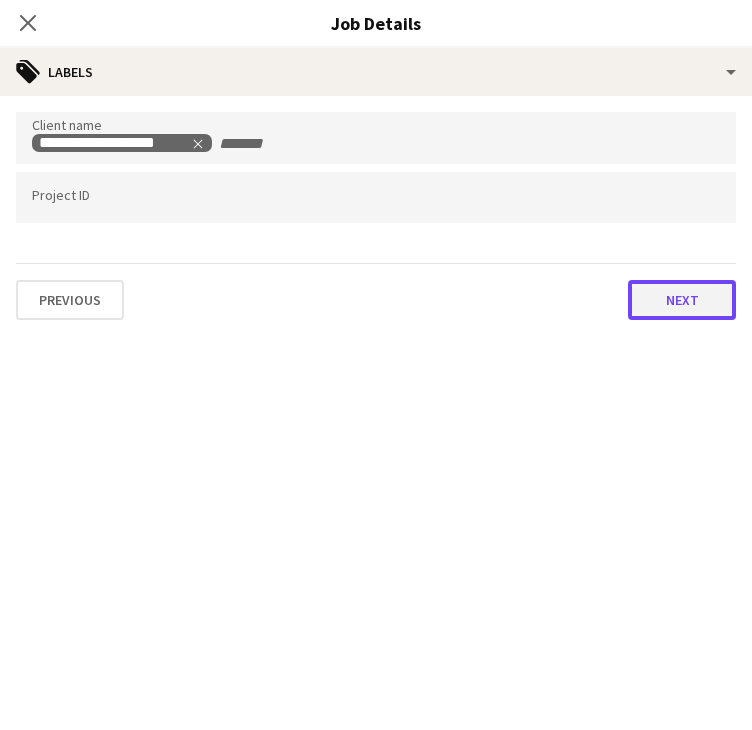 click on "Next" at bounding box center (682, 300) 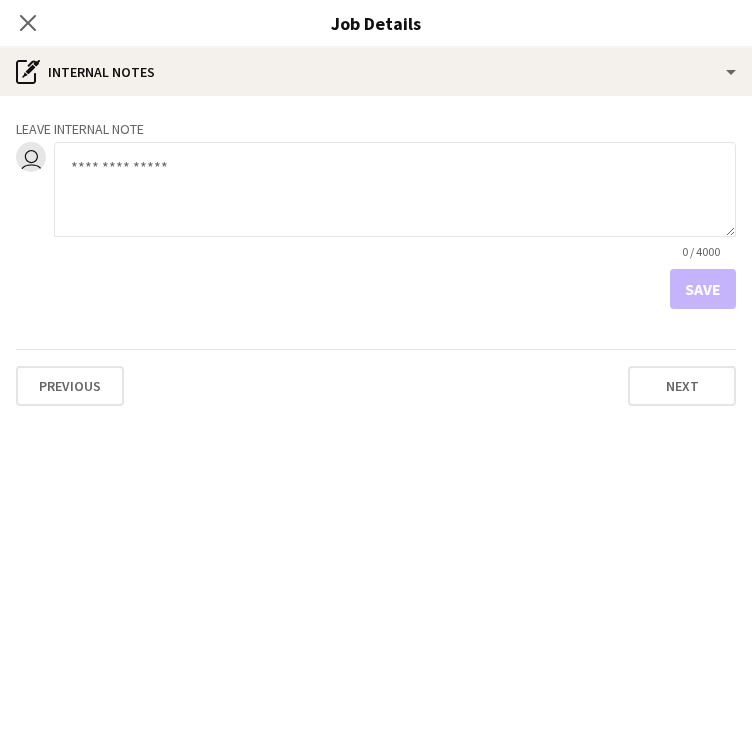 click on "Previous   Next" at bounding box center [376, 377] 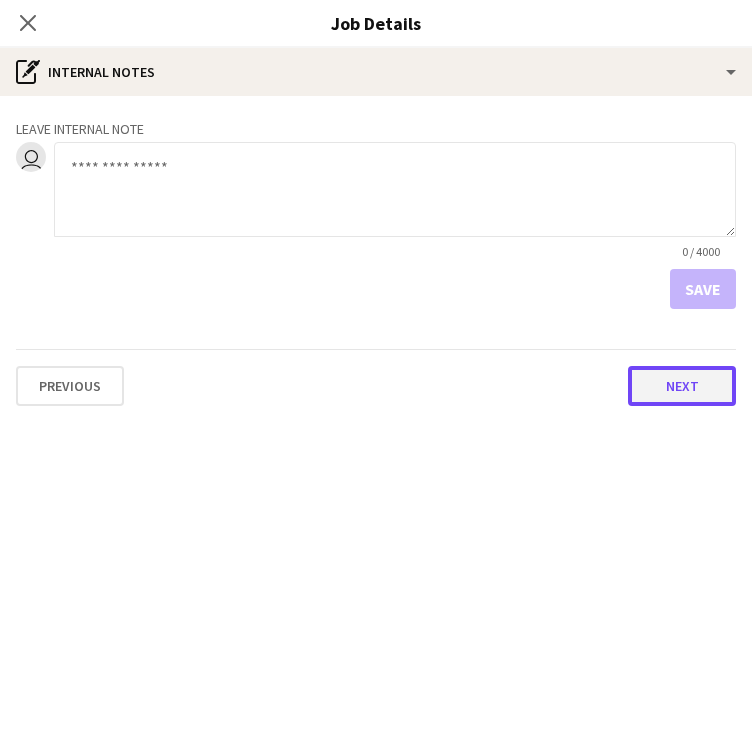 click on "Next" at bounding box center [682, 386] 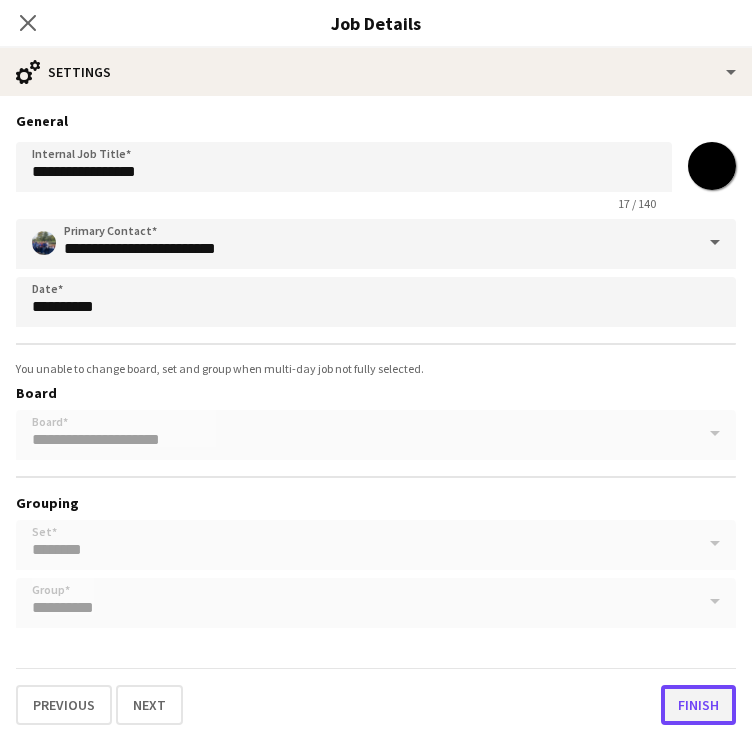 click on "Finish" at bounding box center (698, 705) 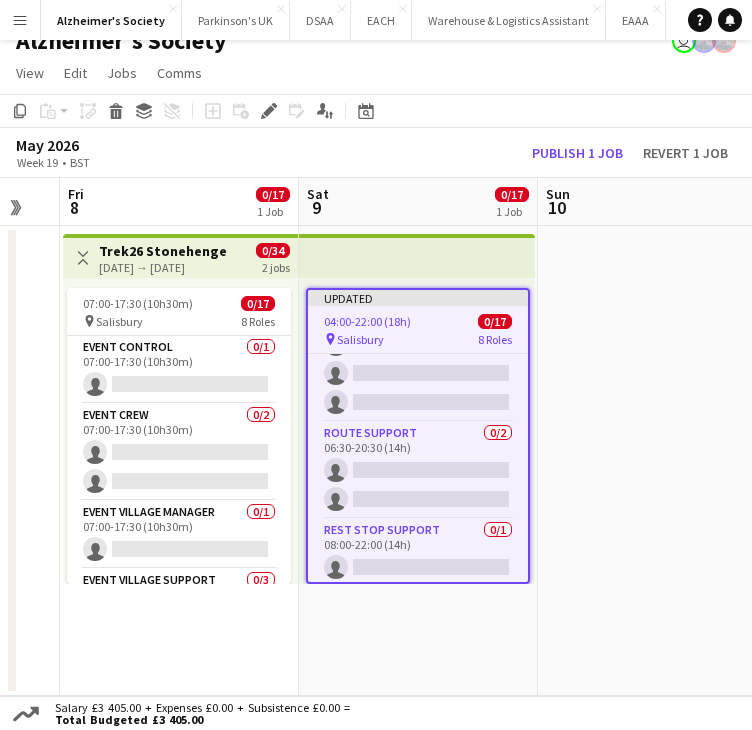 click at bounding box center [657, 461] 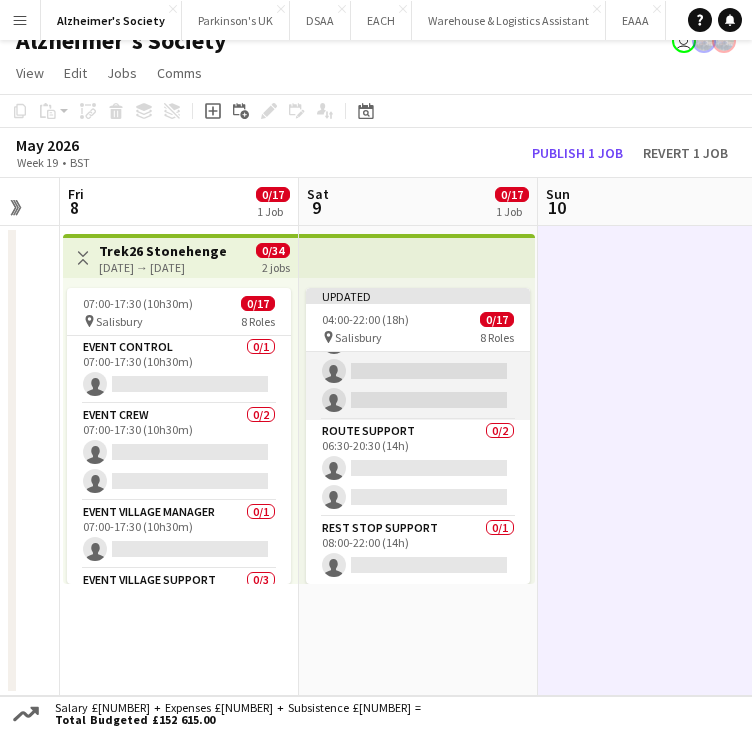 click on "Rest Stop Manager   0/3   05:30-22:00 (16h30m)
single-neutral-actions
single-neutral-actions
single-neutral-actions" at bounding box center [418, 357] 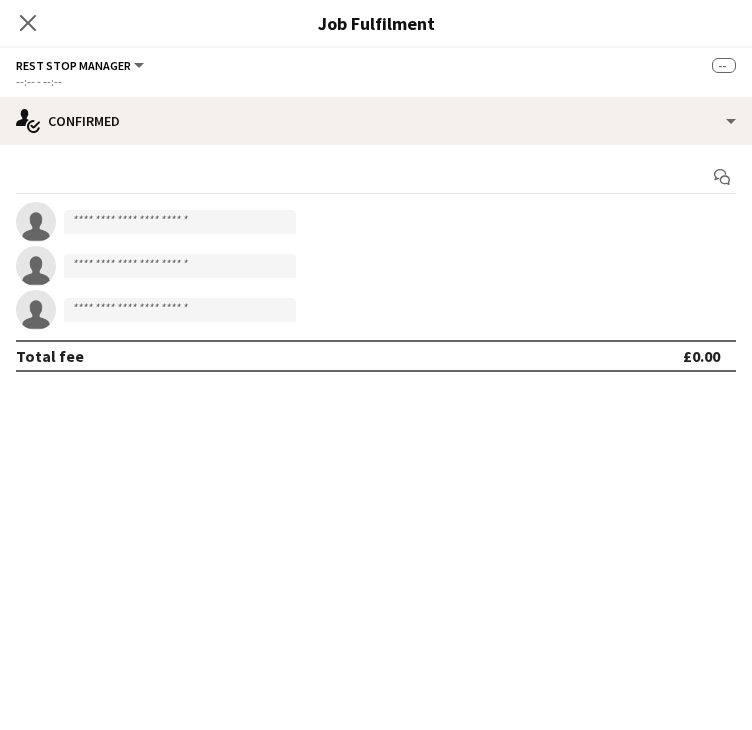 scroll, scrollTop: 574, scrollLeft: 0, axis: vertical 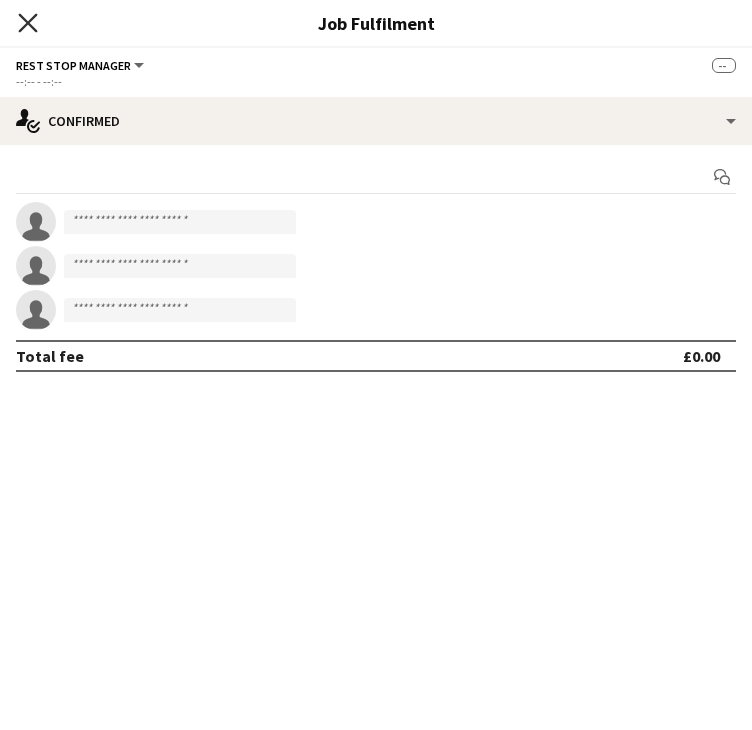 click on "Close pop-in" 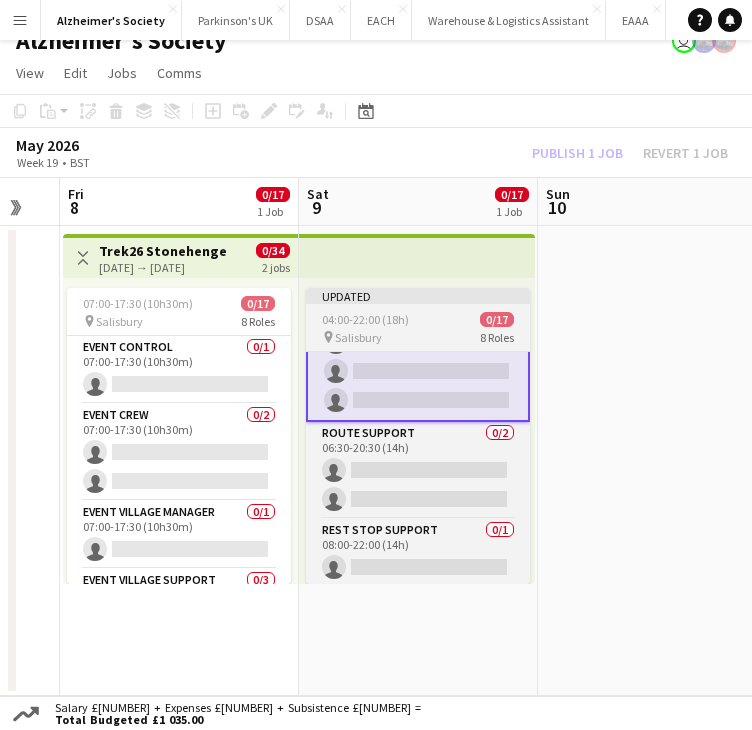 click on "Updated" at bounding box center (418, 296) 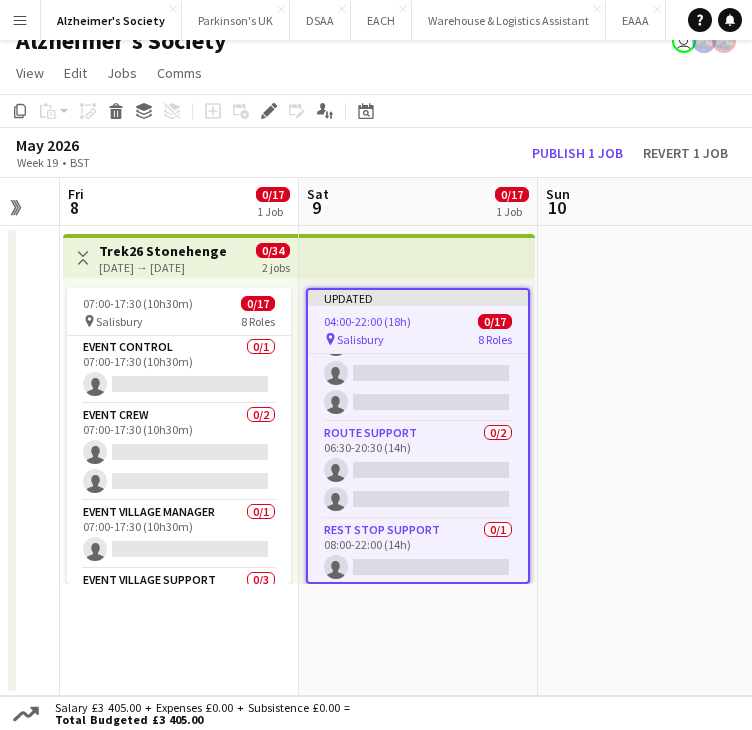 scroll, scrollTop: 0, scrollLeft: 0, axis: both 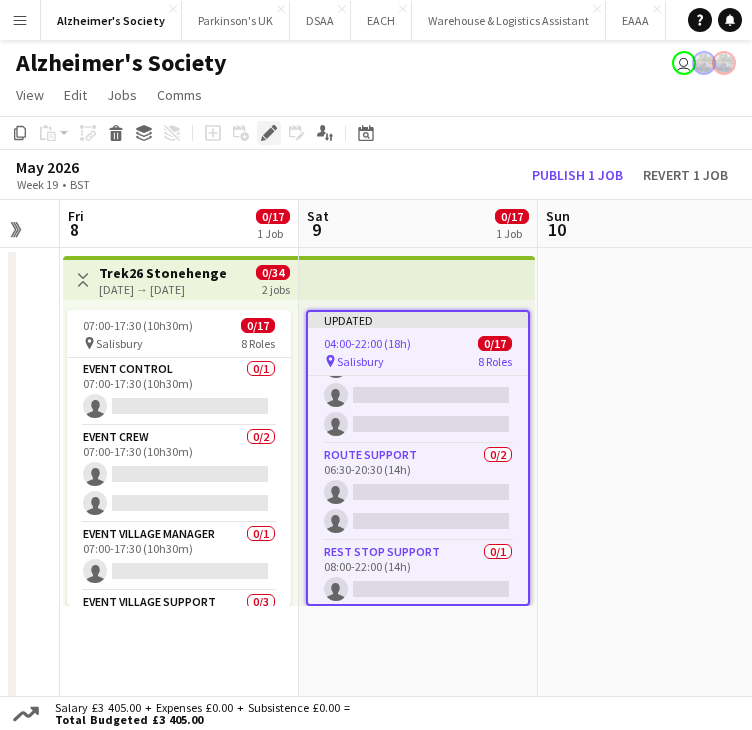 click on "Edit" 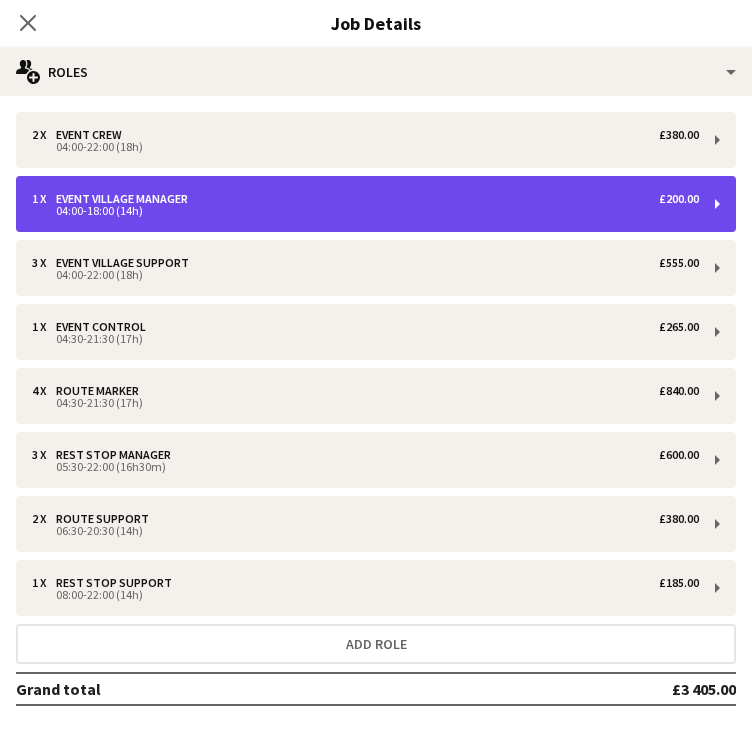 click on "1 x   Event Village Manager   £200.00   04:00-18:00 (14h)" at bounding box center [376, 204] 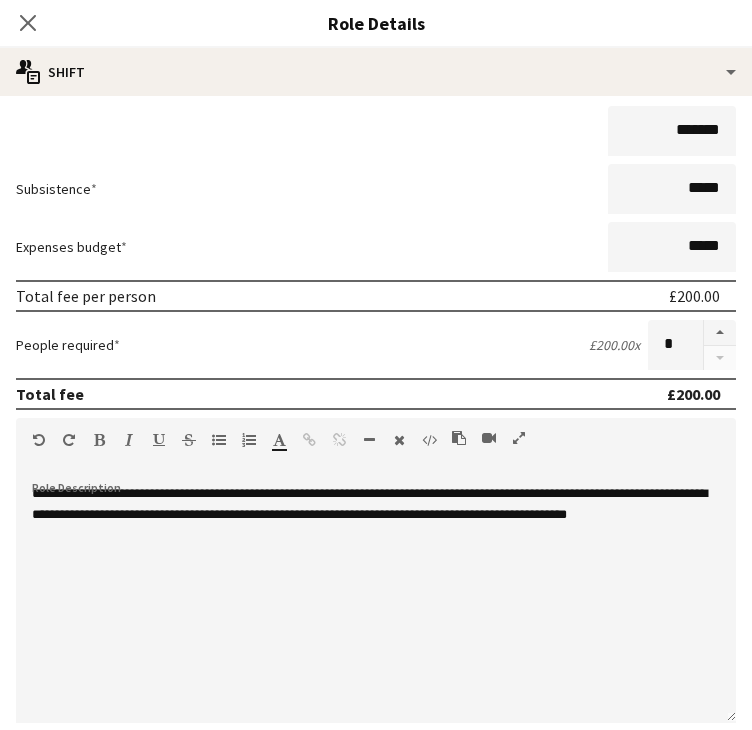 scroll, scrollTop: 184, scrollLeft: 0, axis: vertical 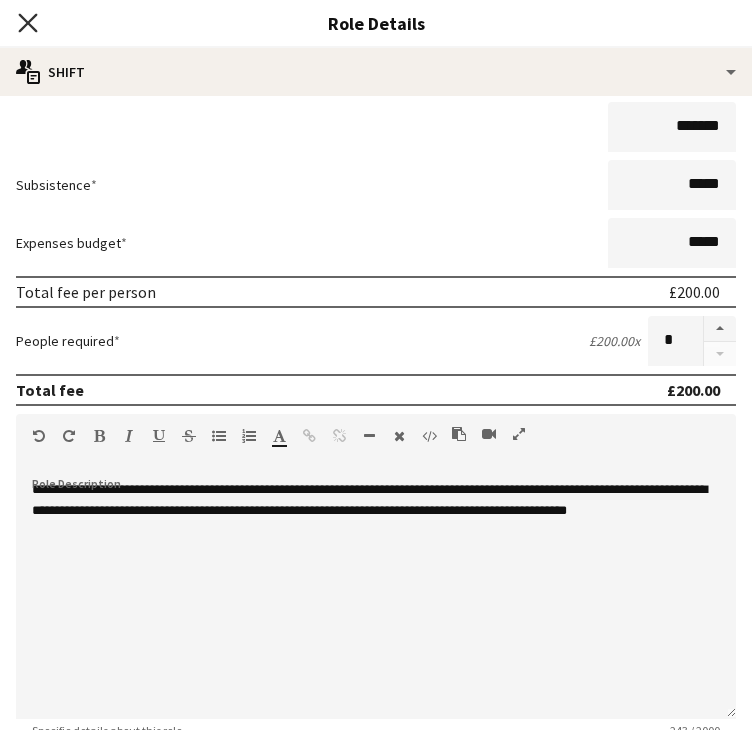 click on "Close pop-in" 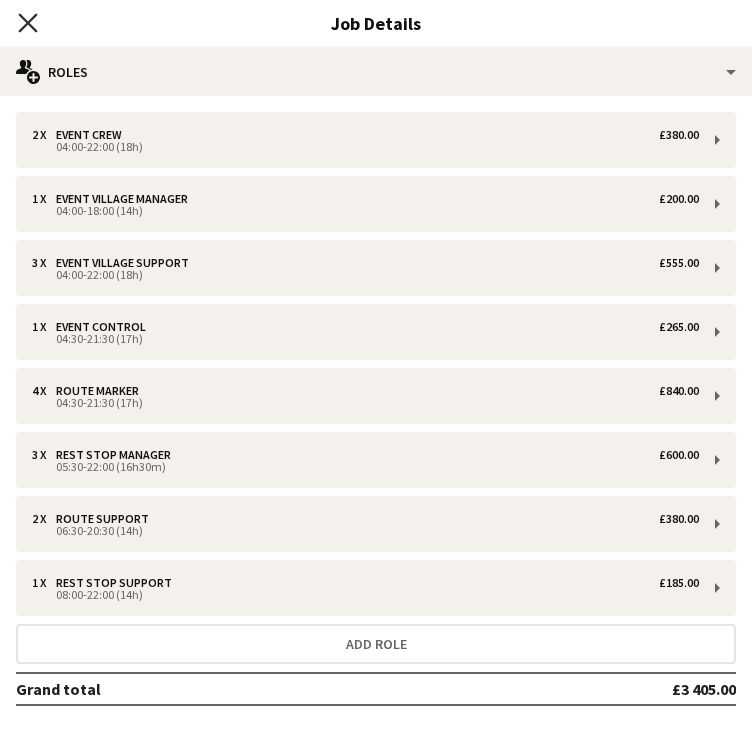 click on "Close pop-in" 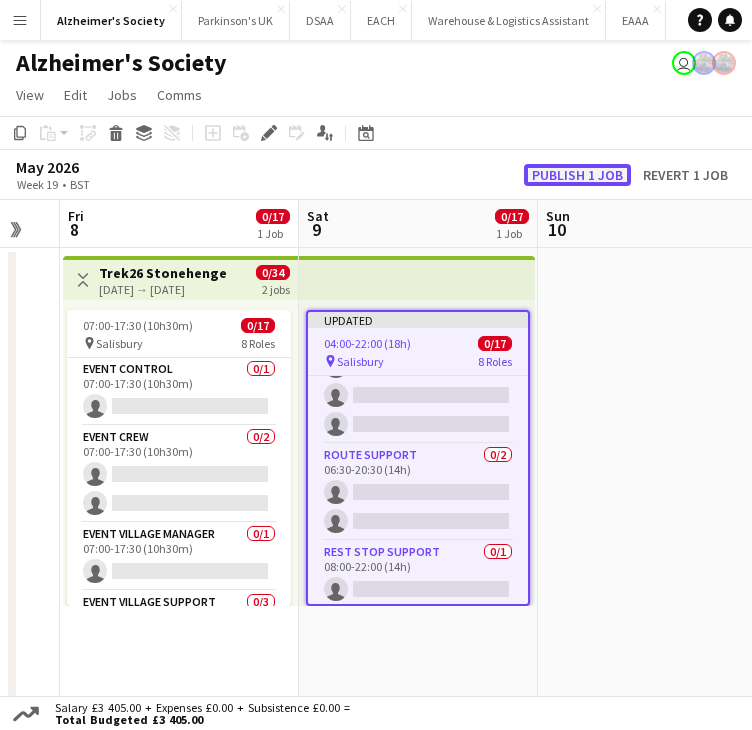 click on "Publish 1 job" 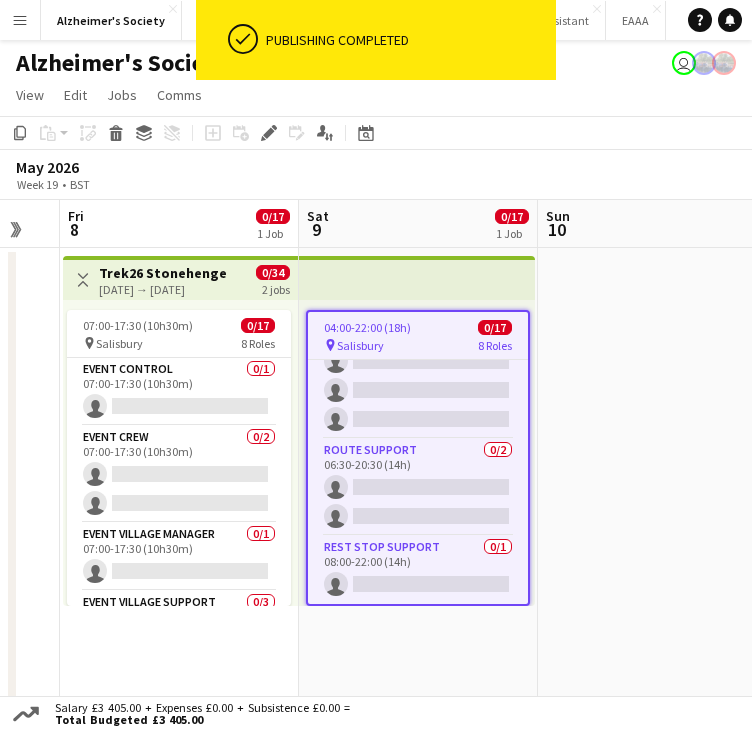 scroll, scrollTop: 560, scrollLeft: 0, axis: vertical 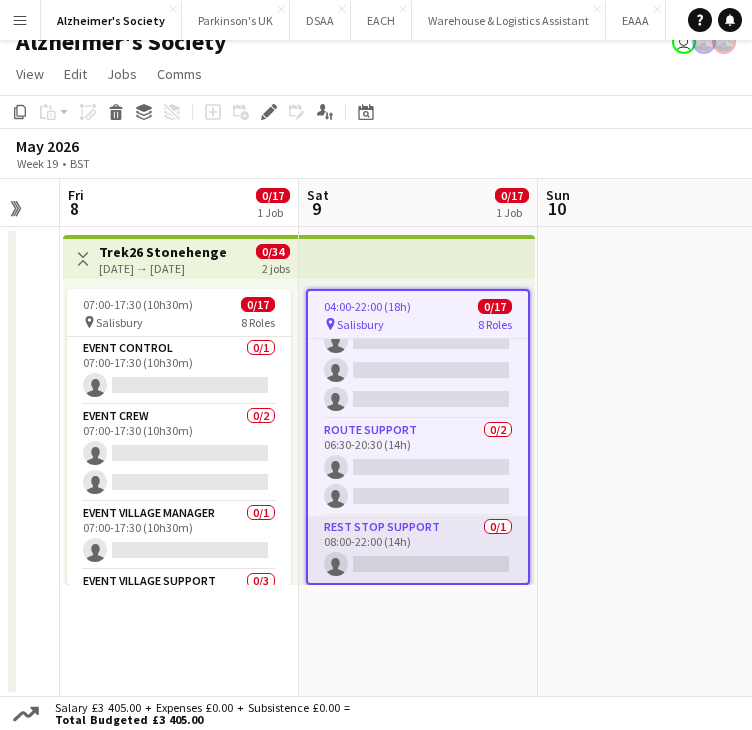 click on "Rest Stop Support   0/1   08:00-22:00 (14h)
single-neutral-actions" at bounding box center [418, 550] 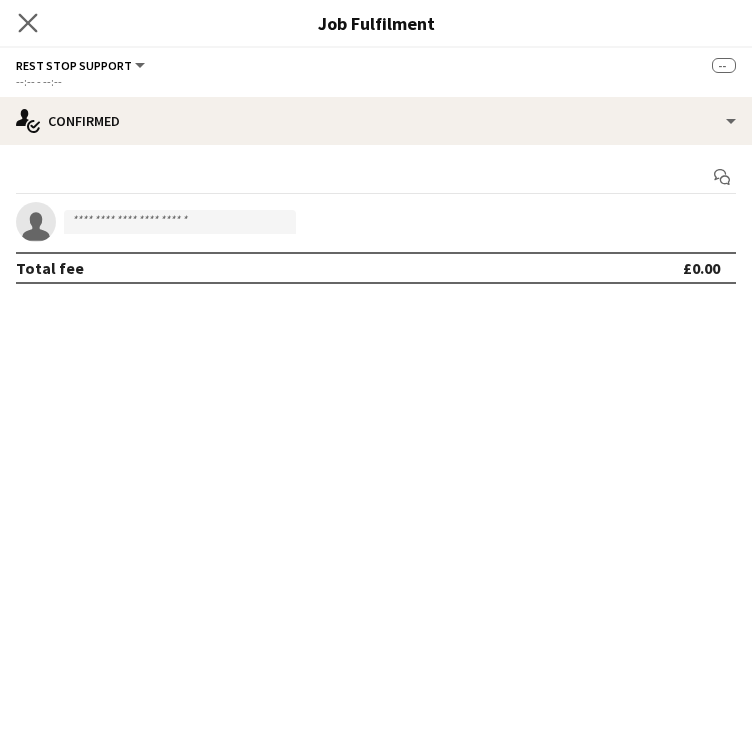 click on "Close pop-in" 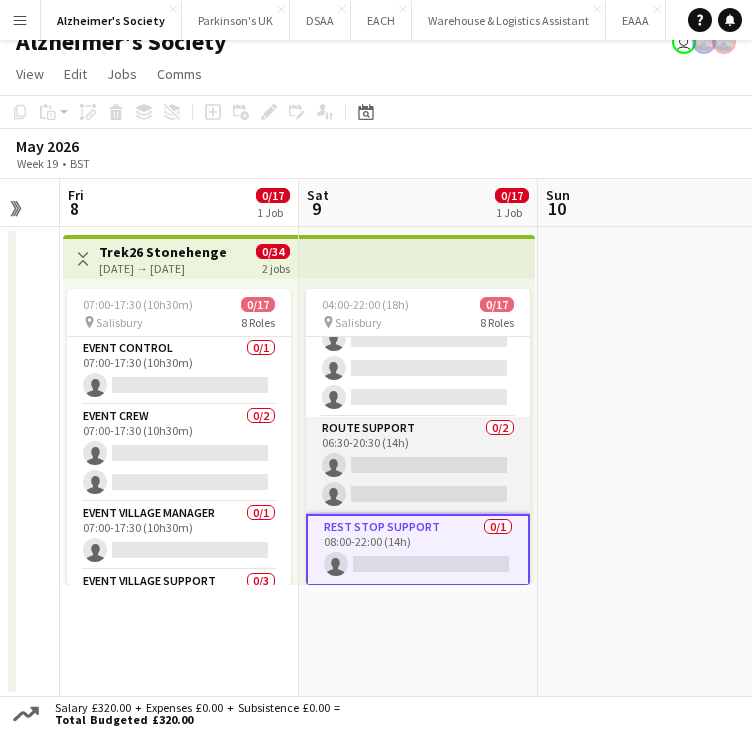 scroll, scrollTop: 404, scrollLeft: 0, axis: vertical 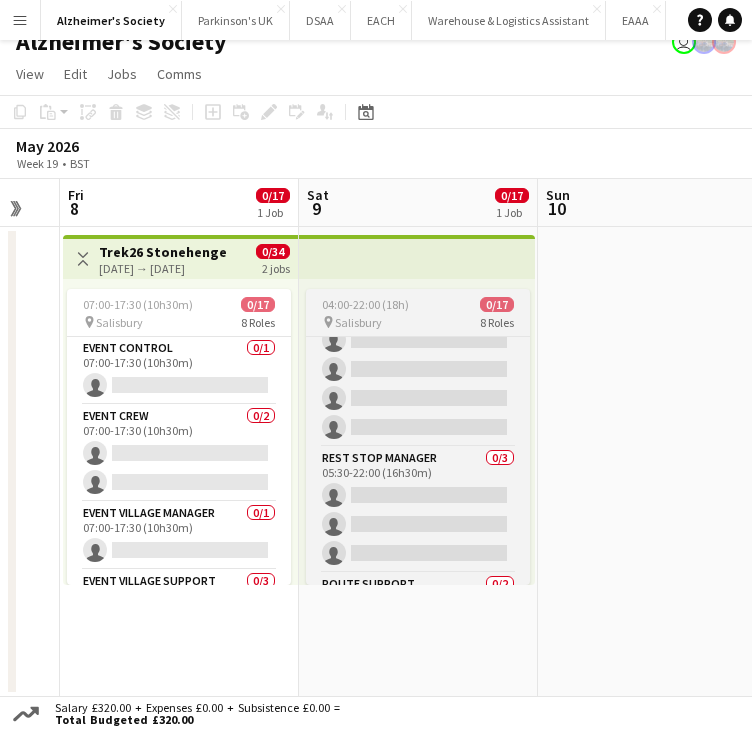 click on "Salisbury" at bounding box center (358, 322) 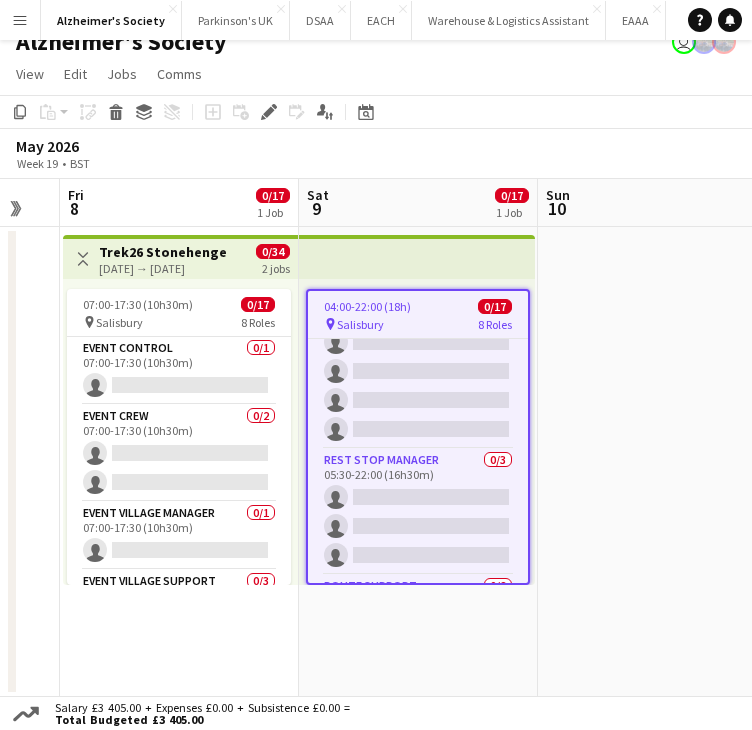 scroll, scrollTop: 22, scrollLeft: 0, axis: vertical 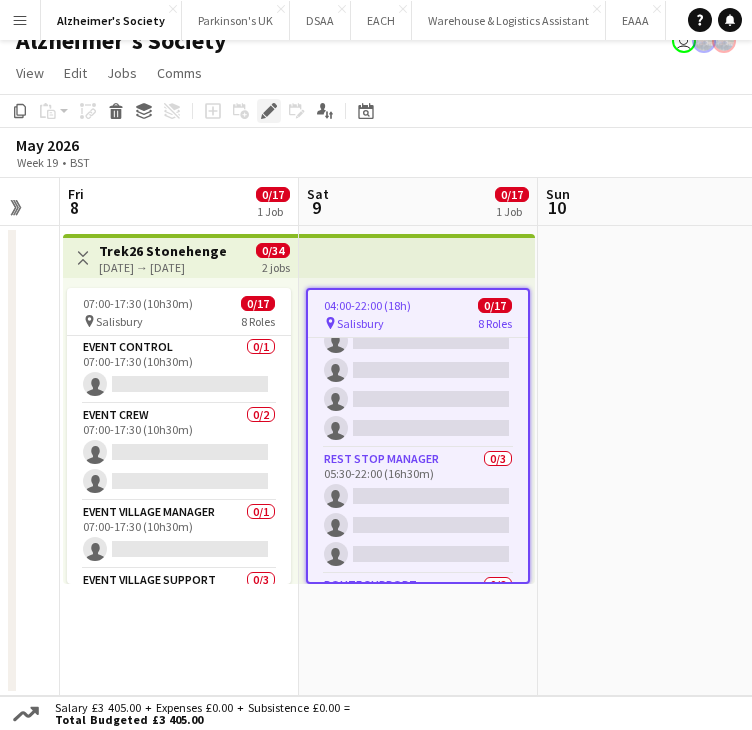 click on "Edit" 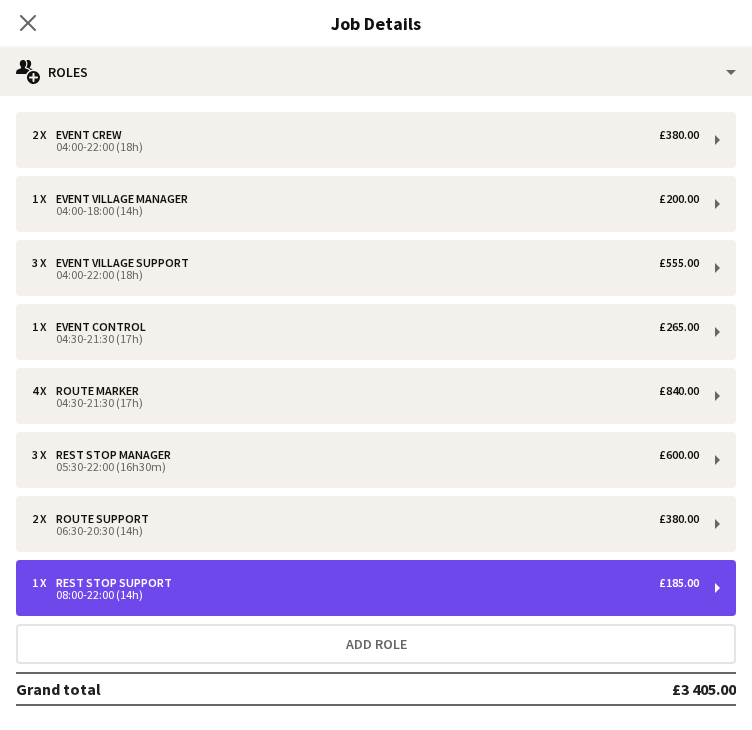 click on "1 x   Rest Stop Support   £185.00" at bounding box center (365, 583) 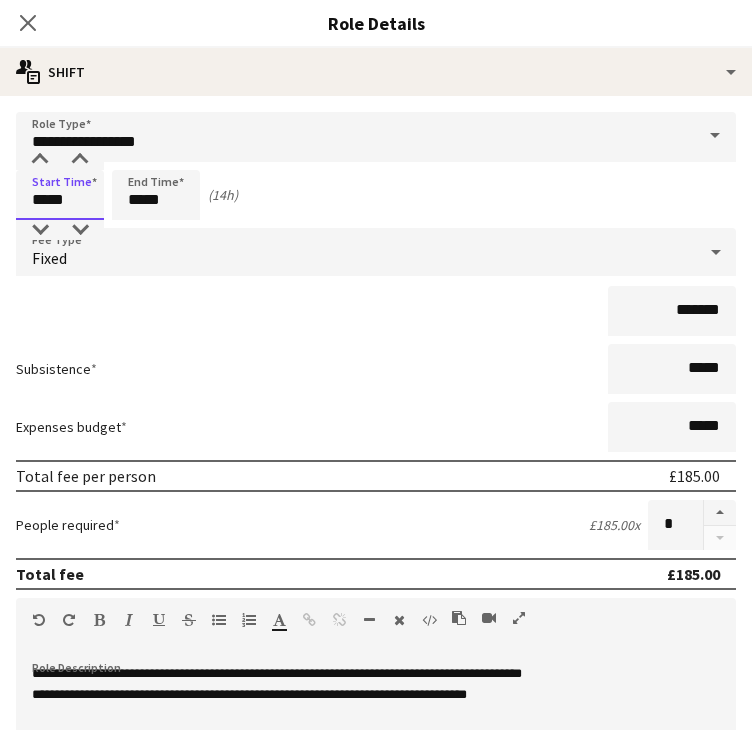 click on "*****" at bounding box center [60, 195] 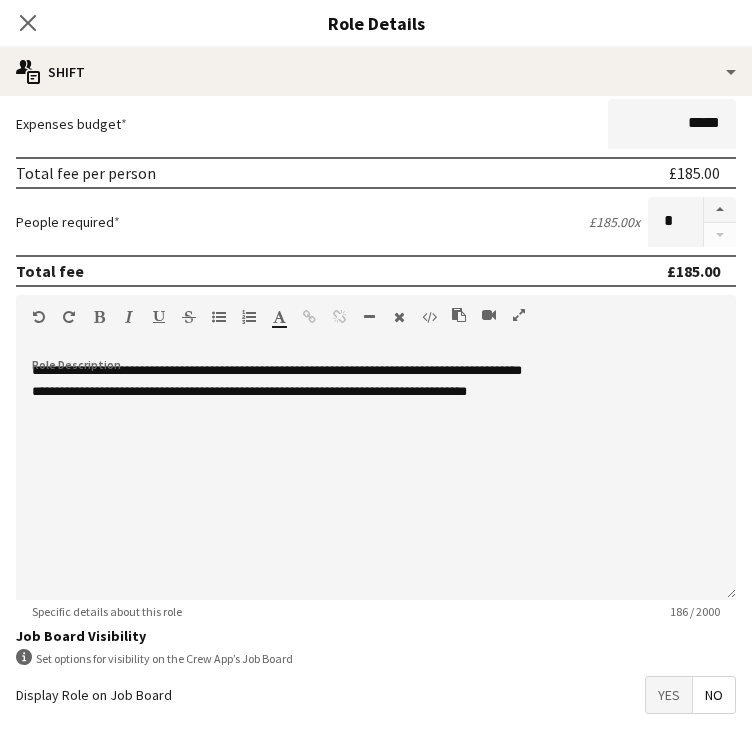 scroll, scrollTop: 396, scrollLeft: 0, axis: vertical 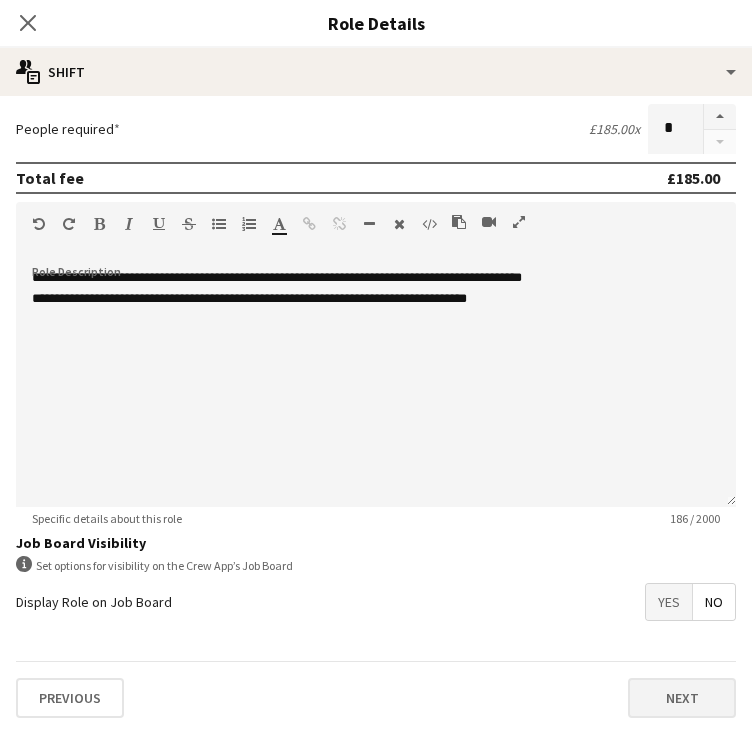 type on "*****" 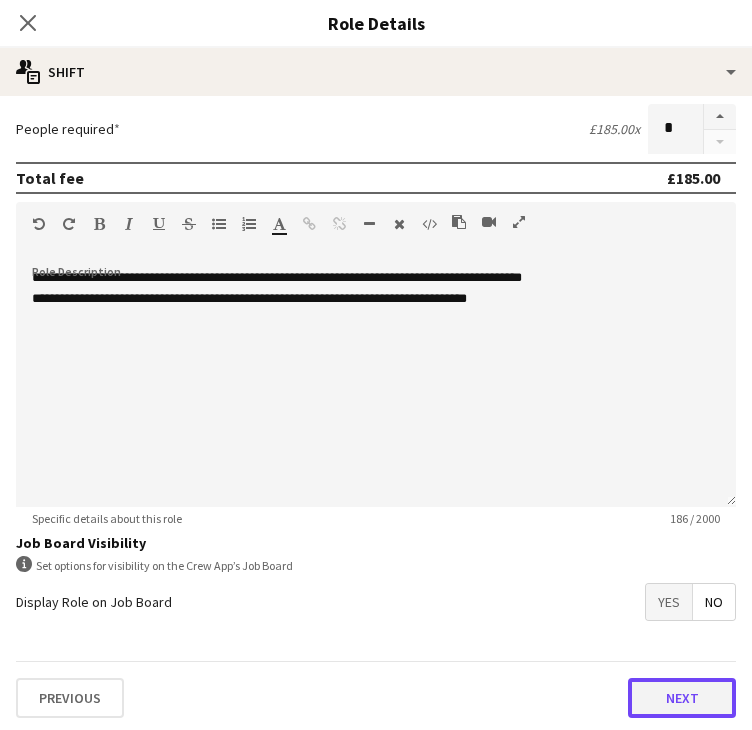click on "Next" at bounding box center [682, 698] 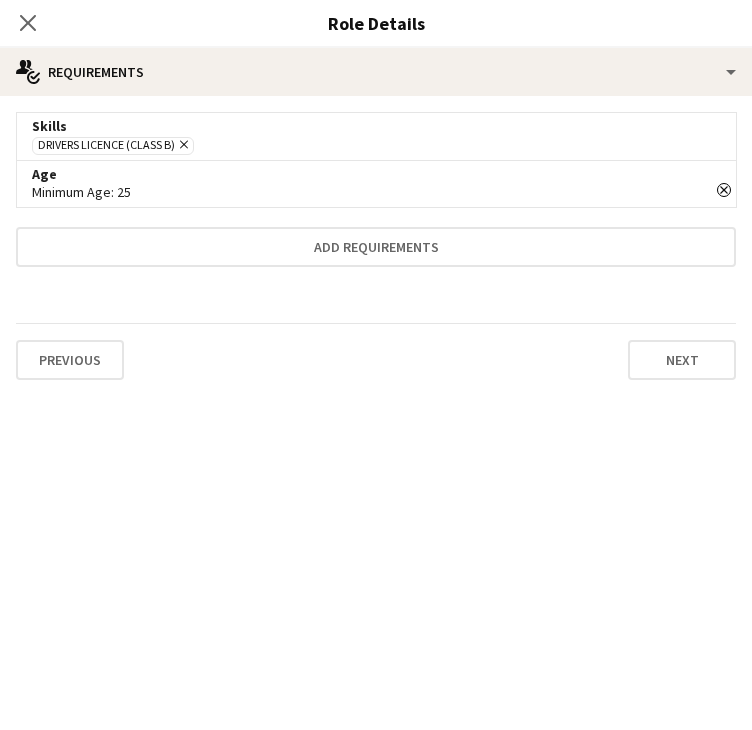 scroll, scrollTop: 0, scrollLeft: 0, axis: both 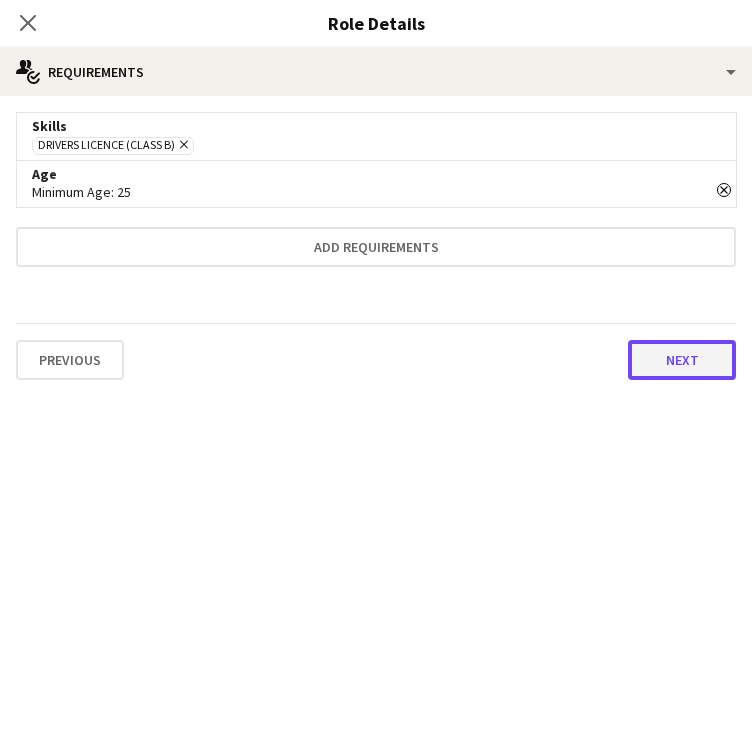 click on "Next" at bounding box center [682, 360] 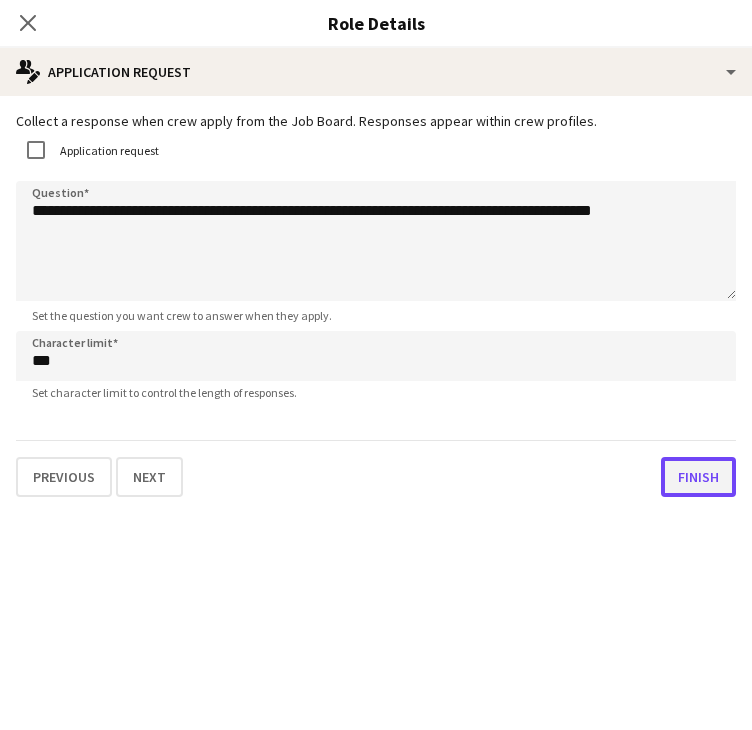 click on "Finish" at bounding box center (698, 477) 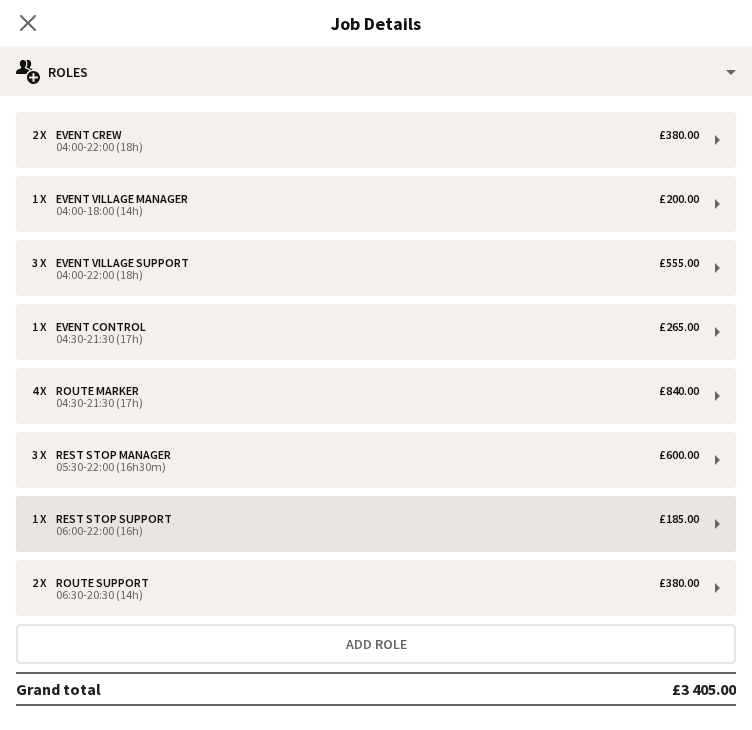 scroll, scrollTop: 87, scrollLeft: 0, axis: vertical 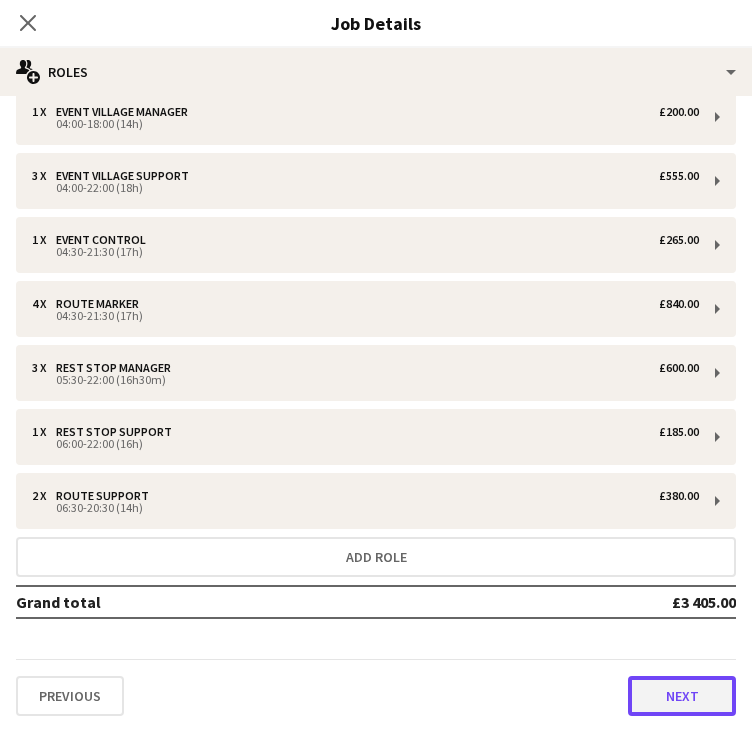 click on "Next" at bounding box center (682, 696) 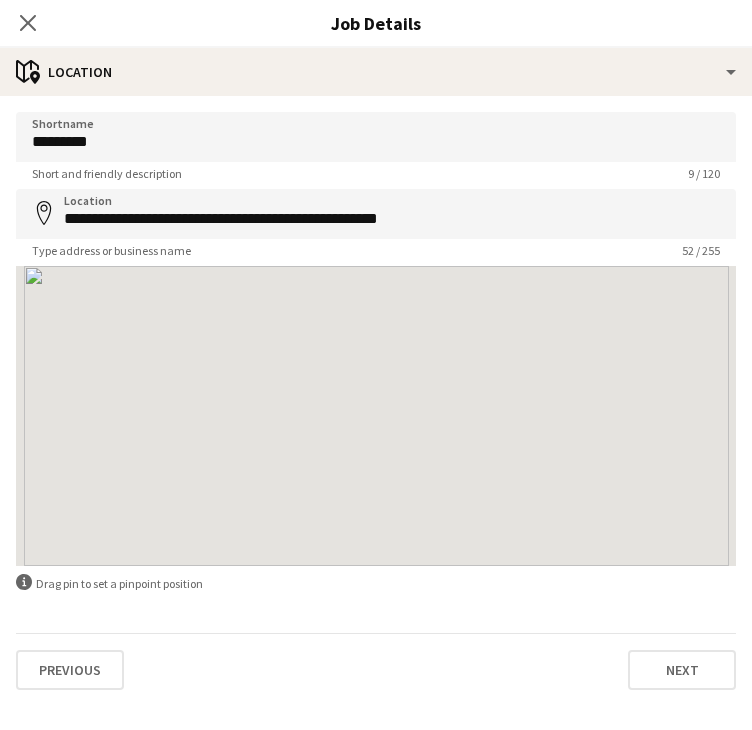 scroll, scrollTop: 0, scrollLeft: 0, axis: both 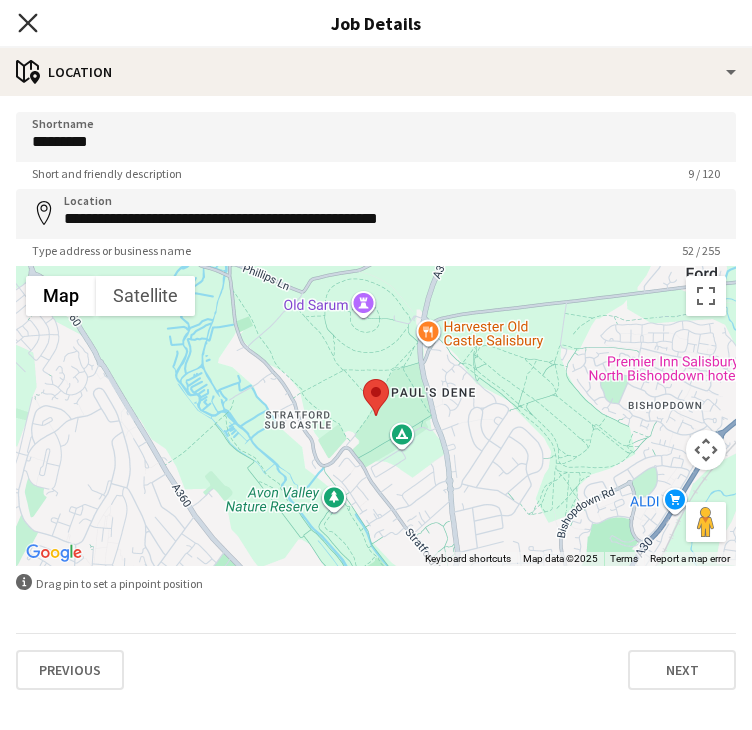 click on "Close pop-in" 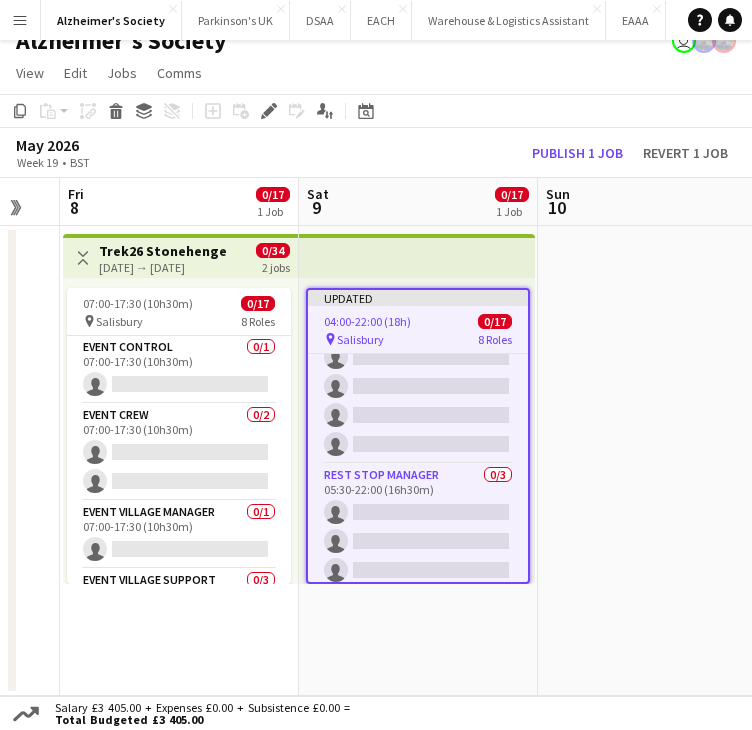 click at bounding box center [657, 461] 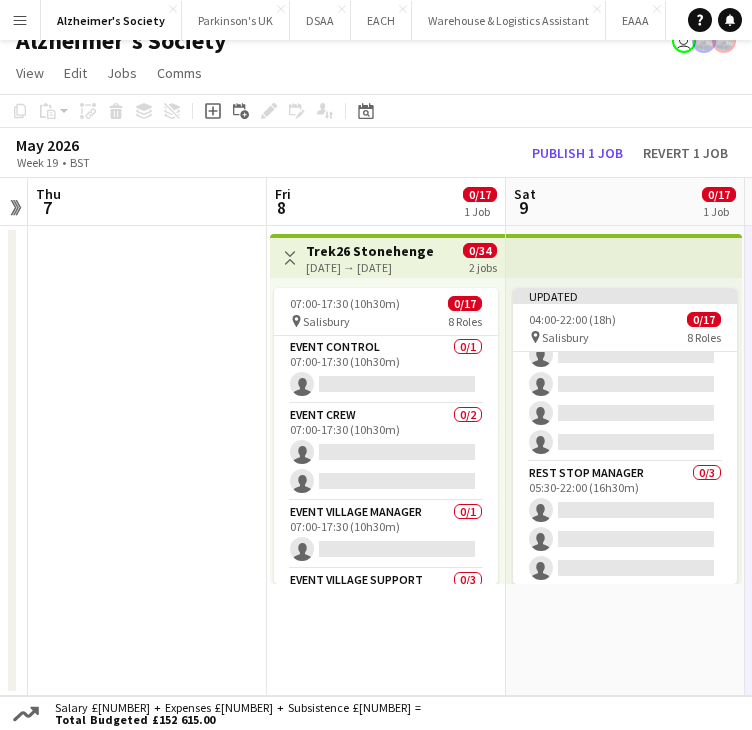 scroll, scrollTop: 0, scrollLeft: 439, axis: horizontal 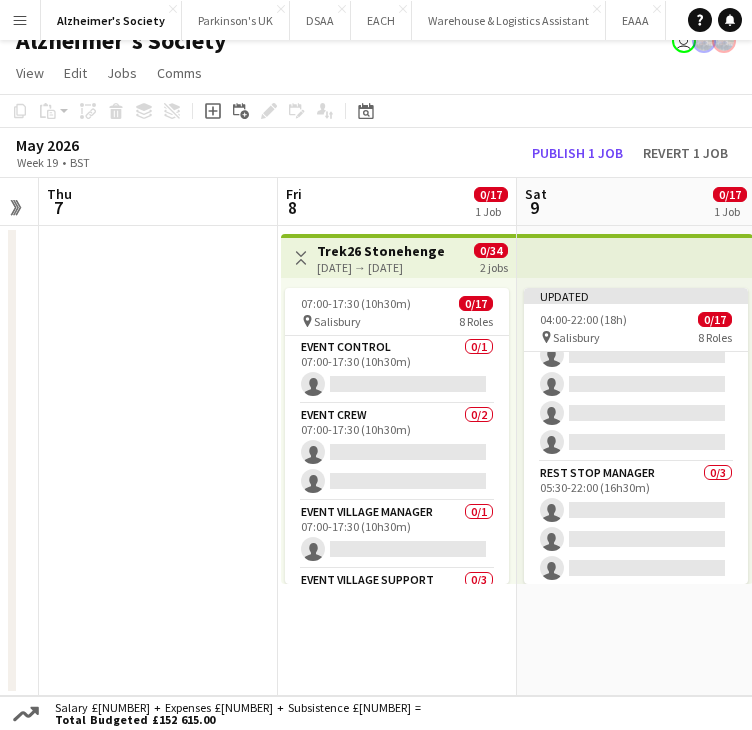drag, startPoint x: 394, startPoint y: 260, endPoint x: 612, endPoint y: 332, distance: 229.58223 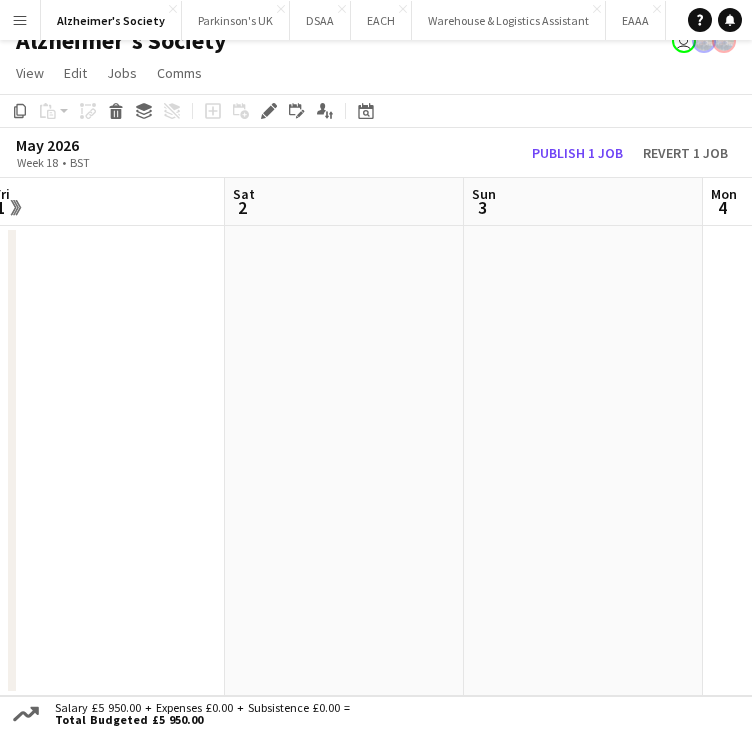 scroll, scrollTop: 0, scrollLeft: 491, axis: horizontal 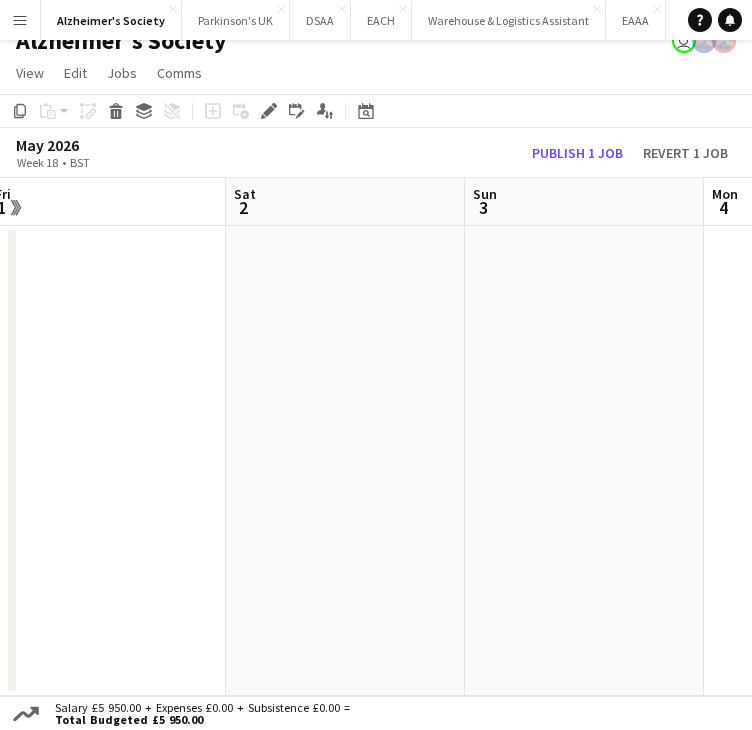 click at bounding box center [106, 461] 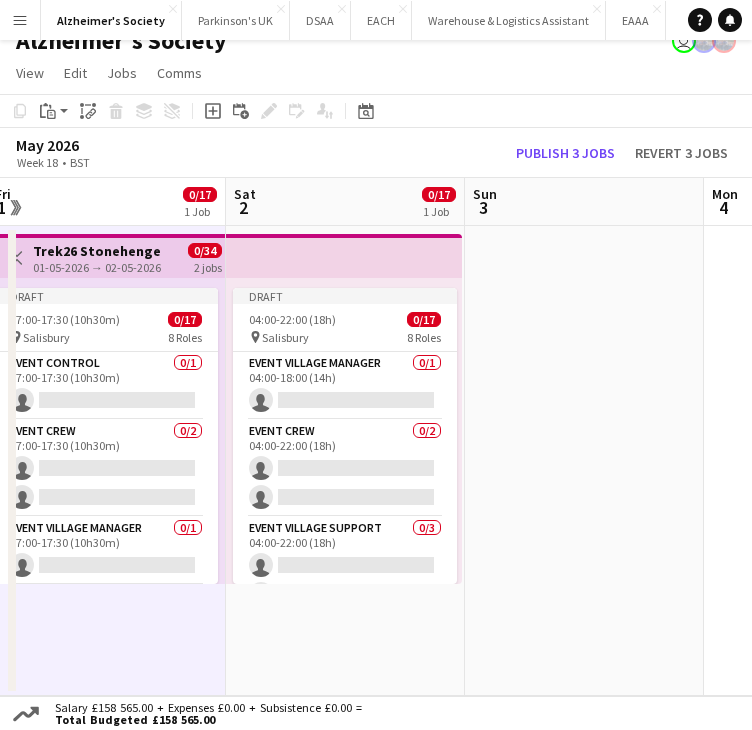 click at bounding box center (584, 461) 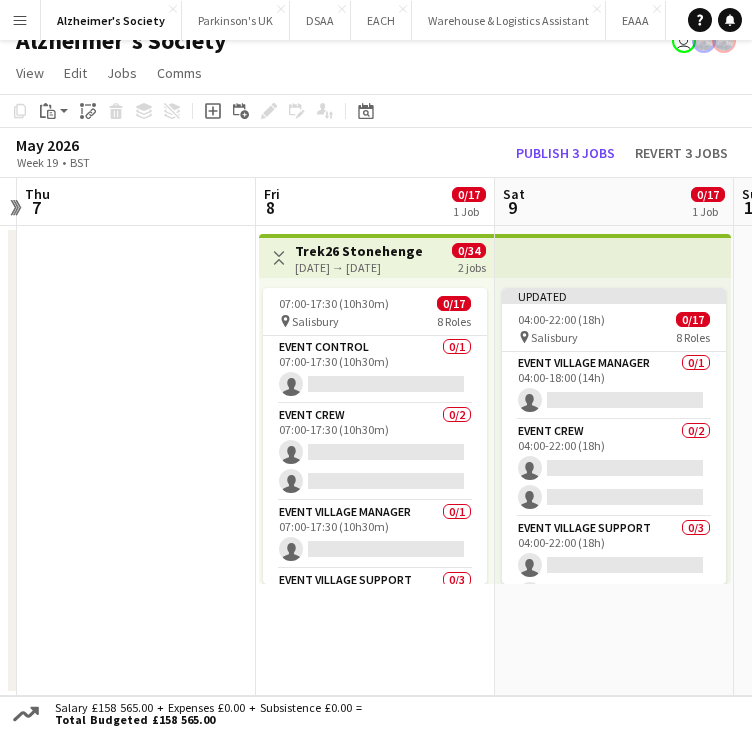 scroll, scrollTop: 0, scrollLeft: 960, axis: horizontal 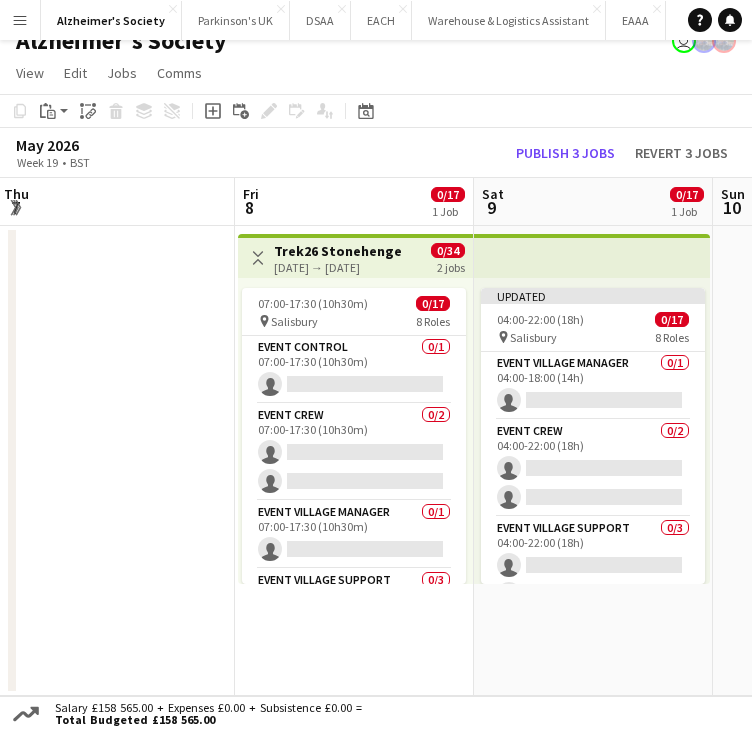 click on "Trek26 Stonehenge" at bounding box center [338, 251] 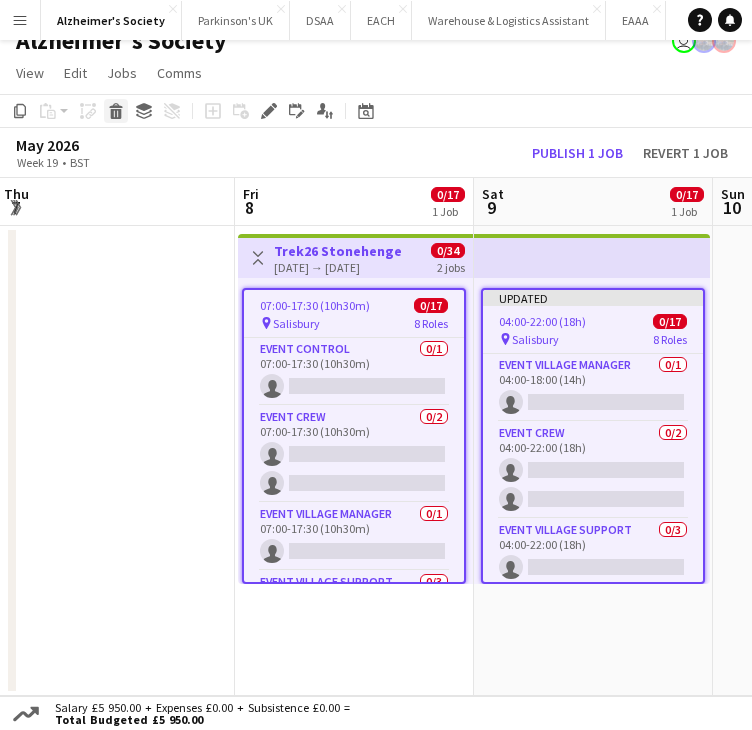 click 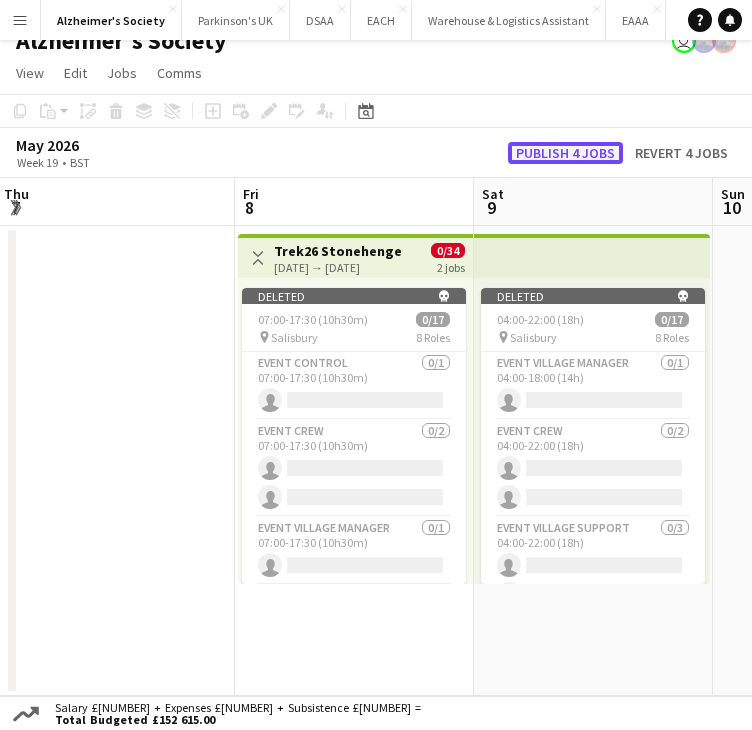 click on "Publish 4 jobs" 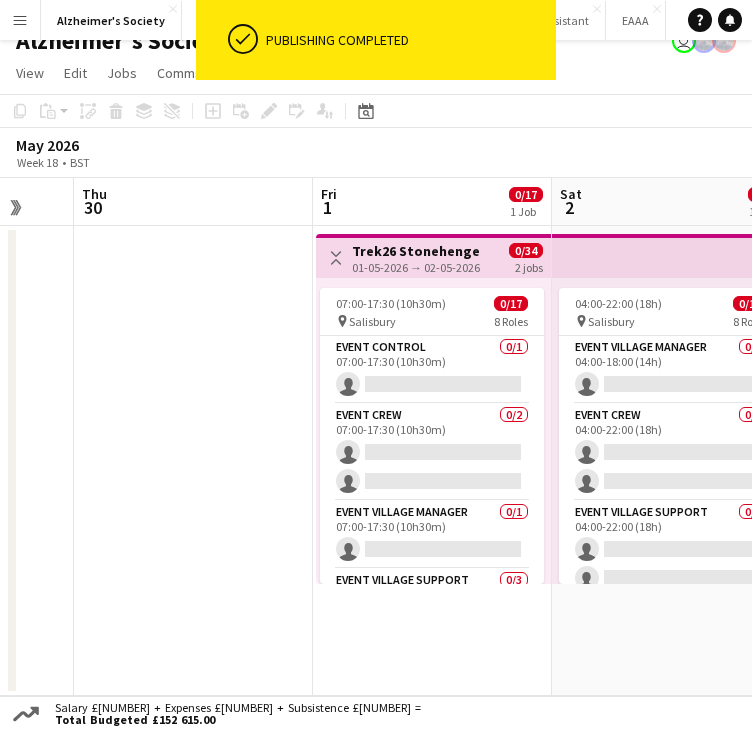 scroll, scrollTop: 0, scrollLeft: 626, axis: horizontal 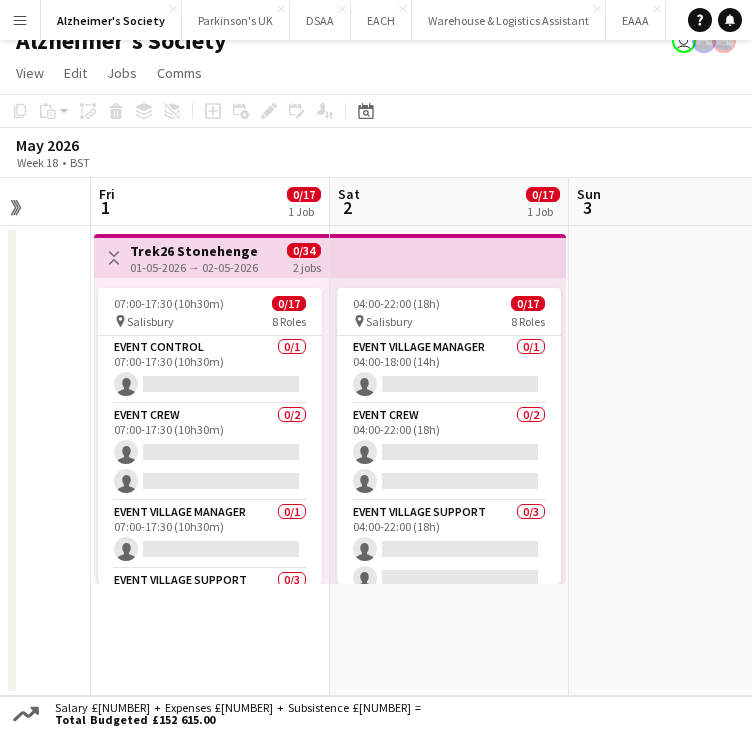 click at bounding box center (688, 461) 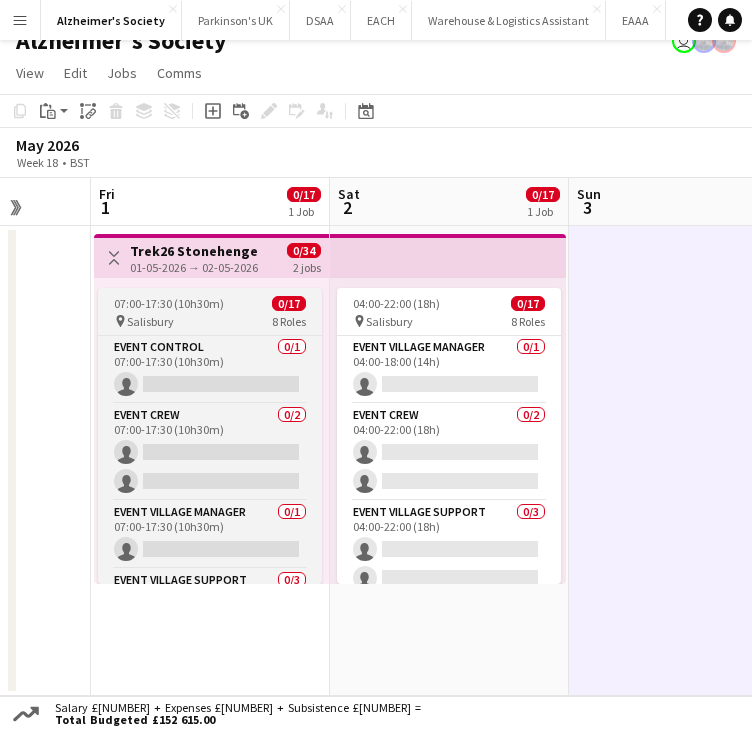 click on "07:00-17:30 (10h30m)" at bounding box center (169, 303) 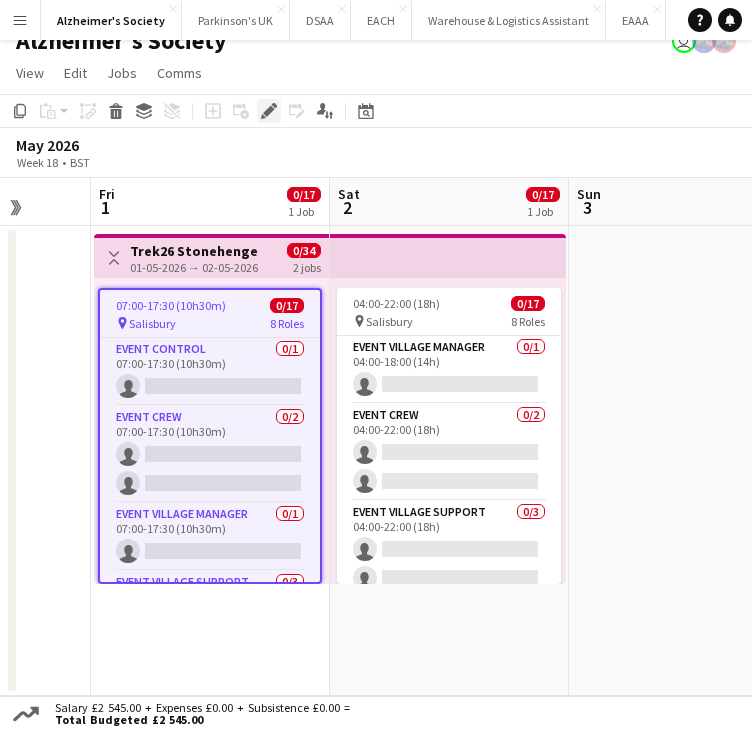 click on "Edit" 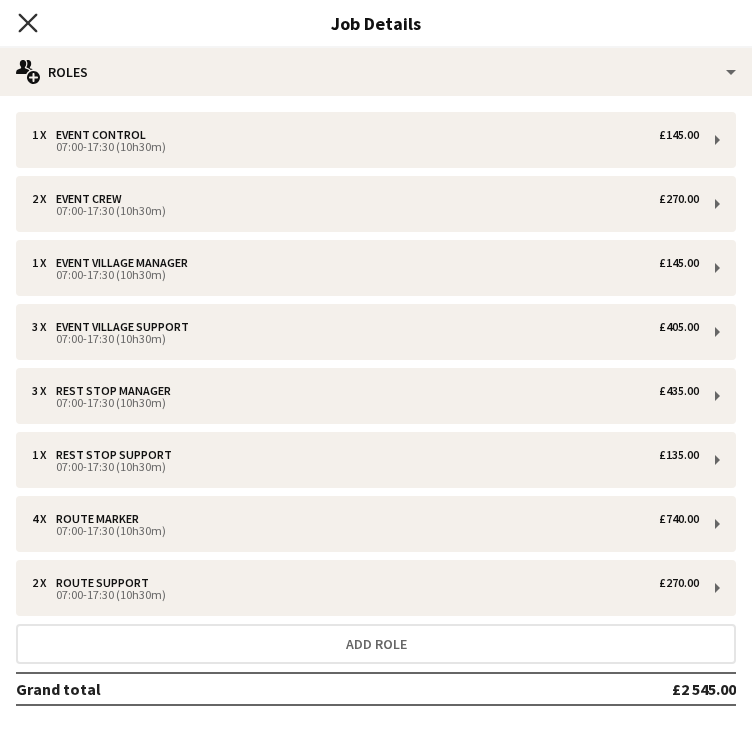click on "Close pop-in" 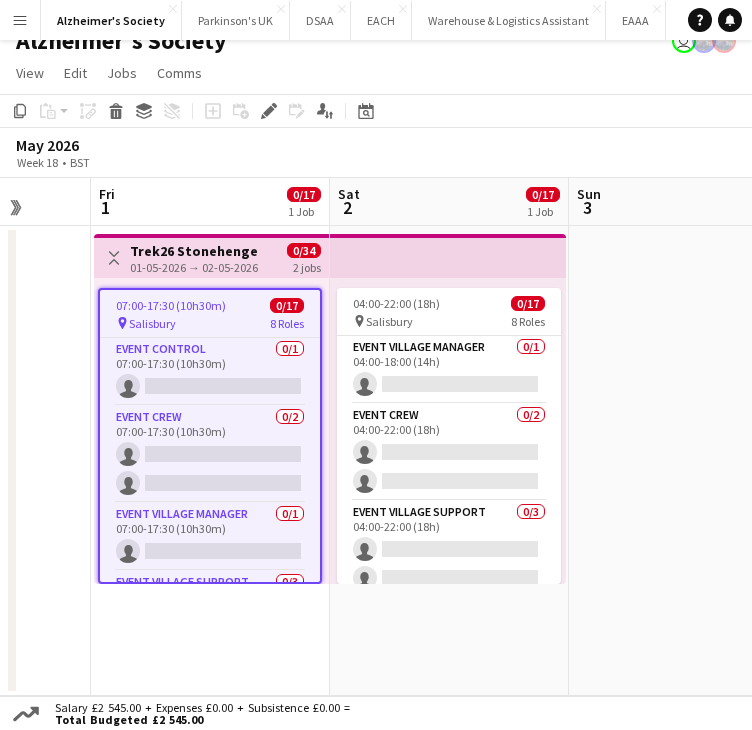 click at bounding box center (448, 256) 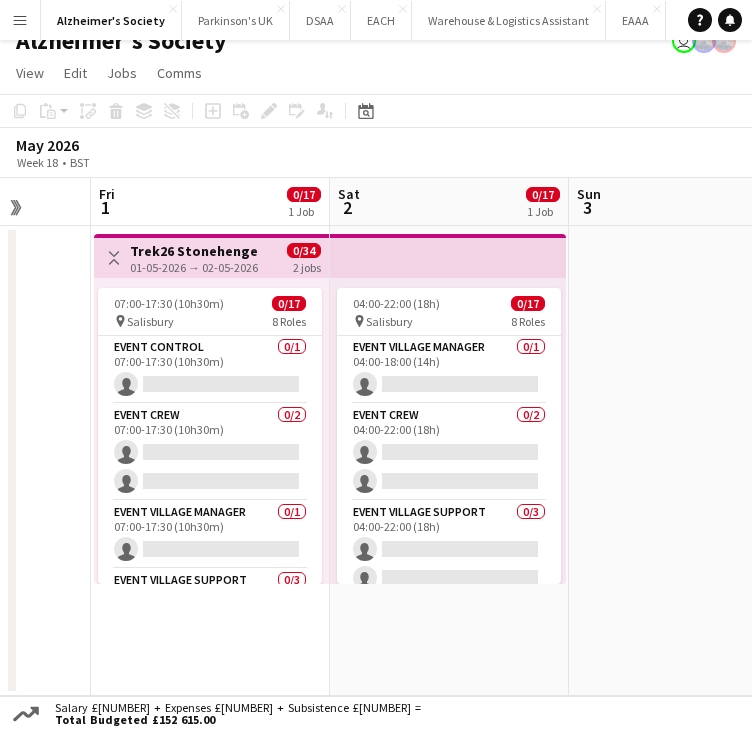 click on "Toggle View
Trek26 Stonehenge  [DATE] → [DATE]   0/[NUMBER]   2 jobs" at bounding box center (211, 258) 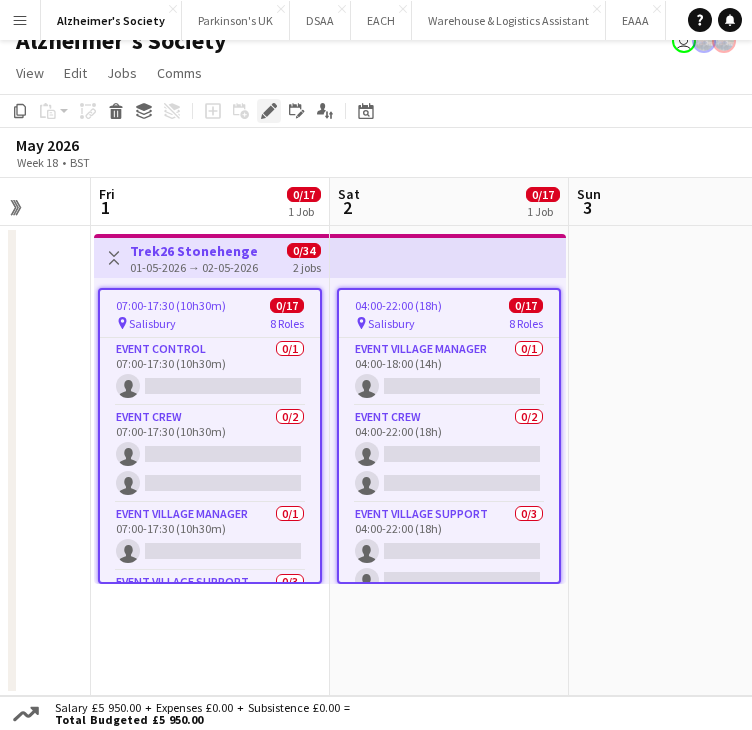 click on "Edit" 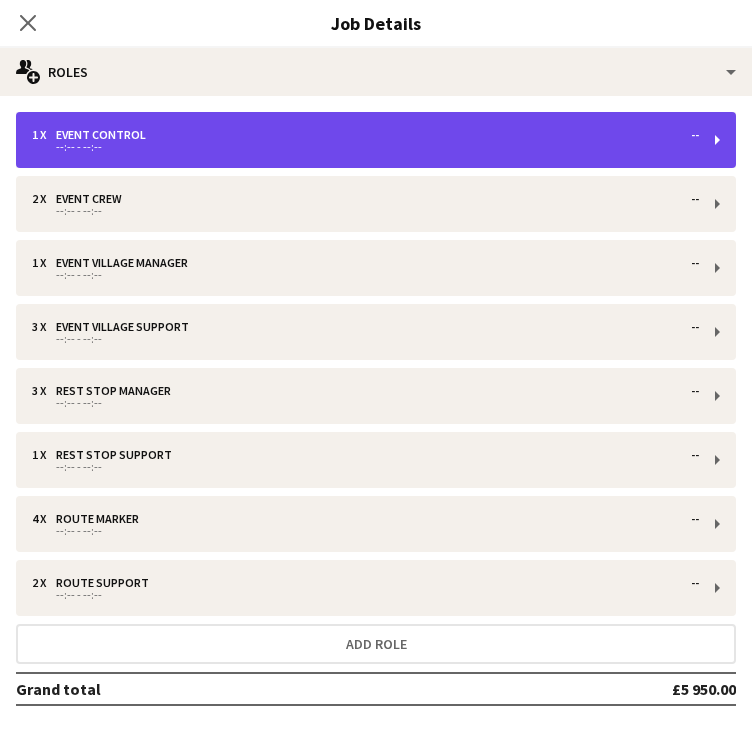 click on "1 x   Event Control   --   --:-- - --:--" at bounding box center [376, 140] 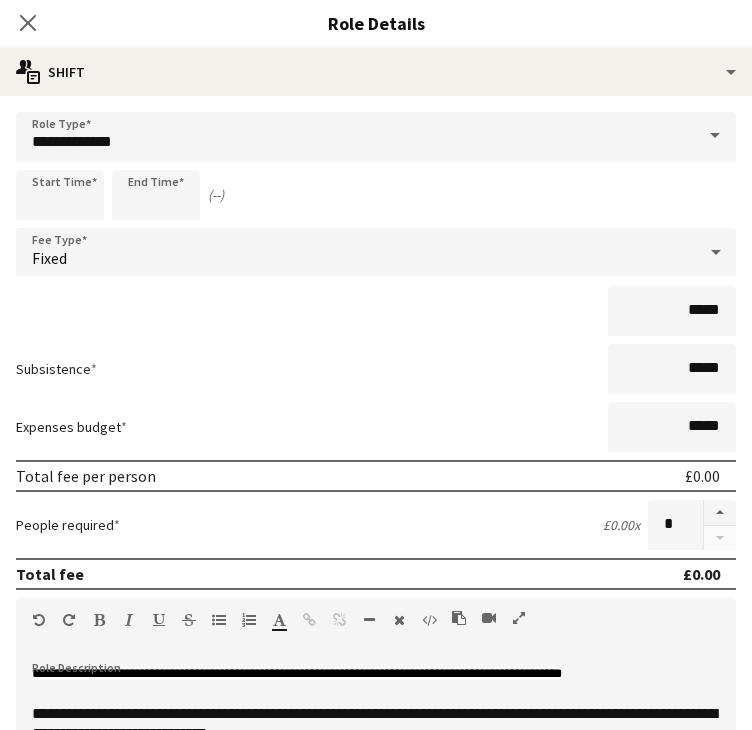 scroll, scrollTop: 396, scrollLeft: 0, axis: vertical 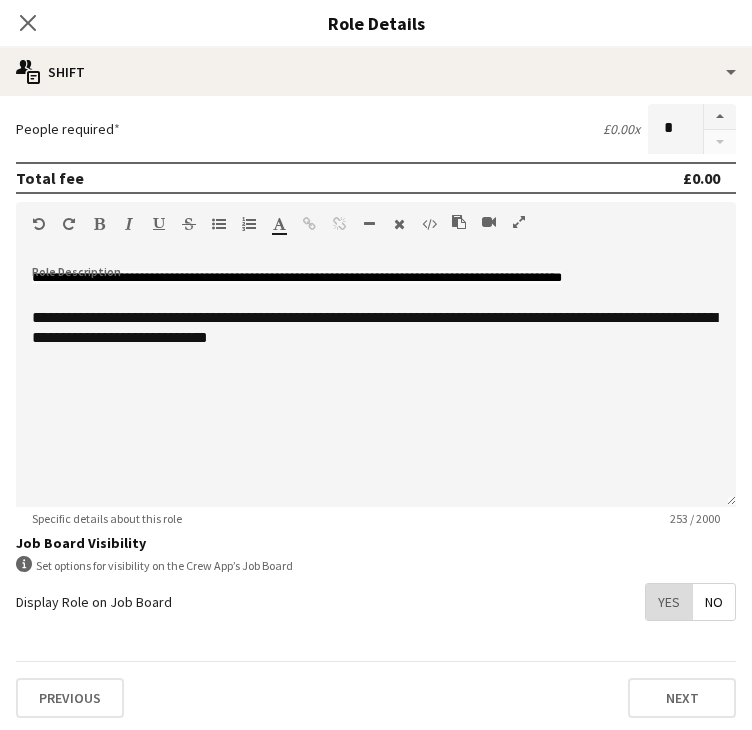 click on "Yes" at bounding box center (669, 602) 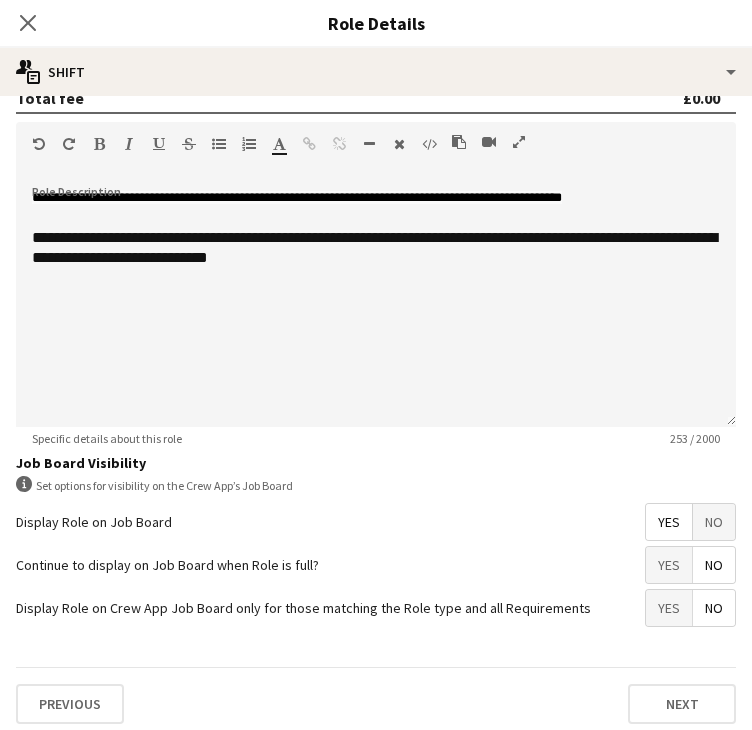 scroll, scrollTop: 480, scrollLeft: 0, axis: vertical 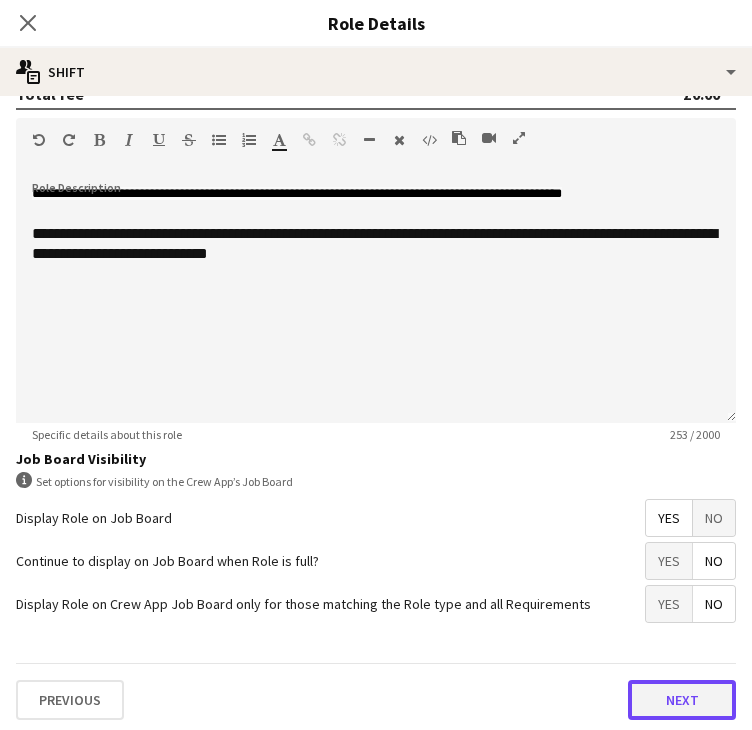 click on "Next" at bounding box center (682, 700) 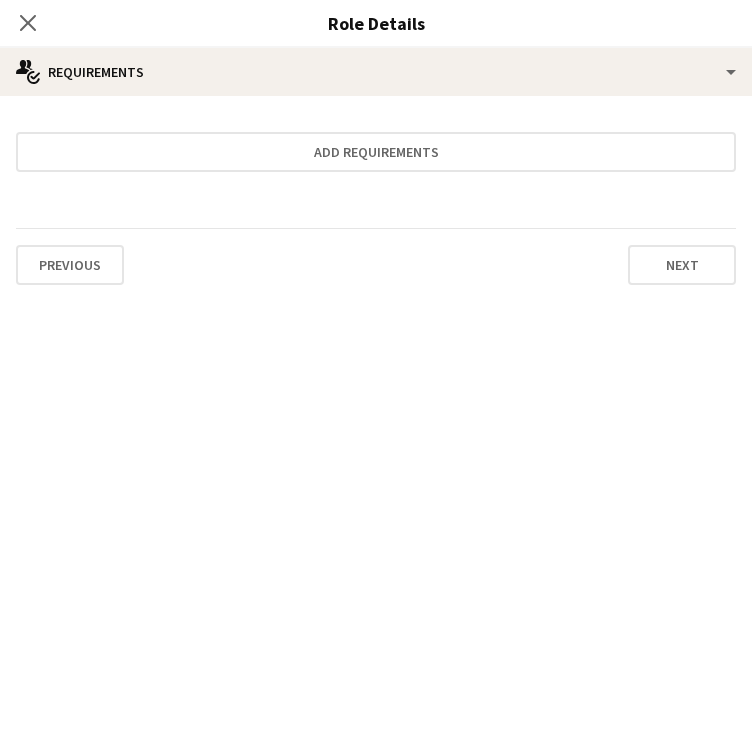 scroll, scrollTop: 0, scrollLeft: 0, axis: both 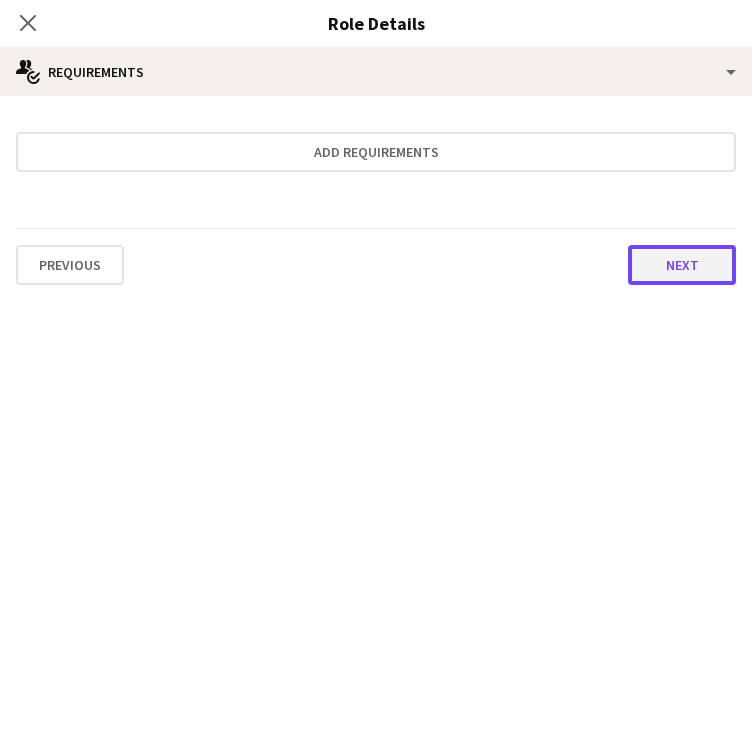 click on "Next" at bounding box center [682, 265] 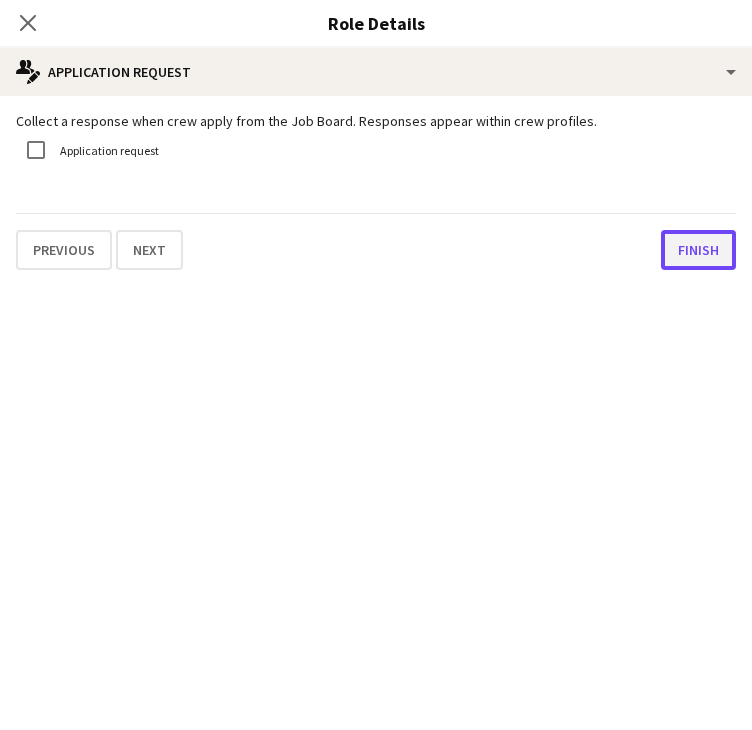 click on "Finish" at bounding box center [698, 250] 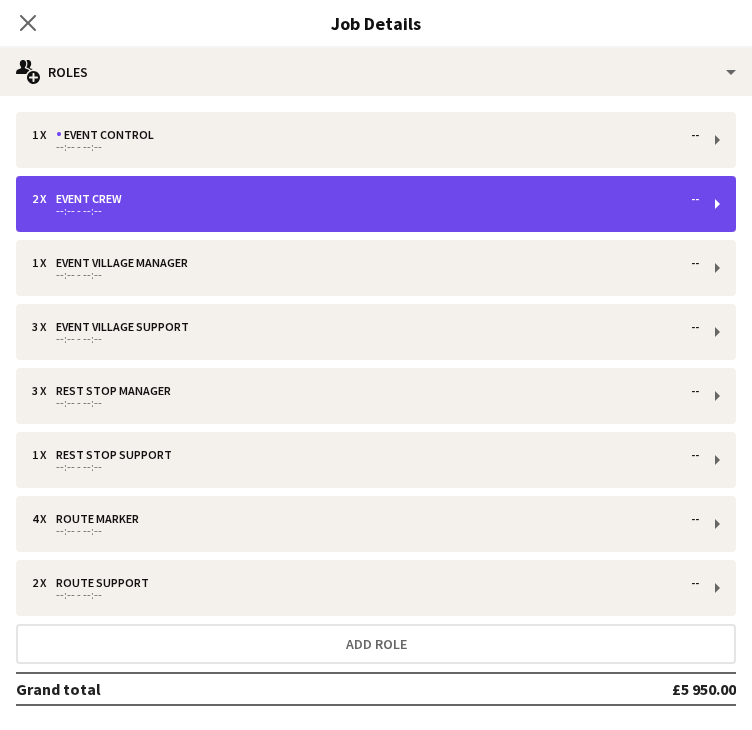 click on "2 x   Event Crew   --" at bounding box center [365, 199] 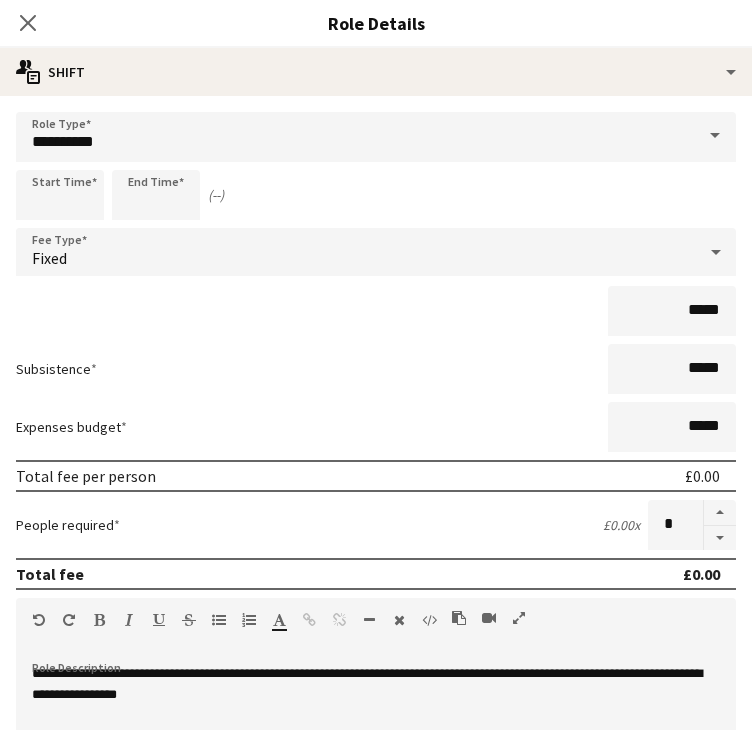 scroll, scrollTop: 396, scrollLeft: 0, axis: vertical 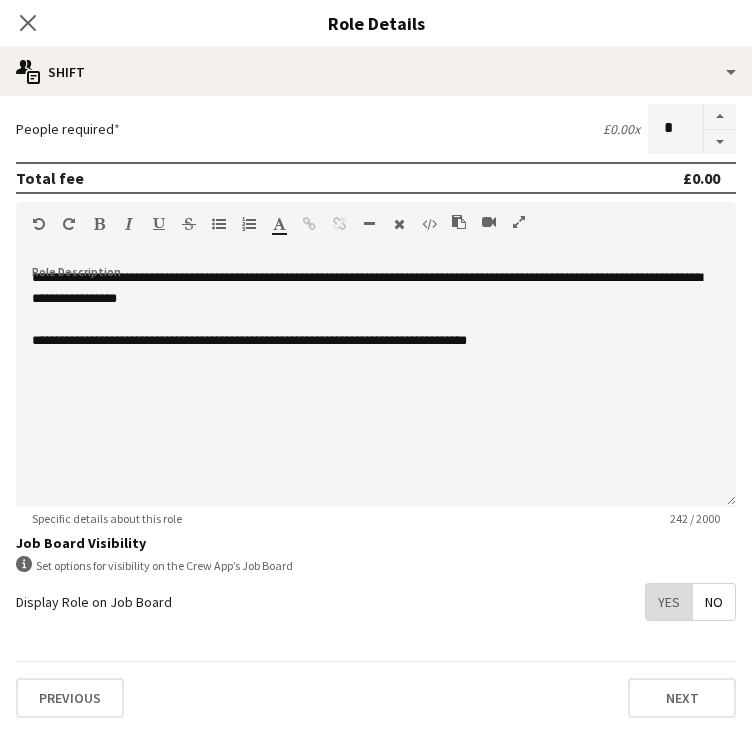 click on "Yes" at bounding box center (669, 602) 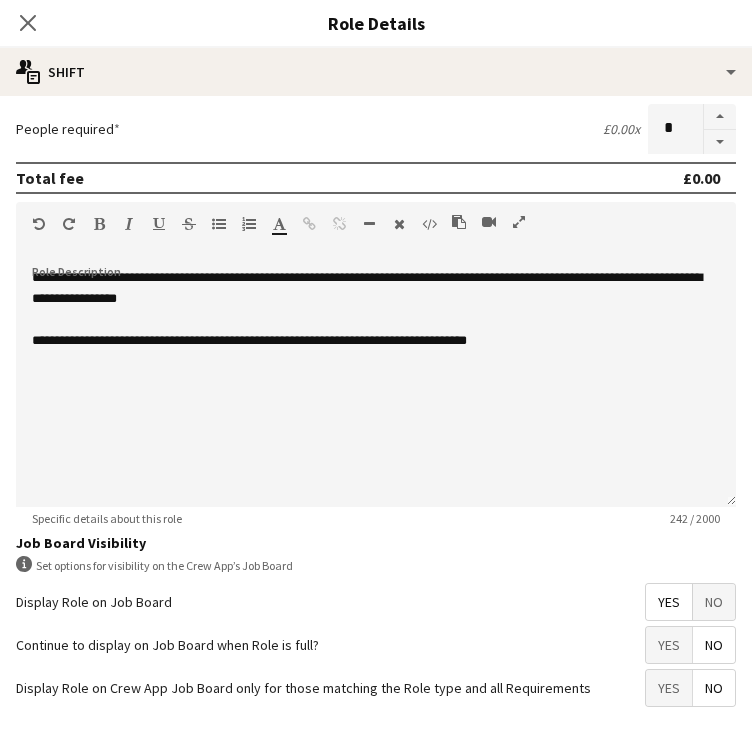 scroll, scrollTop: 481, scrollLeft: 0, axis: vertical 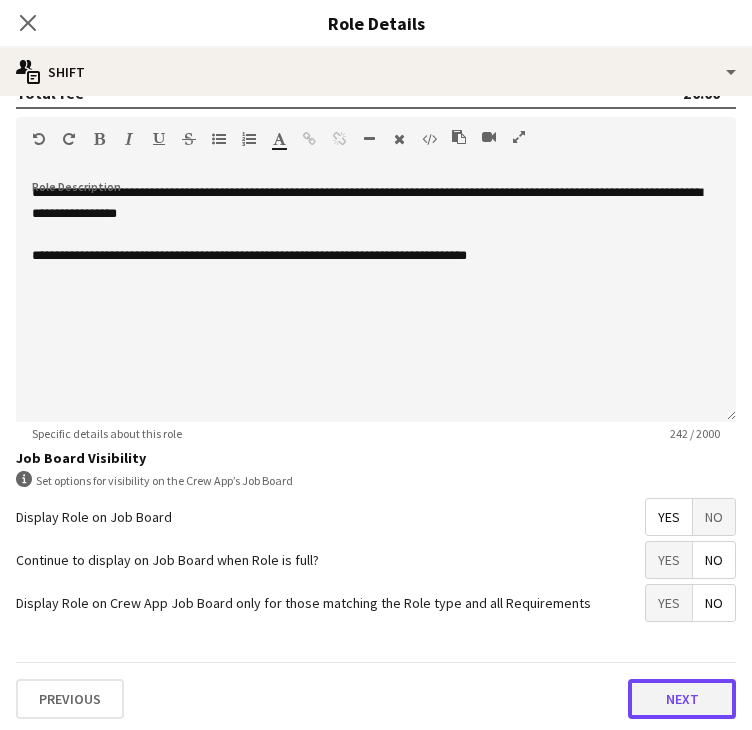 click on "Next" at bounding box center [682, 699] 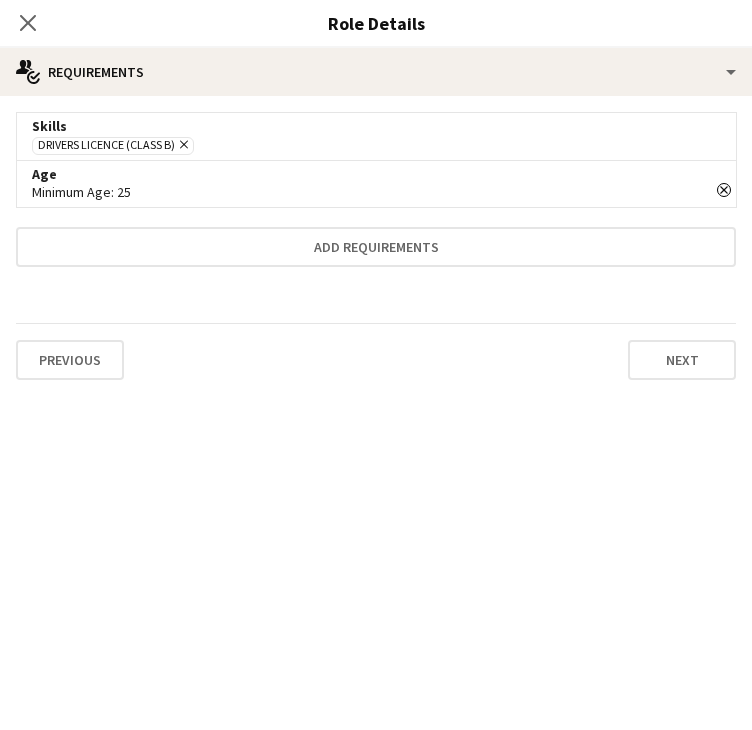 scroll, scrollTop: 0, scrollLeft: 0, axis: both 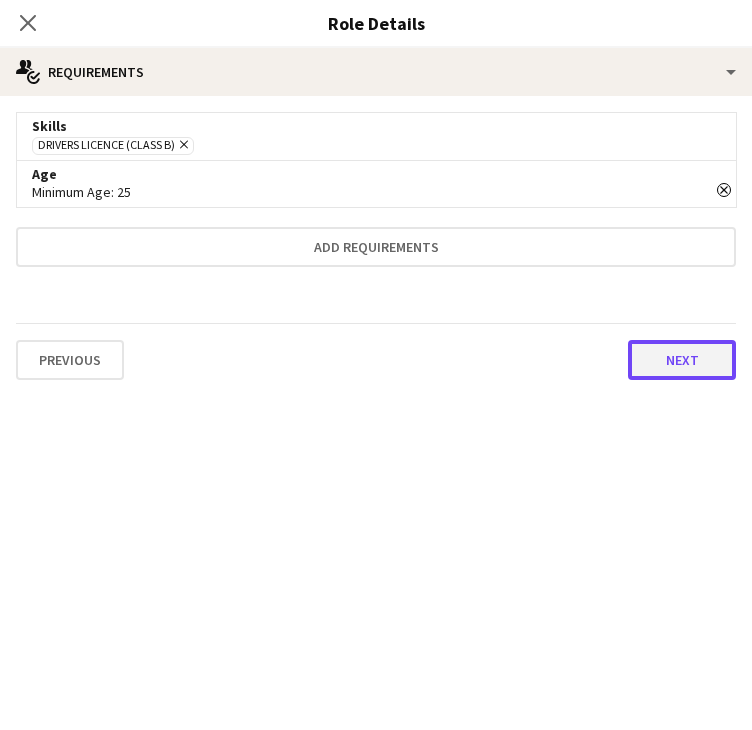 click on "Next" at bounding box center [682, 360] 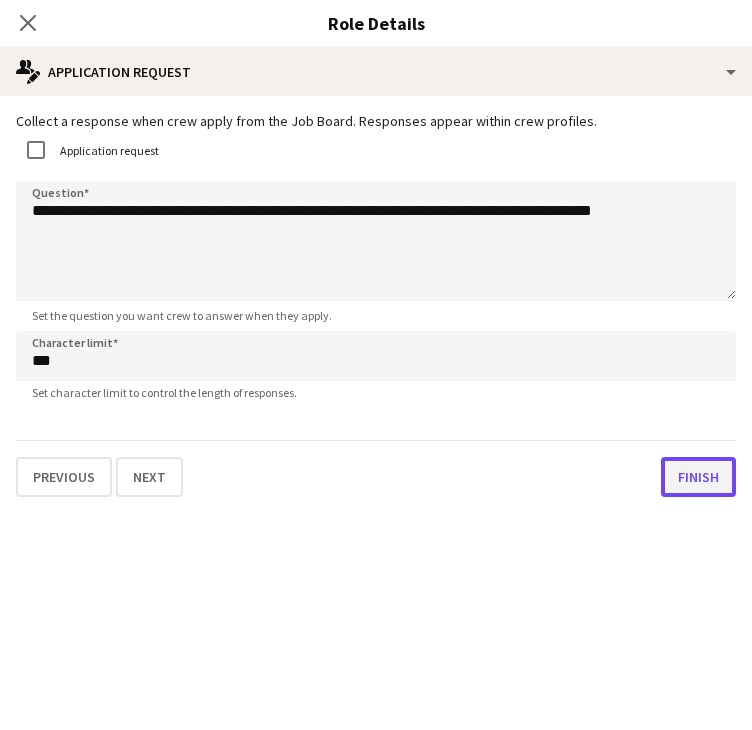 click on "Finish" at bounding box center (698, 477) 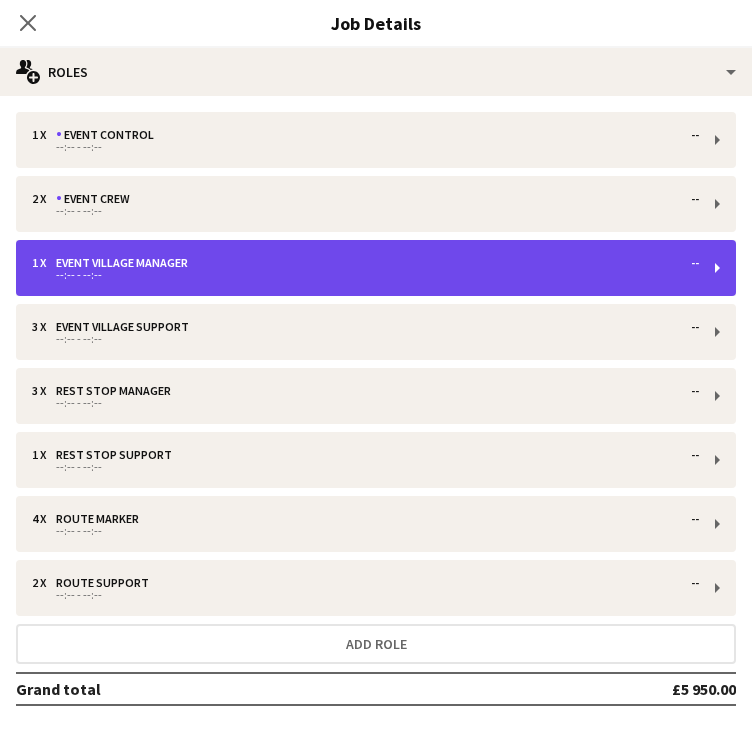 click on "--:-- - --:--" at bounding box center [365, 275] 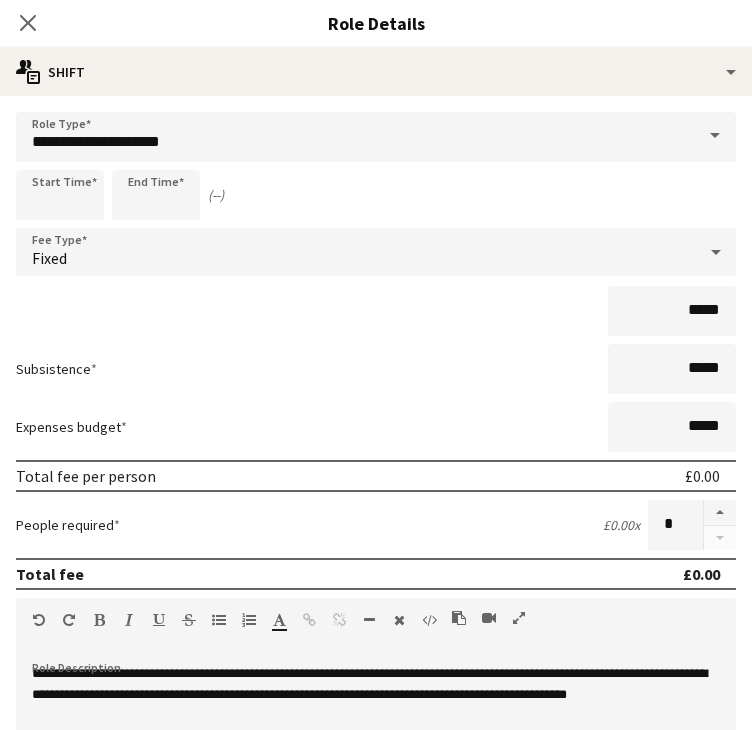 scroll, scrollTop: 396, scrollLeft: 0, axis: vertical 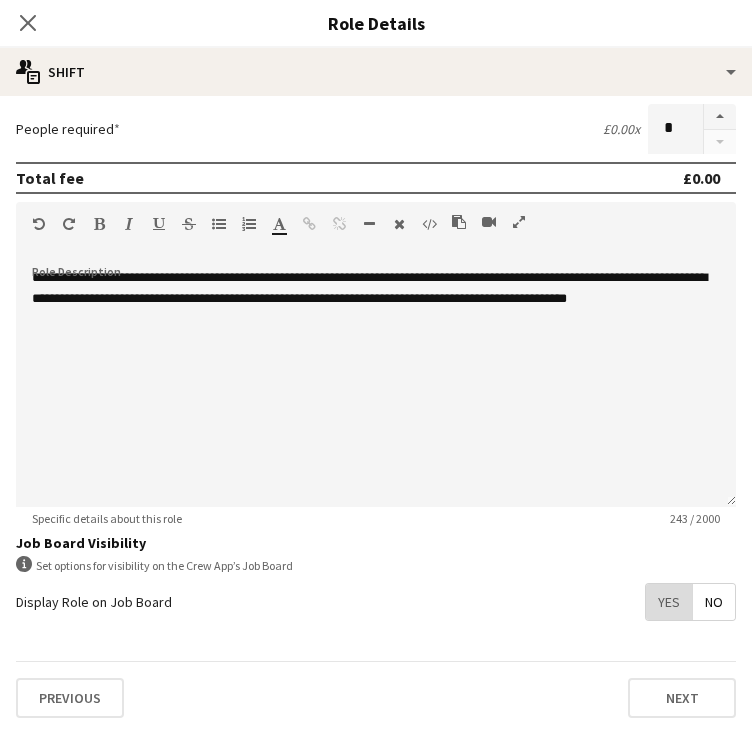 click on "Yes" at bounding box center [669, 602] 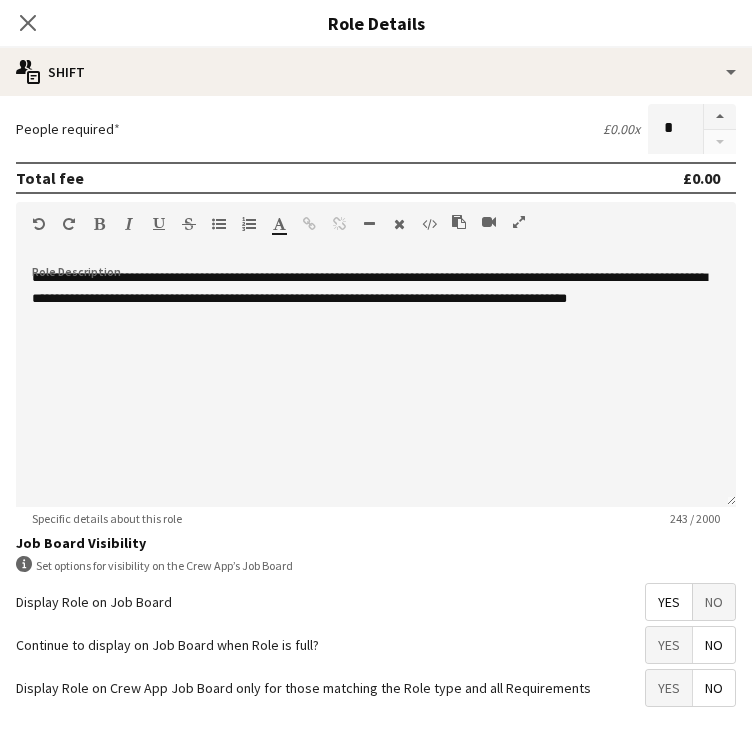 scroll, scrollTop: 481, scrollLeft: 0, axis: vertical 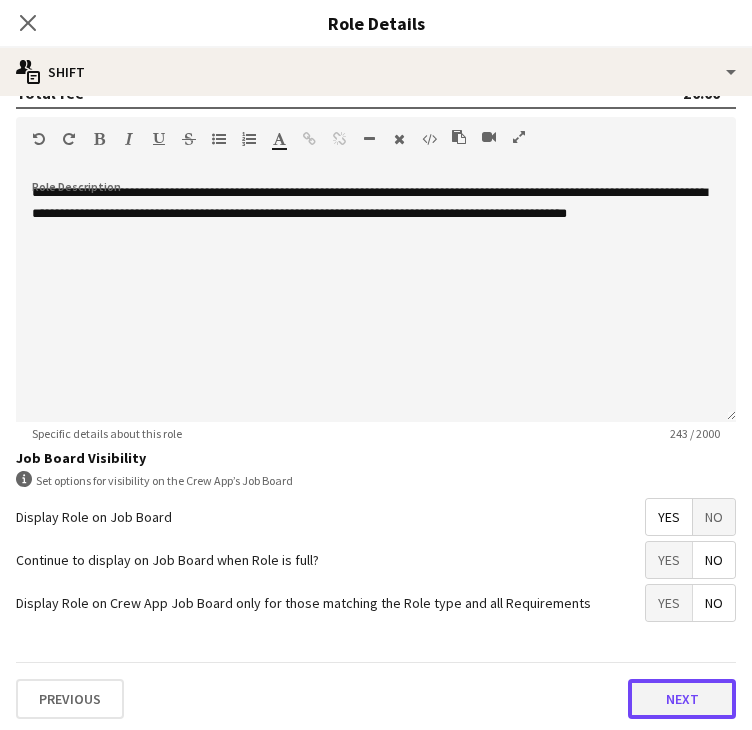 click on "Next" at bounding box center [682, 699] 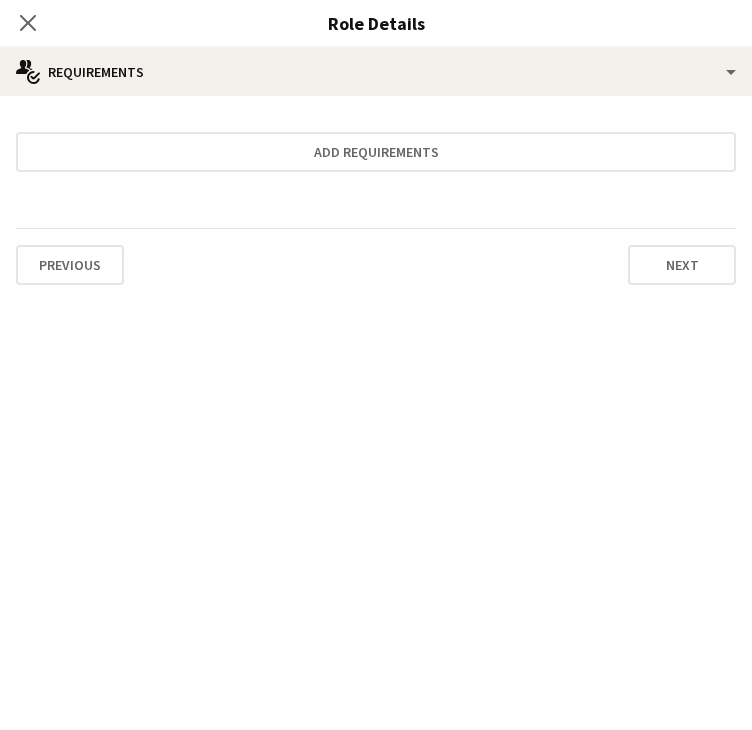 scroll, scrollTop: 0, scrollLeft: 0, axis: both 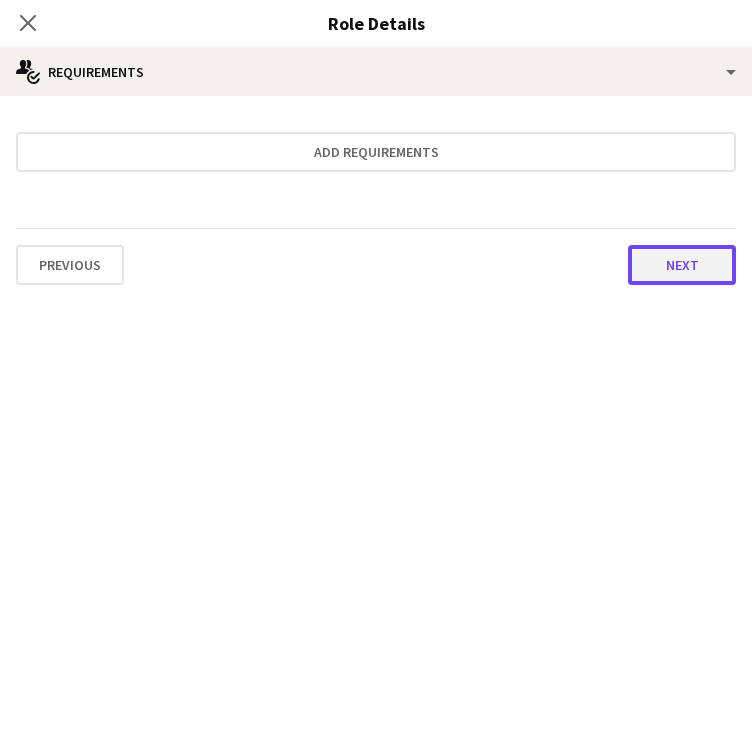 click on "Next" at bounding box center [682, 265] 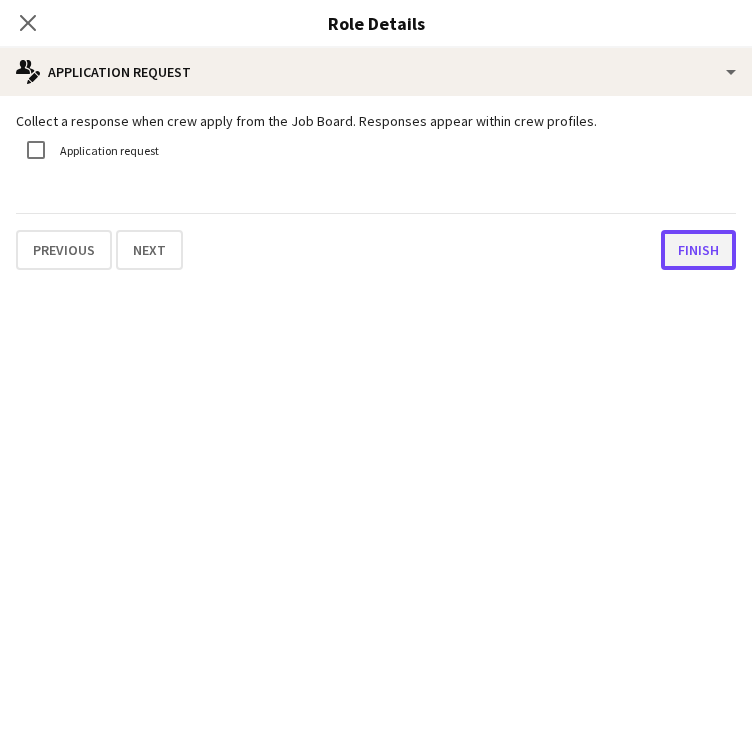 click on "Finish" at bounding box center (698, 250) 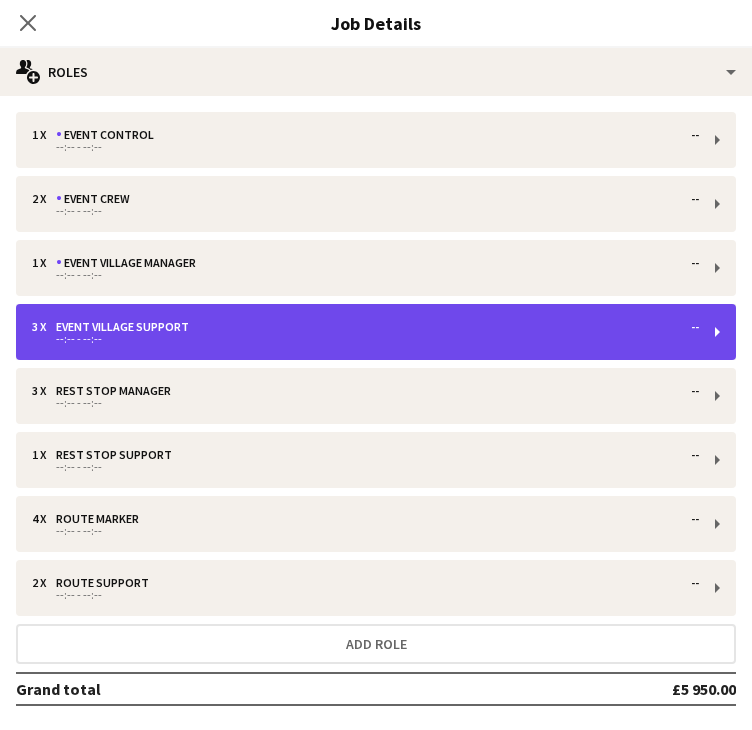 click on "--:-- - --:--" at bounding box center (365, 339) 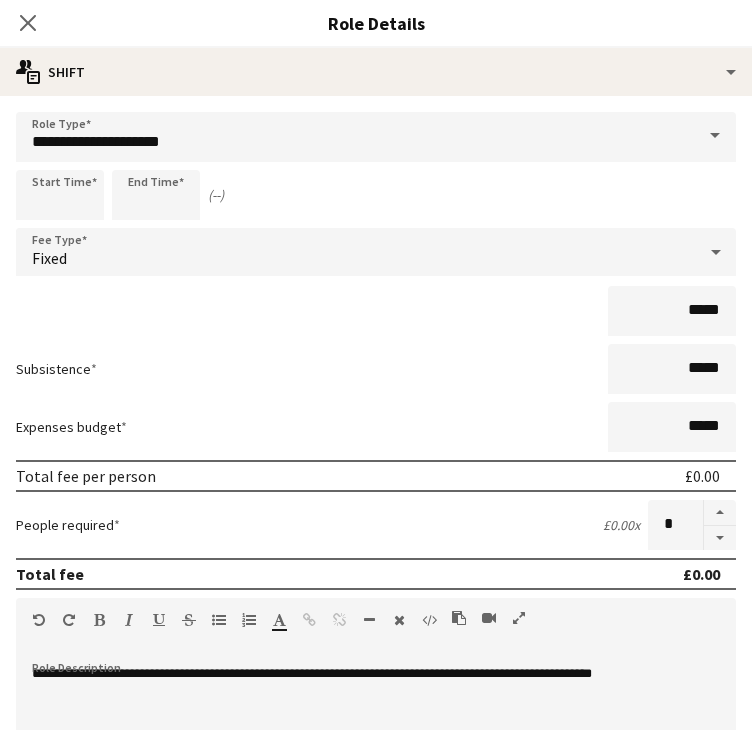 scroll, scrollTop: 396, scrollLeft: 0, axis: vertical 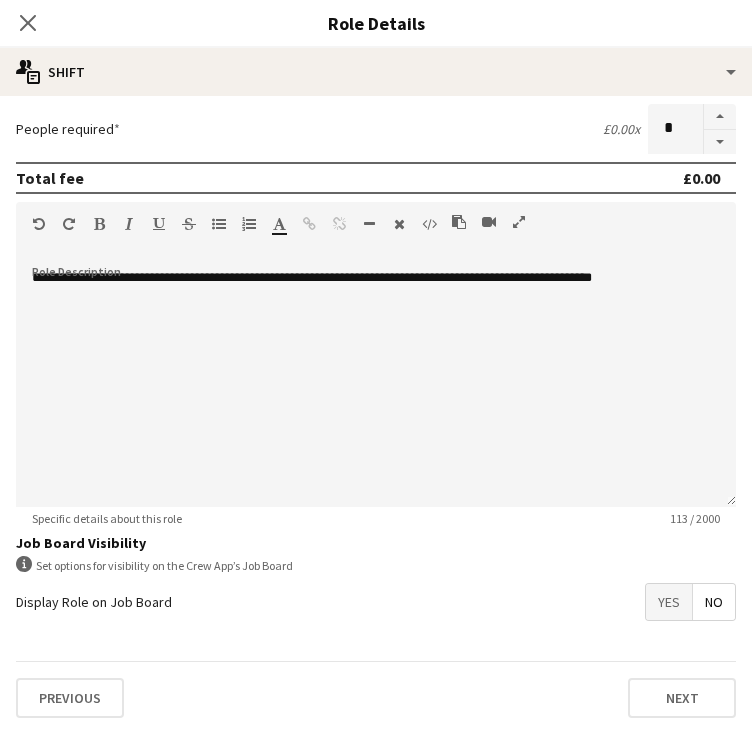click on "Yes" at bounding box center (669, 602) 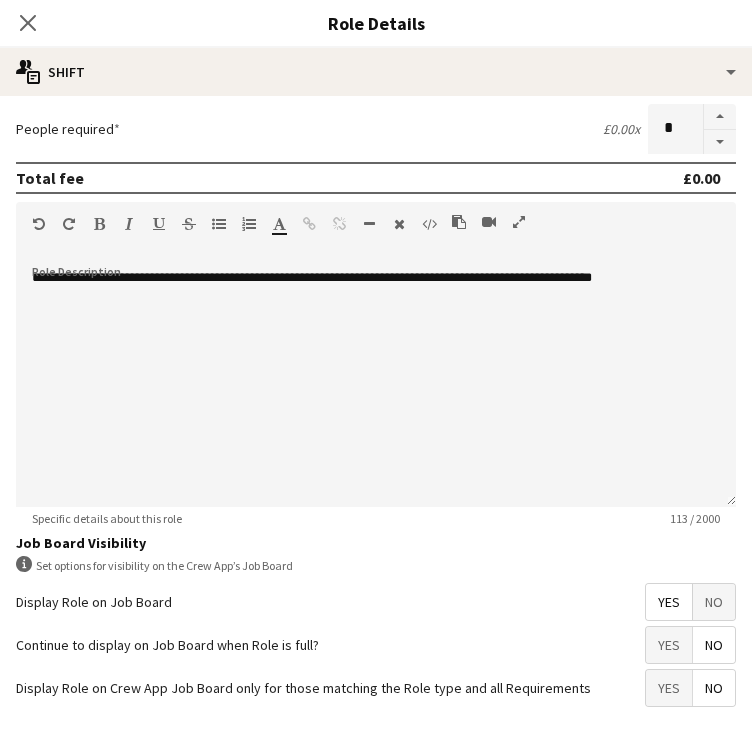 scroll, scrollTop: 481, scrollLeft: 0, axis: vertical 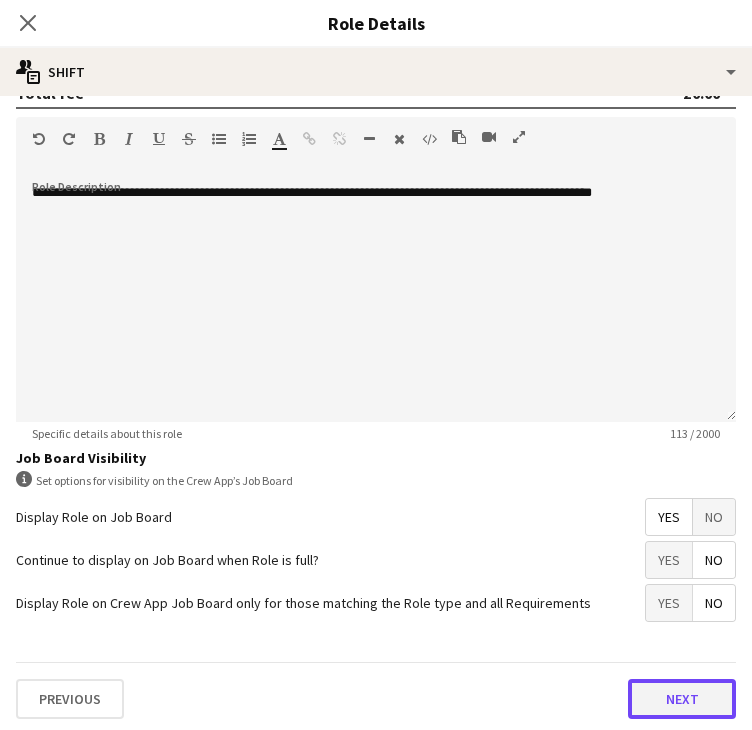 click on "Next" at bounding box center [682, 699] 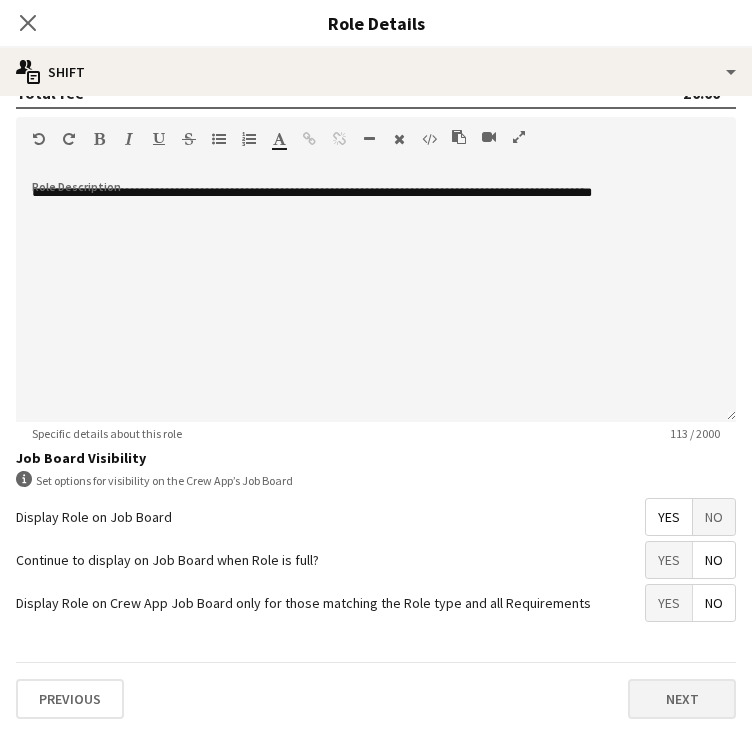 scroll, scrollTop: 0, scrollLeft: 0, axis: both 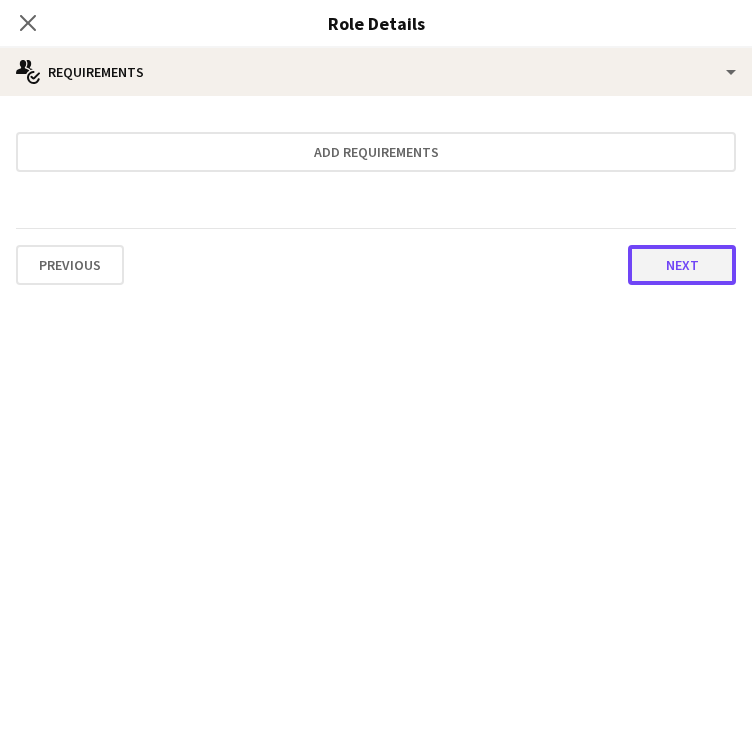 click on "Next" at bounding box center (682, 265) 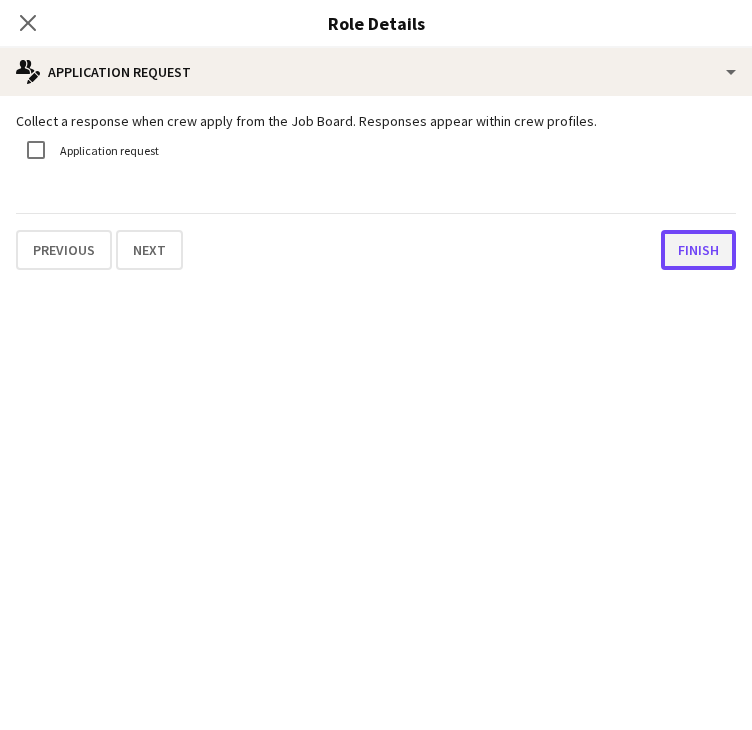 click on "Finish" at bounding box center (698, 250) 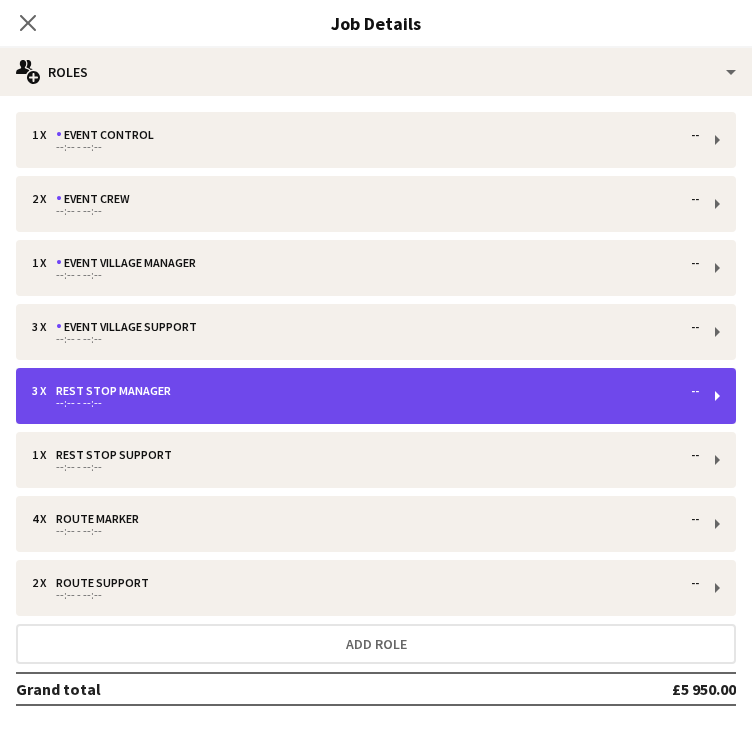 click on "--:-- - --:--" at bounding box center [365, 403] 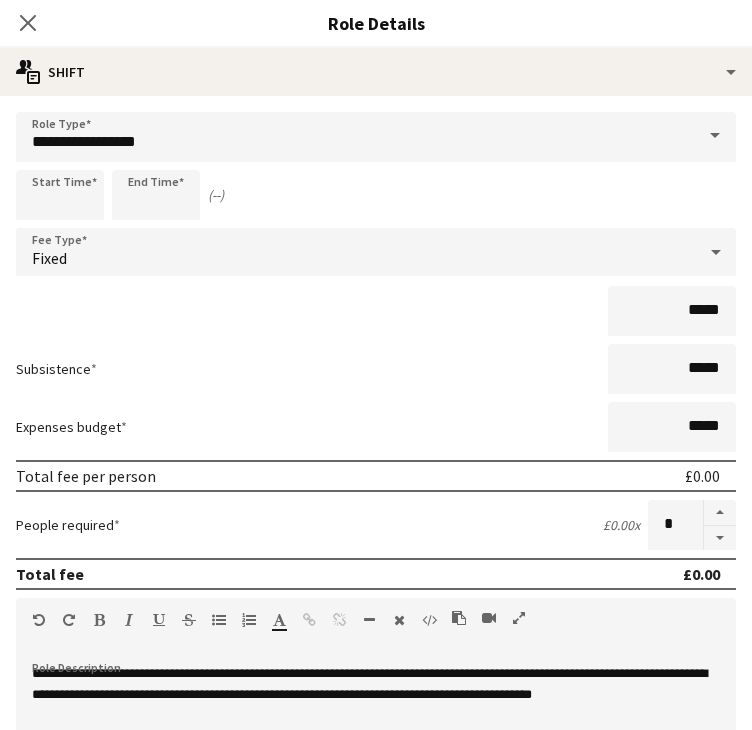 scroll, scrollTop: 396, scrollLeft: 0, axis: vertical 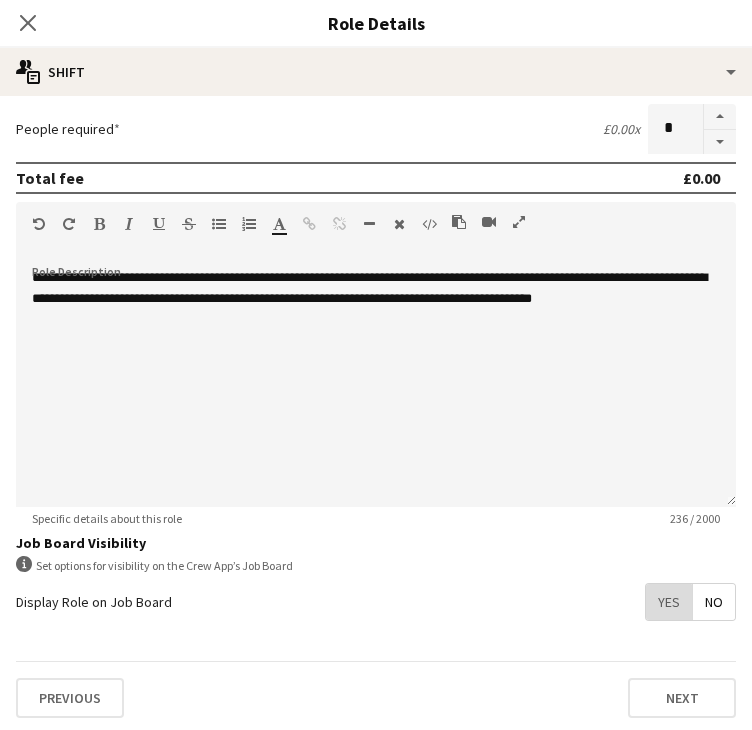 click on "Yes" at bounding box center (669, 602) 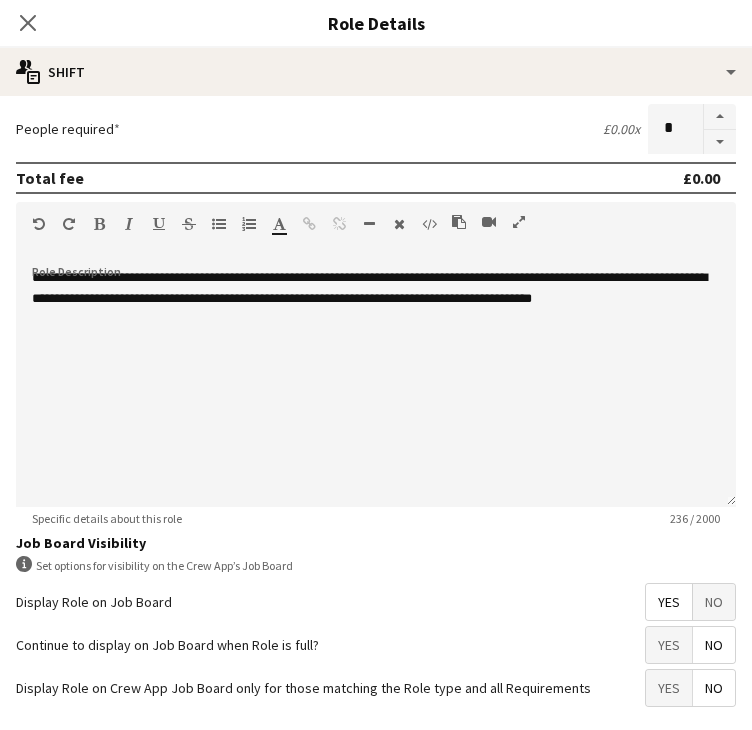 scroll, scrollTop: 481, scrollLeft: 0, axis: vertical 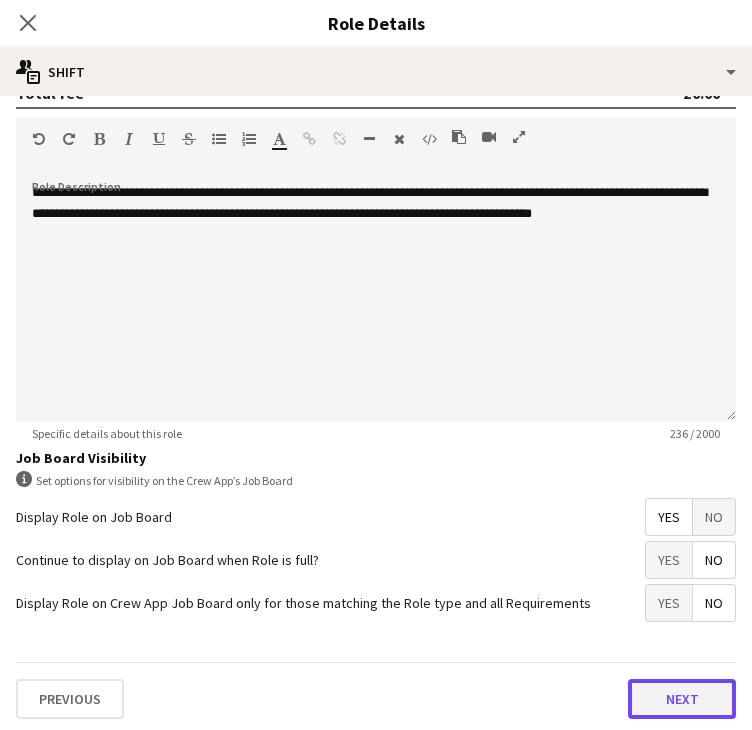 click on "Next" at bounding box center [682, 699] 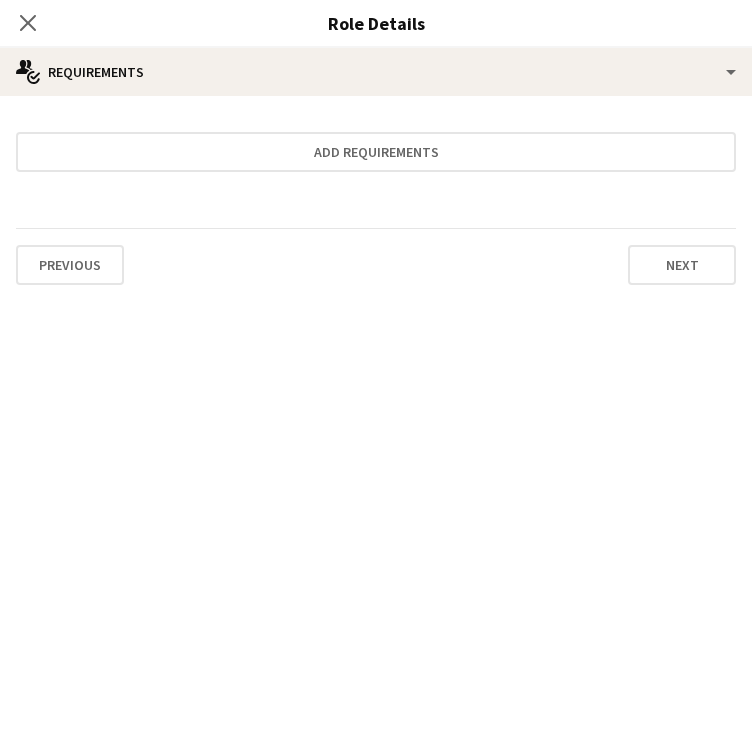 scroll, scrollTop: 0, scrollLeft: 0, axis: both 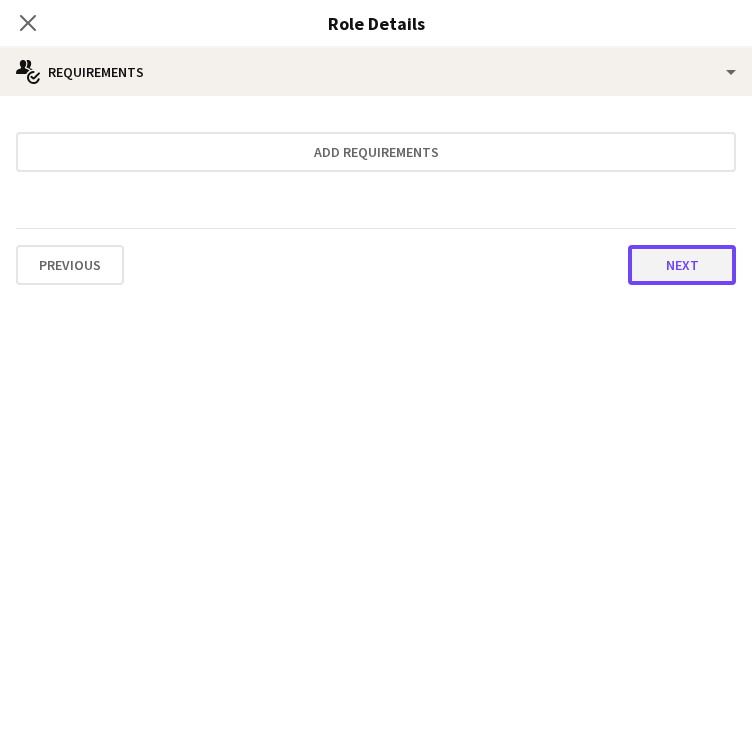 click on "Next" at bounding box center [682, 265] 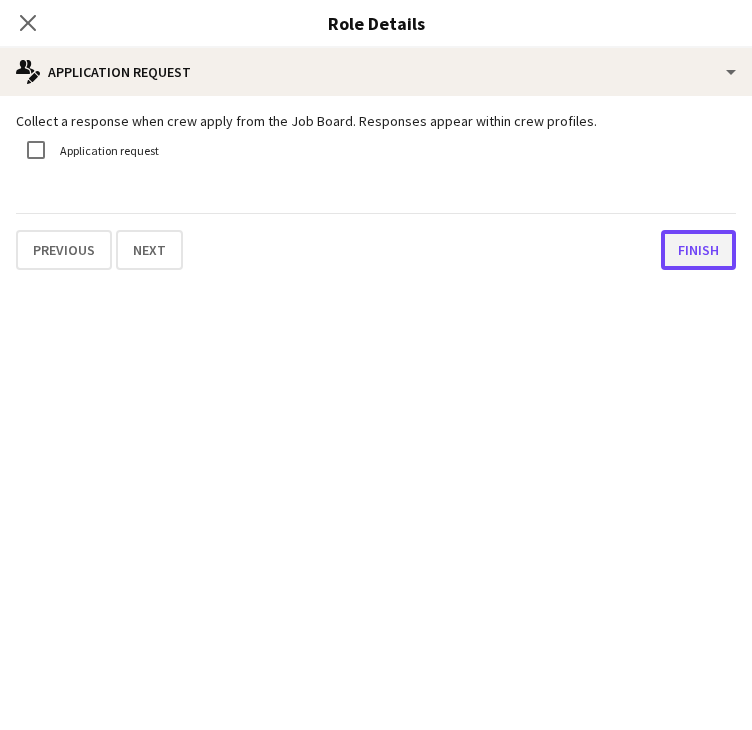 click on "Finish" at bounding box center [698, 250] 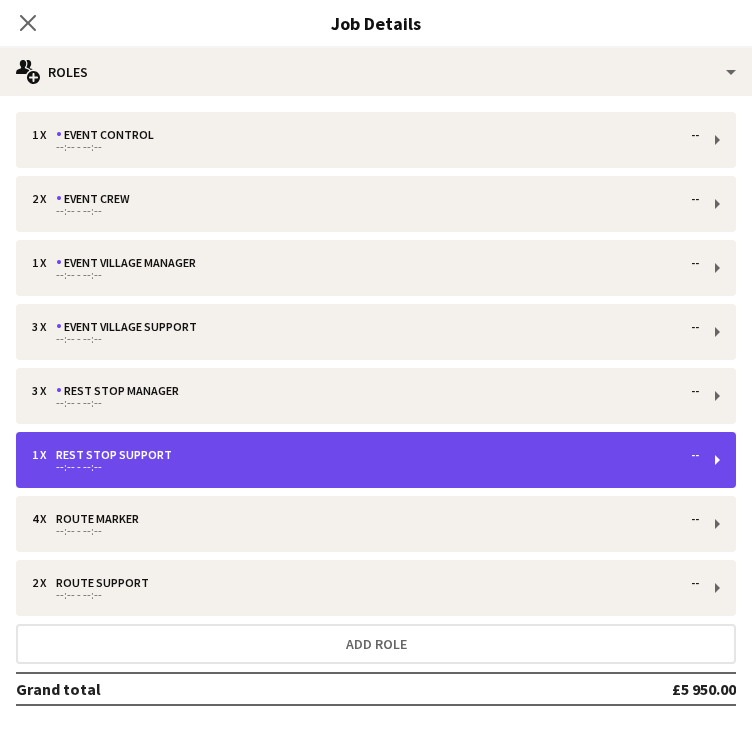 click on "1 x   Rest Stop Support   --   --:-- - --:--" at bounding box center (376, 460) 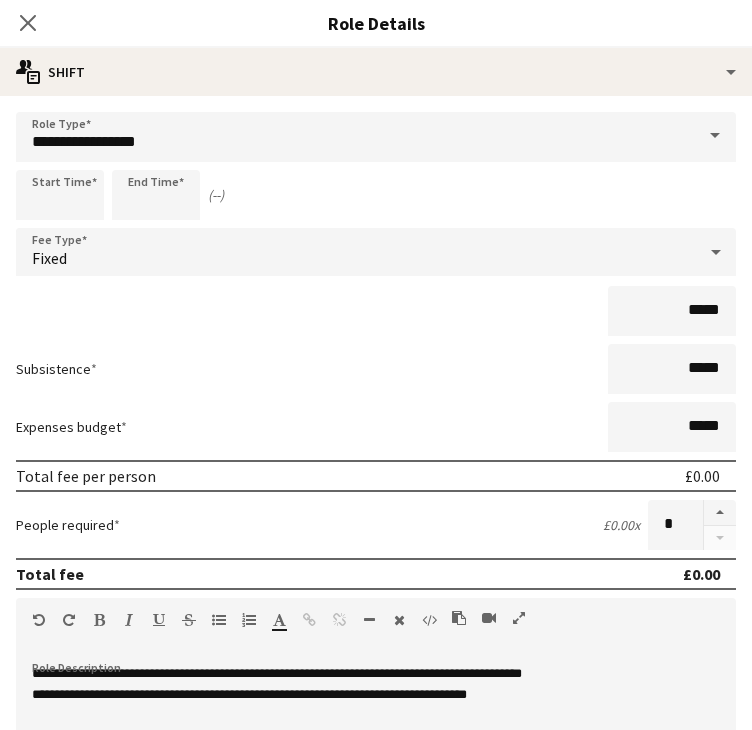 scroll, scrollTop: 396, scrollLeft: 0, axis: vertical 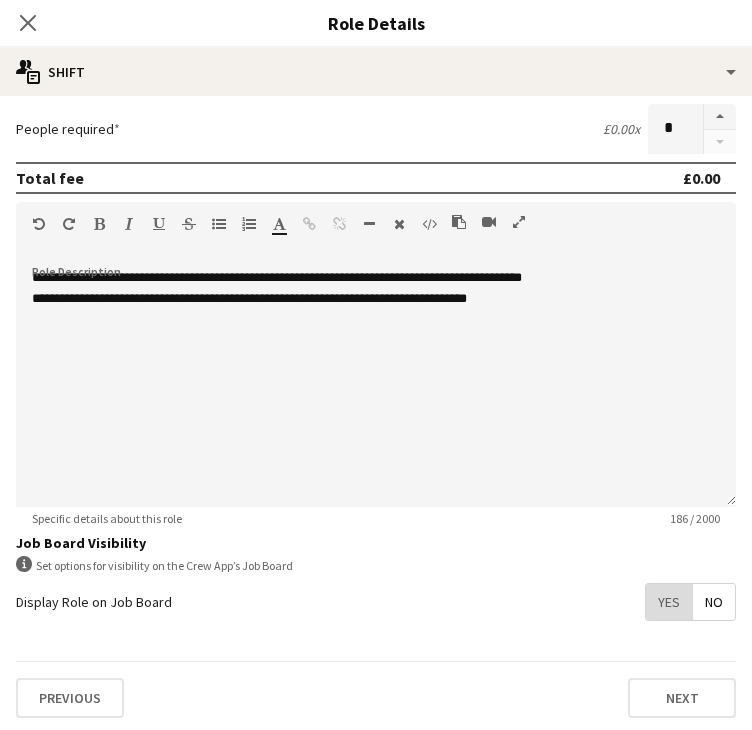 click on "Yes" at bounding box center (669, 602) 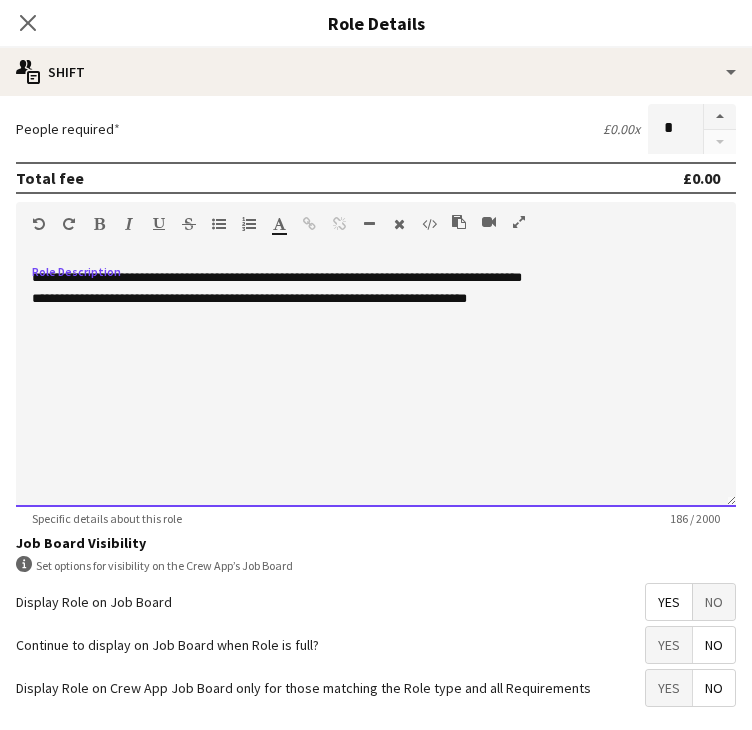 click on "**********" at bounding box center (277, 277) 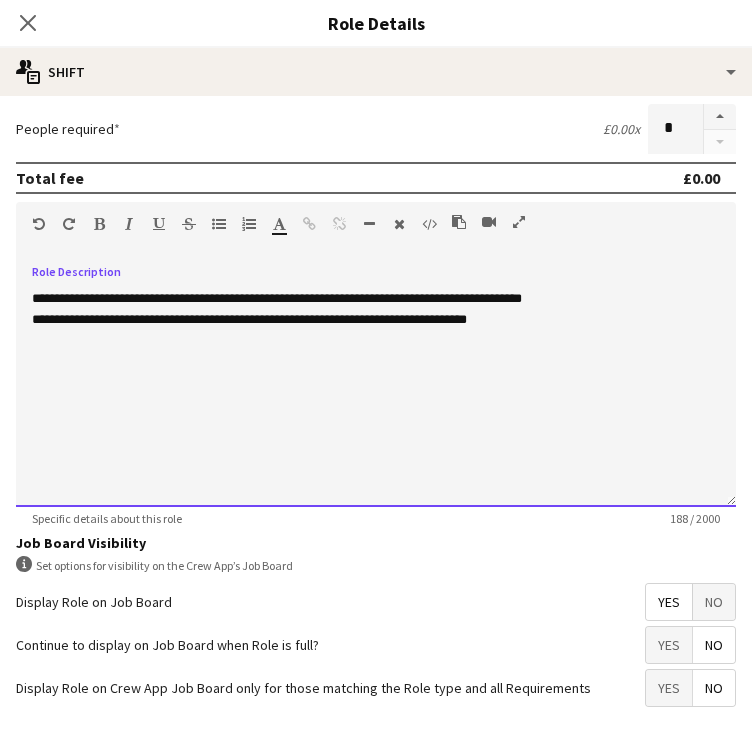 scroll, scrollTop: 481, scrollLeft: 0, axis: vertical 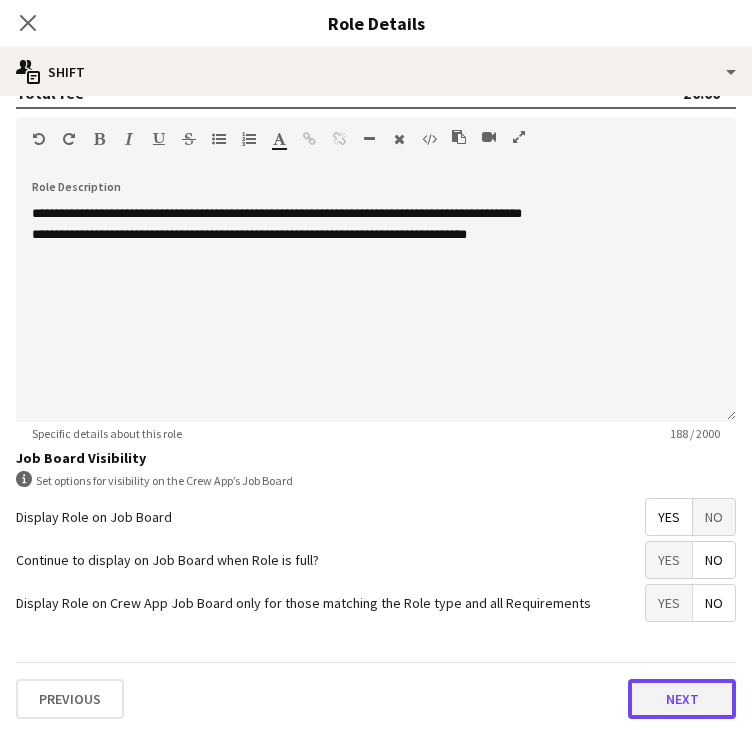 click on "Next" at bounding box center (682, 699) 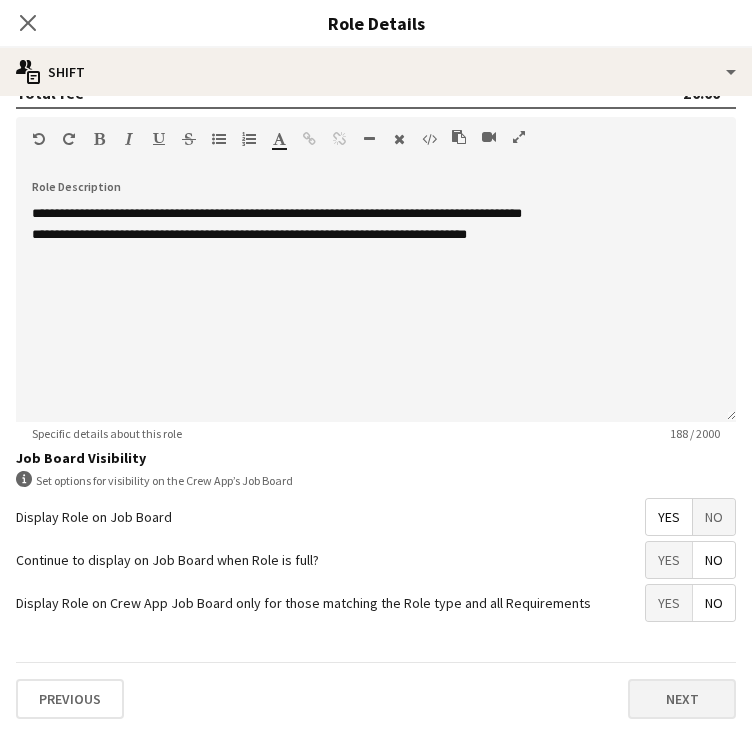 scroll, scrollTop: 0, scrollLeft: 0, axis: both 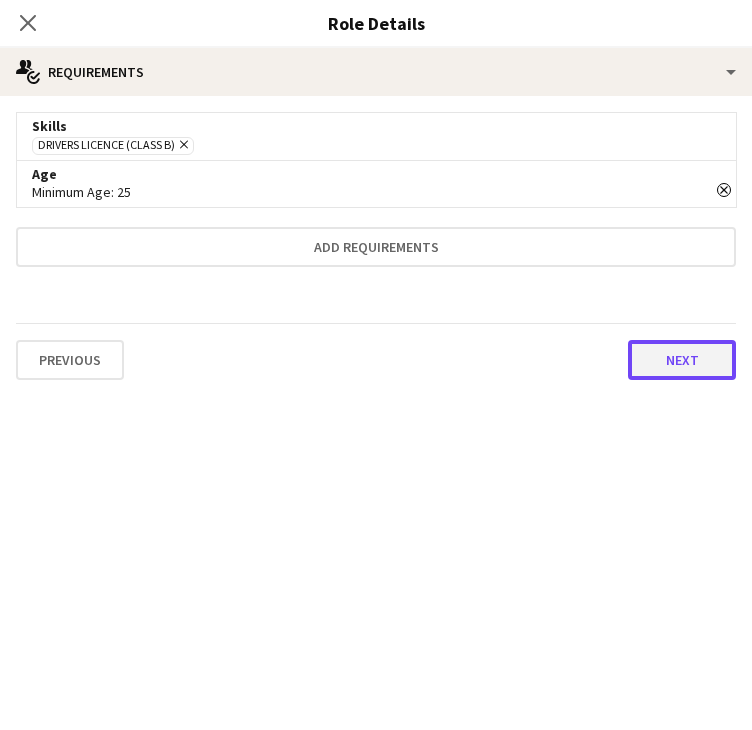 click on "Next" at bounding box center [682, 360] 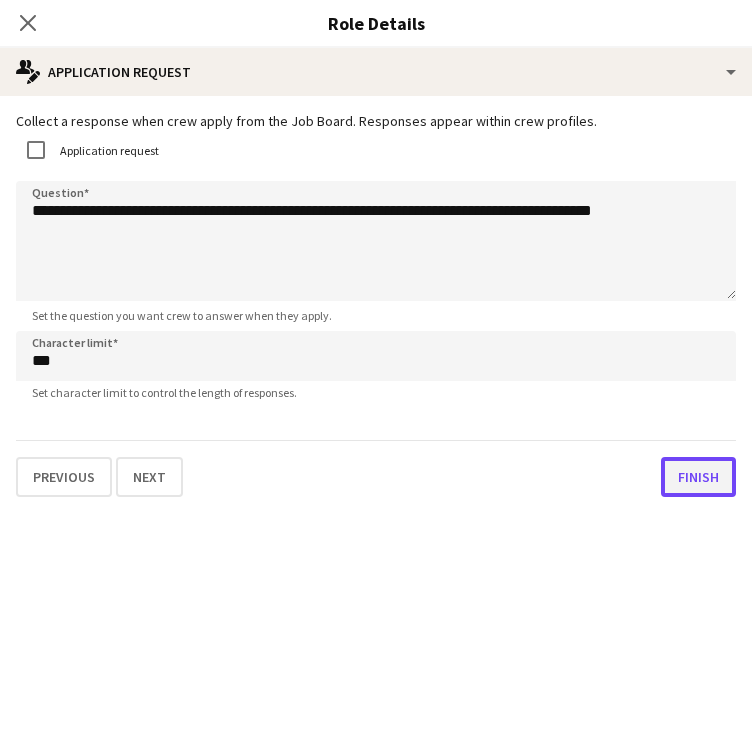 click on "Finish" at bounding box center [698, 477] 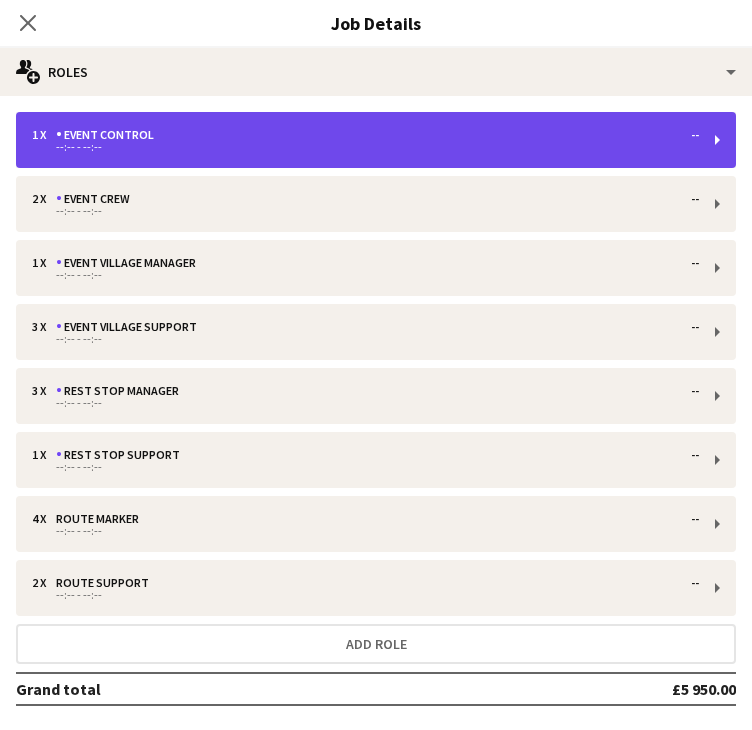 click on "1 x   Event Control   --" at bounding box center [365, 135] 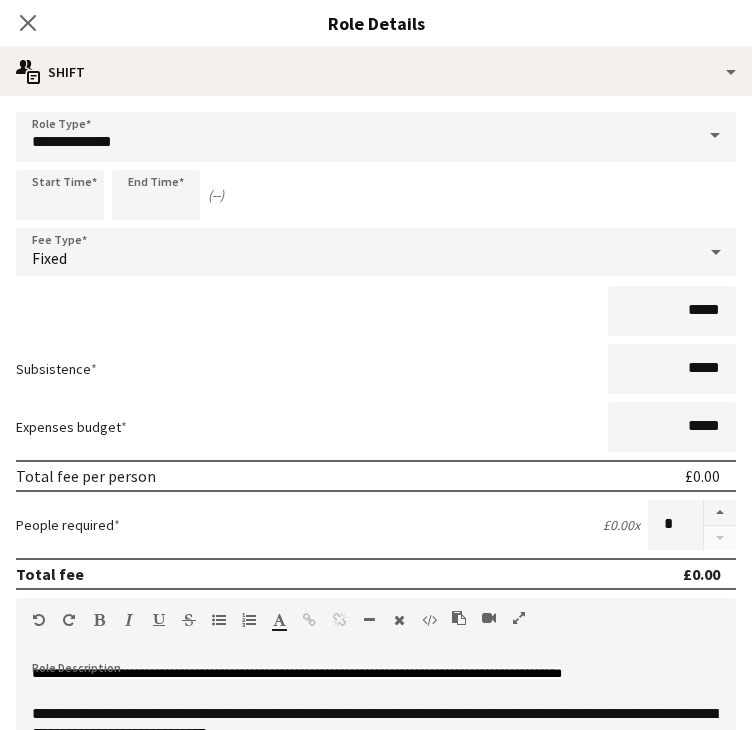 scroll, scrollTop: 110, scrollLeft: 0, axis: vertical 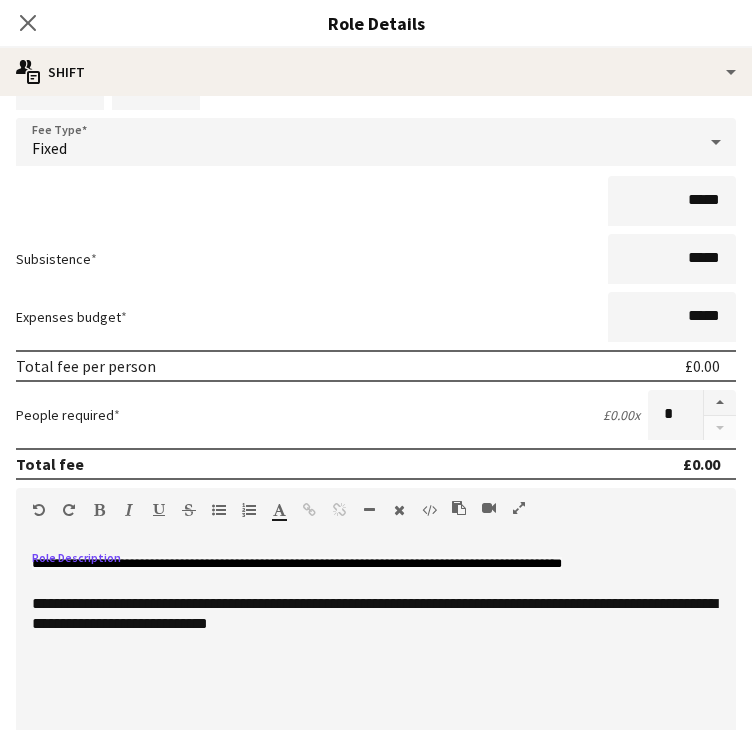 click on "**********" at bounding box center [297, 563] 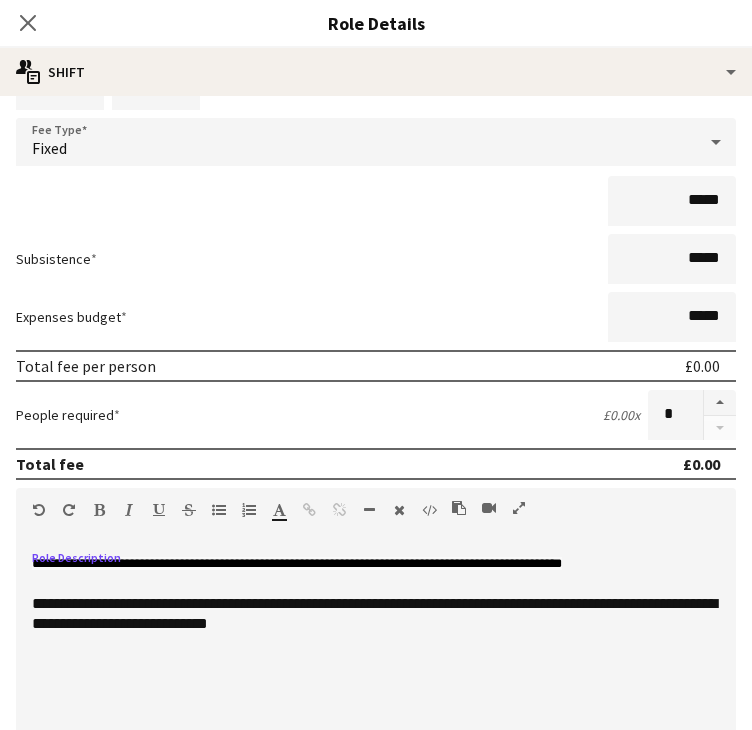 type 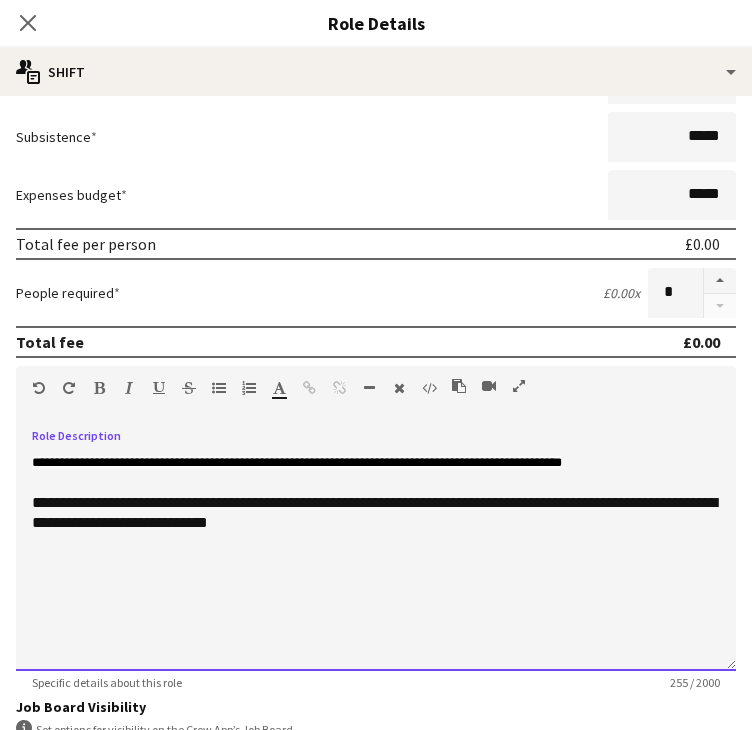 scroll, scrollTop: 234, scrollLeft: 0, axis: vertical 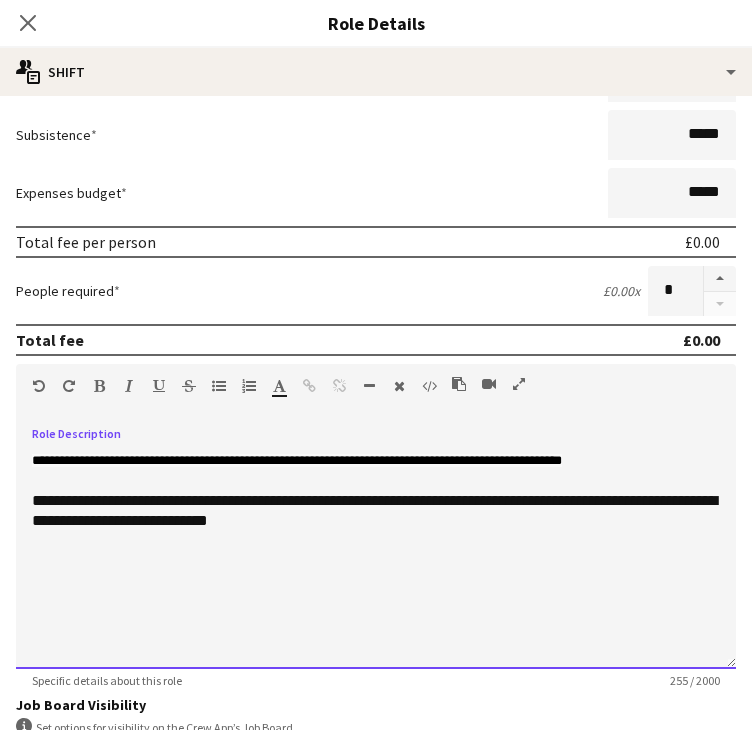 click at bounding box center (376, 481) 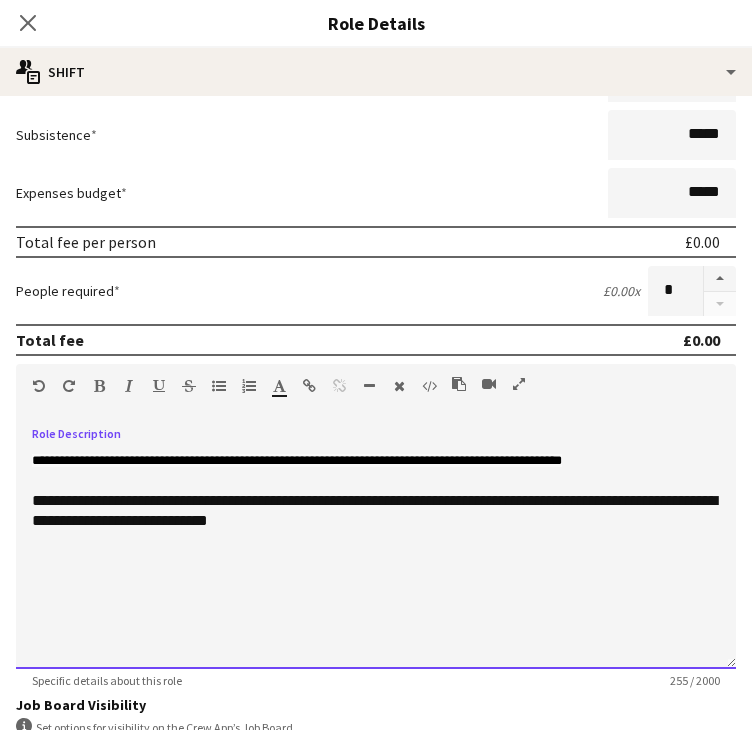 drag, startPoint x: 407, startPoint y: 534, endPoint x: 22, endPoint y: 452, distance: 393.63562 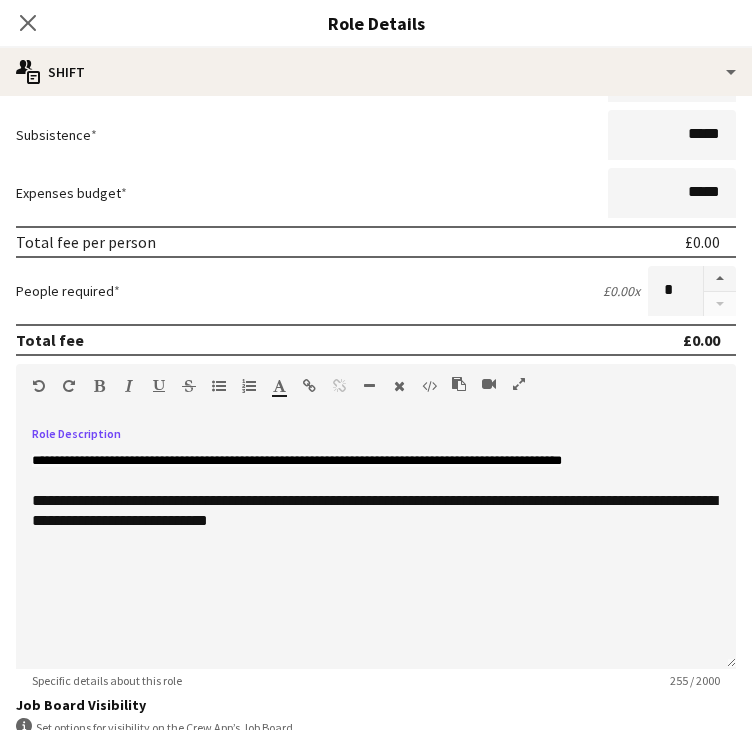 click at bounding box center (279, 386) 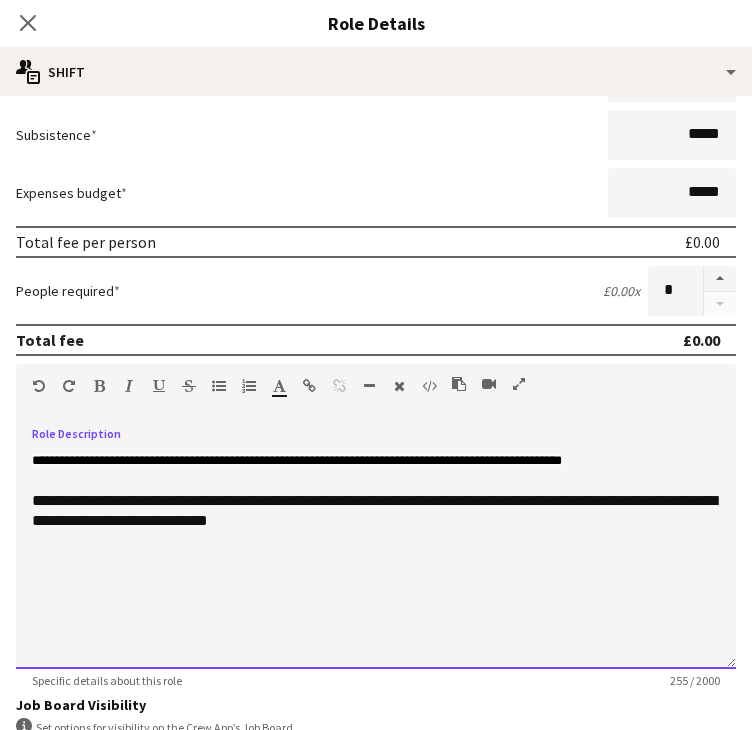 click at bounding box center [376, 439] 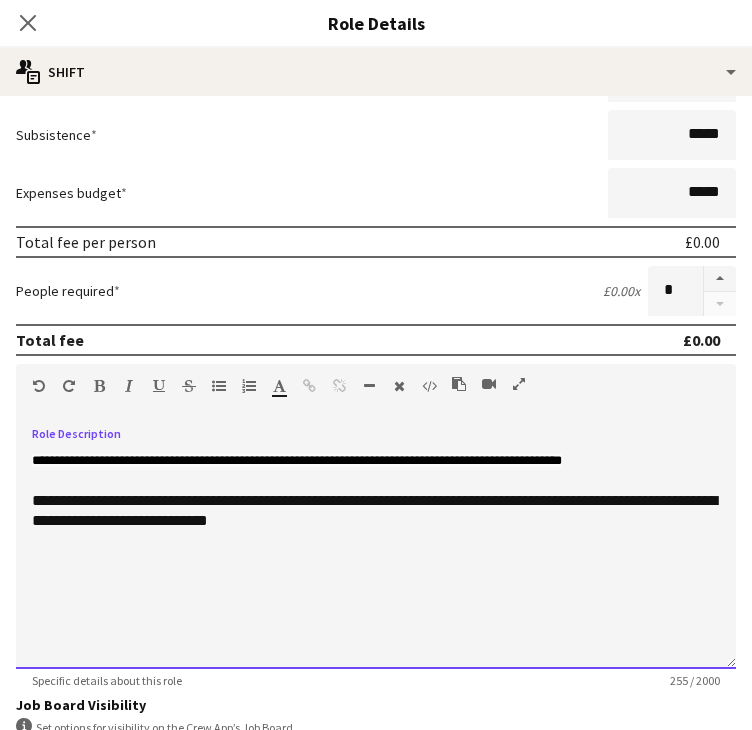 scroll, scrollTop: 481, scrollLeft: 0, axis: vertical 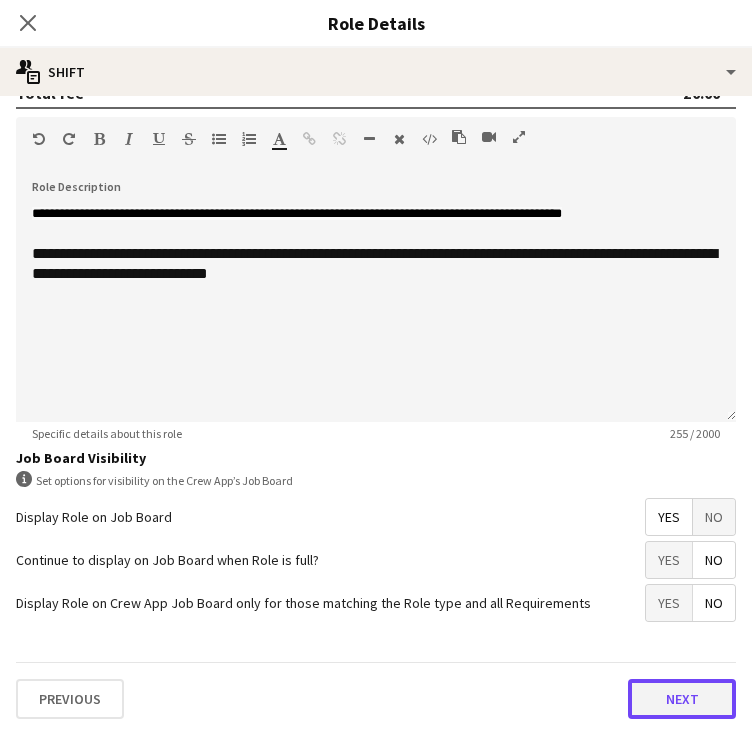 click on "Next" at bounding box center [682, 699] 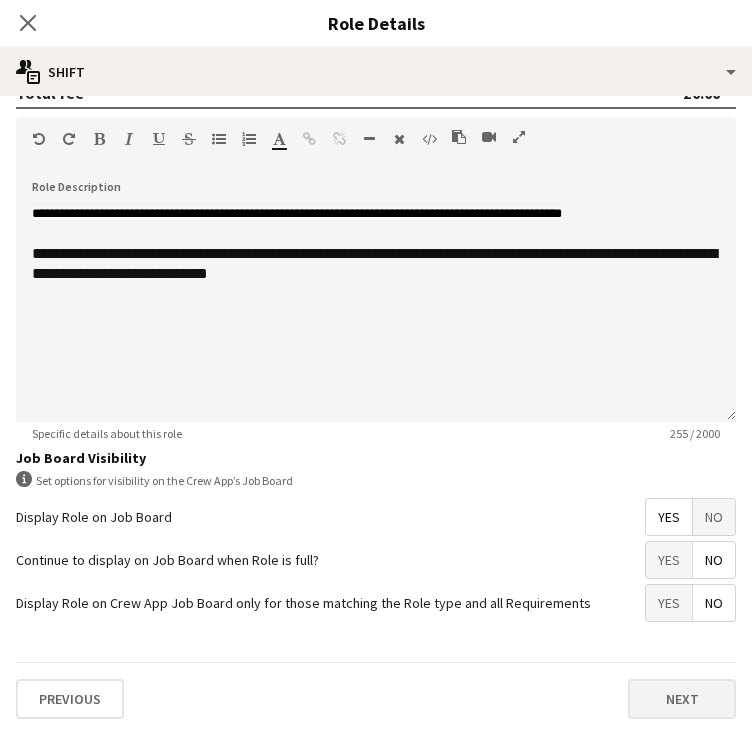 scroll, scrollTop: 0, scrollLeft: 0, axis: both 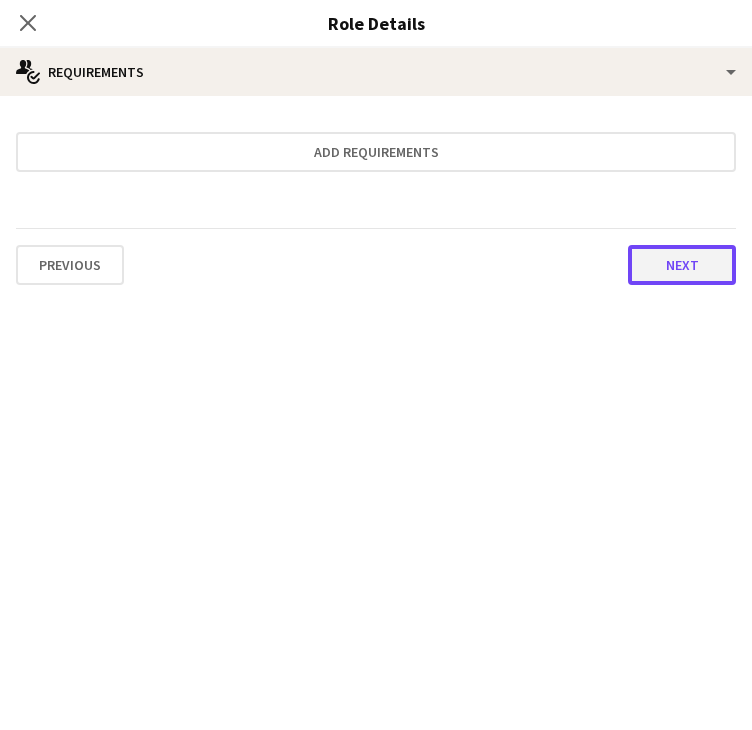 click on "Next" at bounding box center (682, 265) 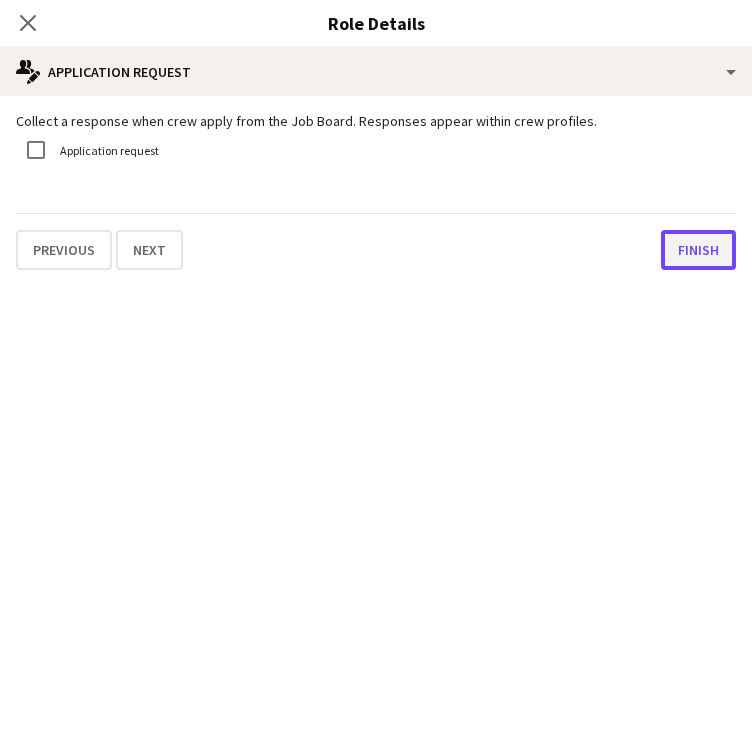 click on "Finish" at bounding box center (698, 250) 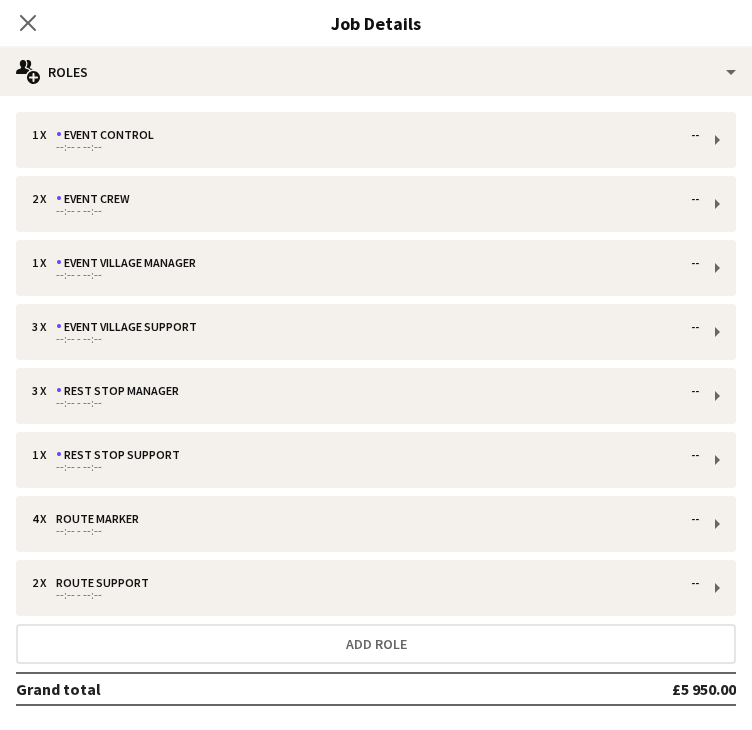 click on "1 x   Event Control   --   --:-- - --:--   2 x   Event Crew   --   --:-- - --:--   1 x   Event Village Manager   --   --:-- - --:--   3 x   Event Village Support   --   --:-- - --:--   3 x   Rest Stop Manager   --   --:-- - --:--   1 x   Rest Stop Support   --   --:-- - --:--   4 x   Route Marker   --   --:-- - --:--   2 x   Route Support   --   --:-- - --:--   Add role   Grand total   £5 950.00   Previous   Next" at bounding box center [376, 457] 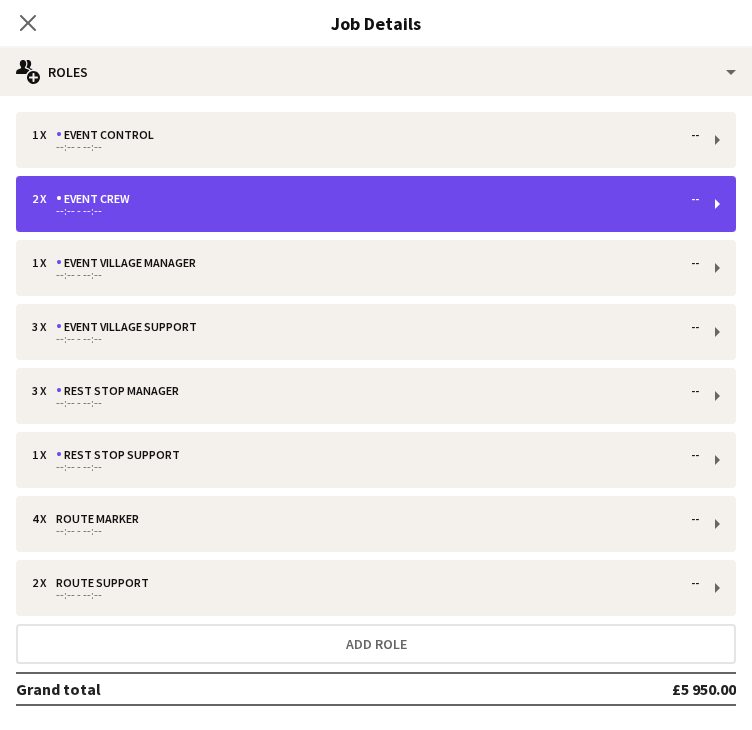 click on "Event Crew" at bounding box center (97, 199) 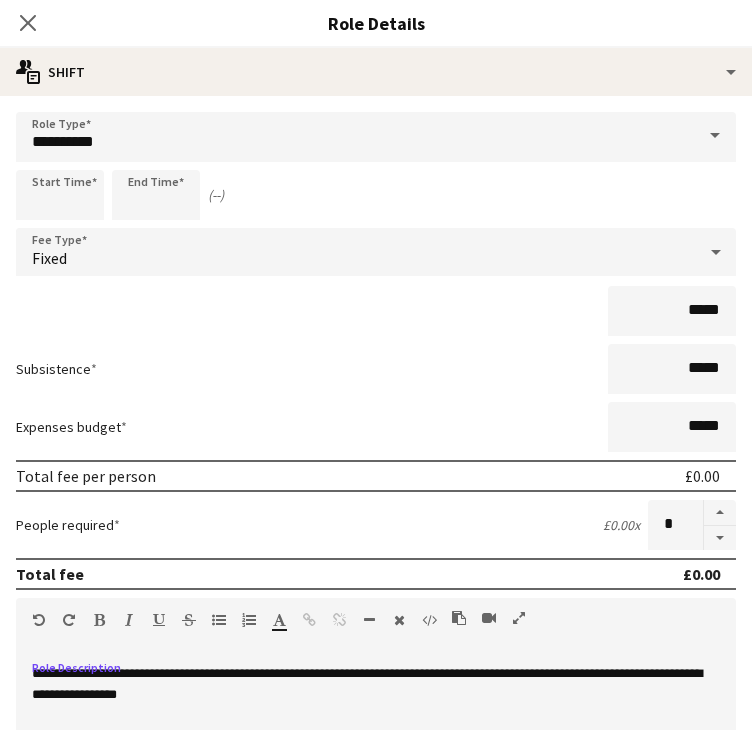 click on "**********" at bounding box center (376, 783) 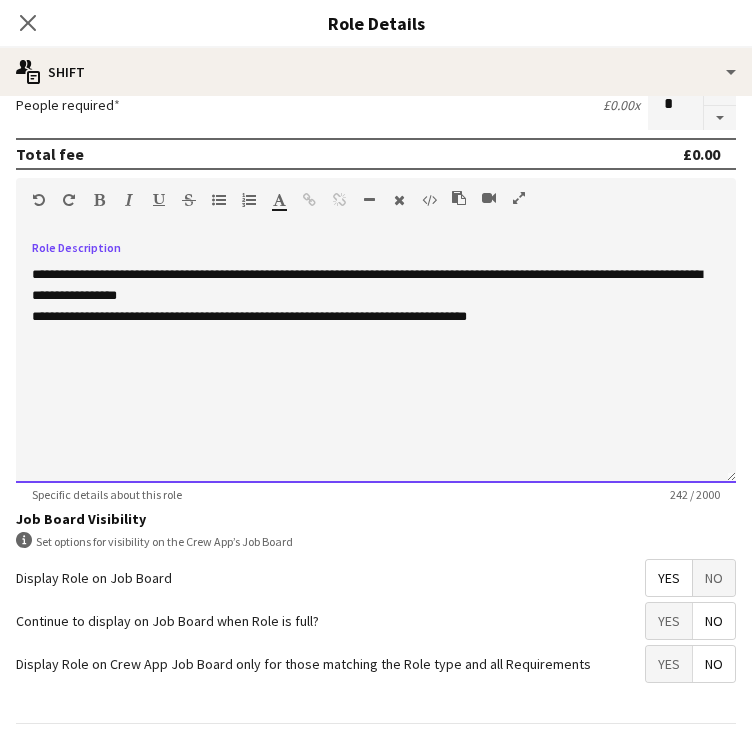 scroll, scrollTop: 481, scrollLeft: 0, axis: vertical 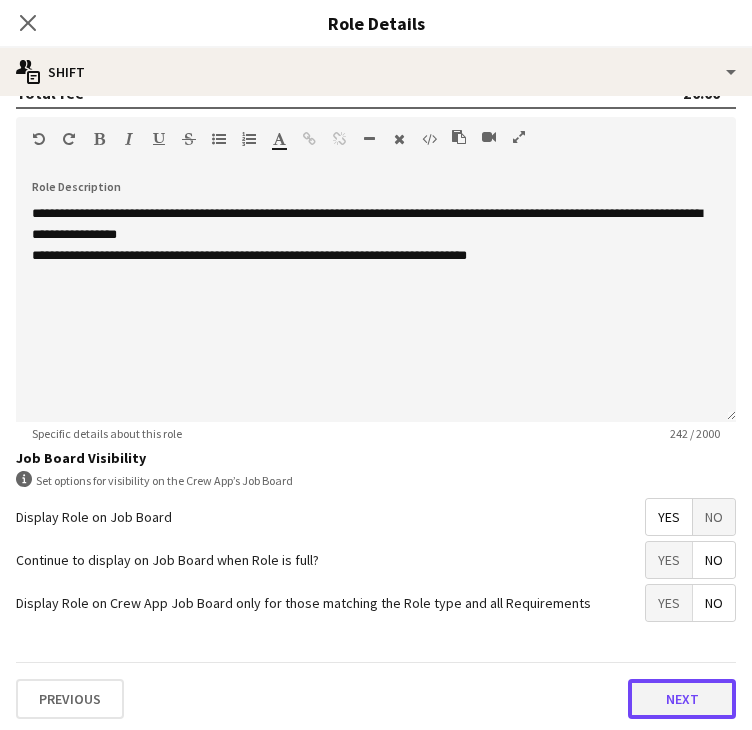 click on "Next" at bounding box center [682, 699] 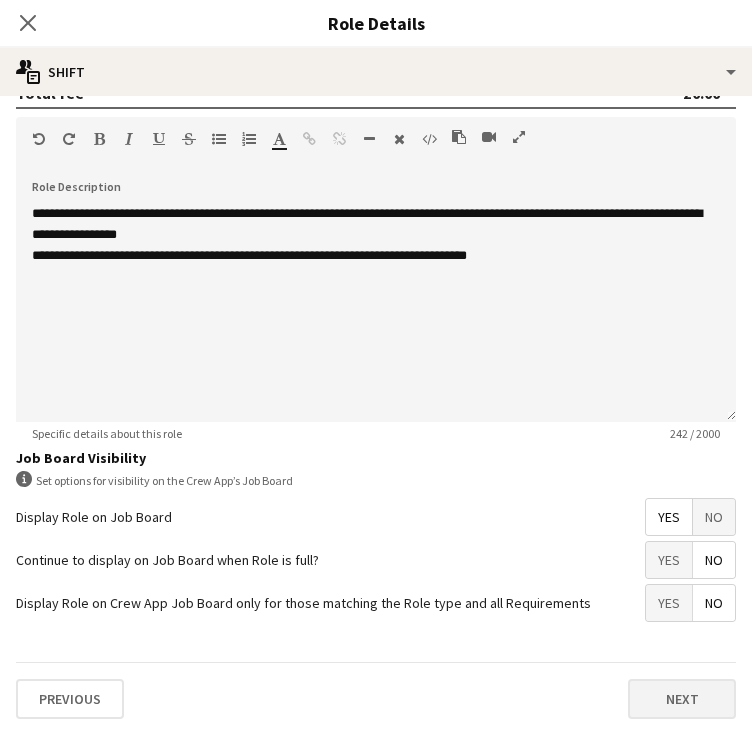 scroll, scrollTop: 0, scrollLeft: 0, axis: both 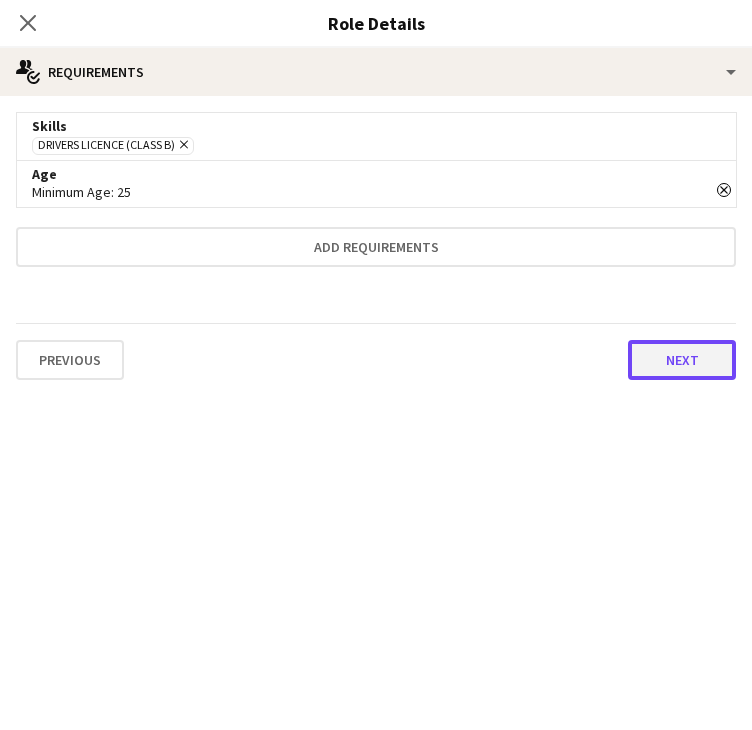 click on "Next" at bounding box center [682, 360] 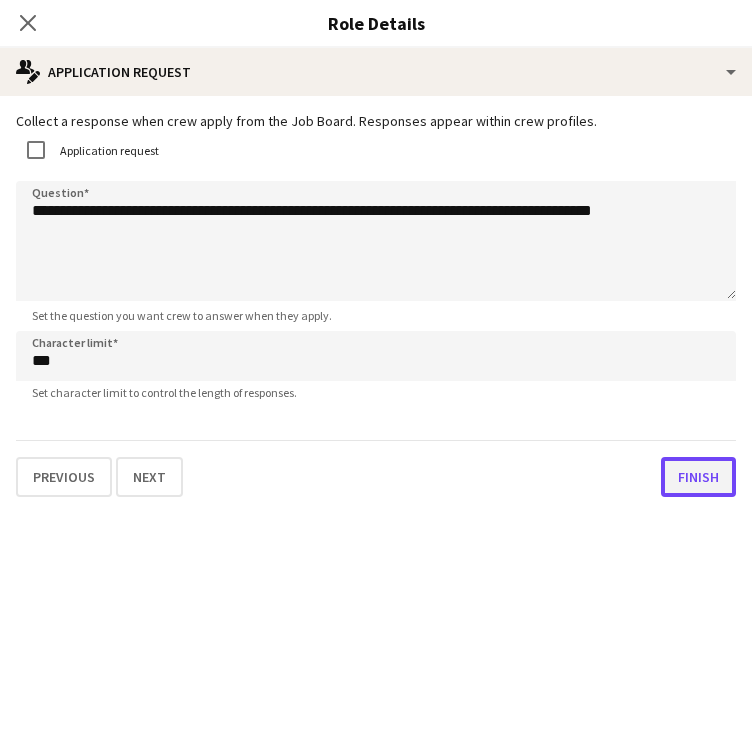 click on "Finish" at bounding box center (698, 477) 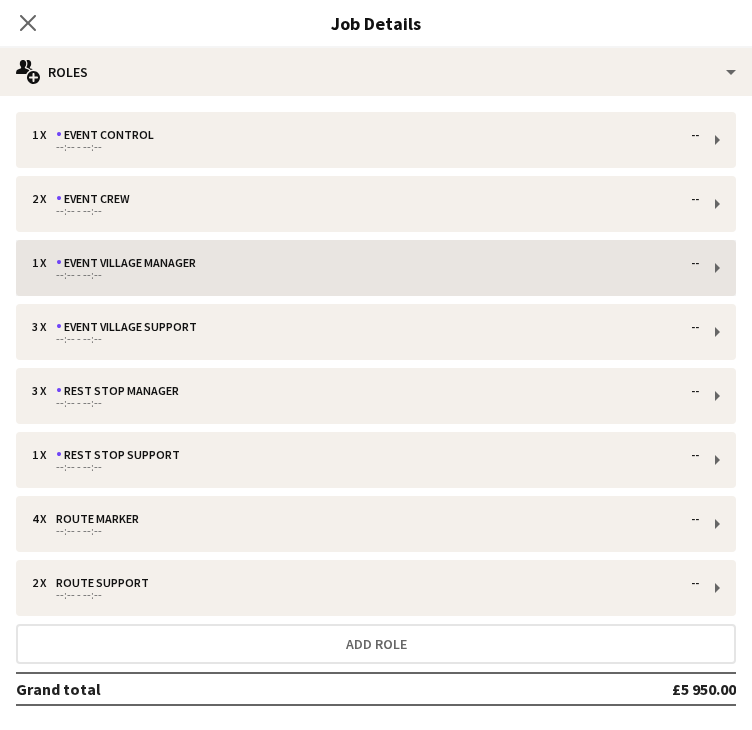 scroll, scrollTop: 0, scrollLeft: 0, axis: both 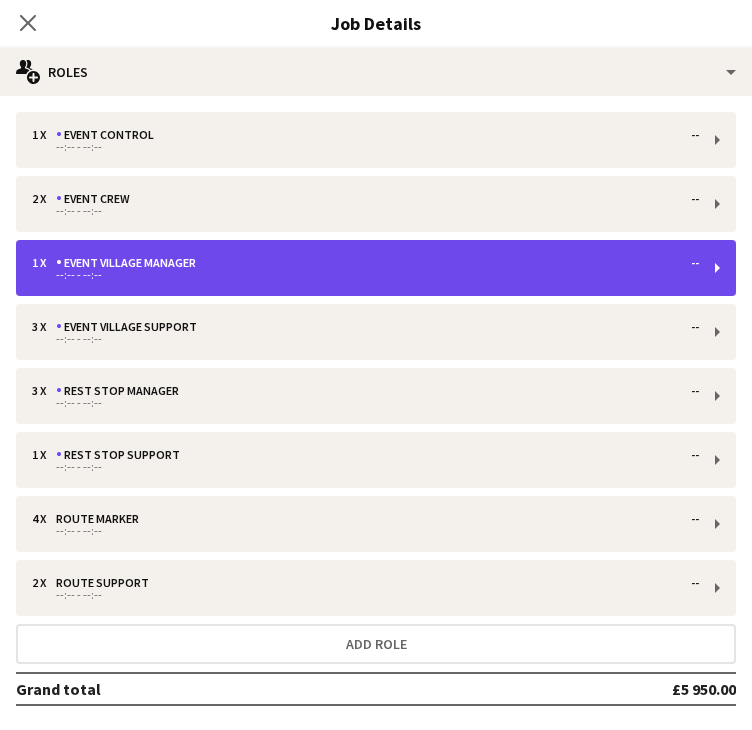 click on "1 x   Event Village Manager   --" at bounding box center [365, 263] 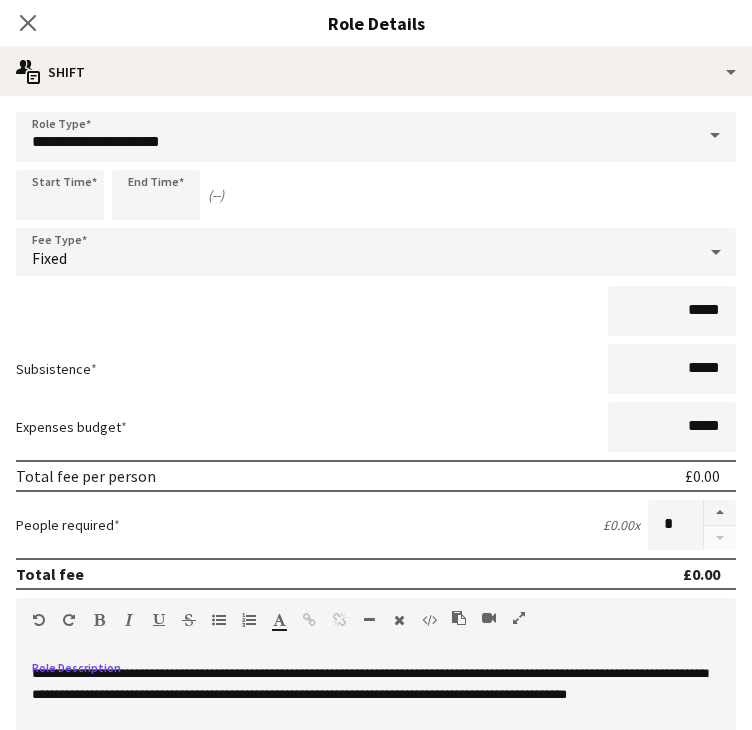 click on "**********" at bounding box center [376, 684] 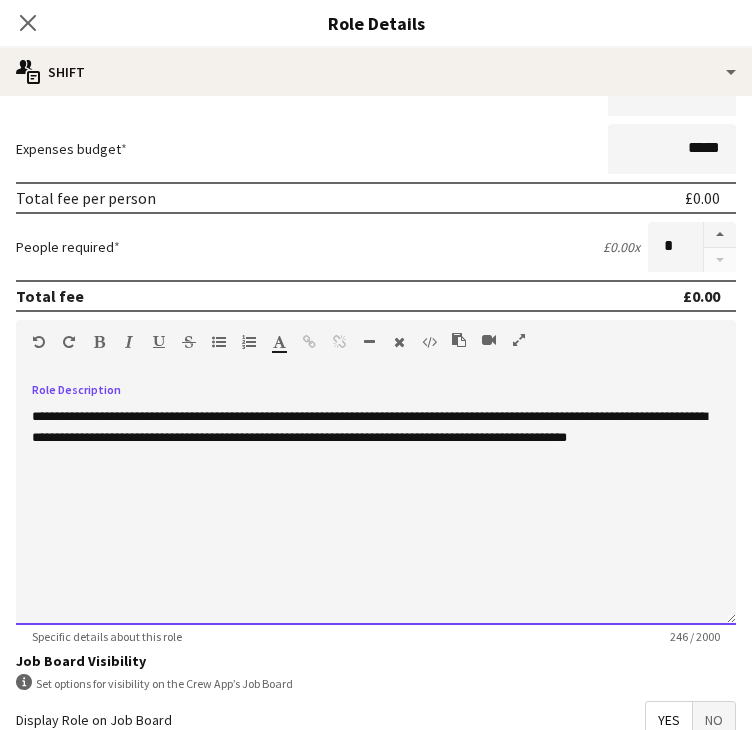 scroll, scrollTop: 481, scrollLeft: 0, axis: vertical 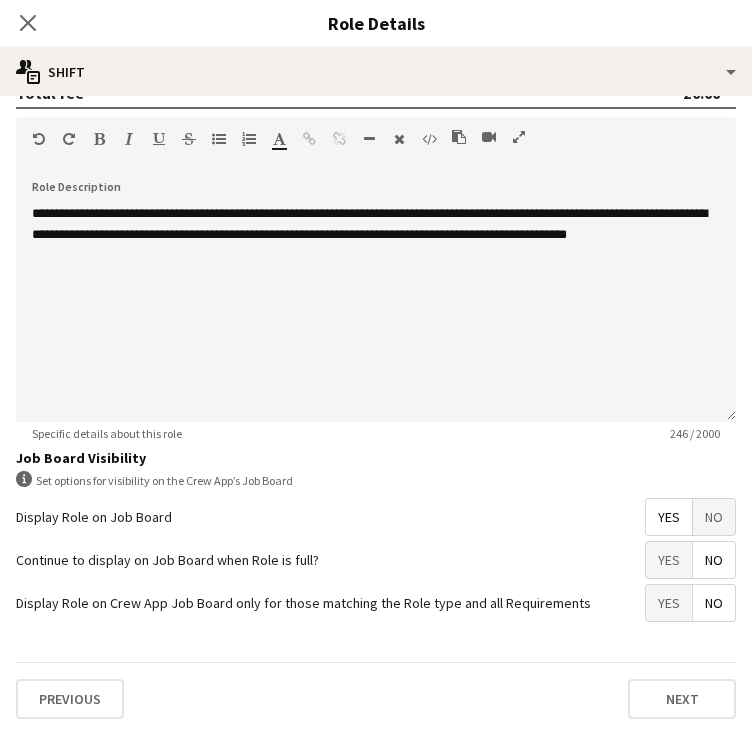 click on "Previous   Next" at bounding box center [376, 698] 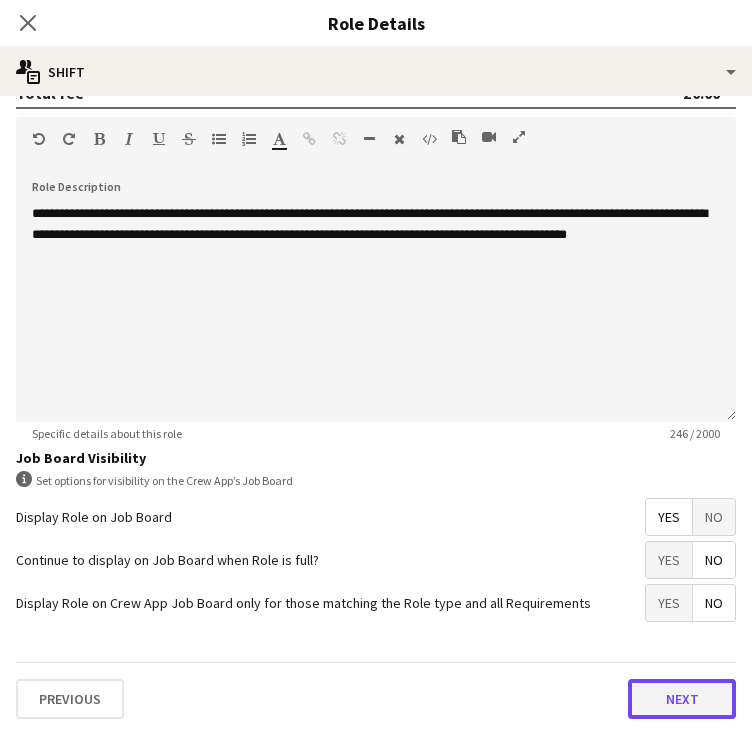 click on "Next" at bounding box center [682, 699] 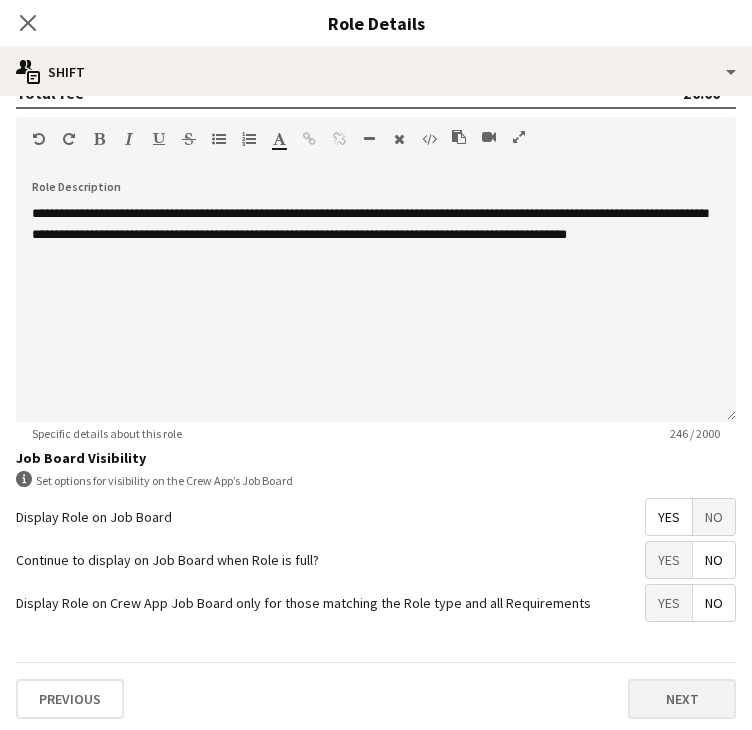 scroll, scrollTop: 0, scrollLeft: 0, axis: both 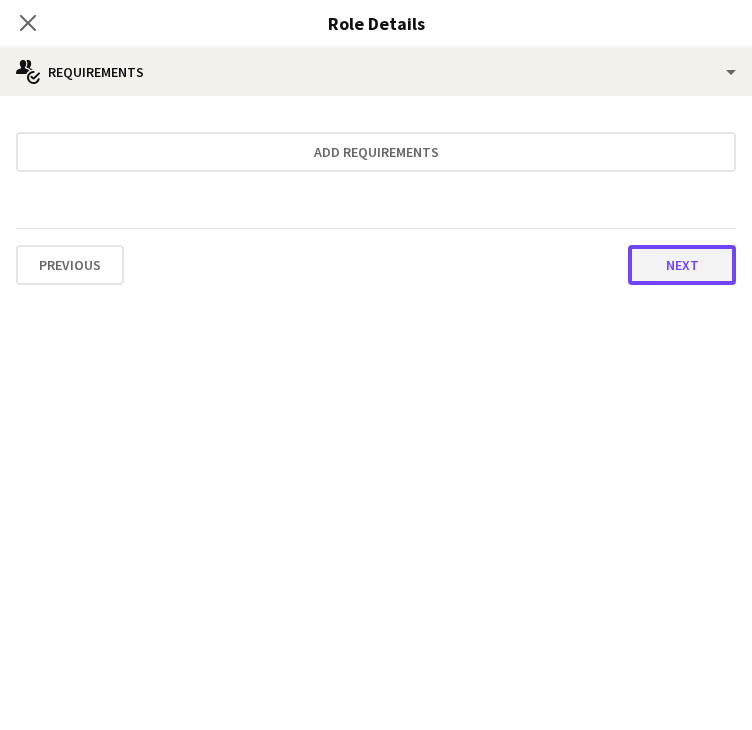click on "Next" at bounding box center [682, 265] 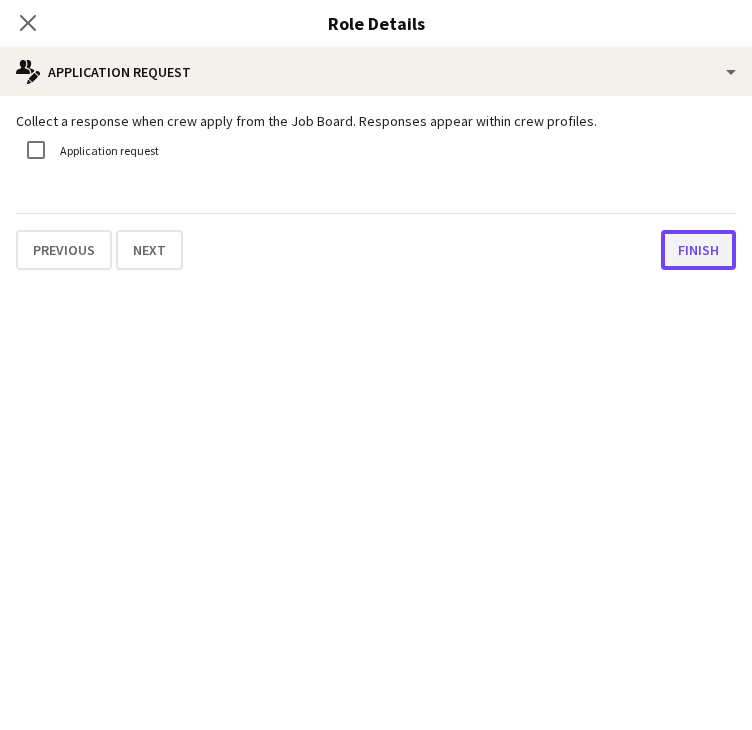 click on "Finish" at bounding box center (698, 250) 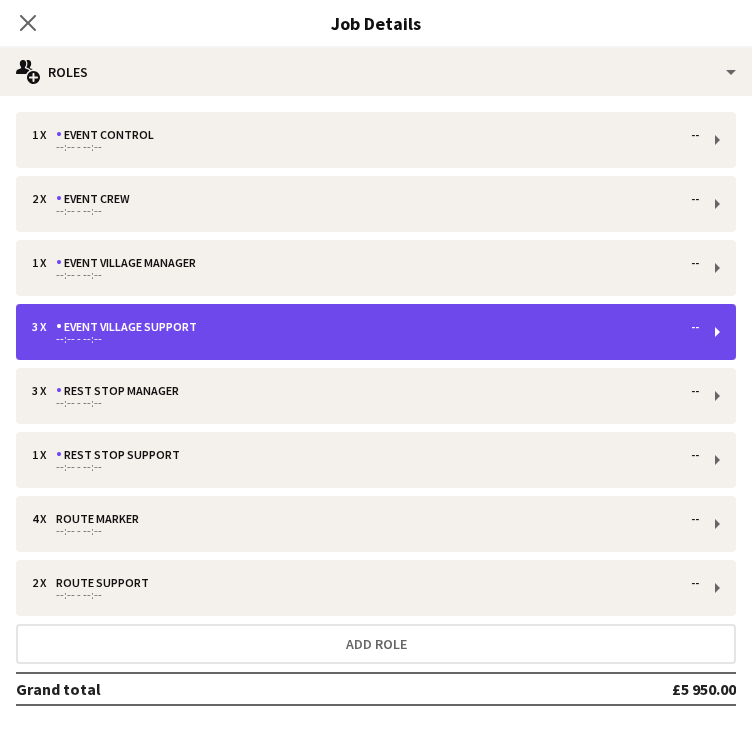 click on "--:-- - --:--" at bounding box center [365, 339] 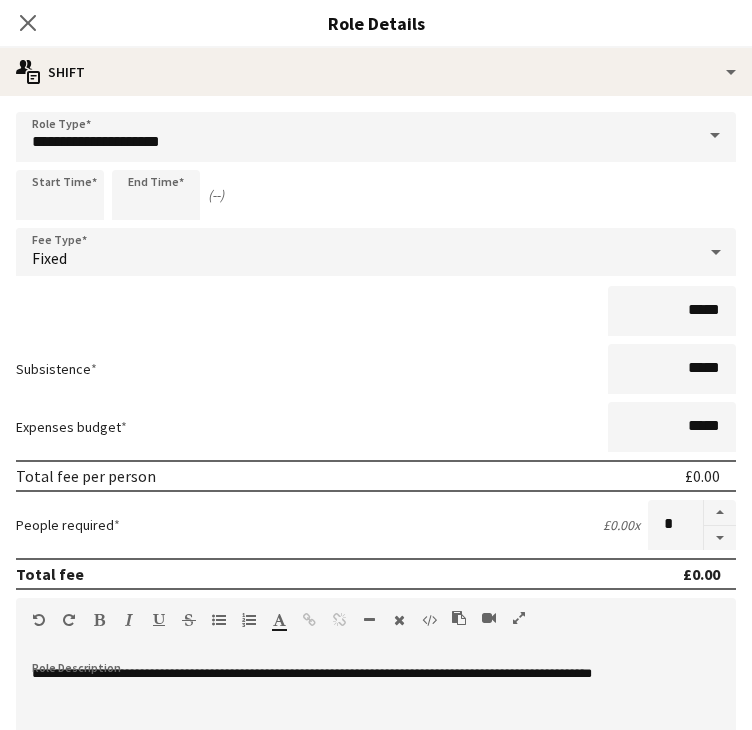 scroll, scrollTop: 107, scrollLeft: 0, axis: vertical 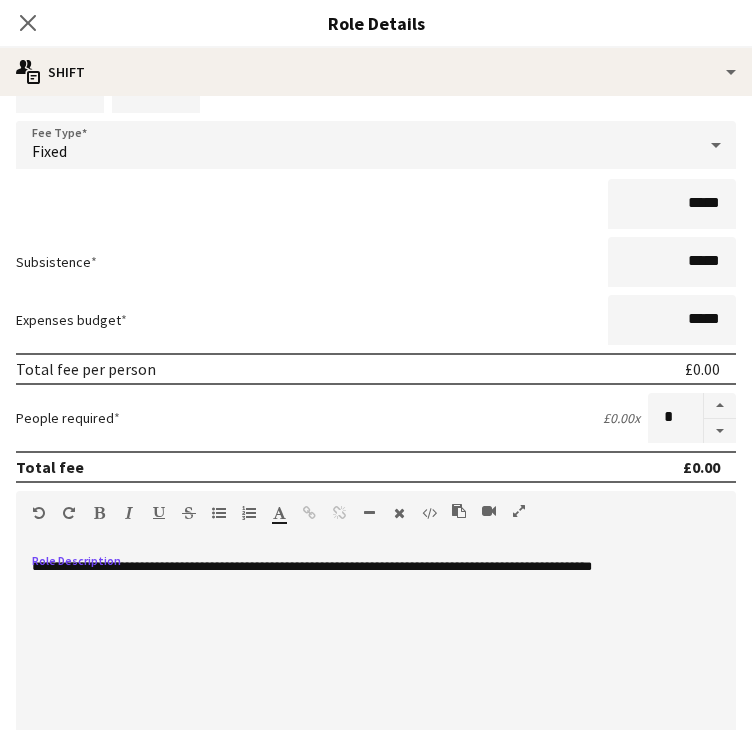 click on "**********" at bounding box center [376, 676] 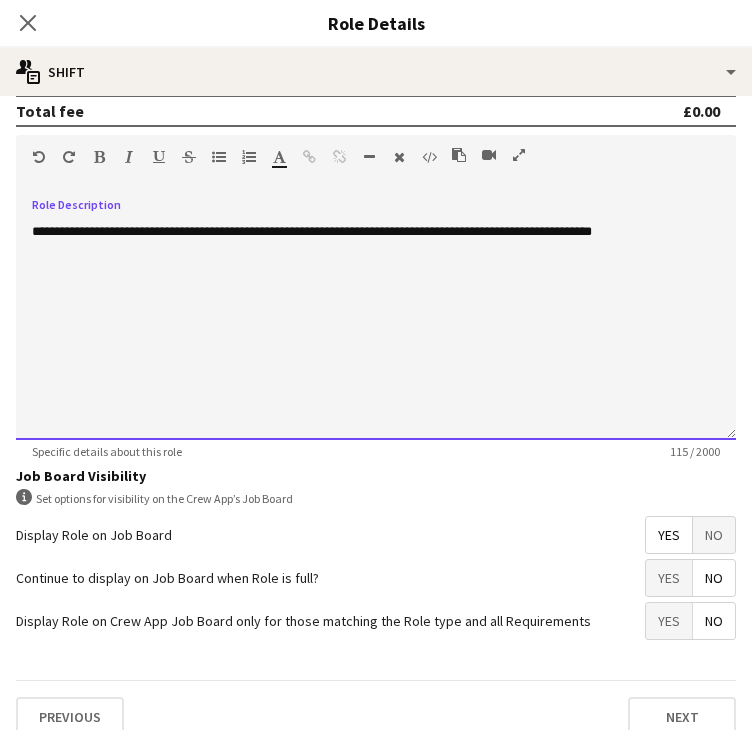 scroll, scrollTop: 481, scrollLeft: 0, axis: vertical 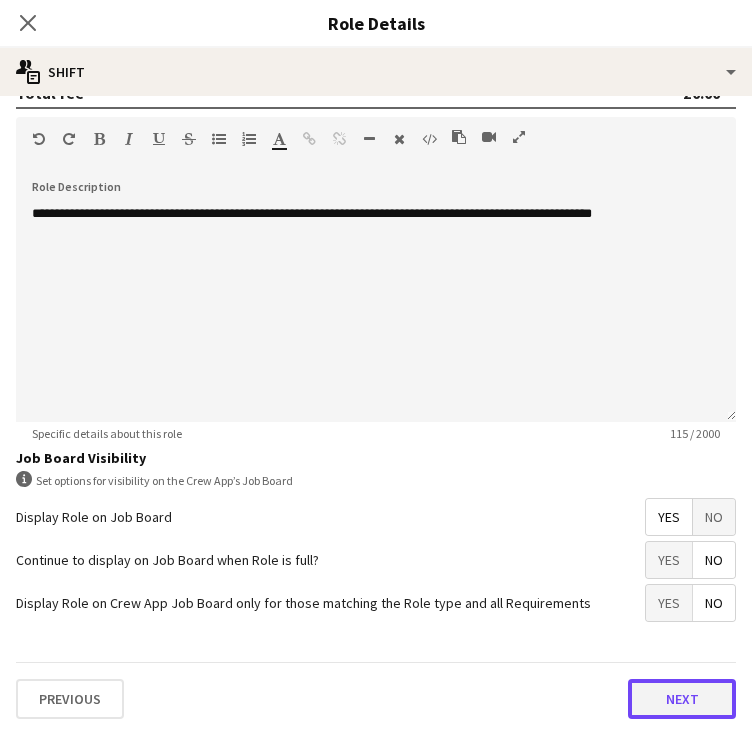 click on "Next" at bounding box center [682, 699] 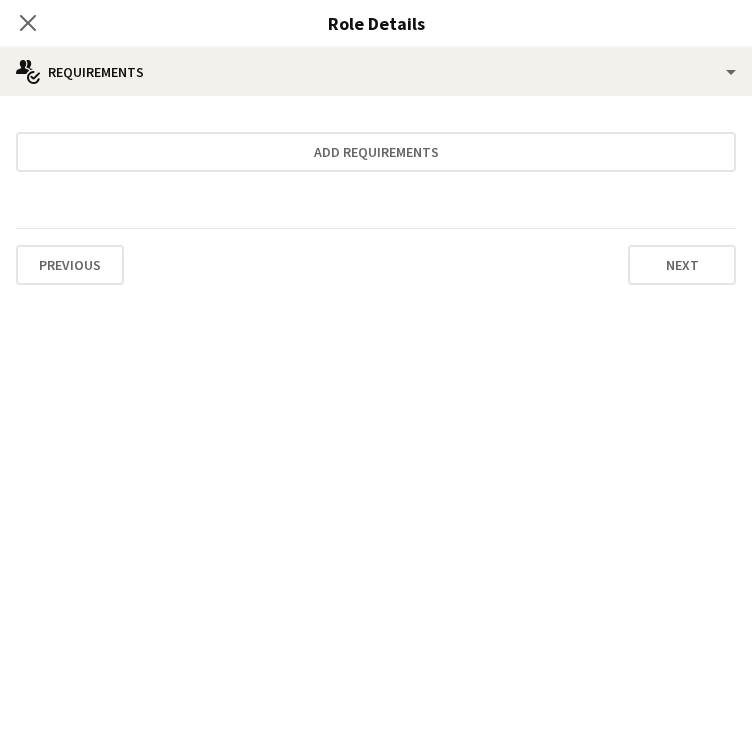 scroll, scrollTop: 0, scrollLeft: 0, axis: both 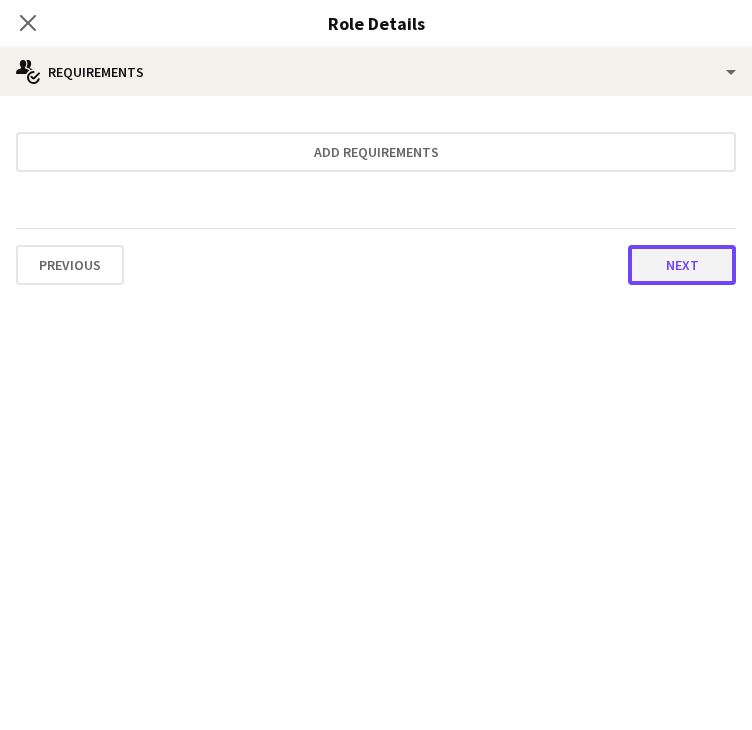 click on "Next" at bounding box center (682, 265) 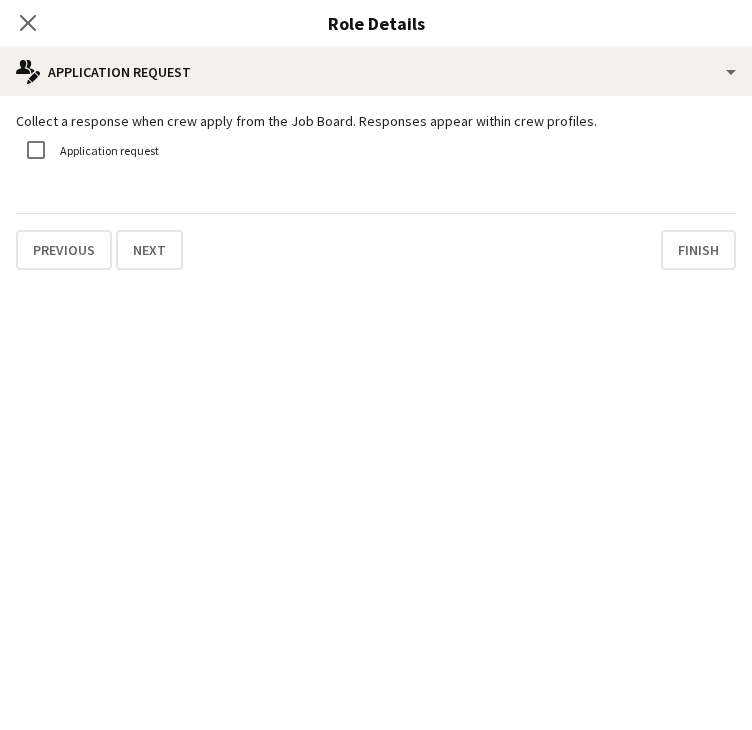 click on "Collect a response when crew apply from the Job Board. Responses appear within crew profiles.   Application request   Previous   Next   Finish" at bounding box center [376, 191] 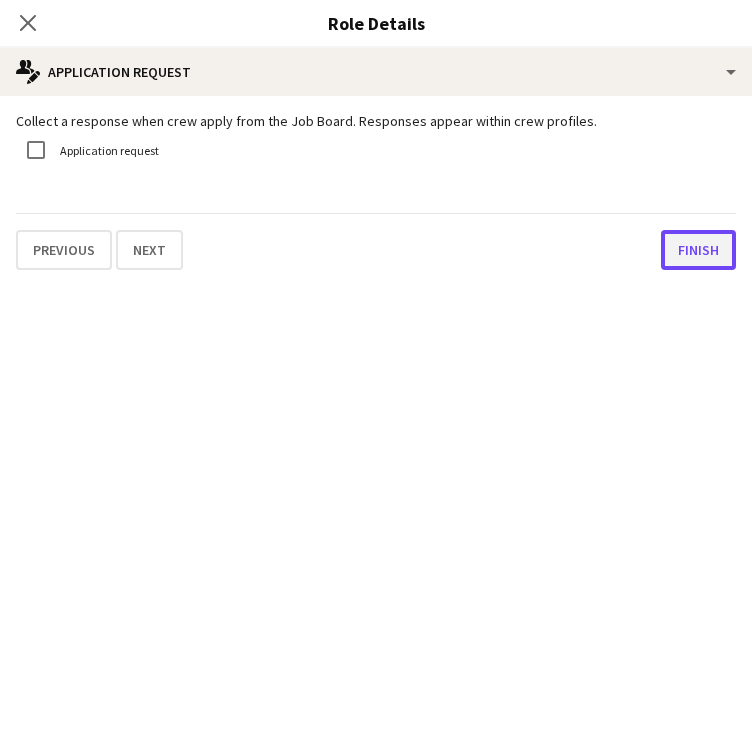 click on "Finish" at bounding box center (698, 250) 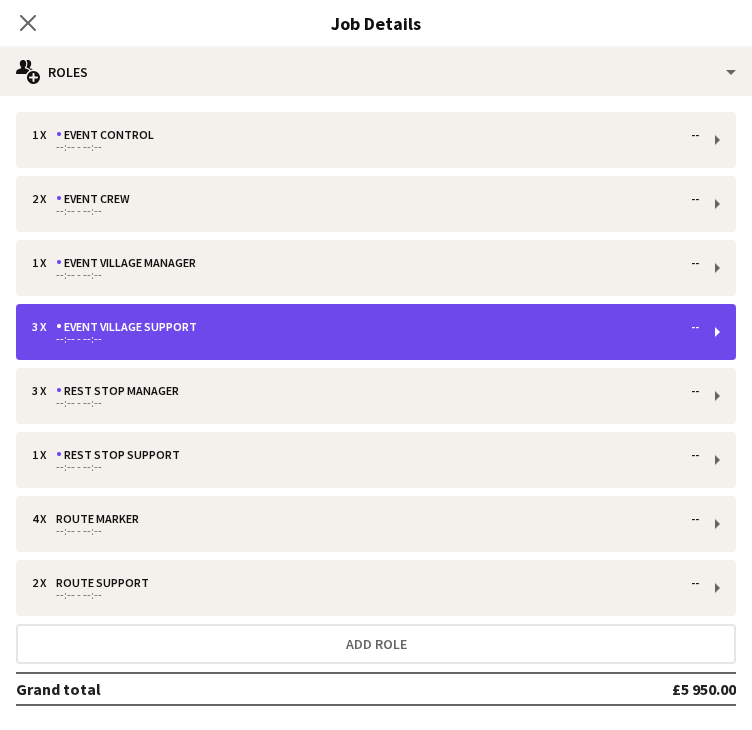 click on "--:-- - --:--" at bounding box center [365, 339] 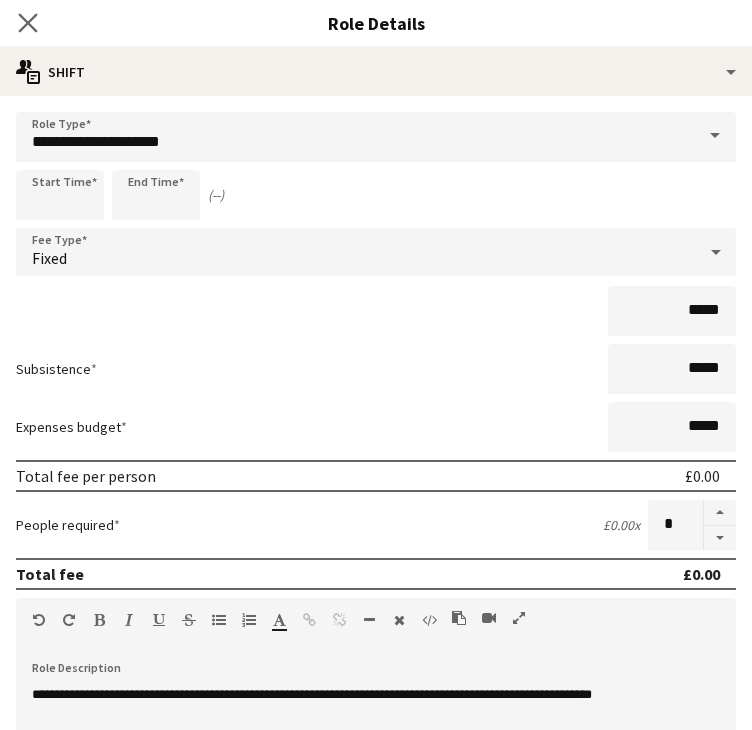 click on "Close pop-in" 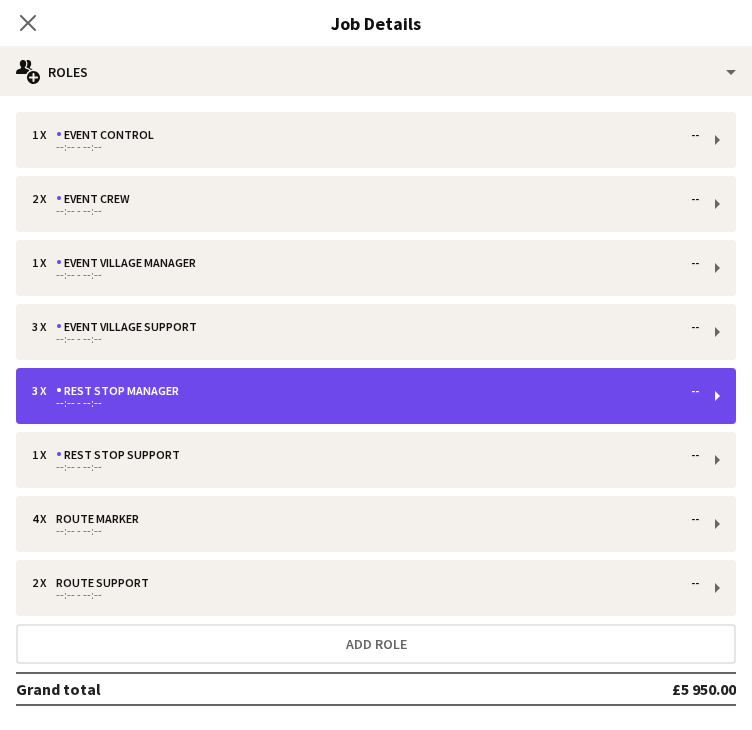 click on "3 x   Rest Stop Manager   --" at bounding box center (365, 391) 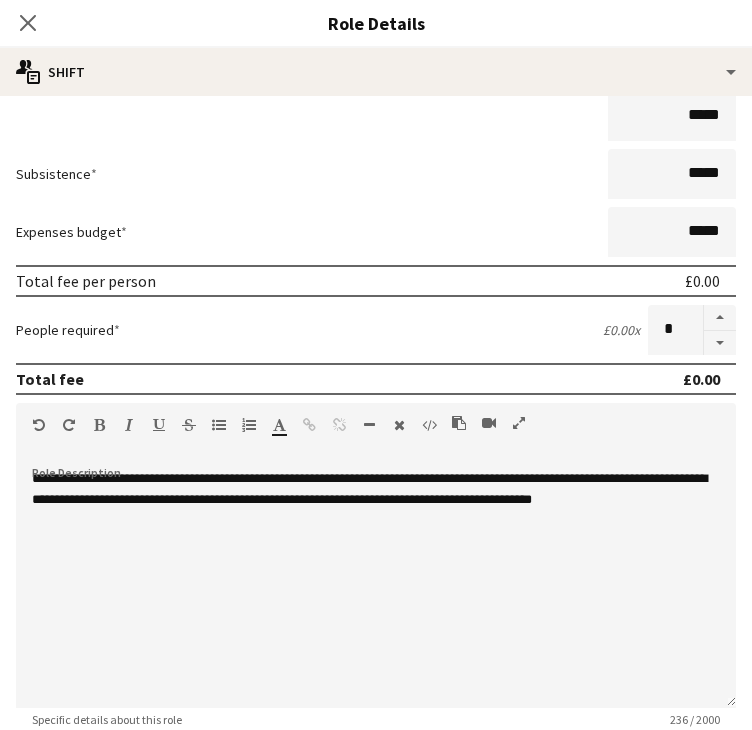 scroll, scrollTop: 200, scrollLeft: 0, axis: vertical 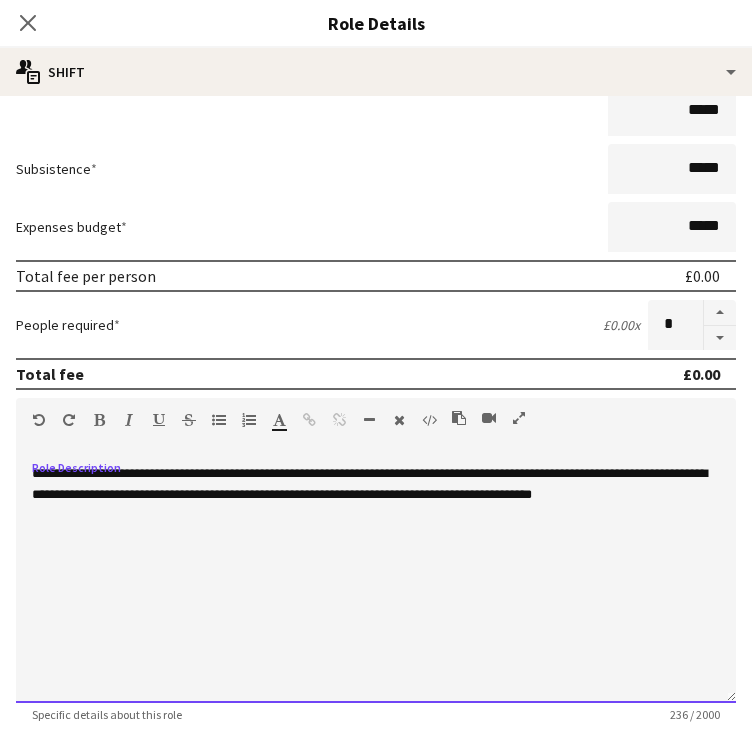 click on "**********" at bounding box center [369, 484] 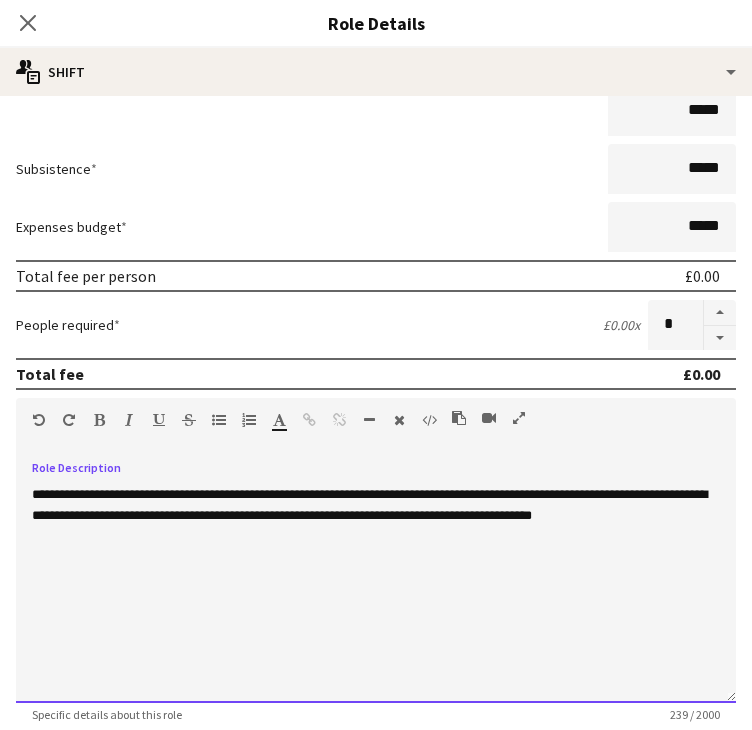 scroll, scrollTop: 481, scrollLeft: 0, axis: vertical 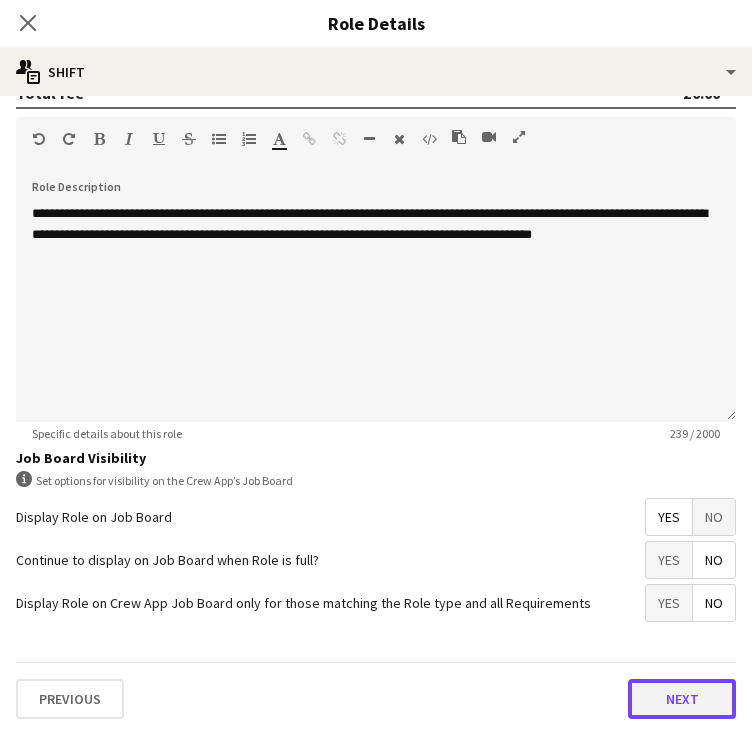 click on "Next" at bounding box center (682, 699) 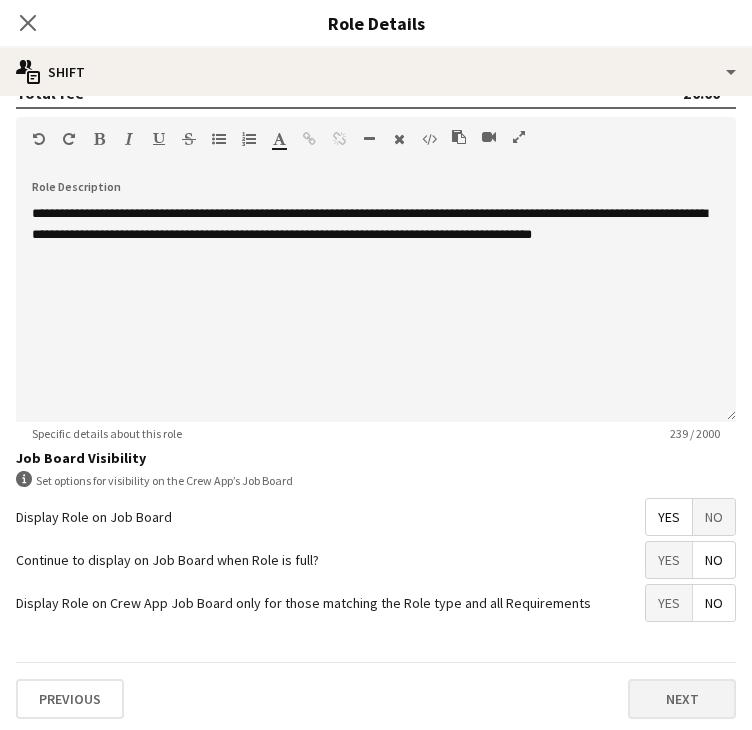 scroll, scrollTop: 0, scrollLeft: 0, axis: both 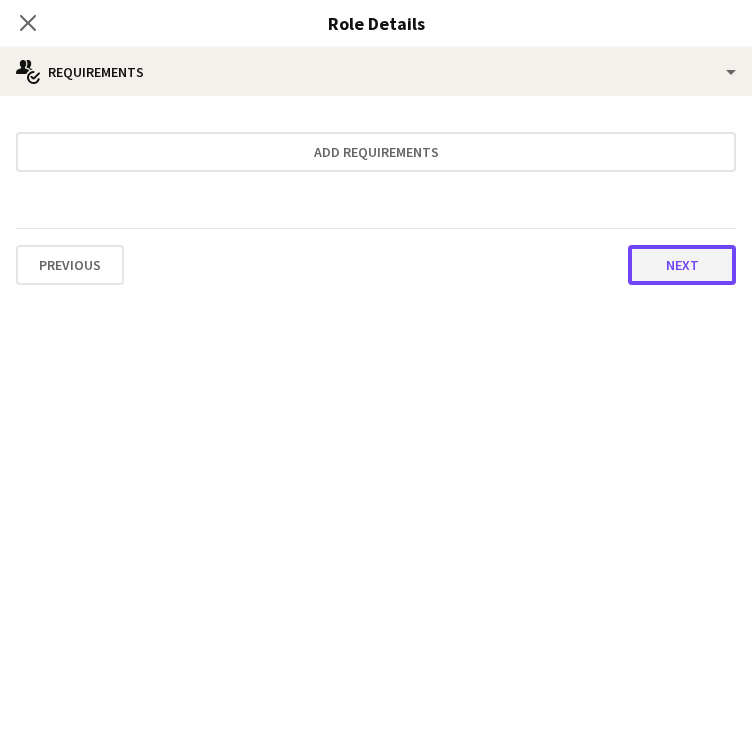 click on "Next" at bounding box center [682, 265] 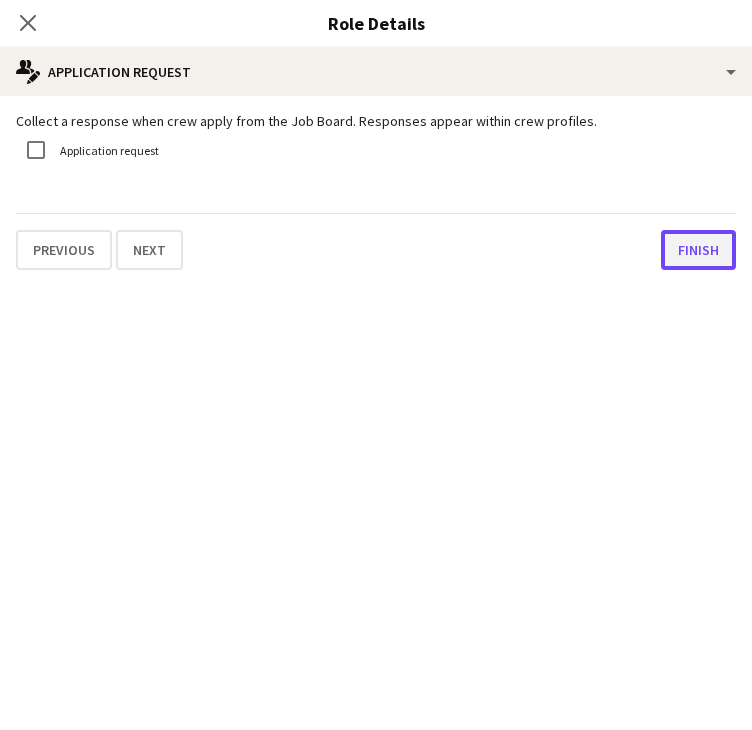 click on "Finish" at bounding box center (698, 250) 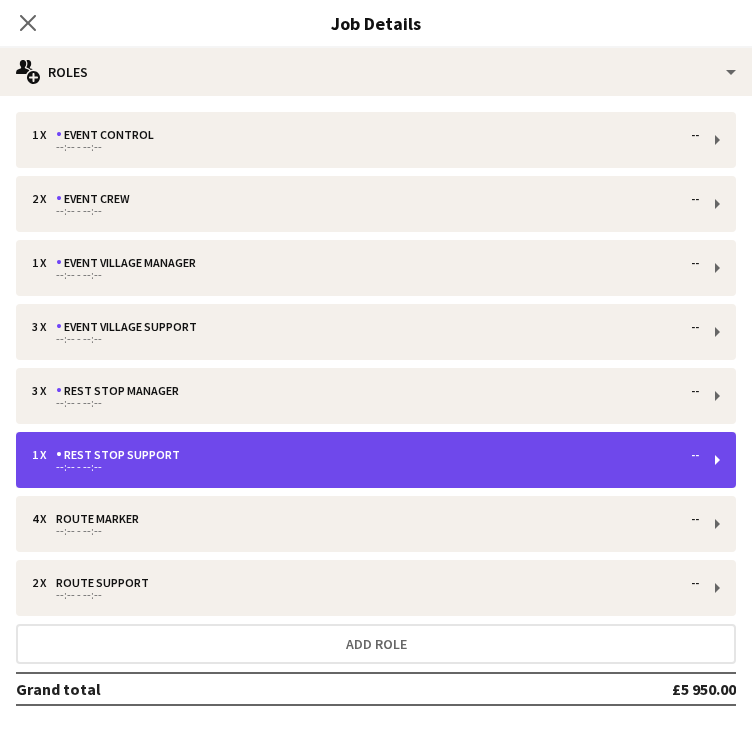 click on "1 x   Rest Stop Support   --" at bounding box center [365, 455] 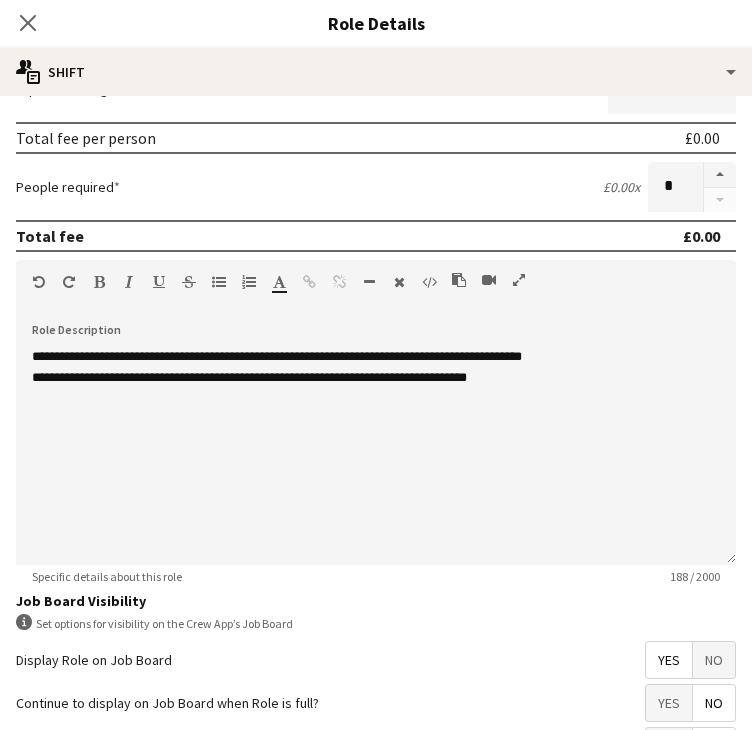 scroll, scrollTop: 339, scrollLeft: 0, axis: vertical 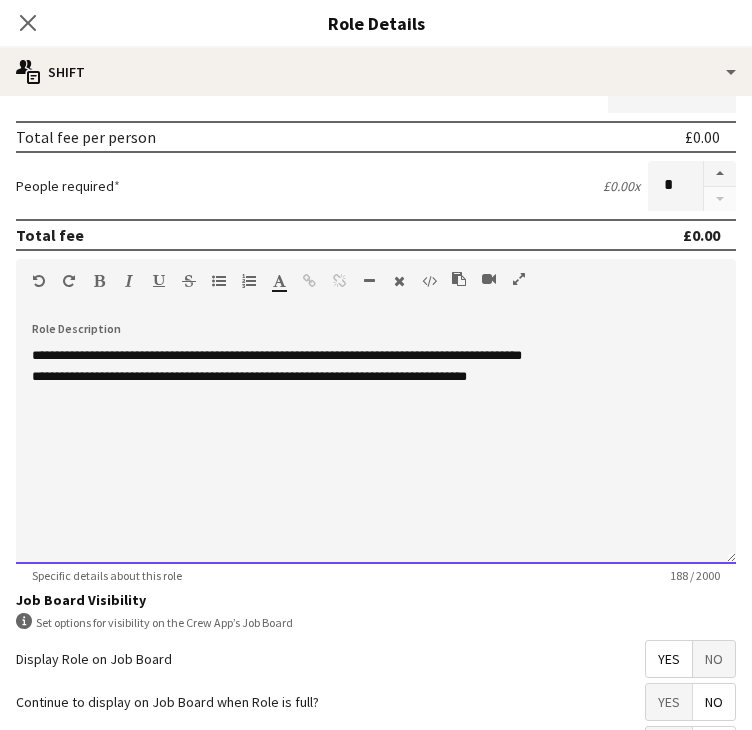 click on "**********" at bounding box center [376, 376] 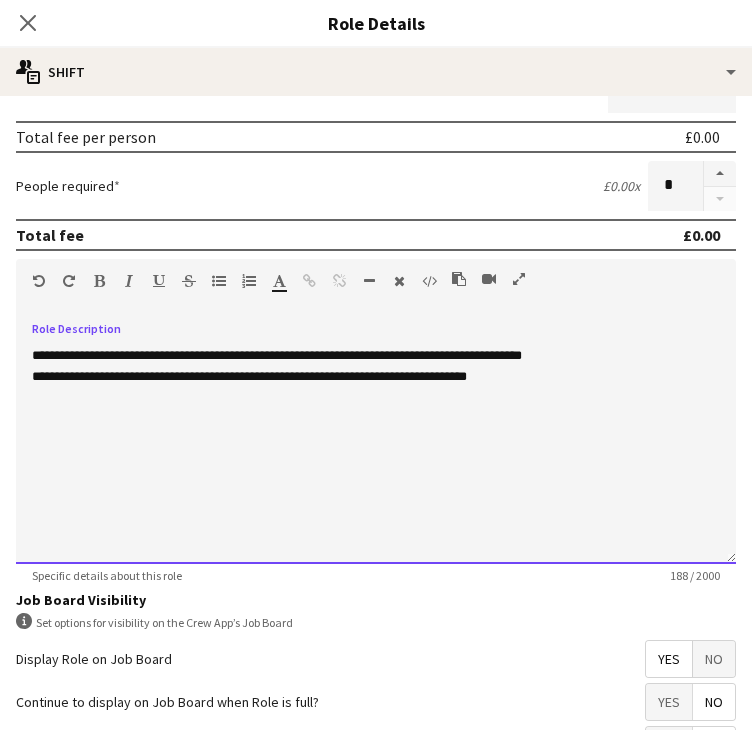 click on "**********" at bounding box center [376, 444] 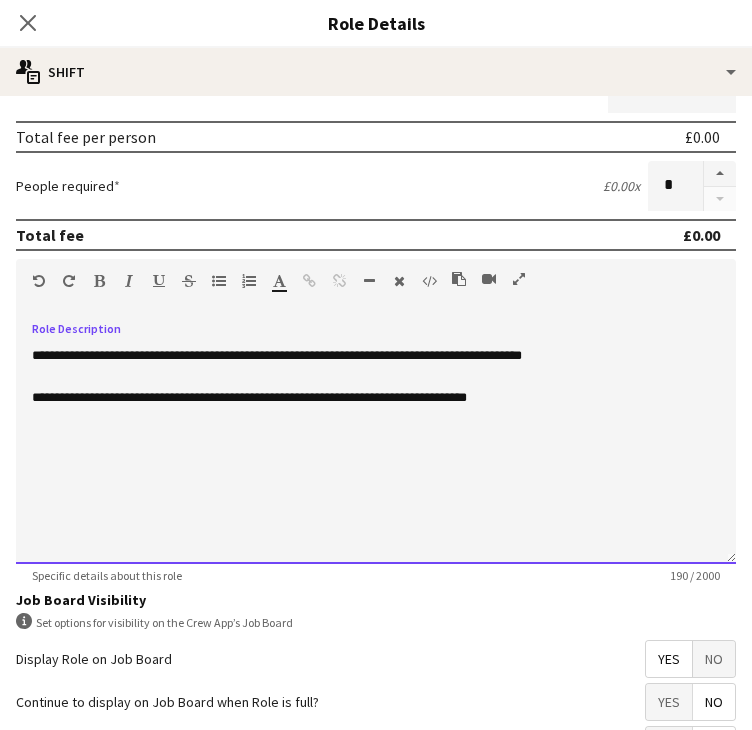 scroll, scrollTop: 481, scrollLeft: 0, axis: vertical 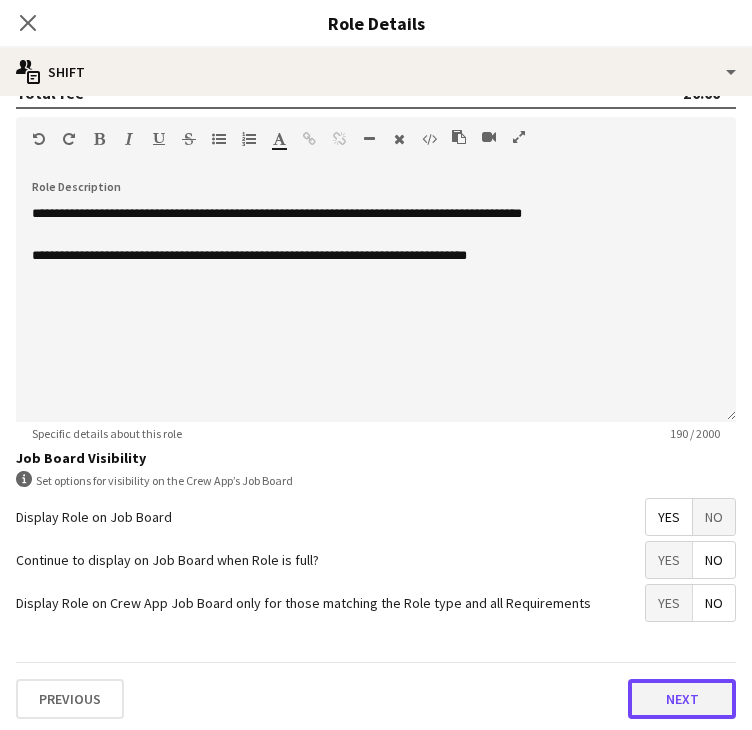 click on "Next" at bounding box center (682, 699) 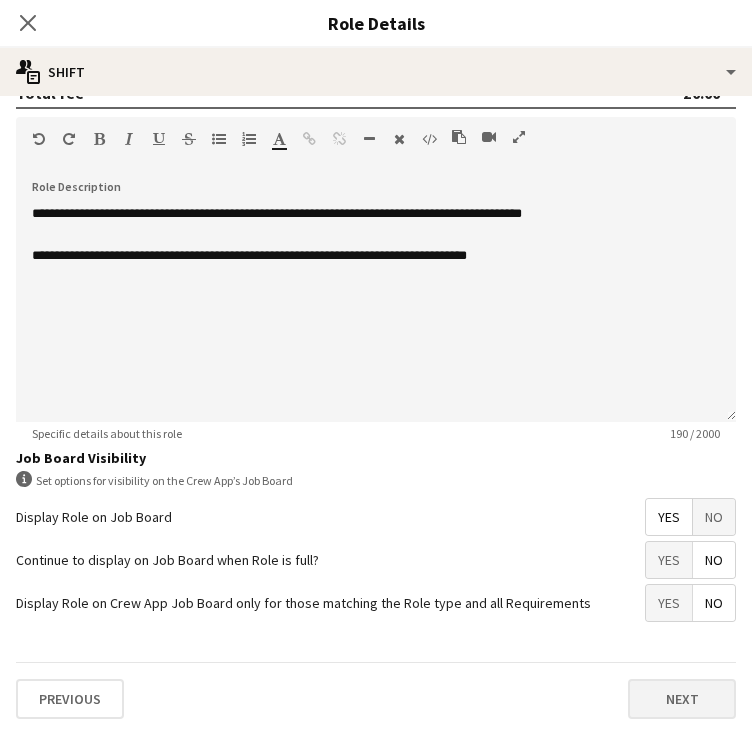 scroll, scrollTop: 0, scrollLeft: 0, axis: both 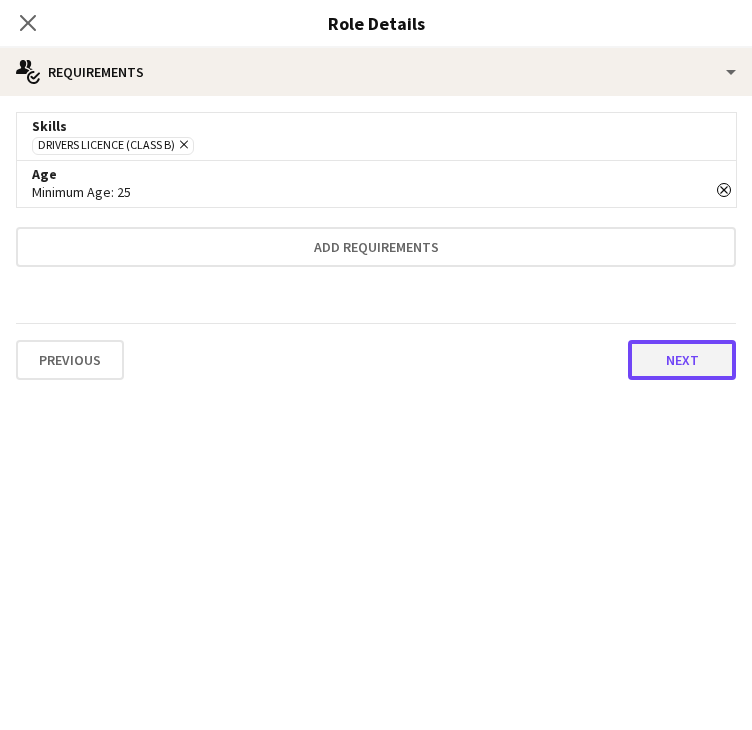 click on "Next" at bounding box center (682, 360) 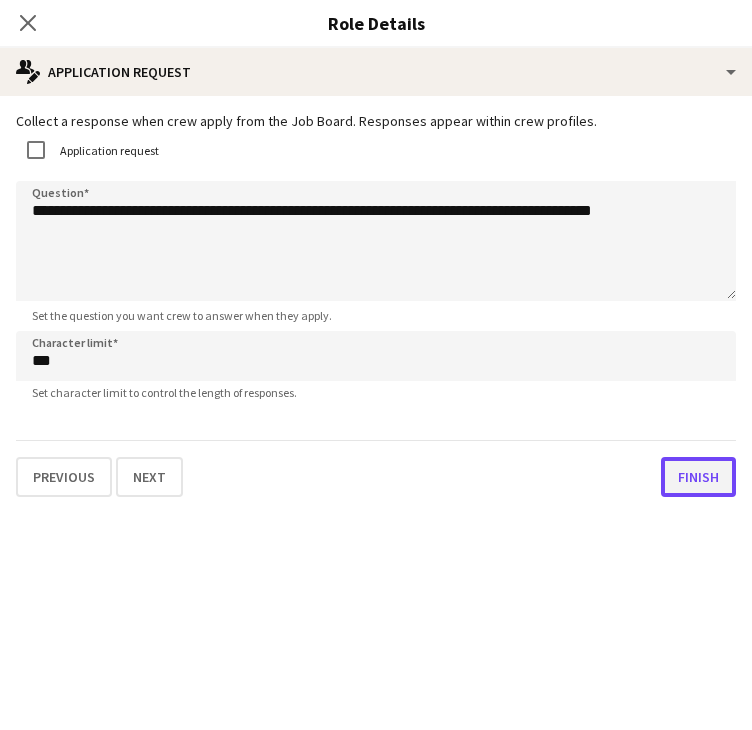 click on "Finish" at bounding box center (698, 477) 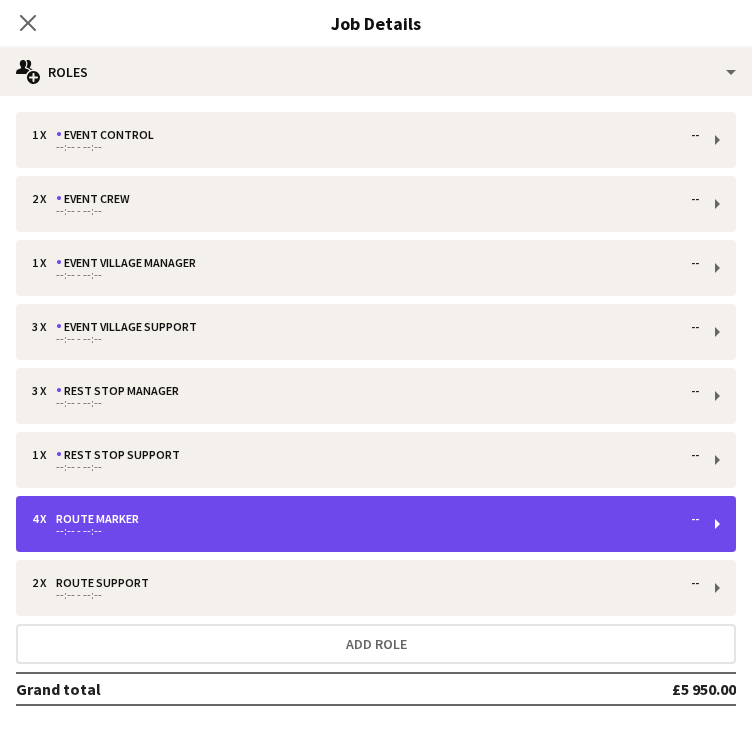 click on "4 x   Route Marker   --   --:-- - --:--" at bounding box center [376, 524] 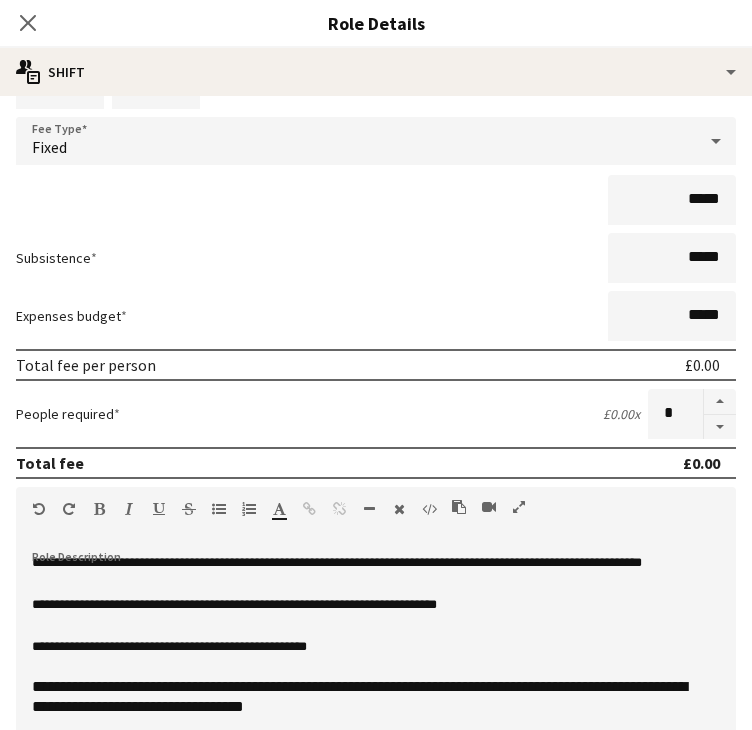 scroll, scrollTop: 116, scrollLeft: 0, axis: vertical 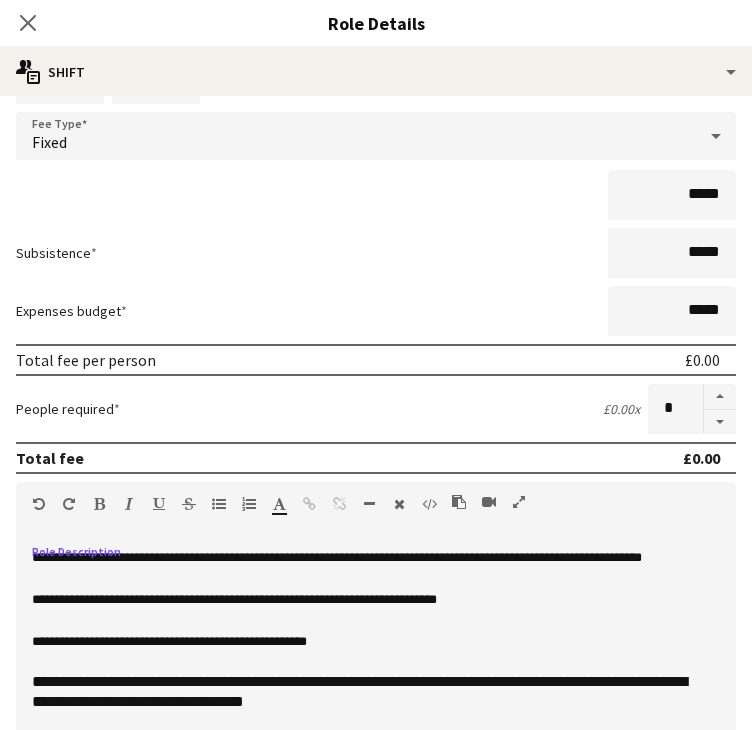 click on "**********" at bounding box center (337, 557) 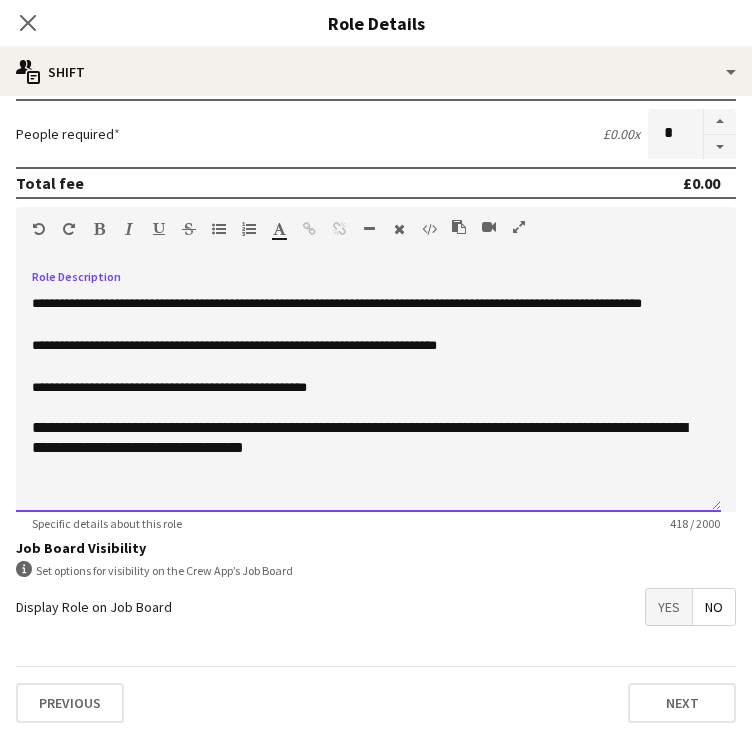 scroll, scrollTop: 396, scrollLeft: 0, axis: vertical 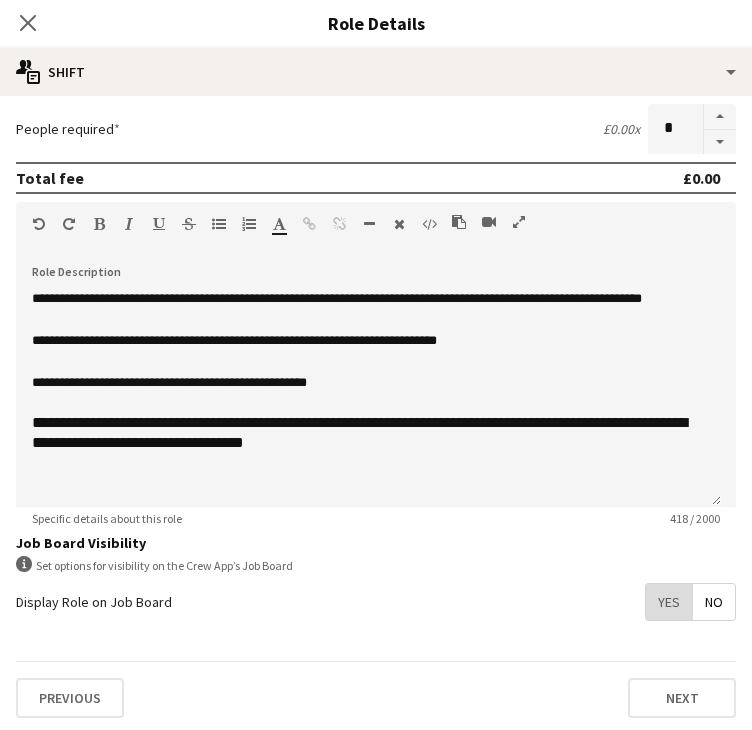 click on "Yes" at bounding box center (669, 602) 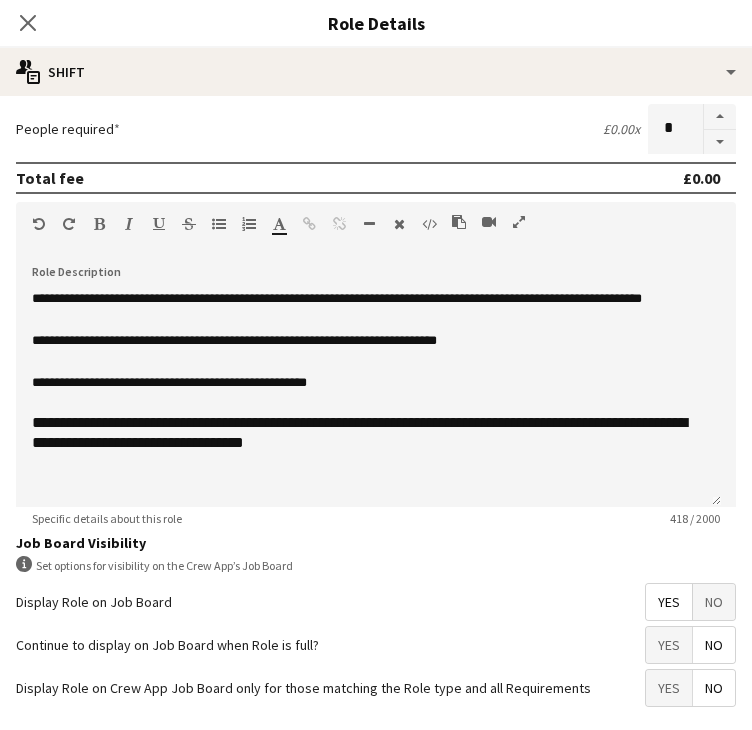 scroll, scrollTop: 481, scrollLeft: 0, axis: vertical 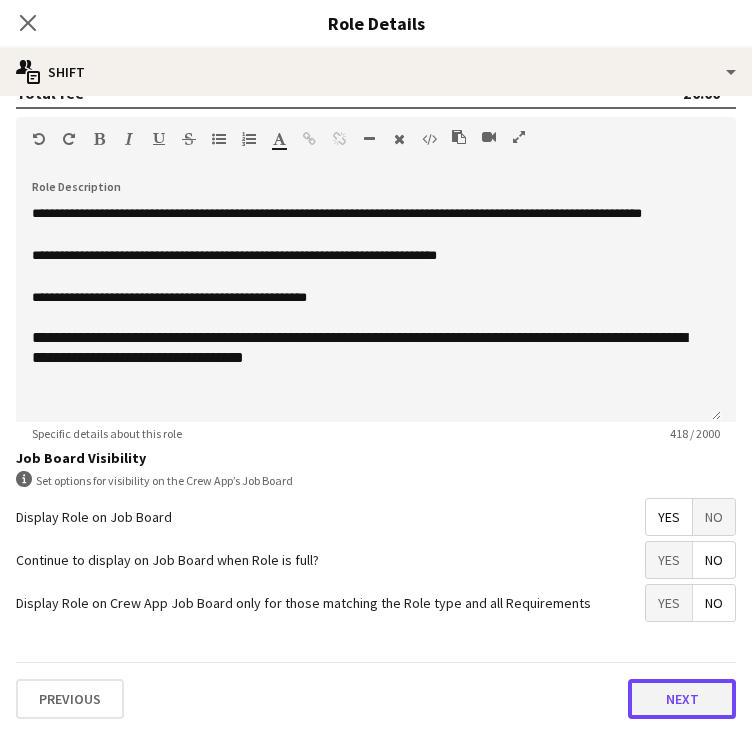click on "Next" at bounding box center (682, 699) 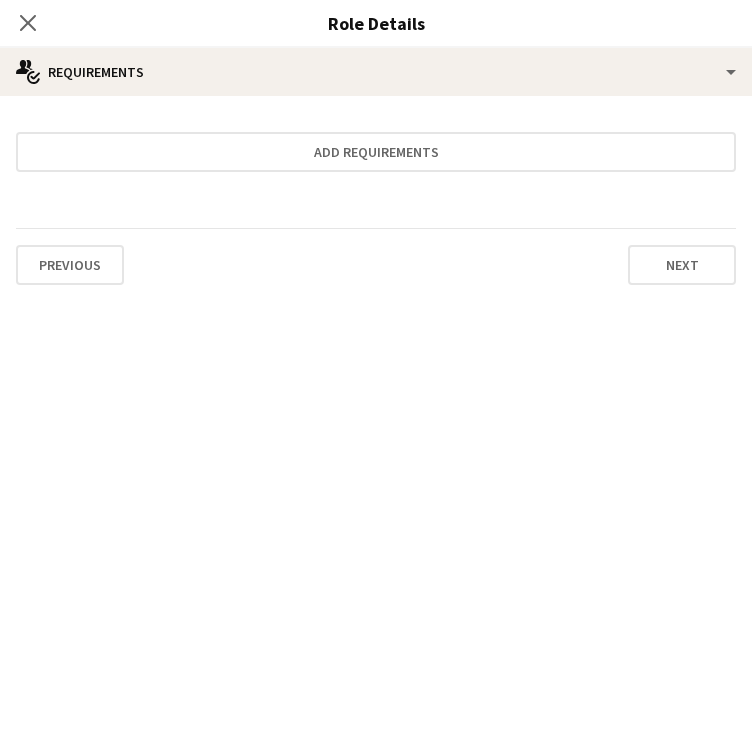 scroll, scrollTop: 0, scrollLeft: 0, axis: both 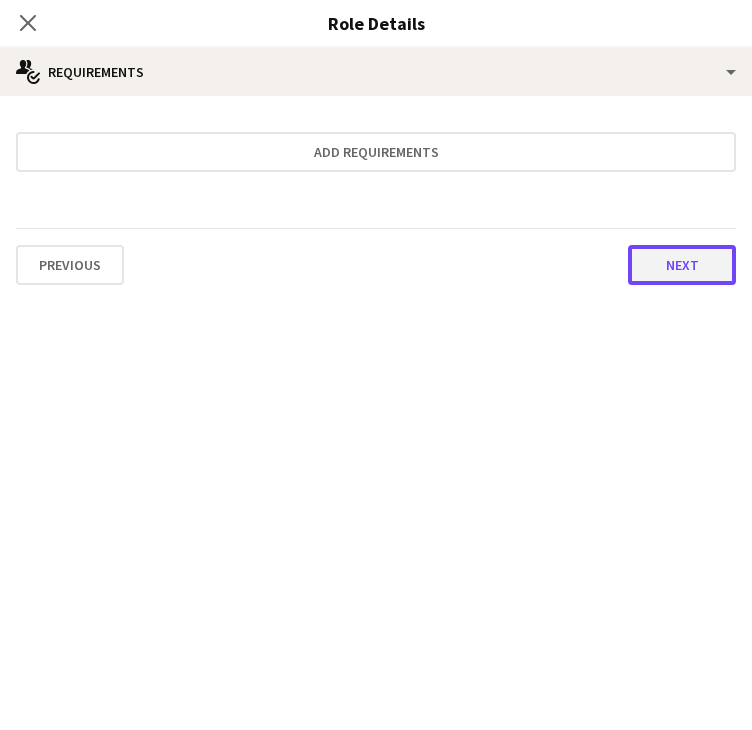 click on "Next" at bounding box center (682, 265) 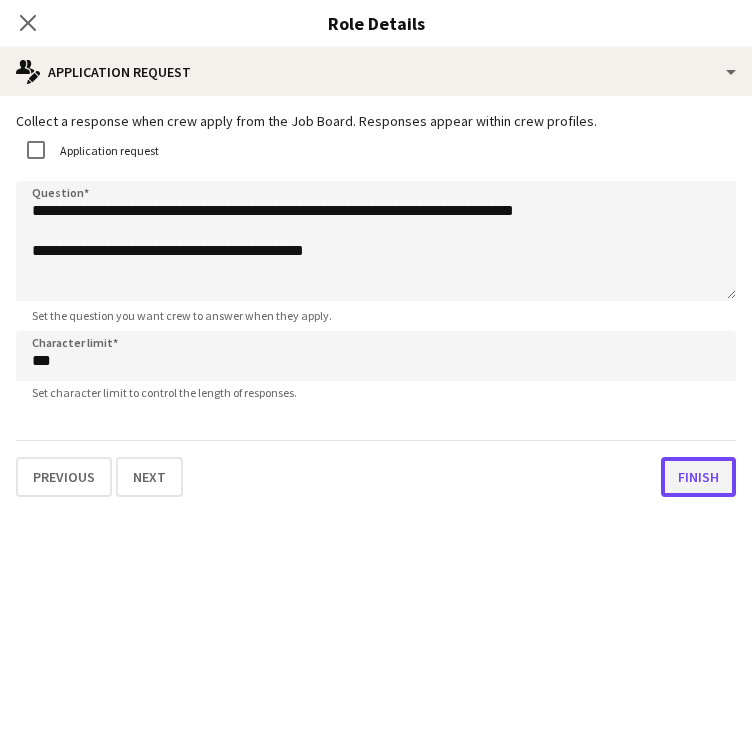 click on "Finish" at bounding box center [698, 477] 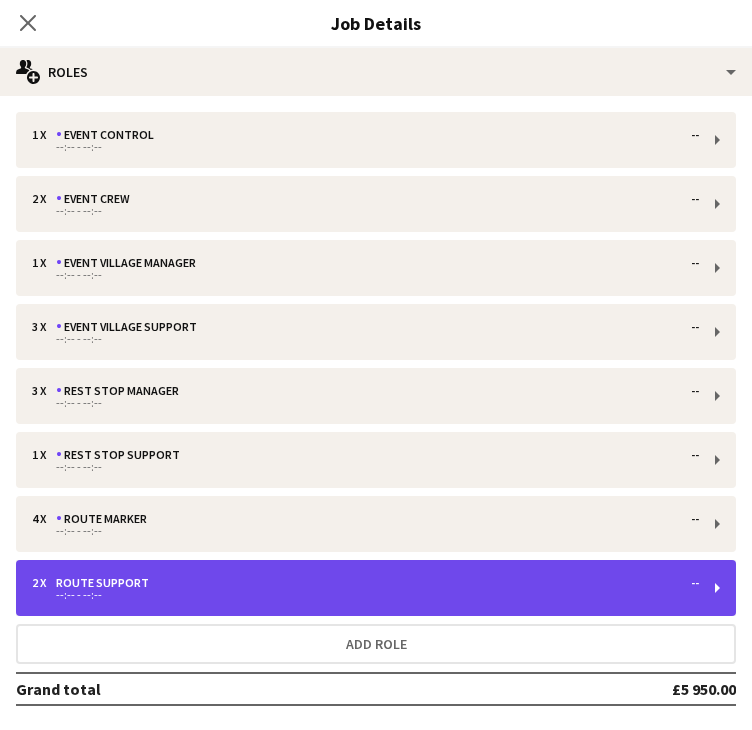 click on "2 x   Route Support   --   --:-- - --:--" at bounding box center (376, 588) 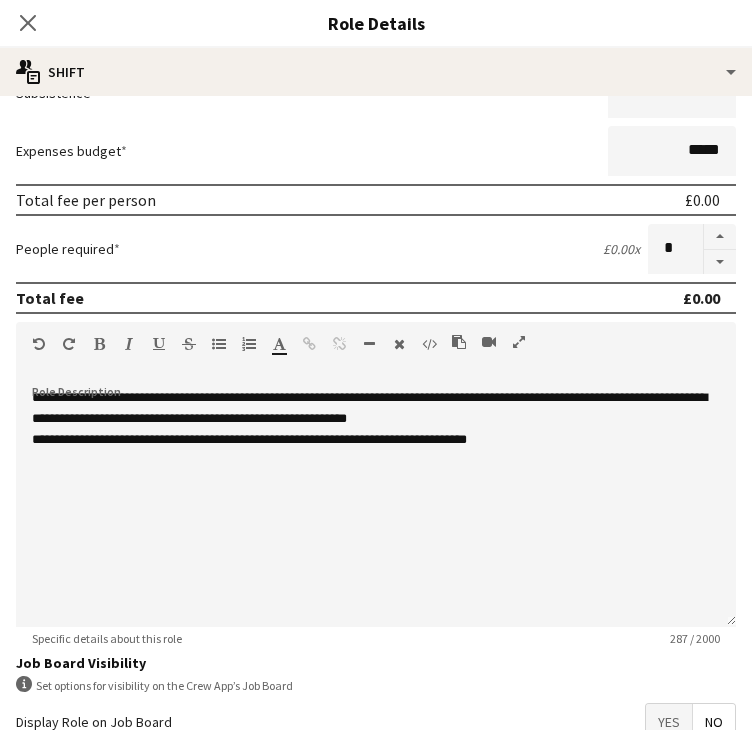 scroll, scrollTop: 278, scrollLeft: 0, axis: vertical 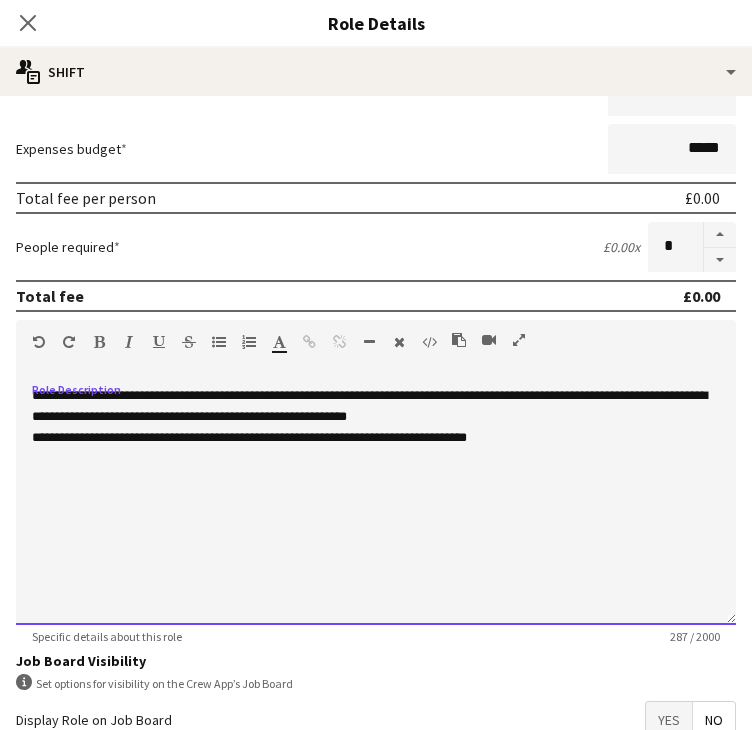 type 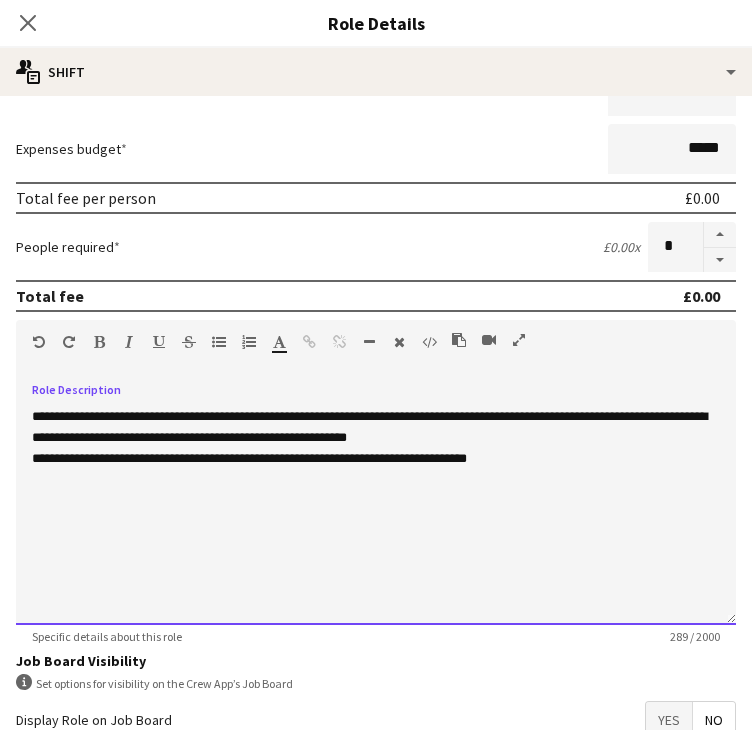 drag, startPoint x: 22, startPoint y: 379, endPoint x: 272, endPoint y: 469, distance: 265.7066 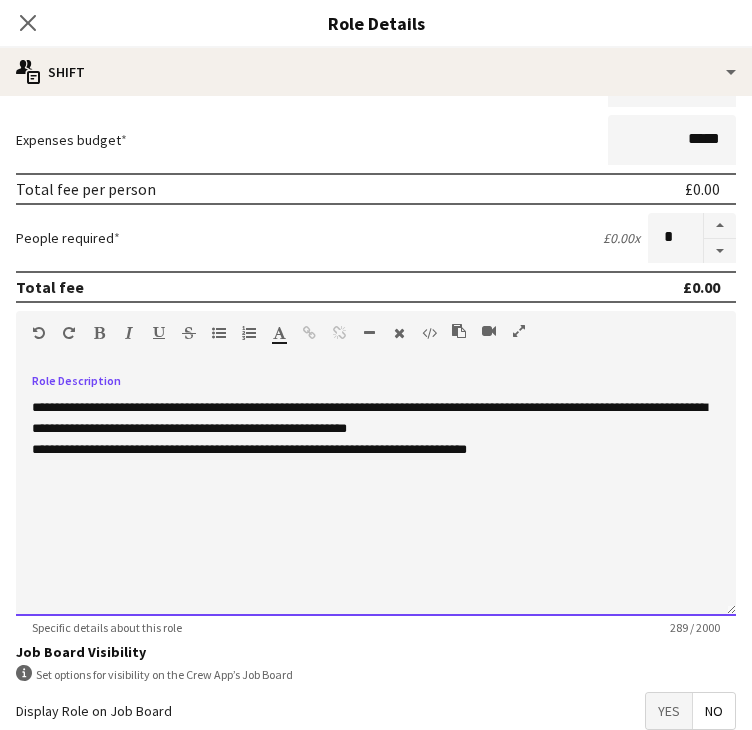scroll, scrollTop: 298, scrollLeft: 0, axis: vertical 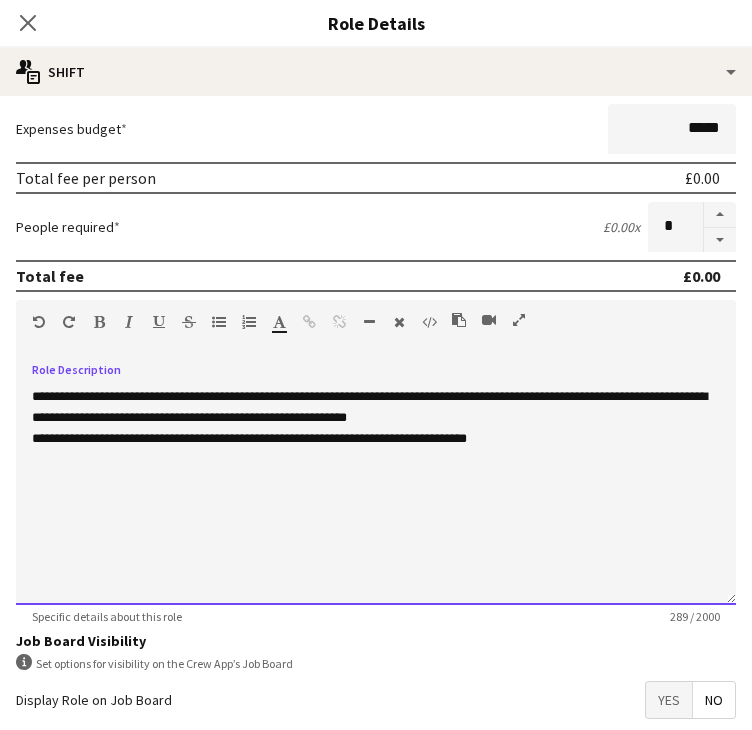 click on "**********" at bounding box center (376, 485) 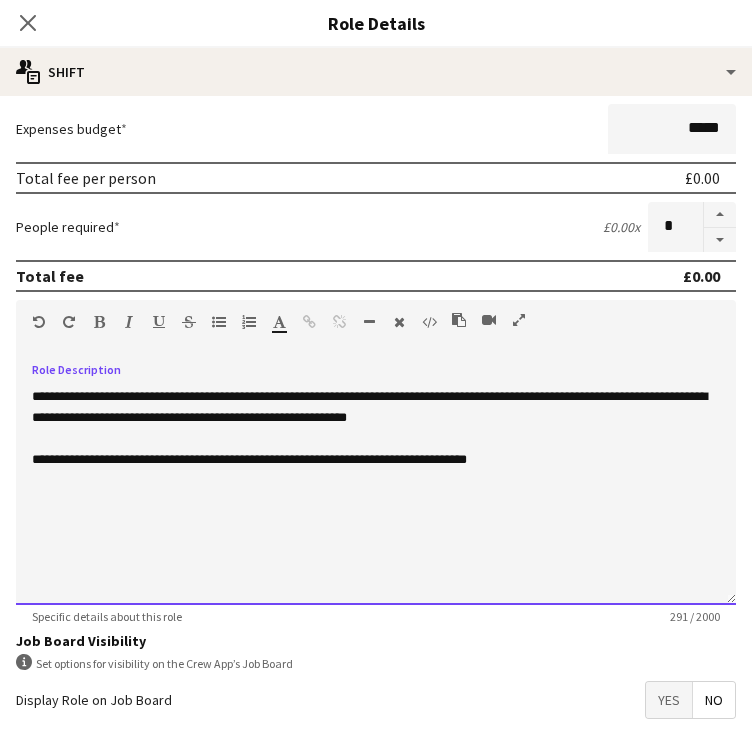 scroll, scrollTop: 396, scrollLeft: 0, axis: vertical 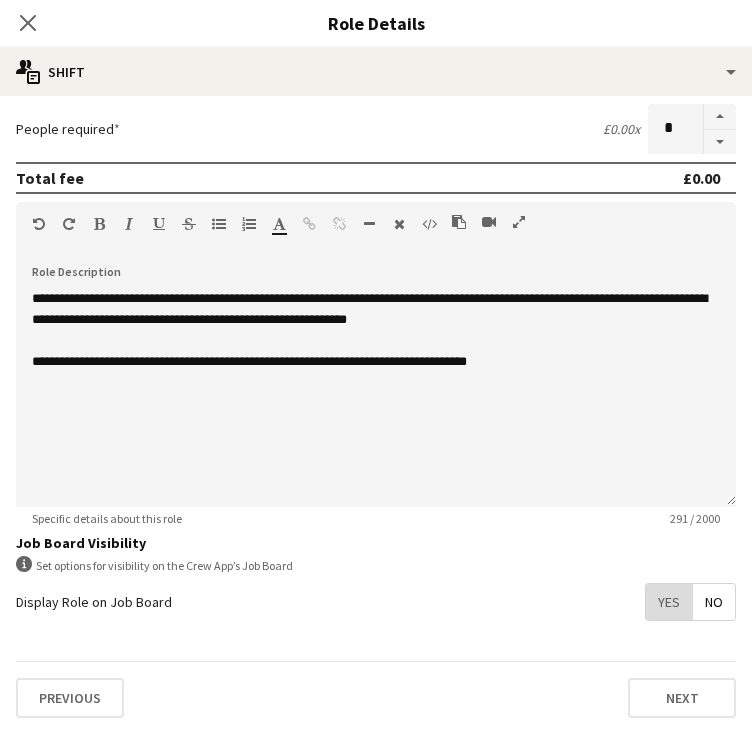 click on "Yes" at bounding box center (669, 602) 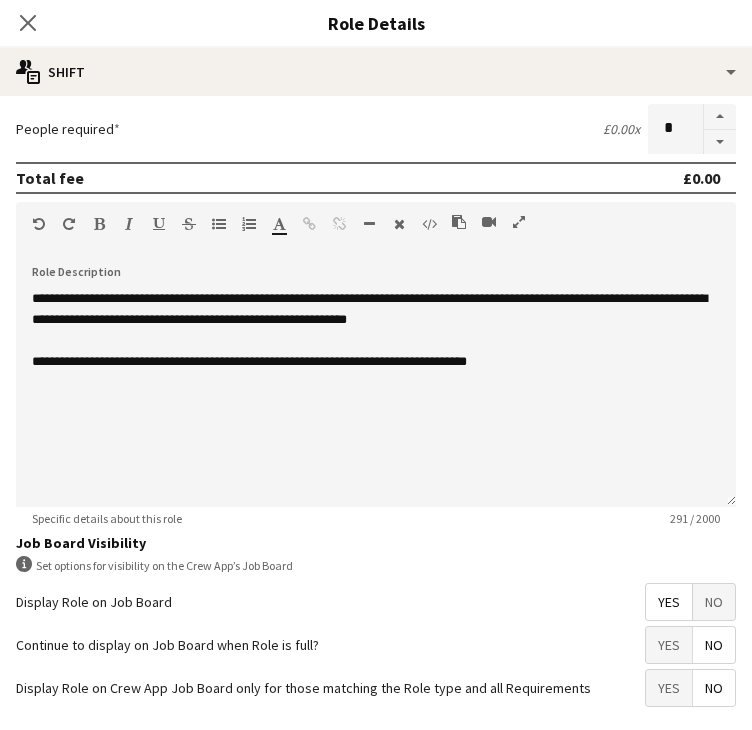 scroll, scrollTop: 481, scrollLeft: 0, axis: vertical 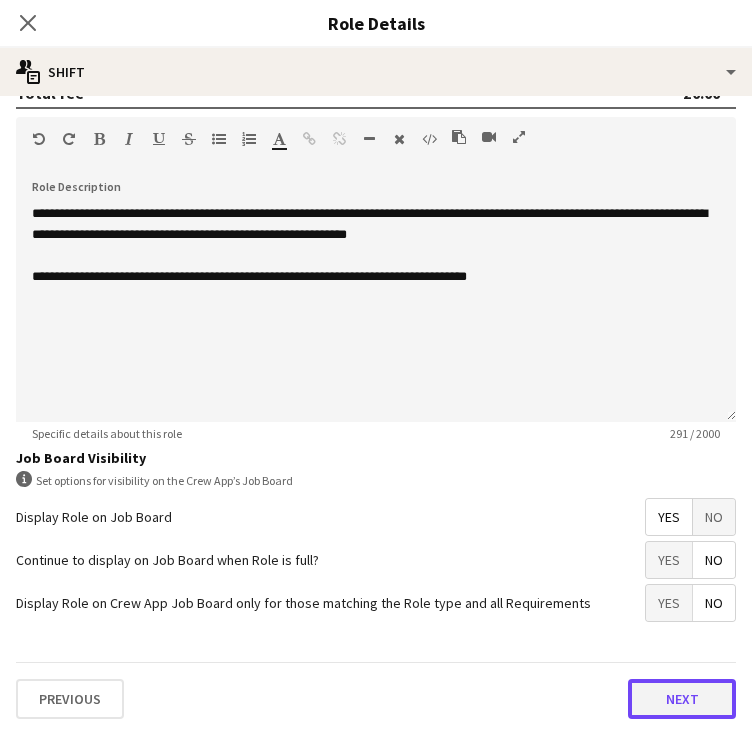 click on "Next" at bounding box center [682, 699] 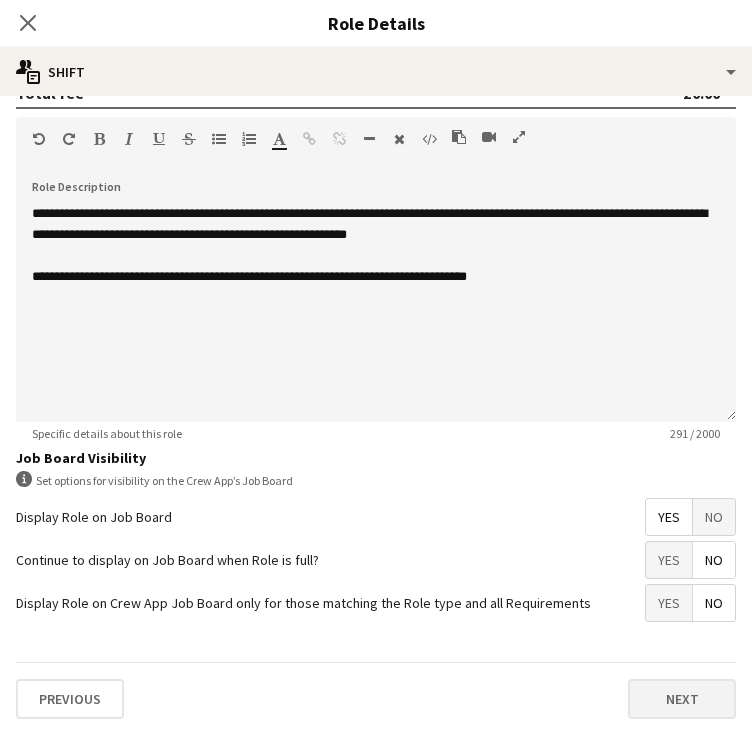 scroll, scrollTop: 0, scrollLeft: 0, axis: both 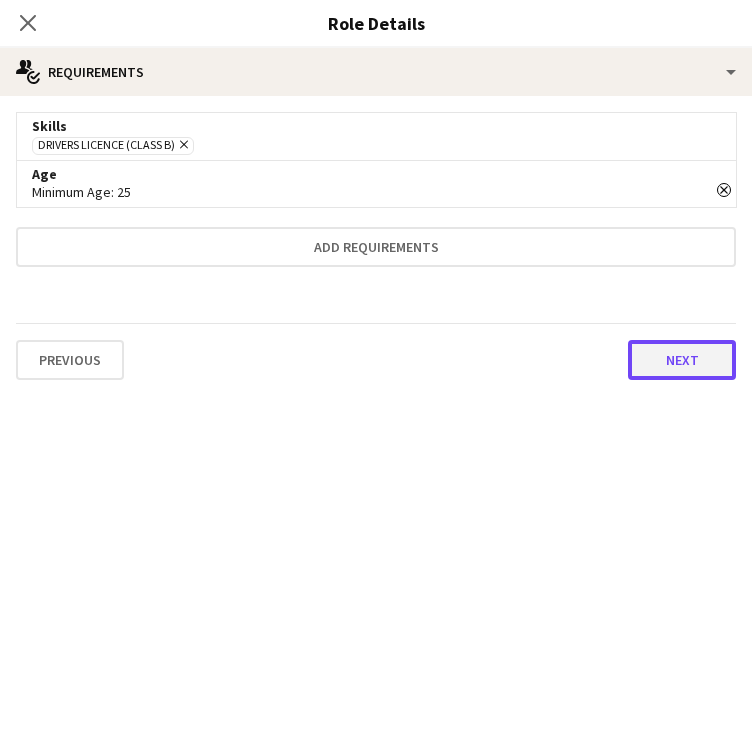 click on "Next" at bounding box center (682, 360) 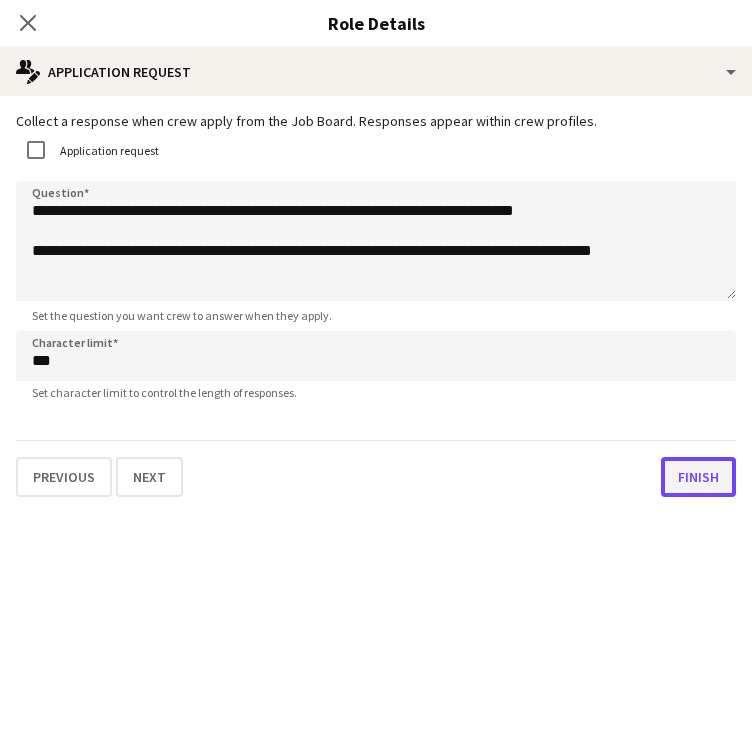 click on "Finish" at bounding box center [698, 477] 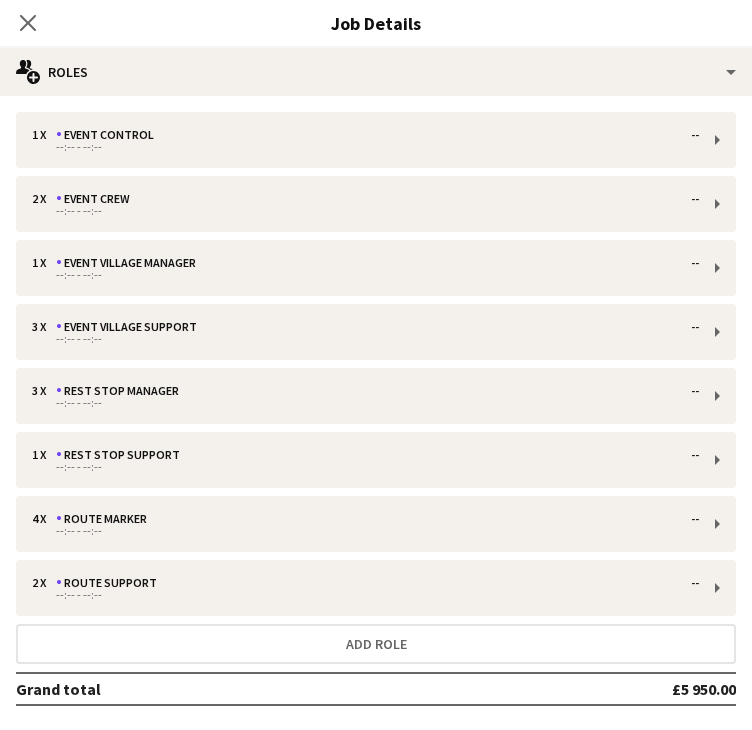 scroll, scrollTop: 87, scrollLeft: 0, axis: vertical 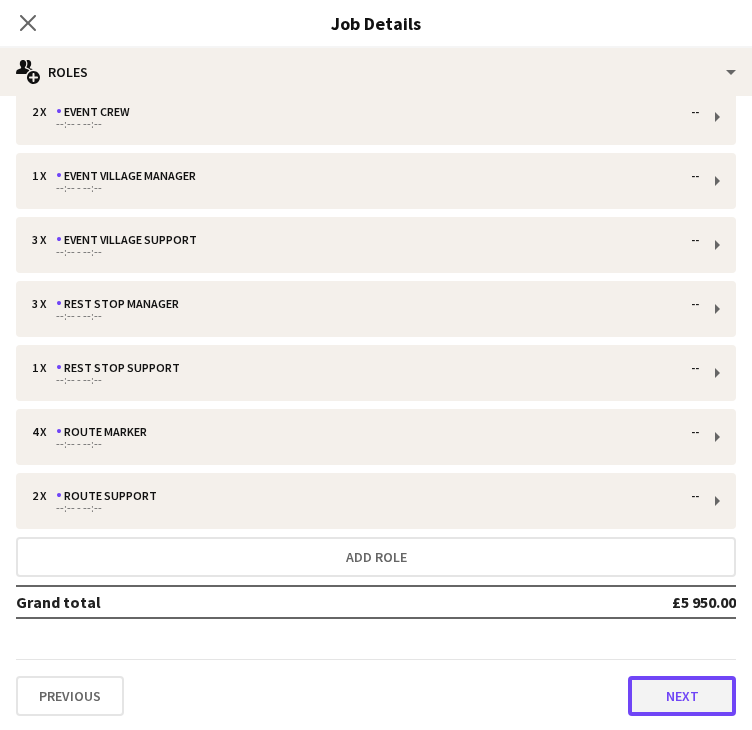 click on "Next" at bounding box center [682, 696] 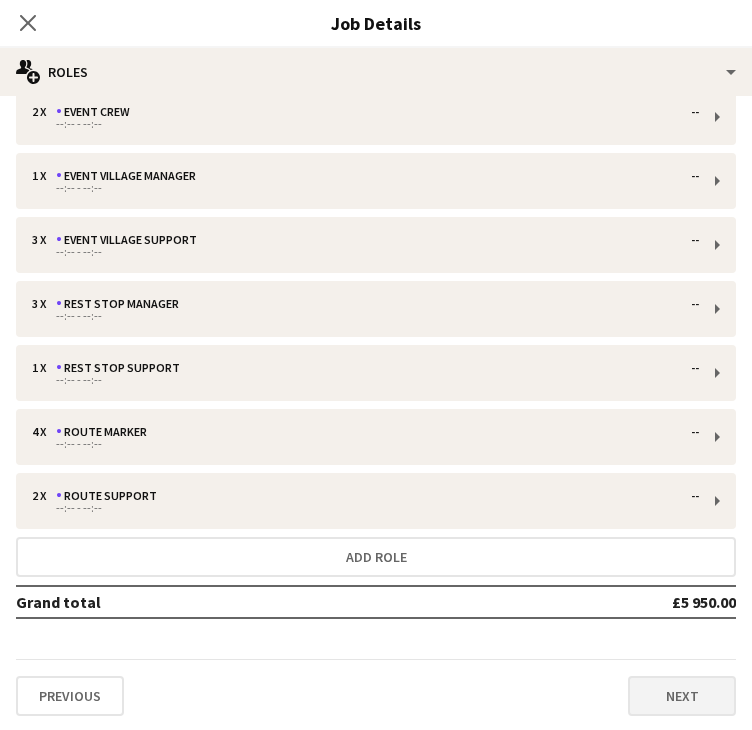 scroll, scrollTop: 0, scrollLeft: 0, axis: both 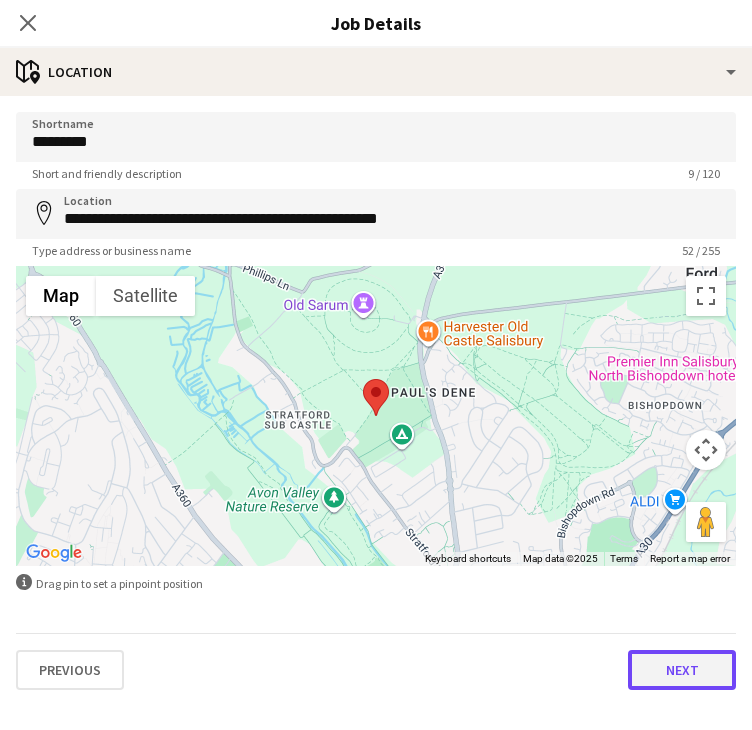 click on "Next" at bounding box center (682, 670) 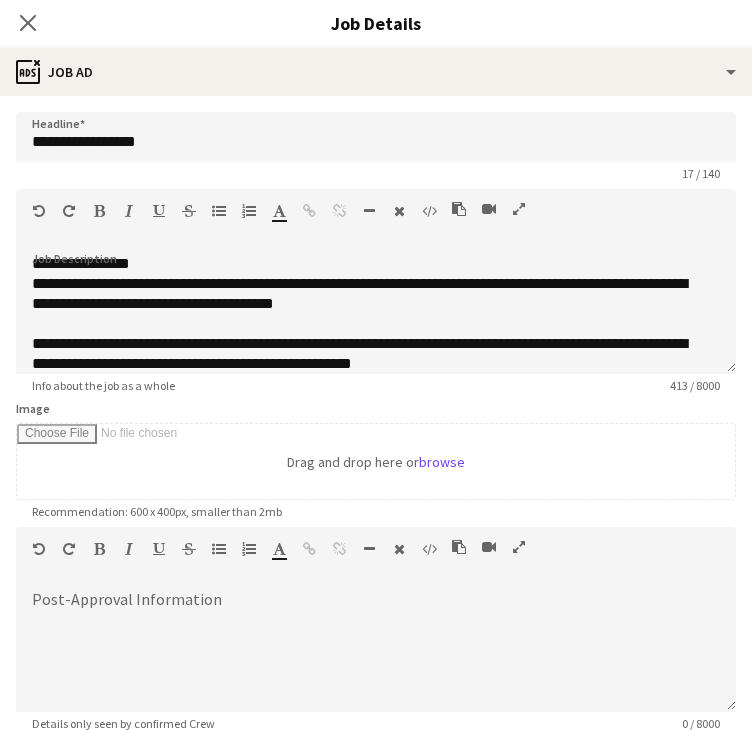 scroll, scrollTop: 208, scrollLeft: 0, axis: vertical 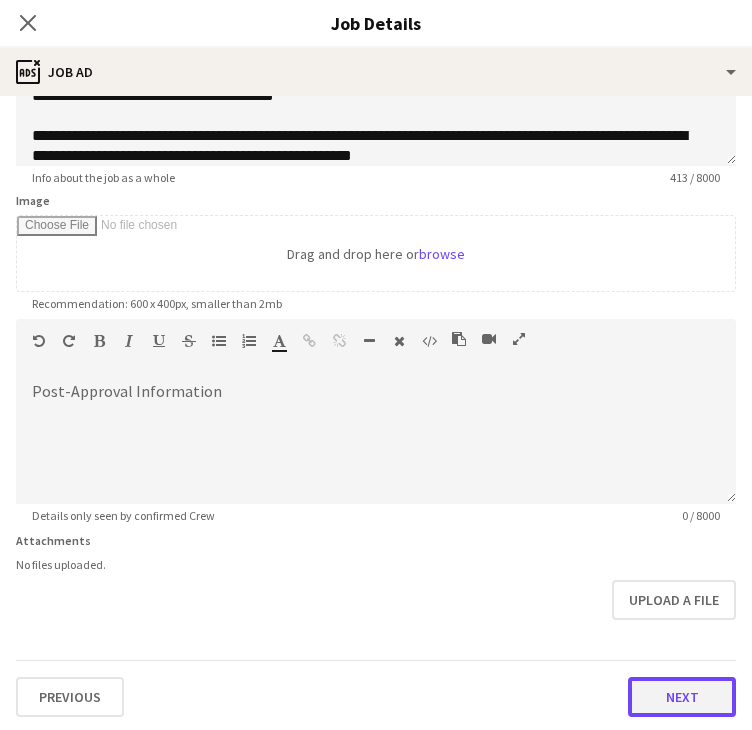 click on "Next" at bounding box center (682, 697) 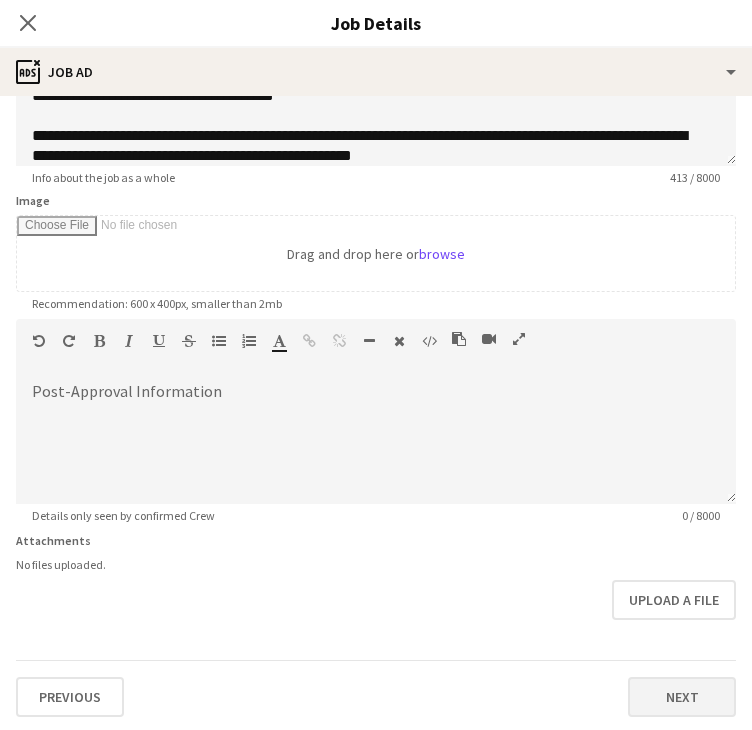 scroll, scrollTop: 0, scrollLeft: 0, axis: both 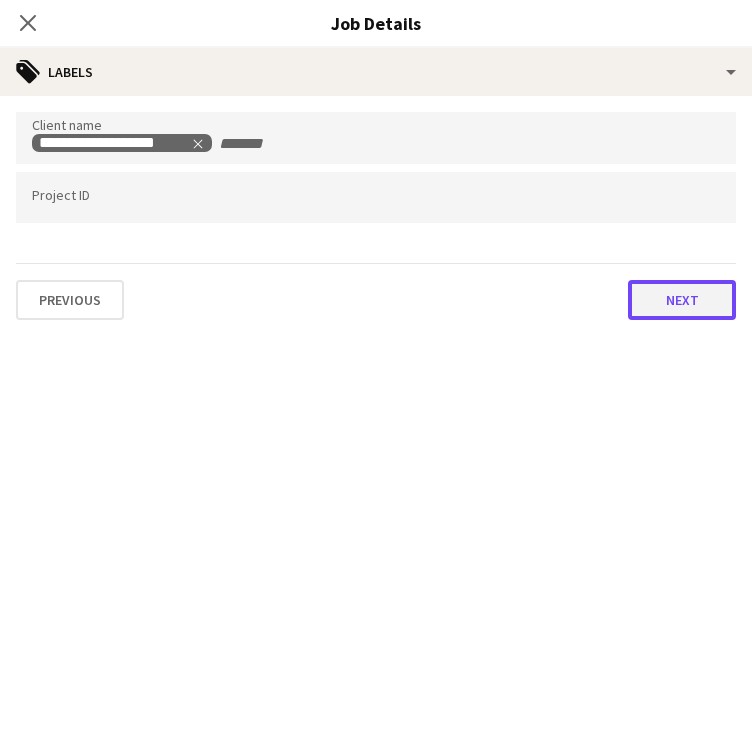 click on "Next" at bounding box center [682, 300] 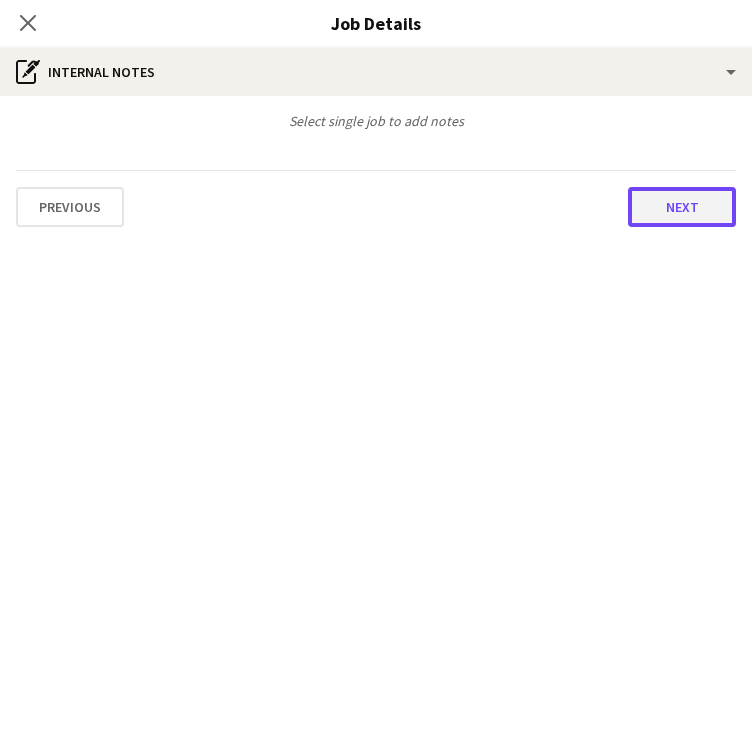 click on "Next" at bounding box center (682, 207) 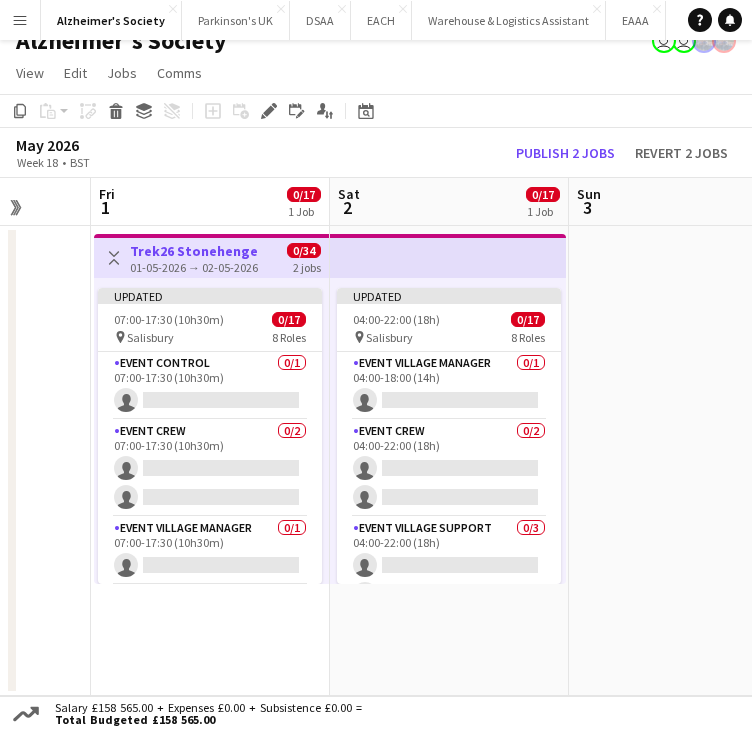 click at bounding box center (688, 461) 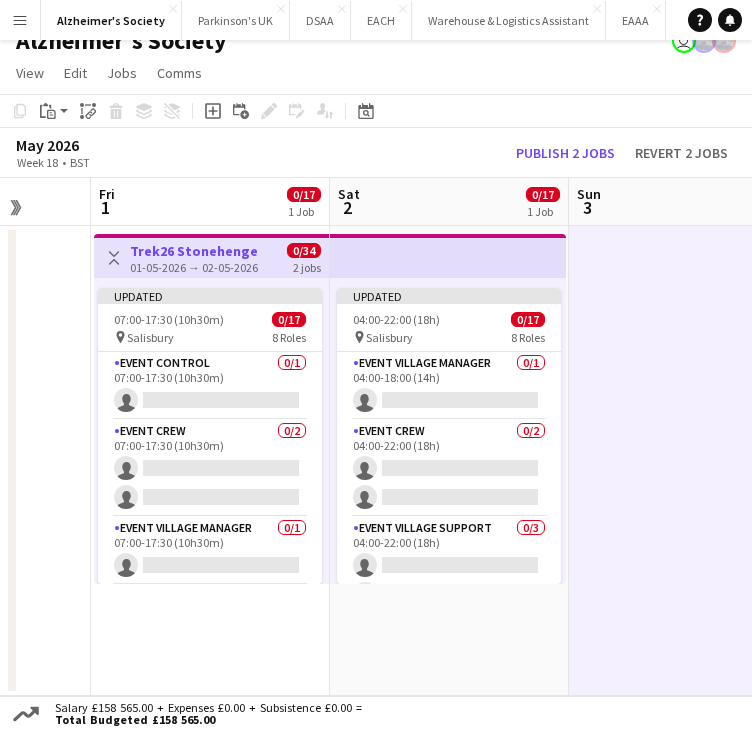 click at bounding box center [688, 461] 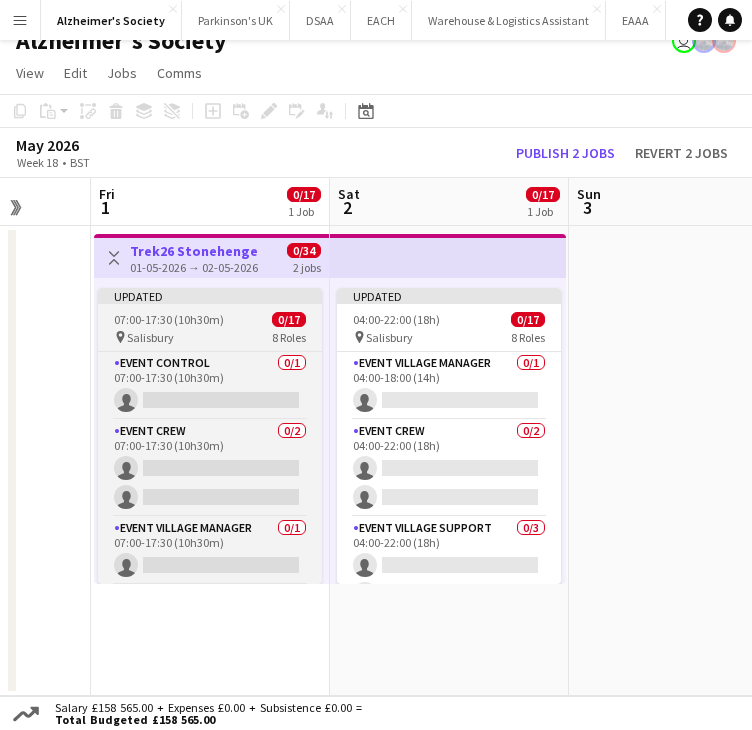 click on "07:00-17:30 (10h30m)" at bounding box center (169, 319) 